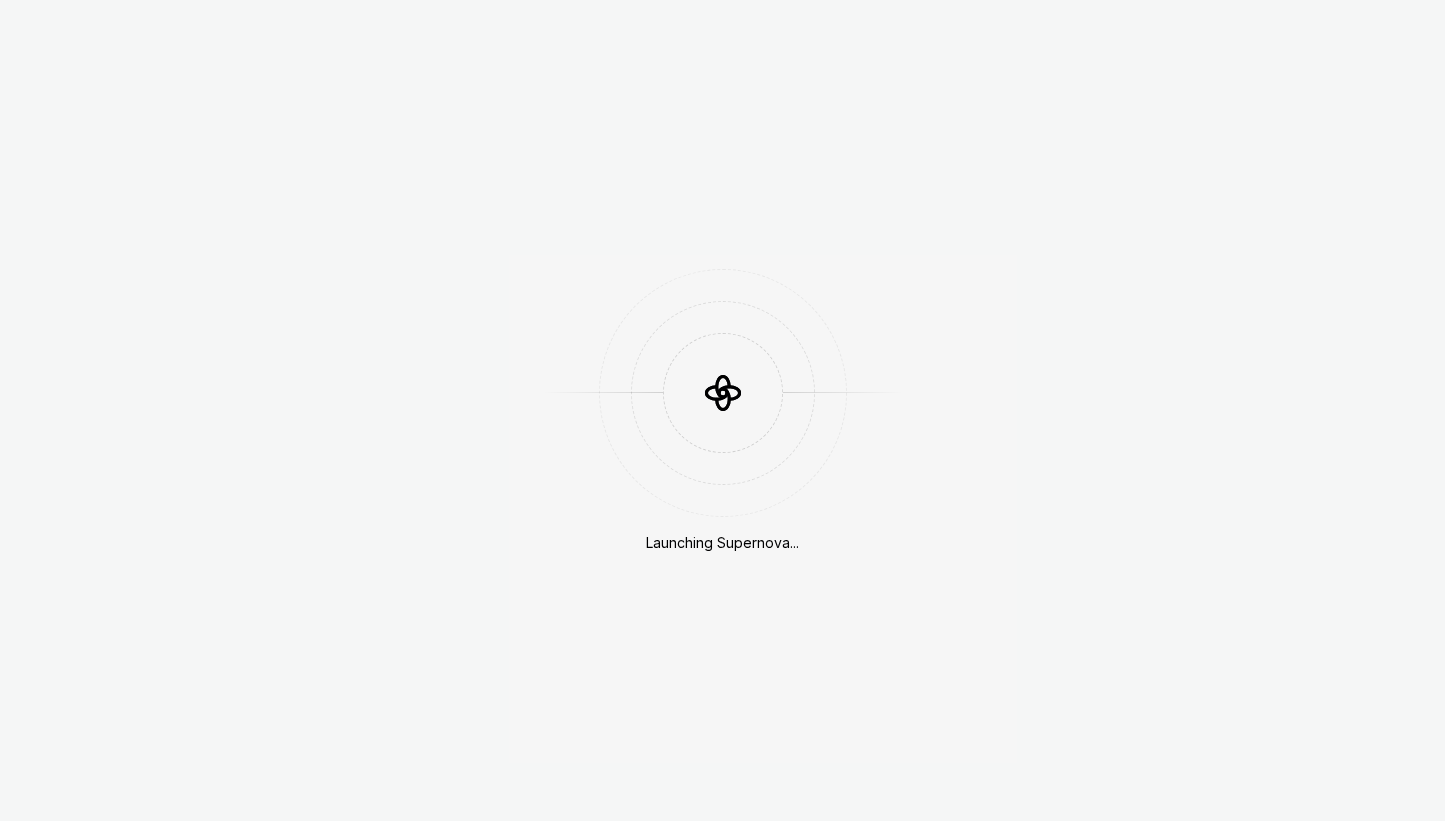 scroll, scrollTop: 0, scrollLeft: 0, axis: both 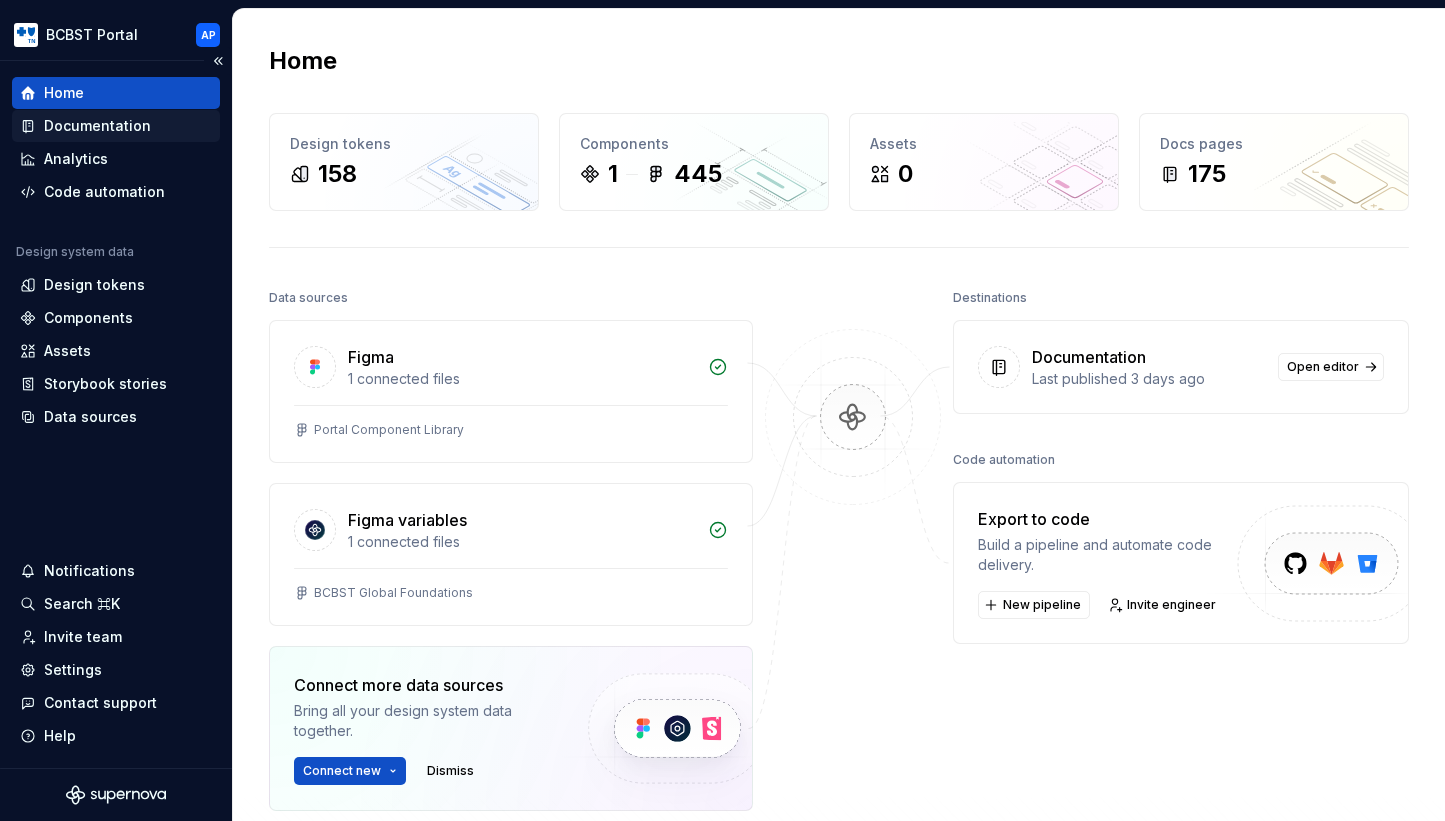 click on "Documentation" at bounding box center [97, 126] 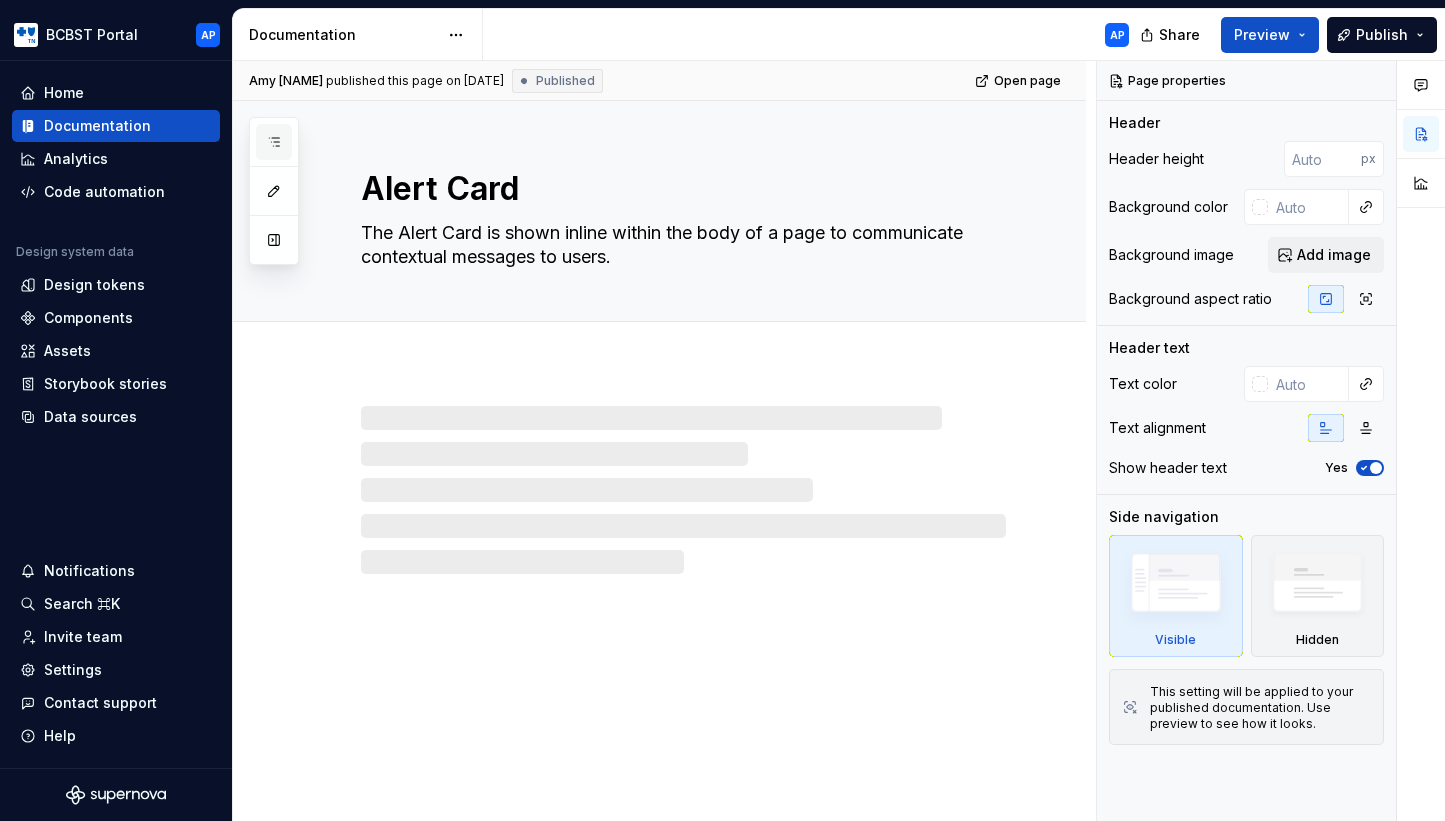 click at bounding box center [274, 142] 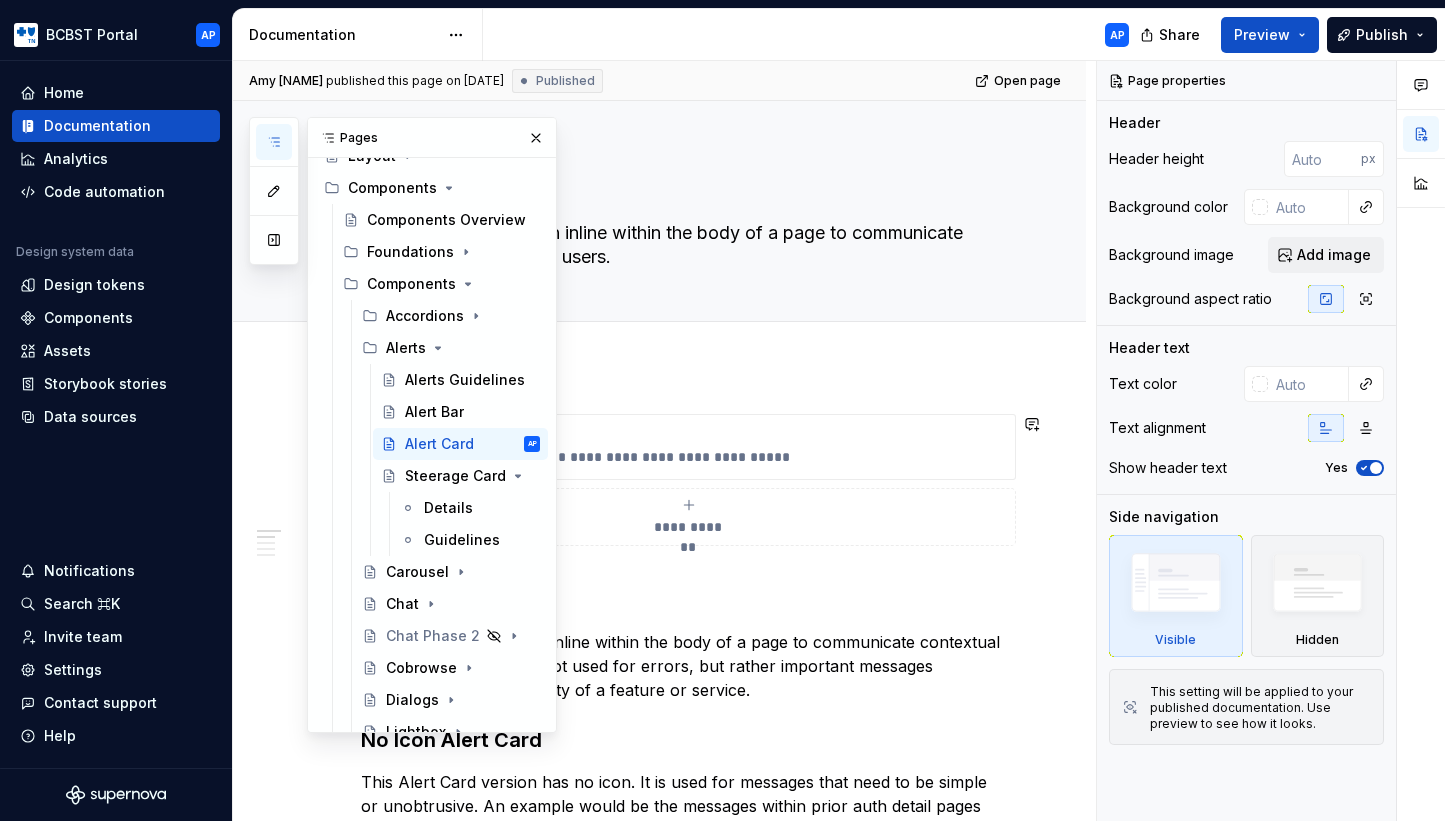 scroll, scrollTop: 0, scrollLeft: 0, axis: both 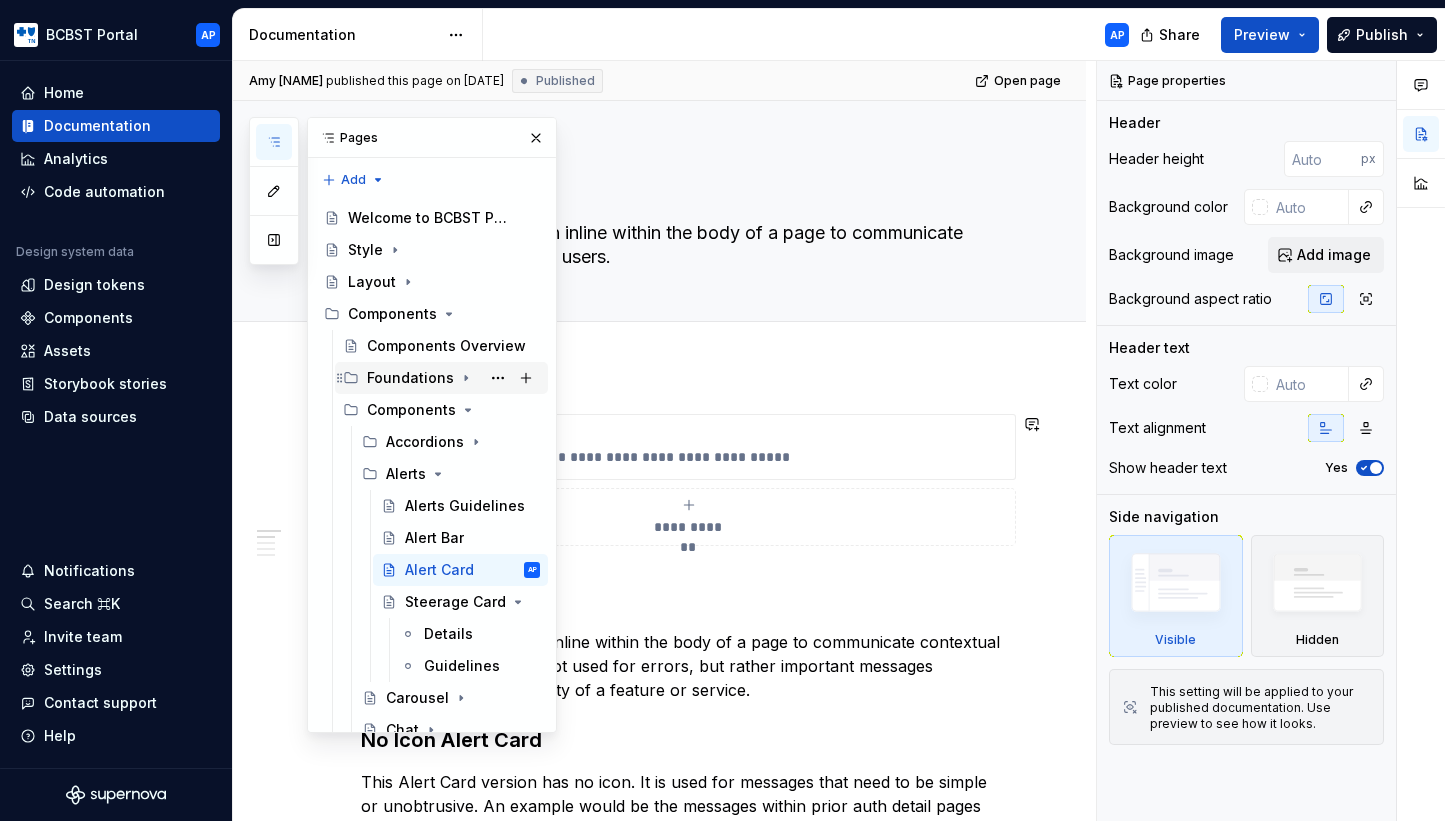 click 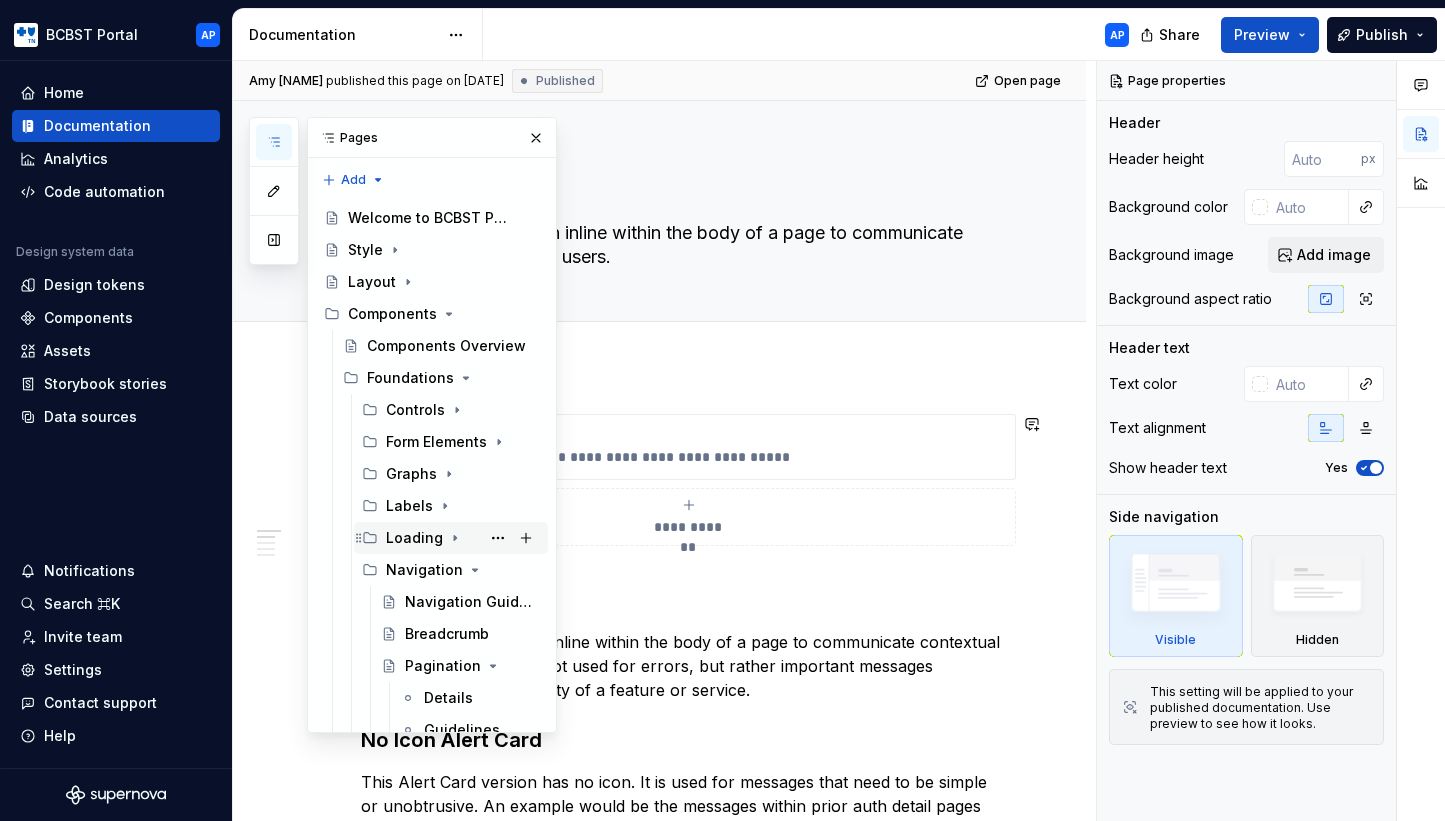 click 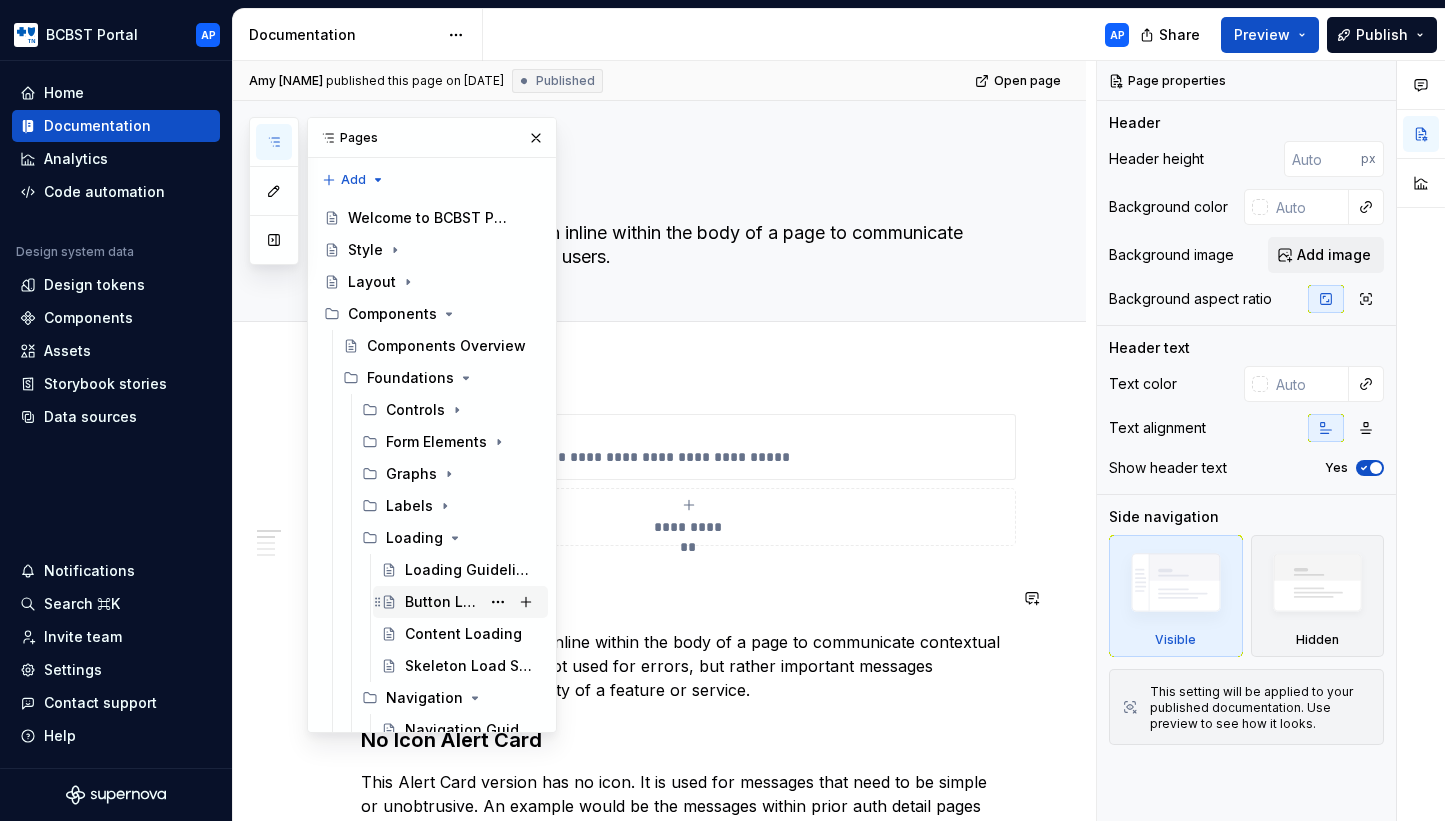 click on "Button Loading" at bounding box center [442, 602] 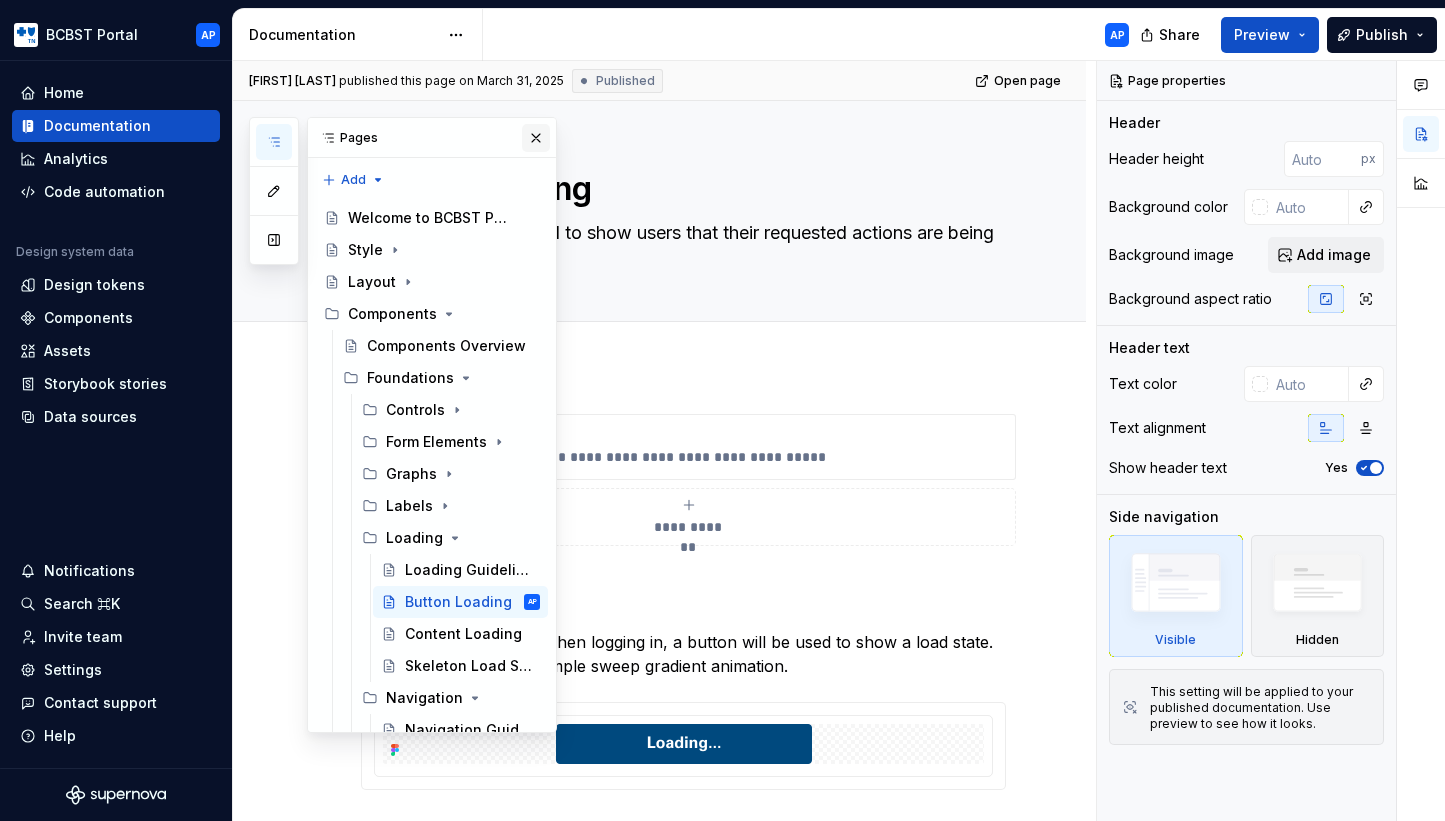 click at bounding box center [536, 138] 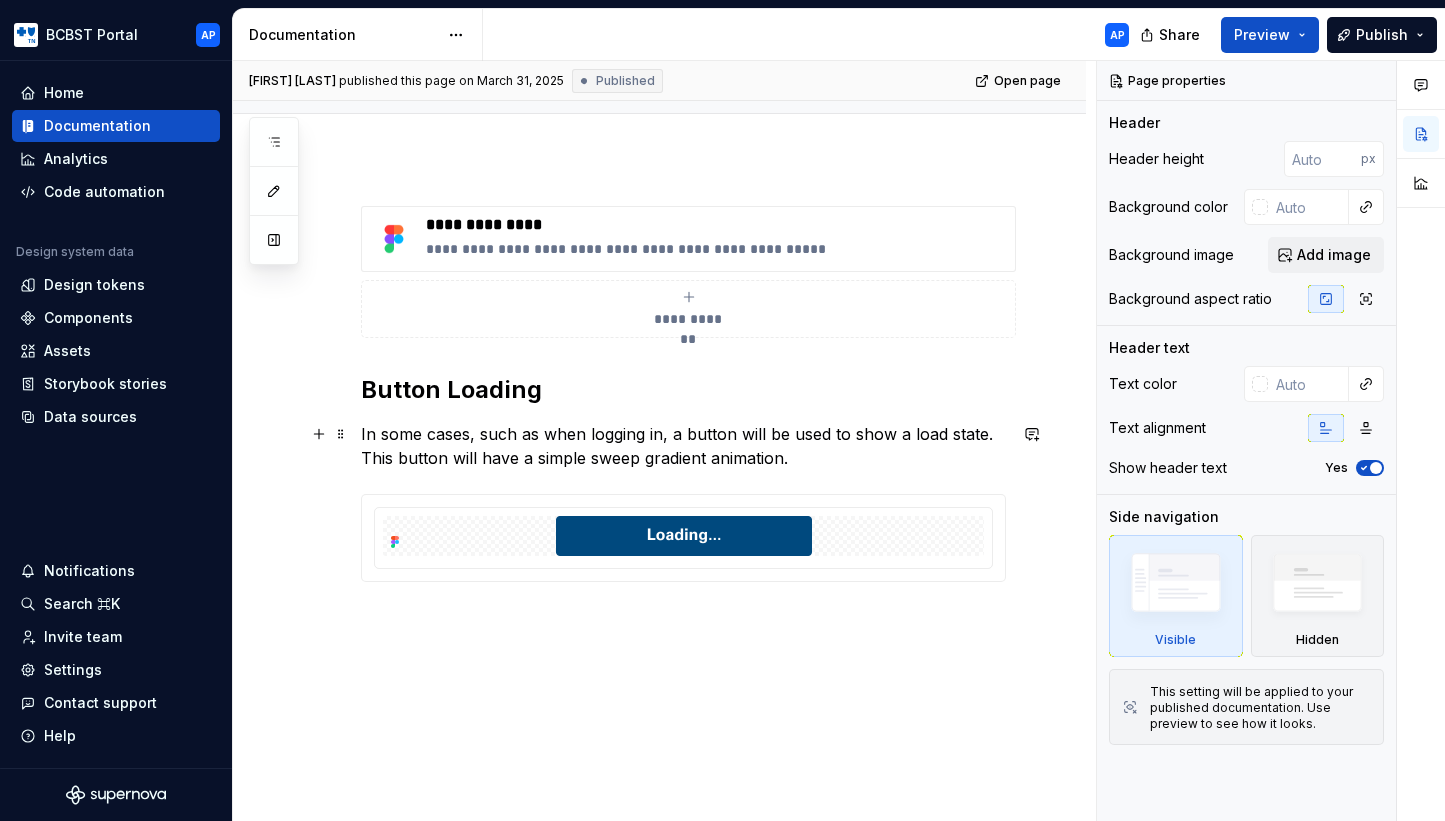 scroll, scrollTop: 238, scrollLeft: 0, axis: vertical 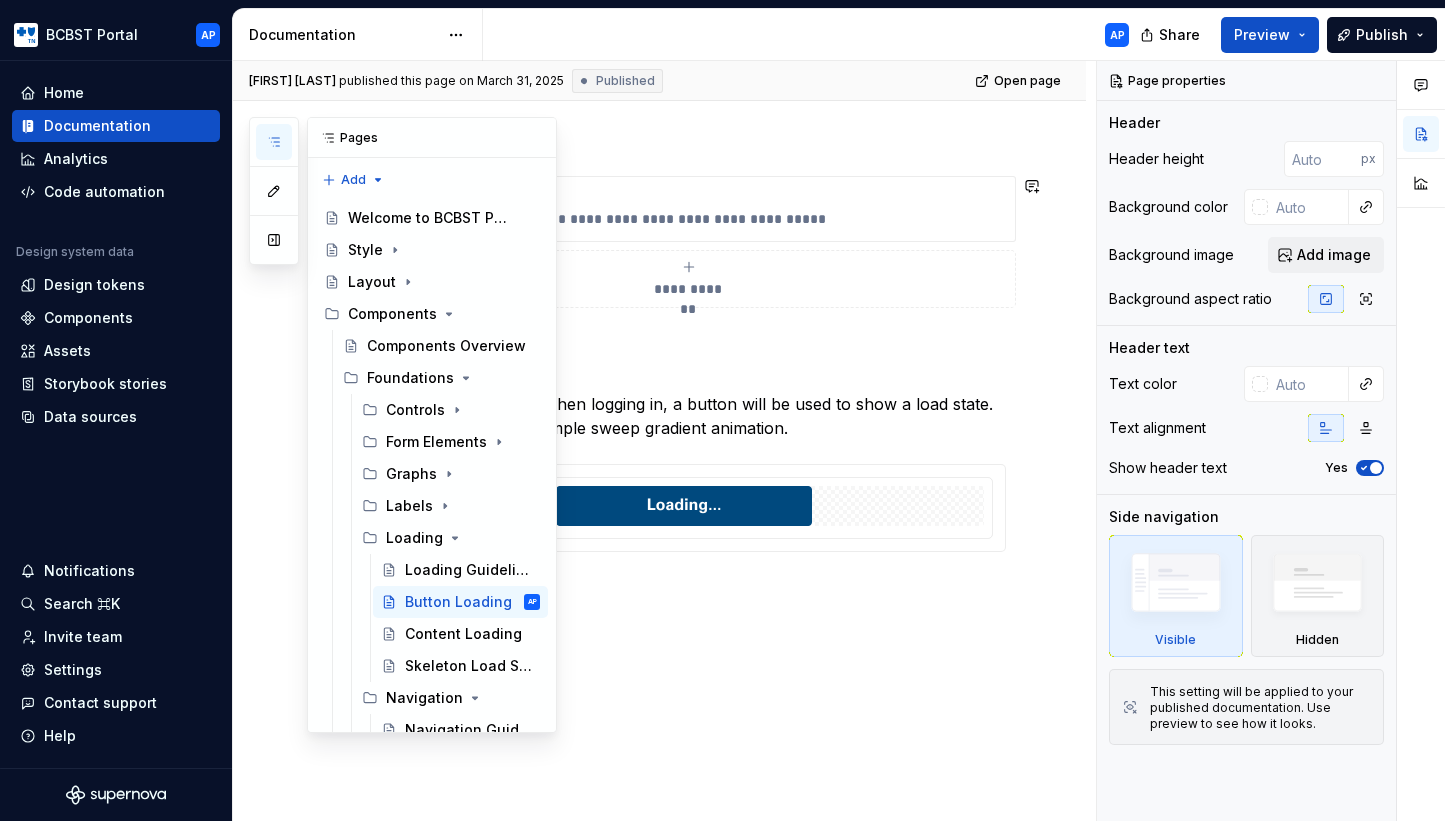 click 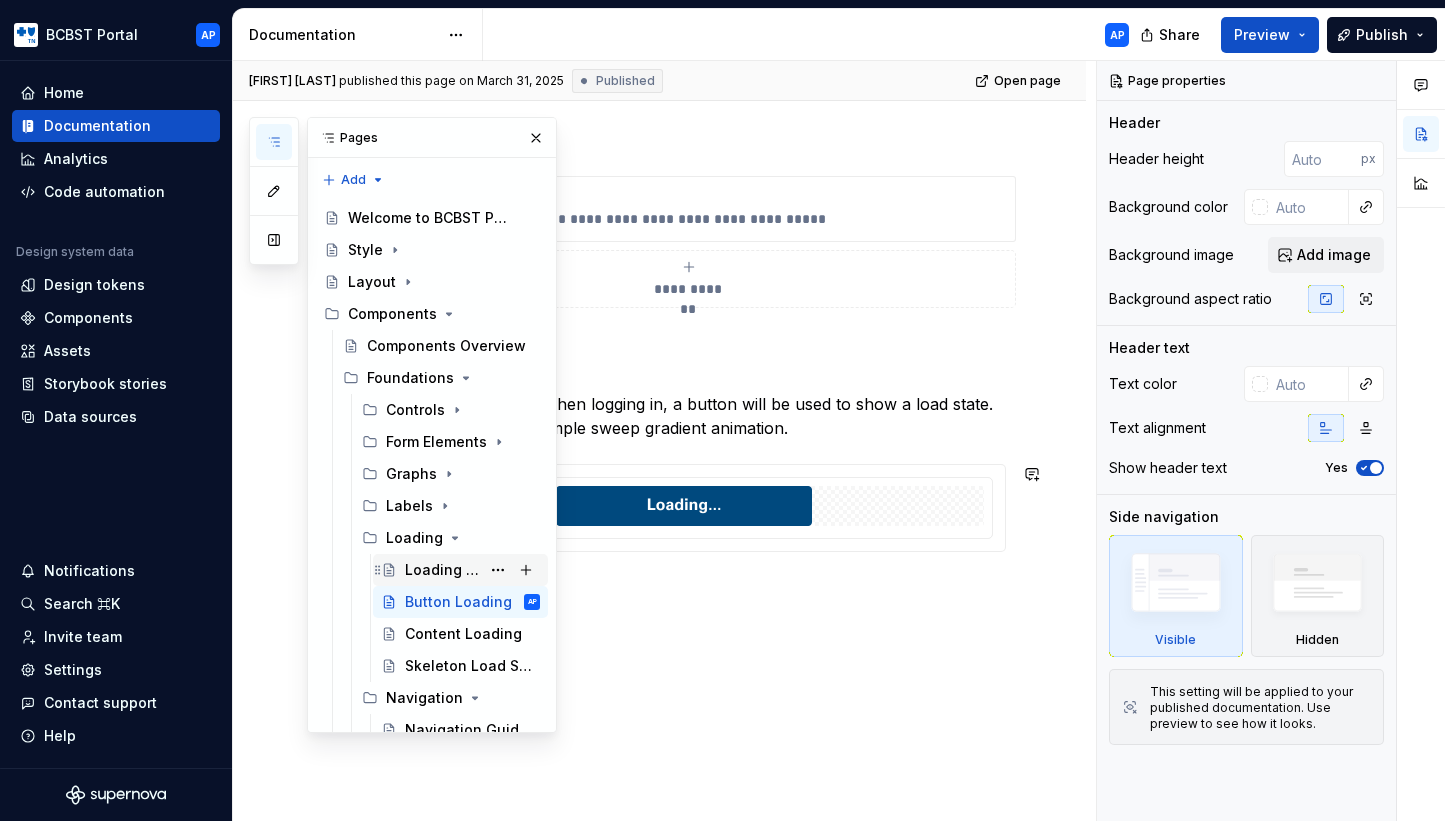 click on "Loading Guidelines" at bounding box center (442, 570) 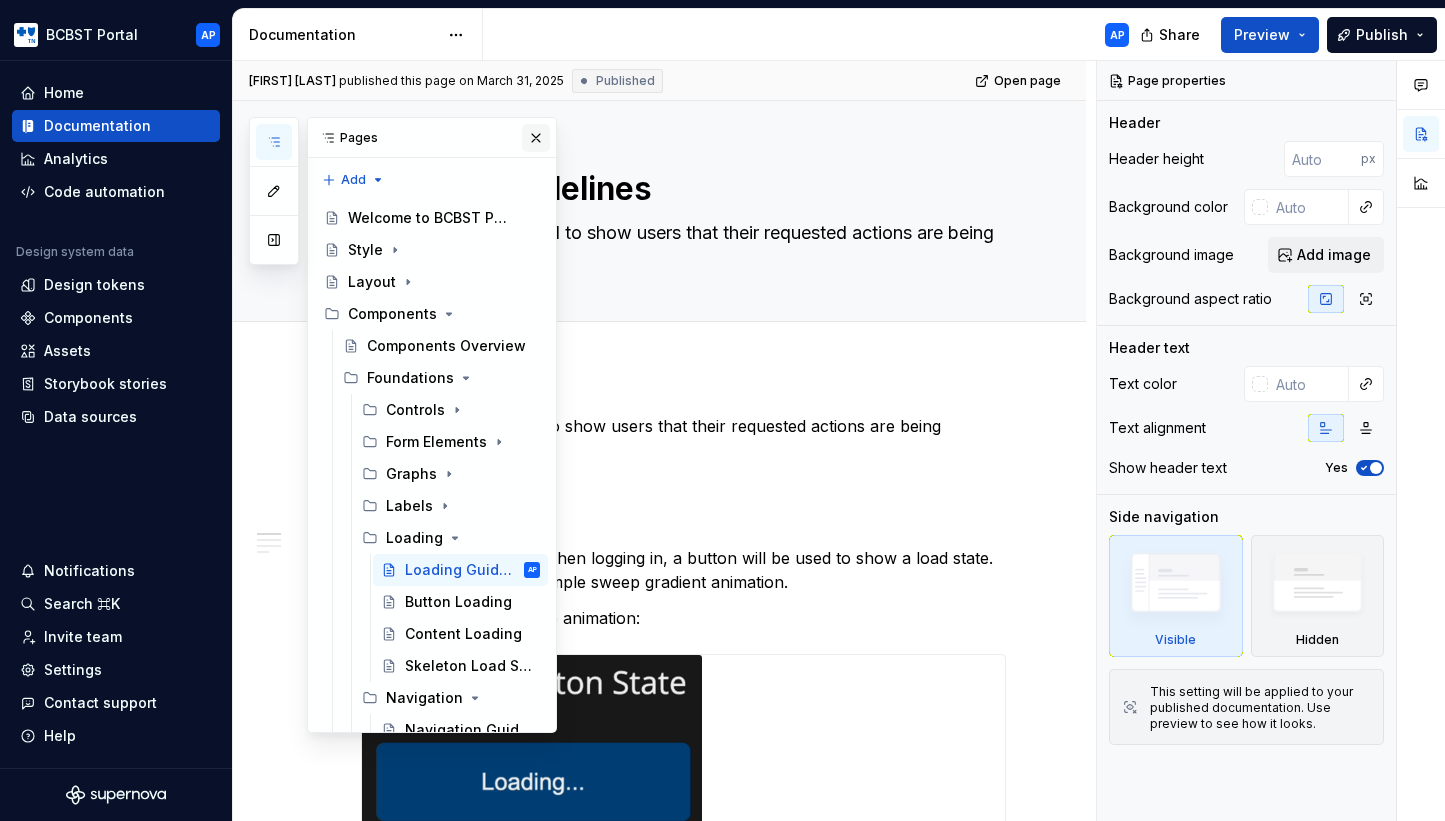 click at bounding box center (536, 138) 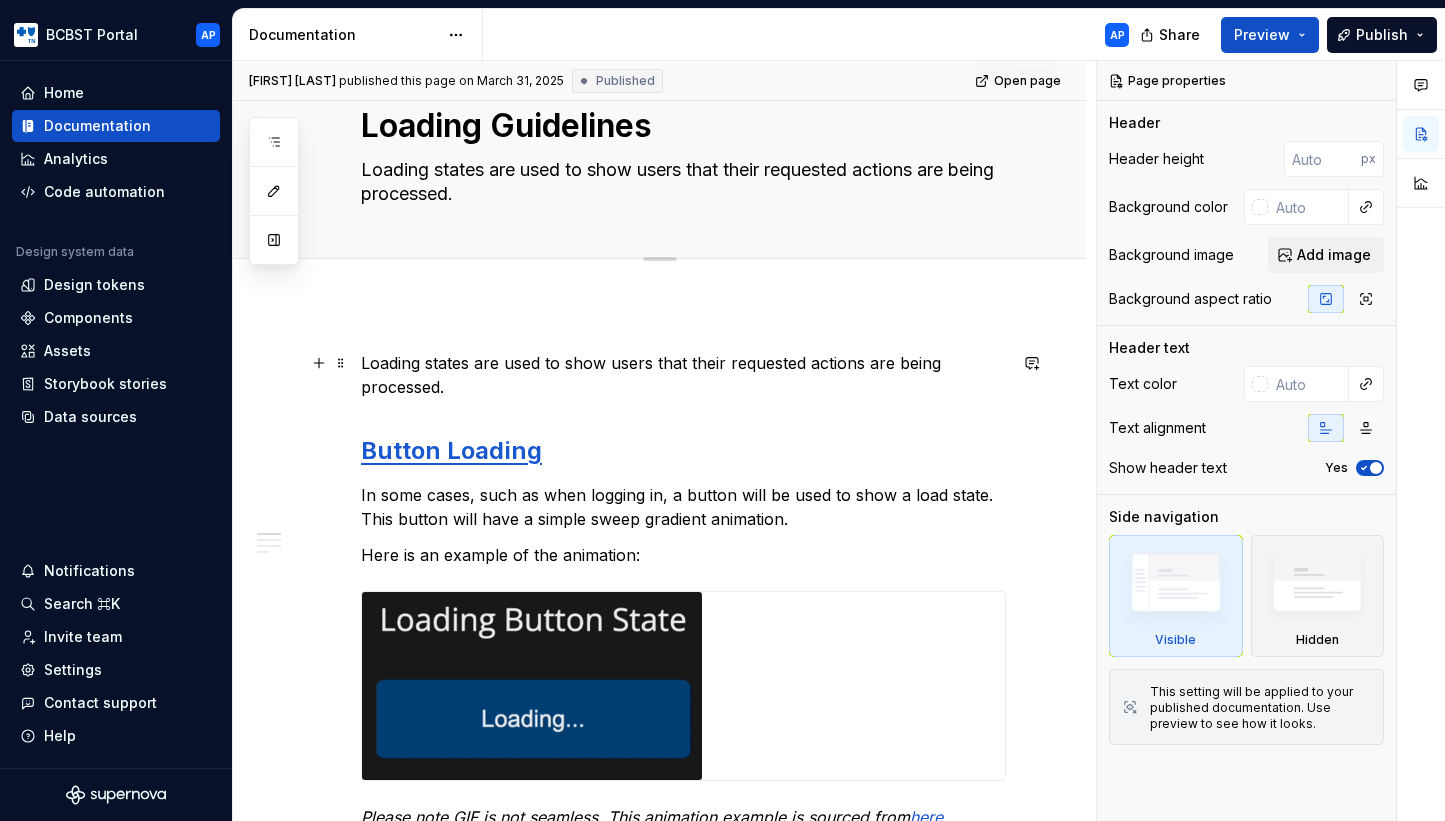 type on "*" 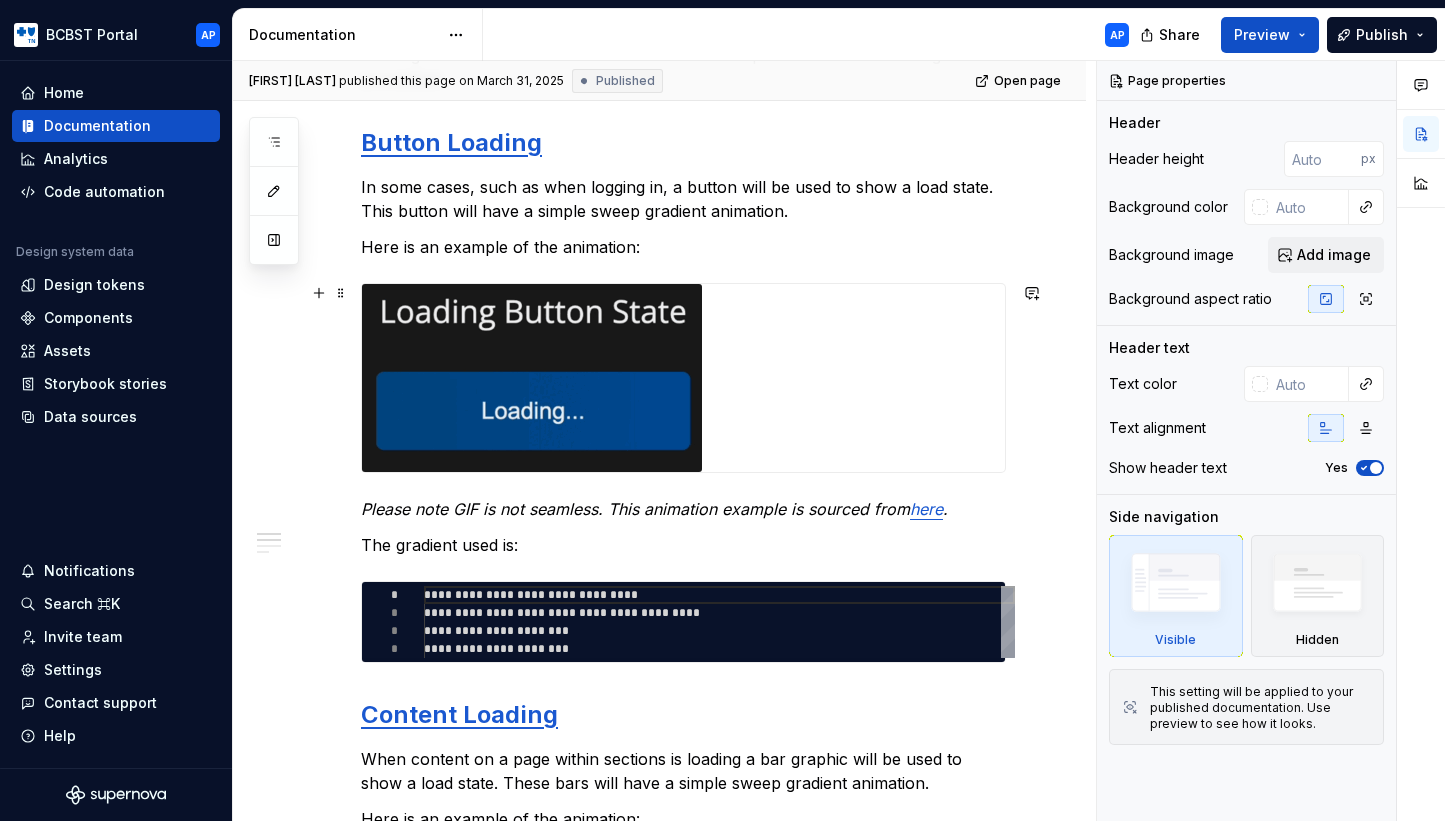 scroll, scrollTop: 404, scrollLeft: 0, axis: vertical 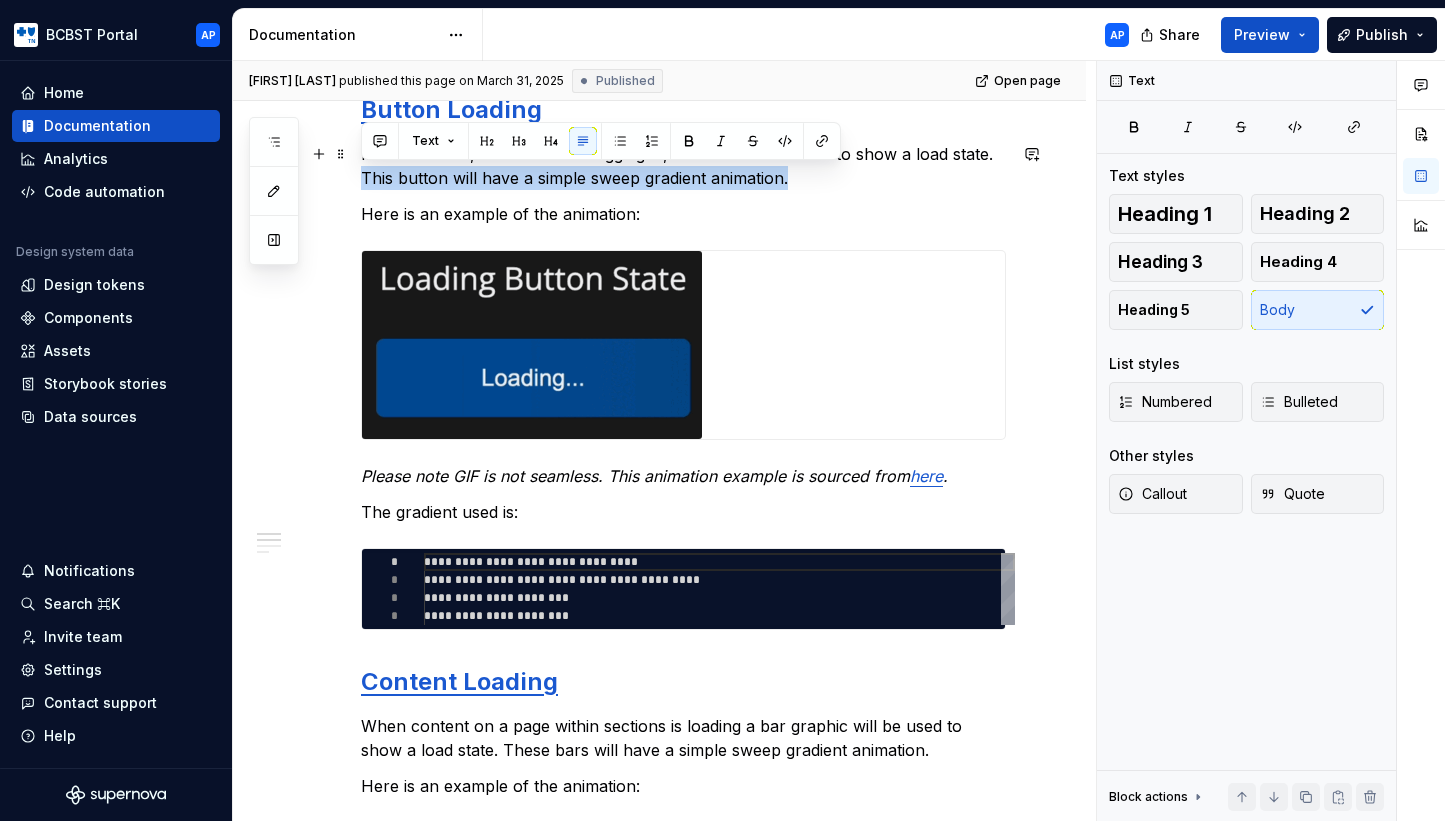 drag, startPoint x: 800, startPoint y: 182, endPoint x: 356, endPoint y: 180, distance: 444.00452 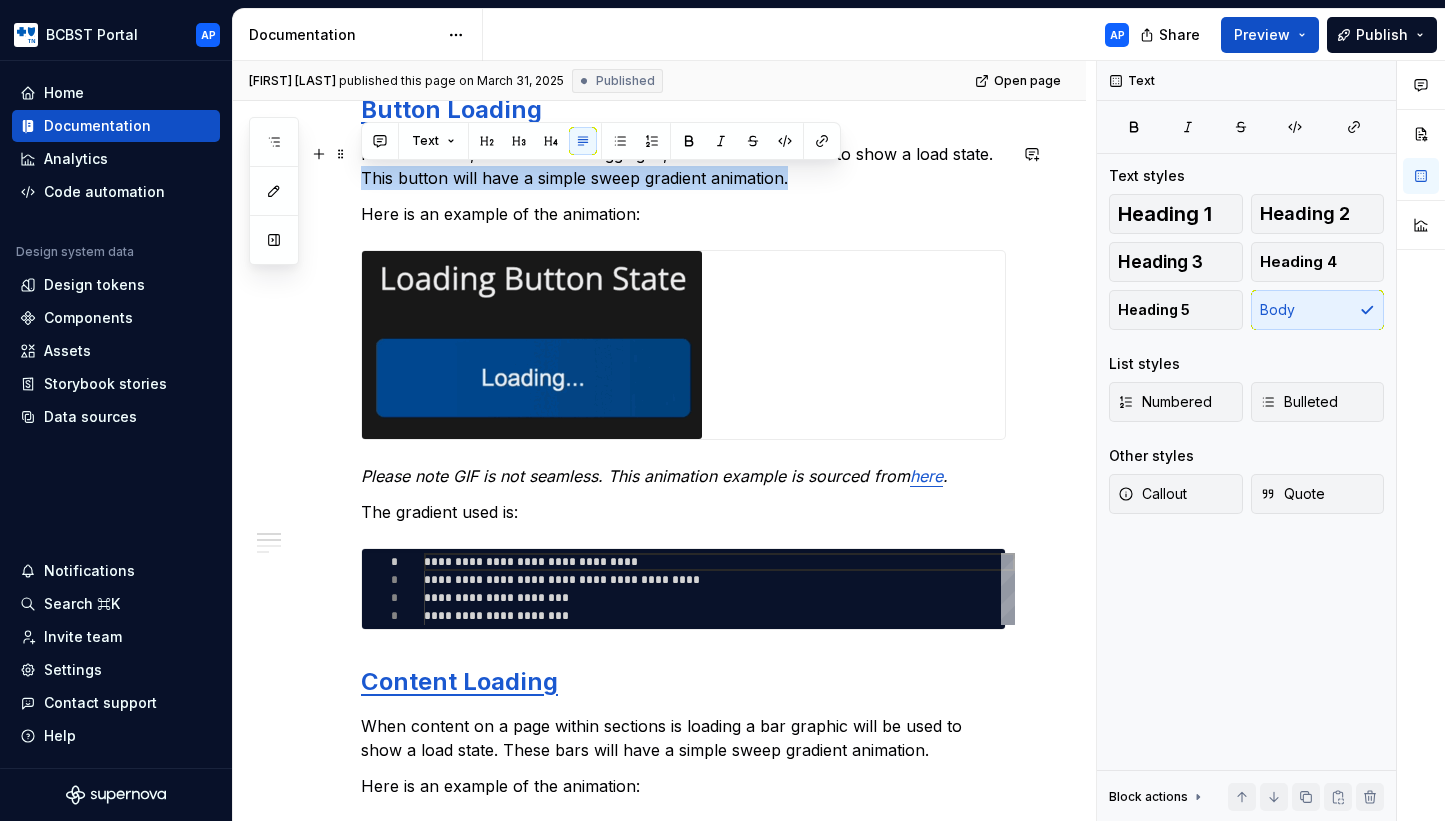 click on "**********" at bounding box center (659, 889) 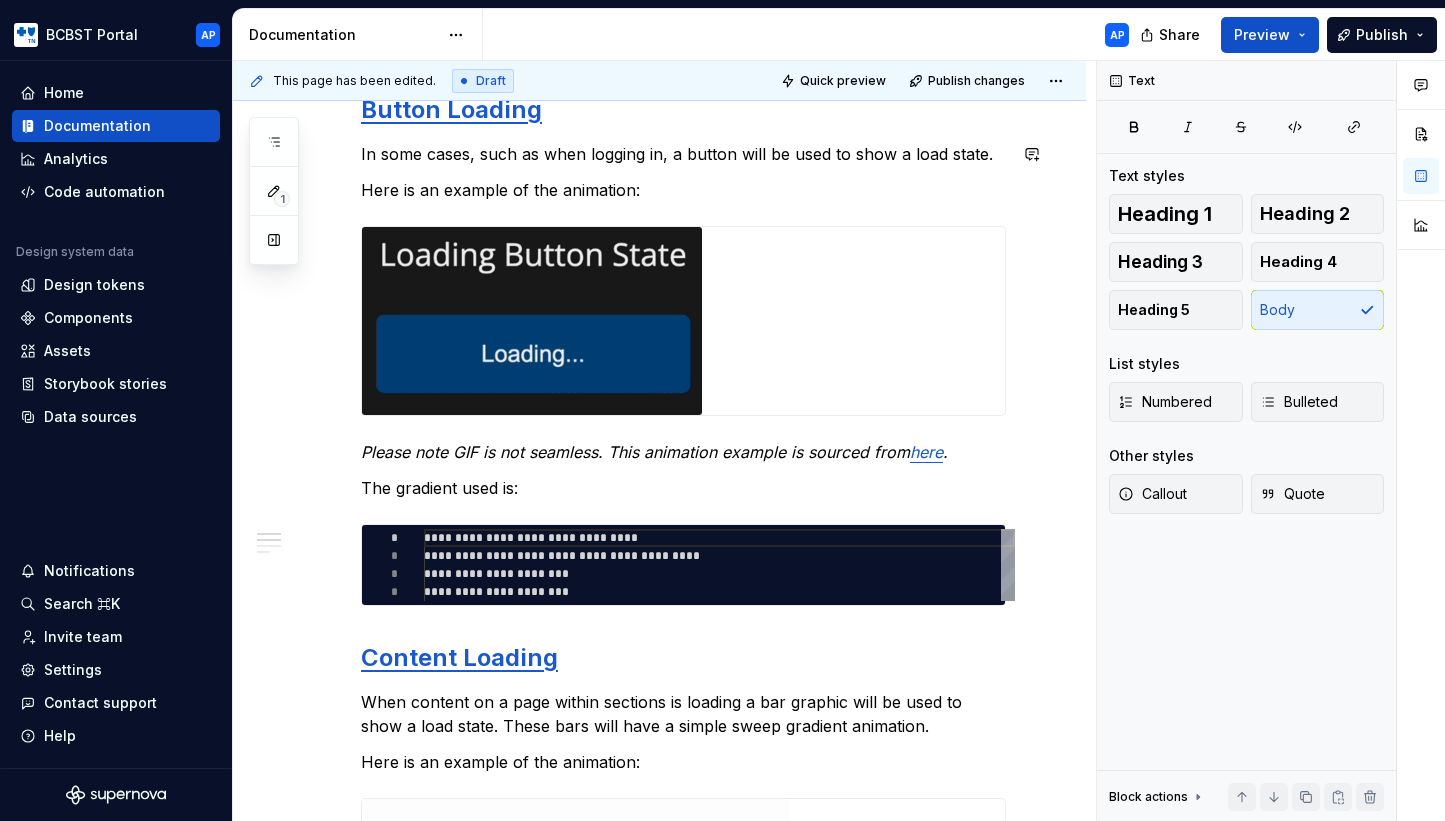 type 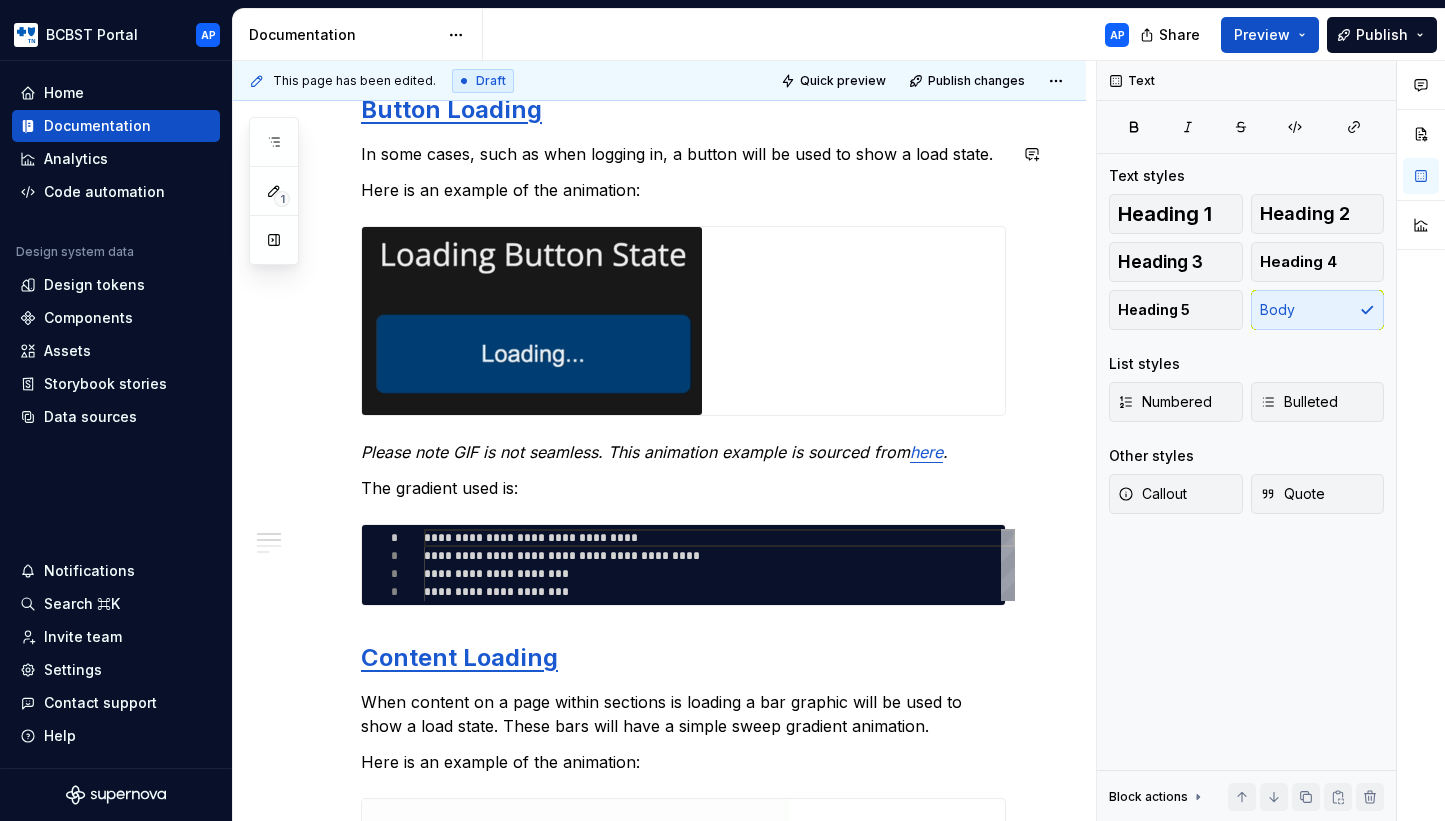 scroll, scrollTop: 387, scrollLeft: 0, axis: vertical 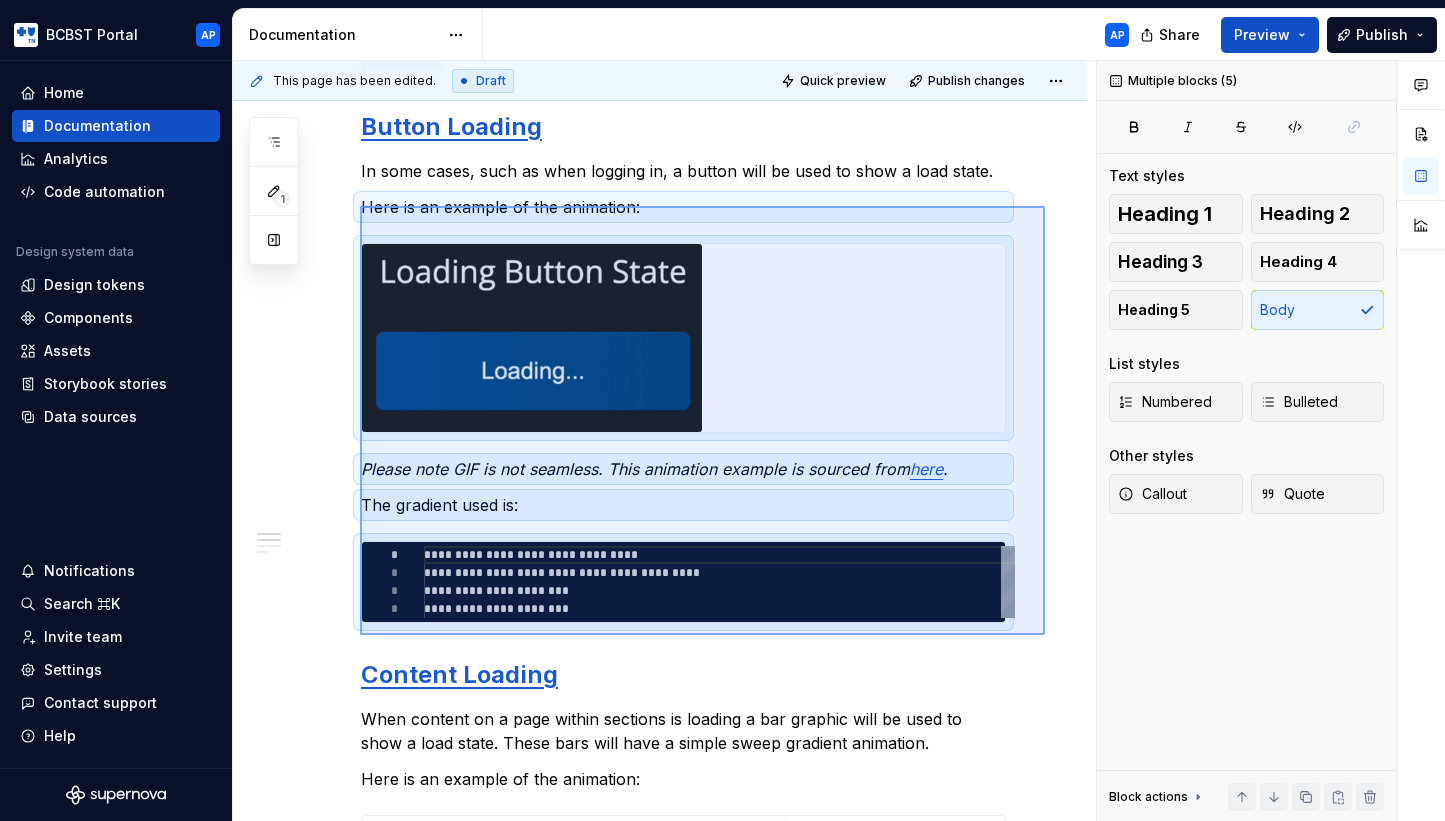 drag, startPoint x: 360, startPoint y: 206, endPoint x: 1045, endPoint y: 635, distance: 808.2487 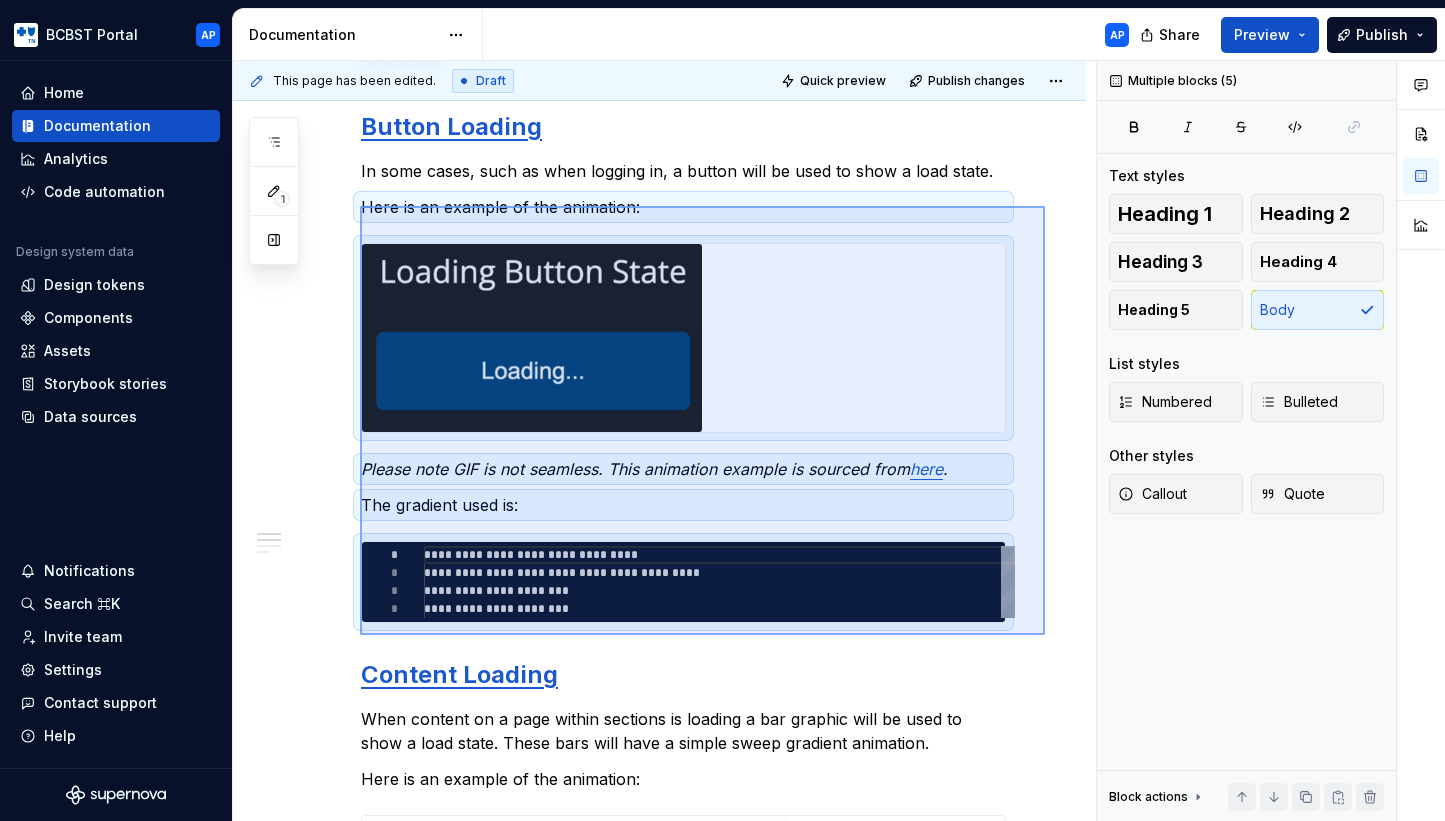 click on "**********" at bounding box center (664, 441) 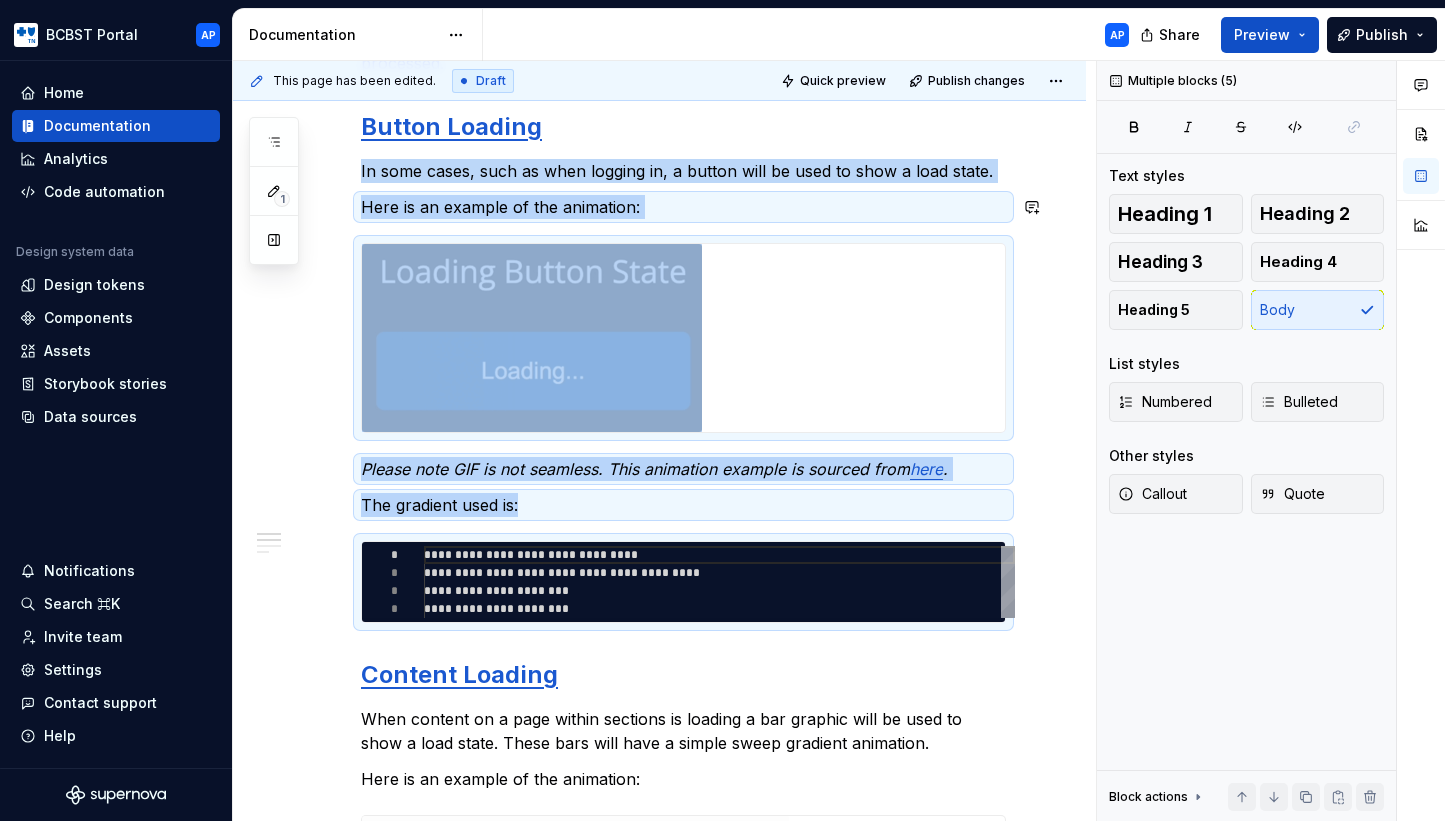copy on "In some cases, such as when logging in, a button will be used to show a load state. Here is an example of the animation: Please note GIF is not seamless. This animation example is sourced from here. The gradient used is:" 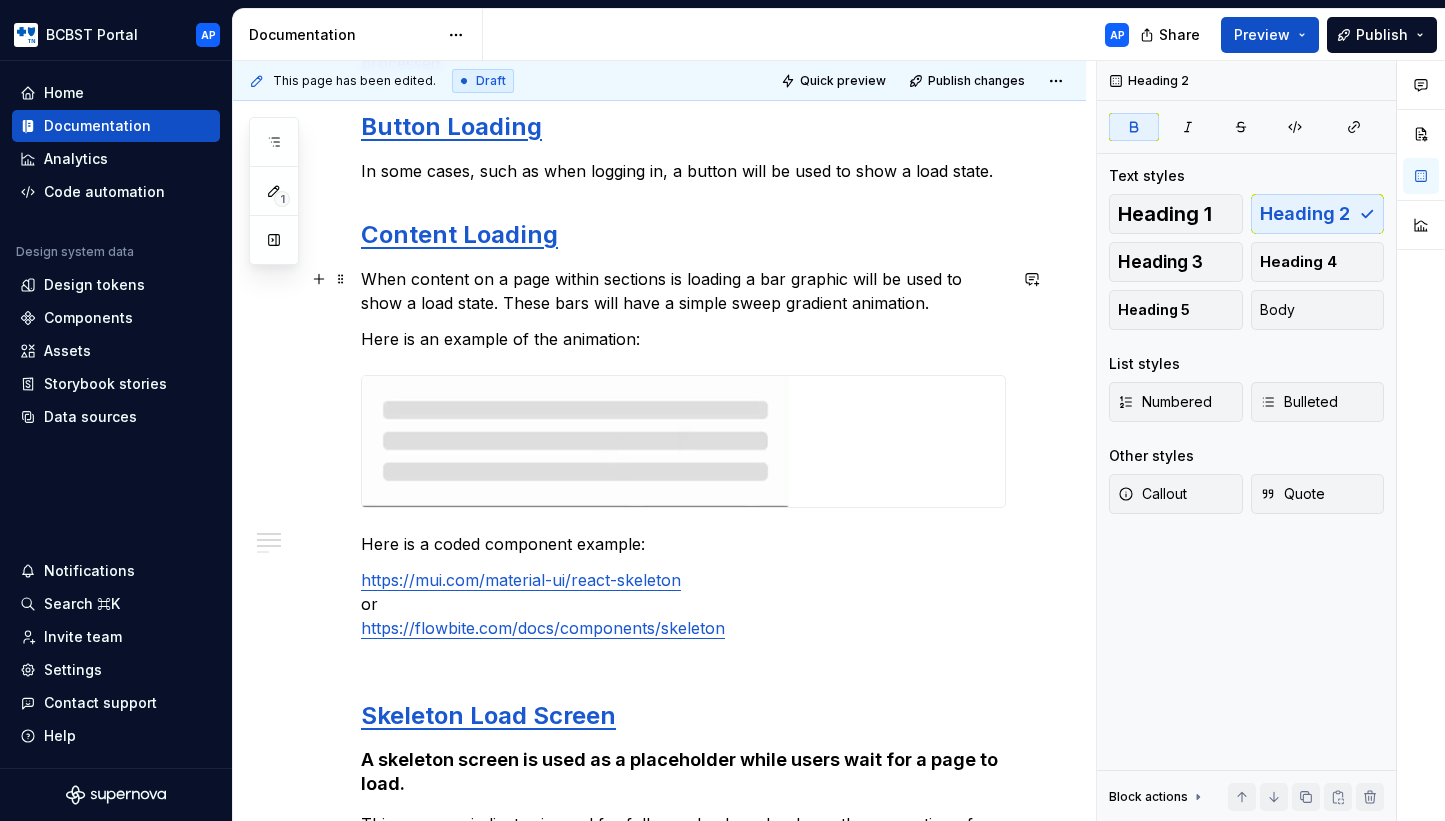 scroll, scrollTop: 0, scrollLeft: 0, axis: both 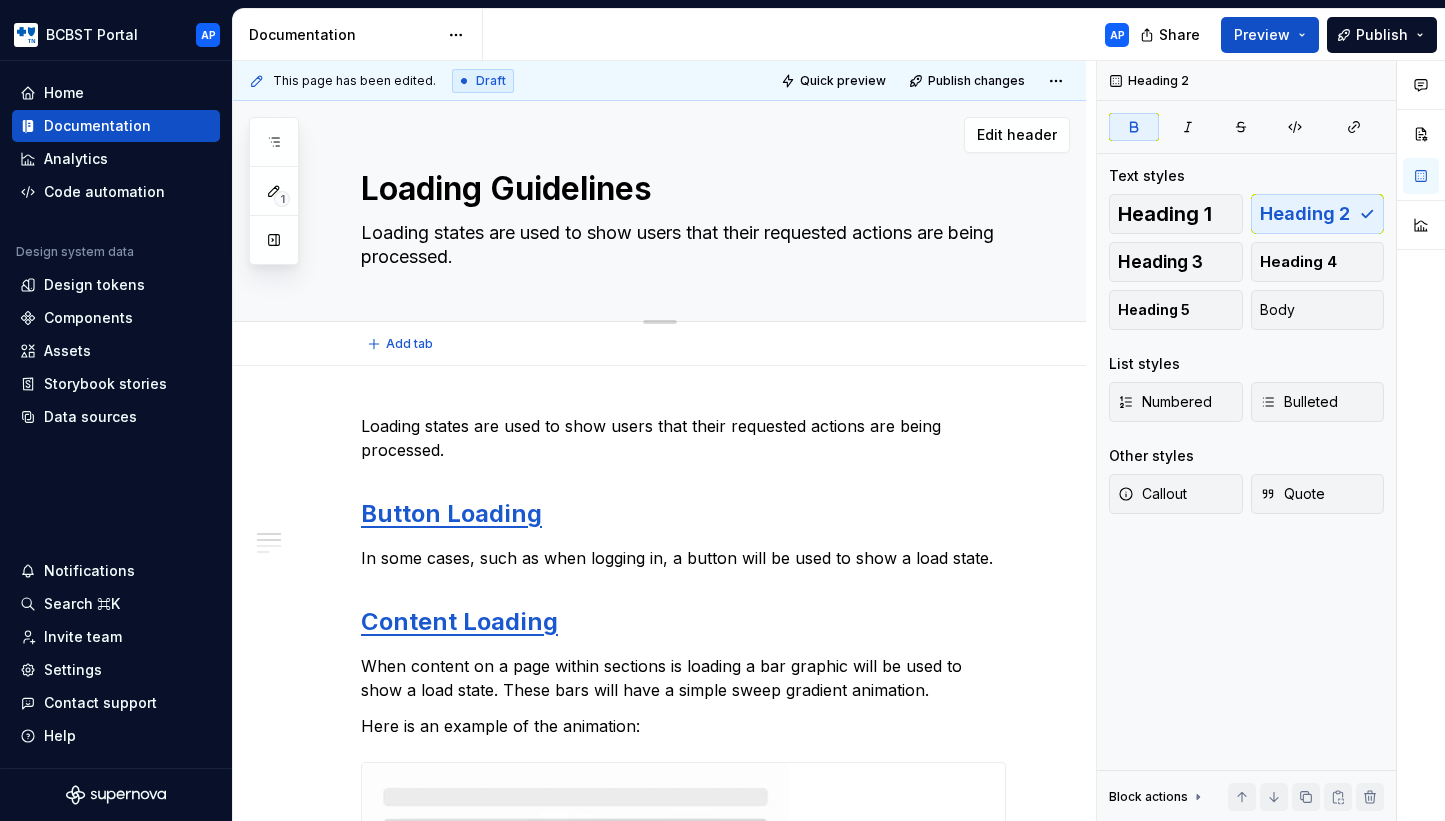drag, startPoint x: 510, startPoint y: 190, endPoint x: 706, endPoint y: 190, distance: 196 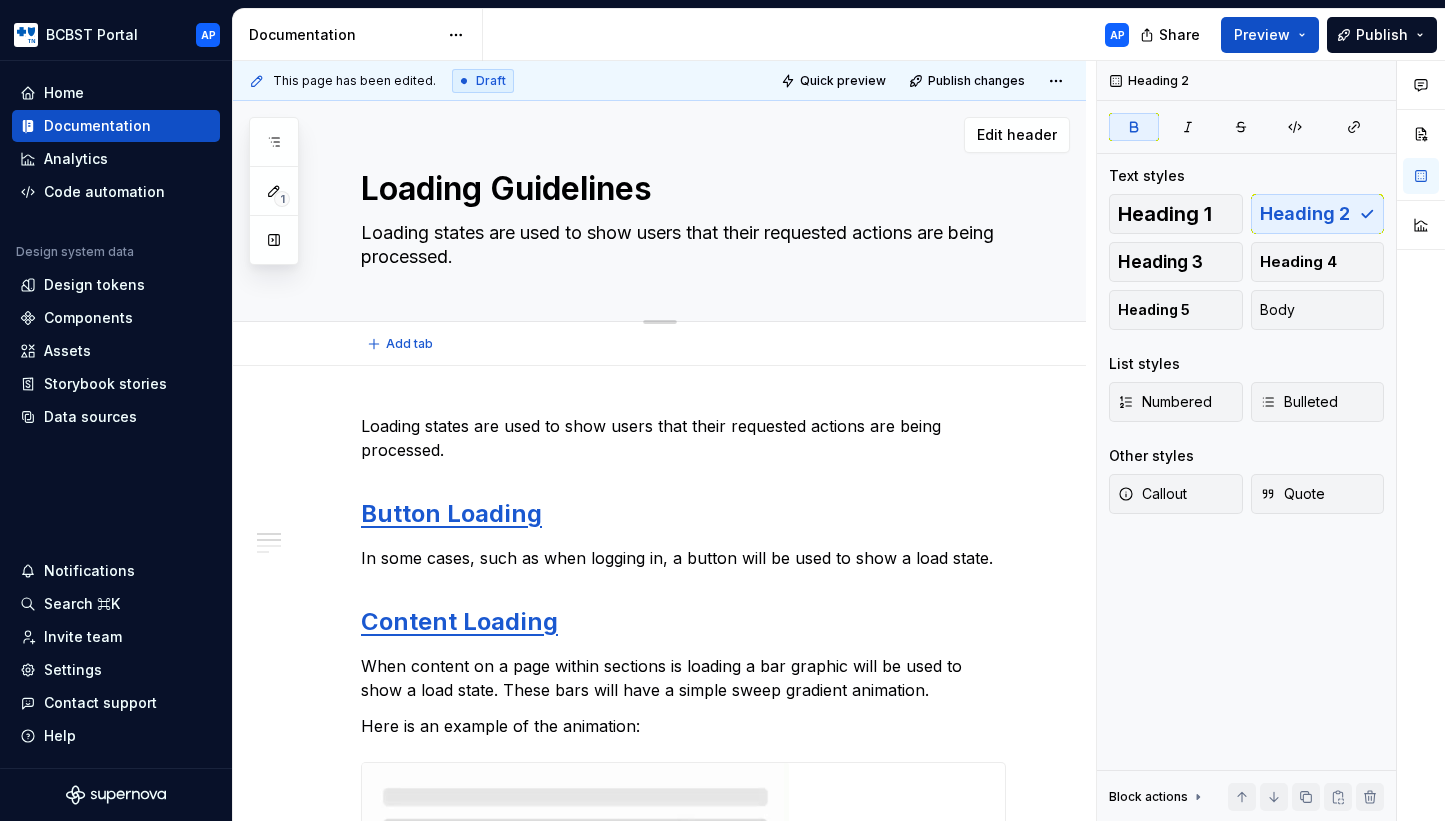 click on "Loading Guidelines" at bounding box center (679, 189) 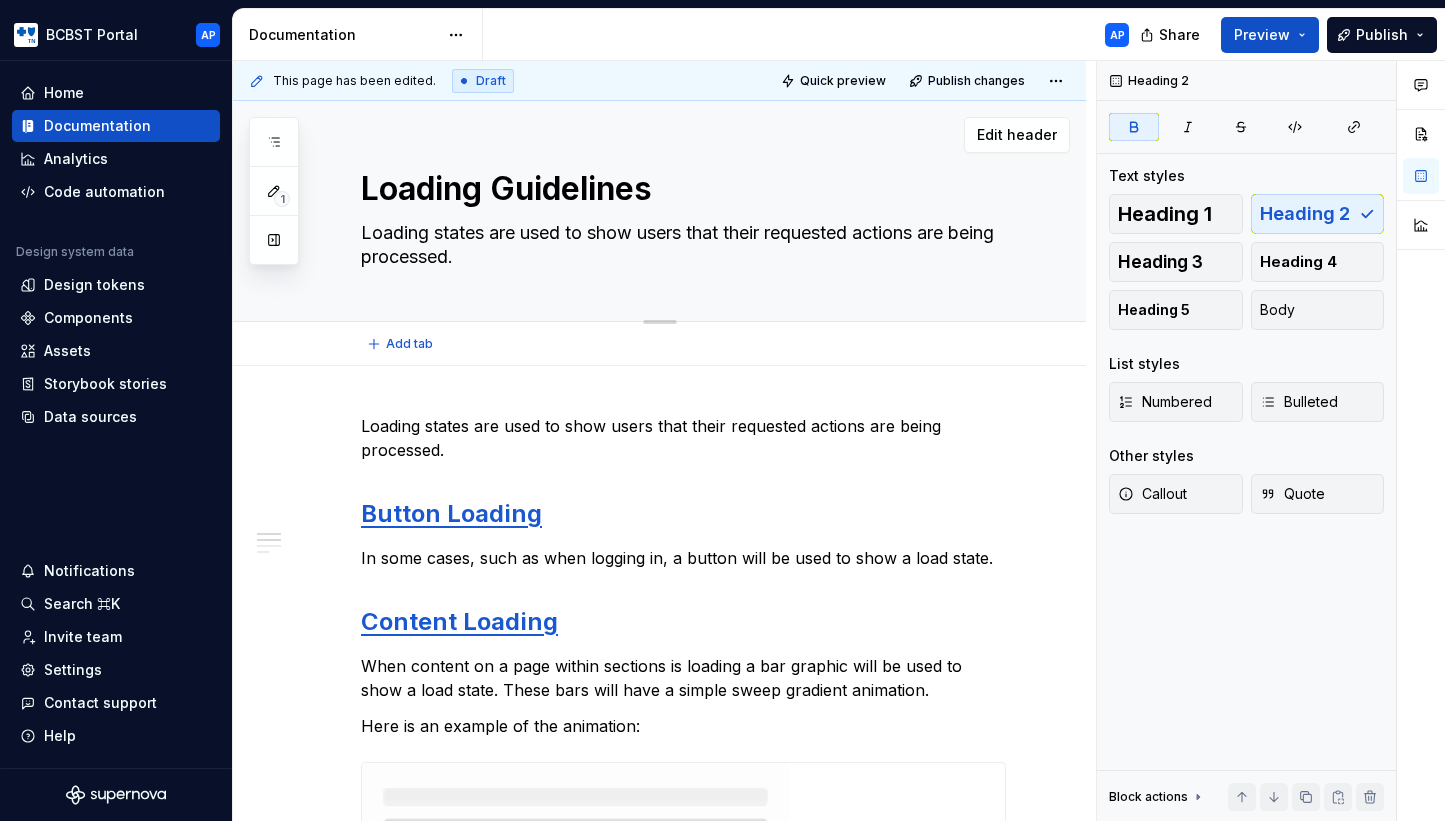 click on "Loading Guidelines" at bounding box center [679, 189] 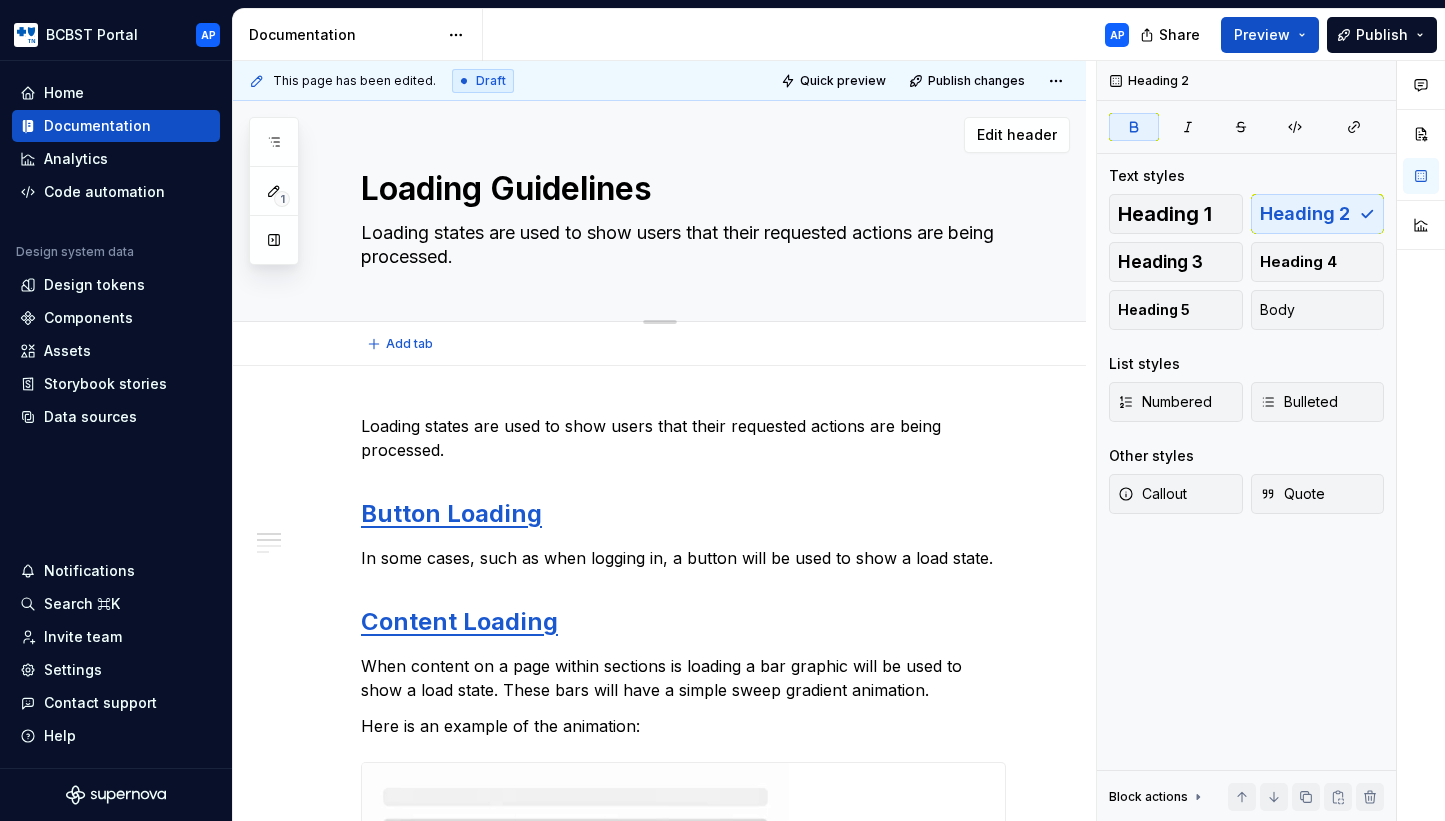 click on "Loading Guidelines" at bounding box center (679, 189) 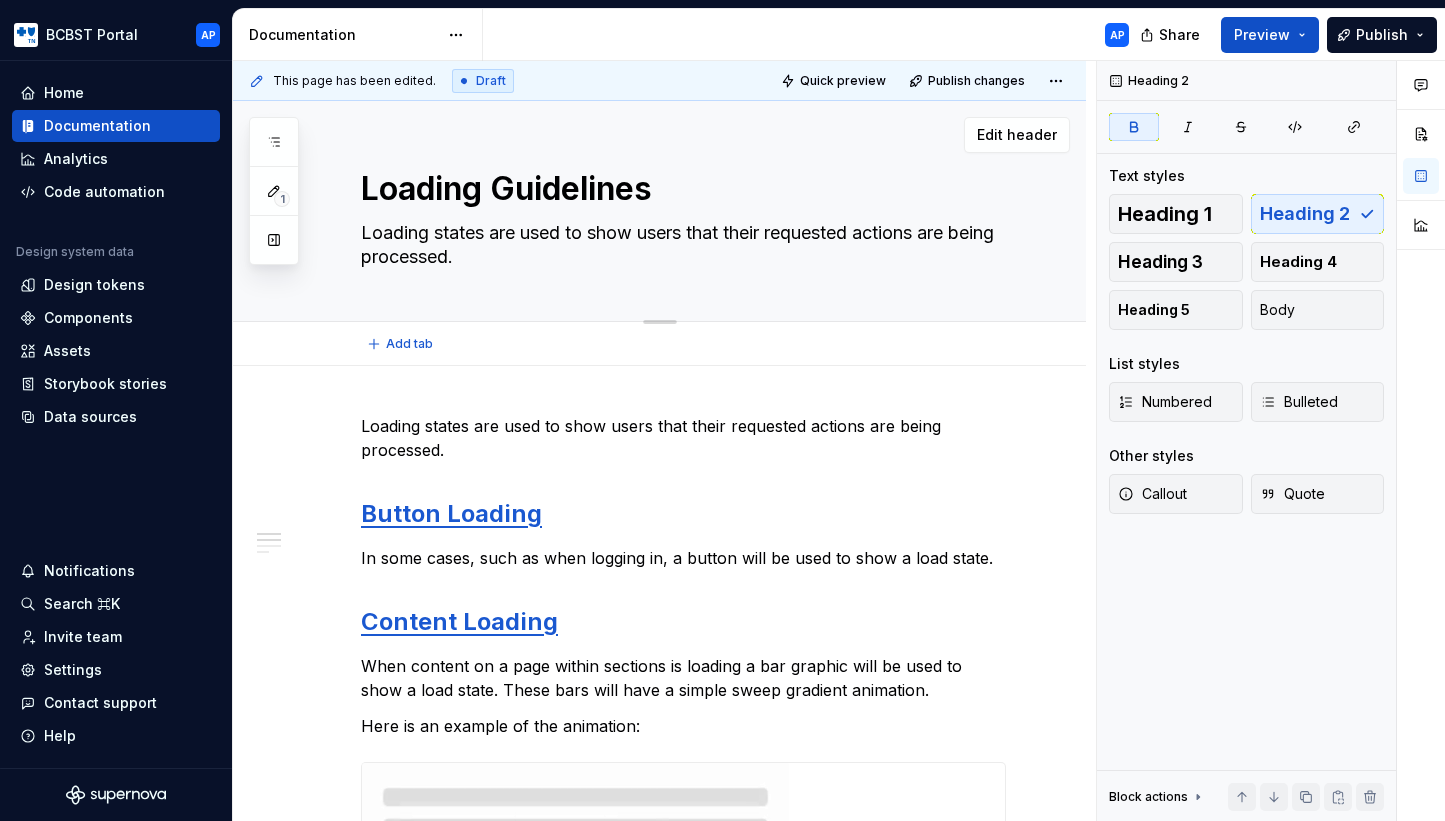 type on "*" 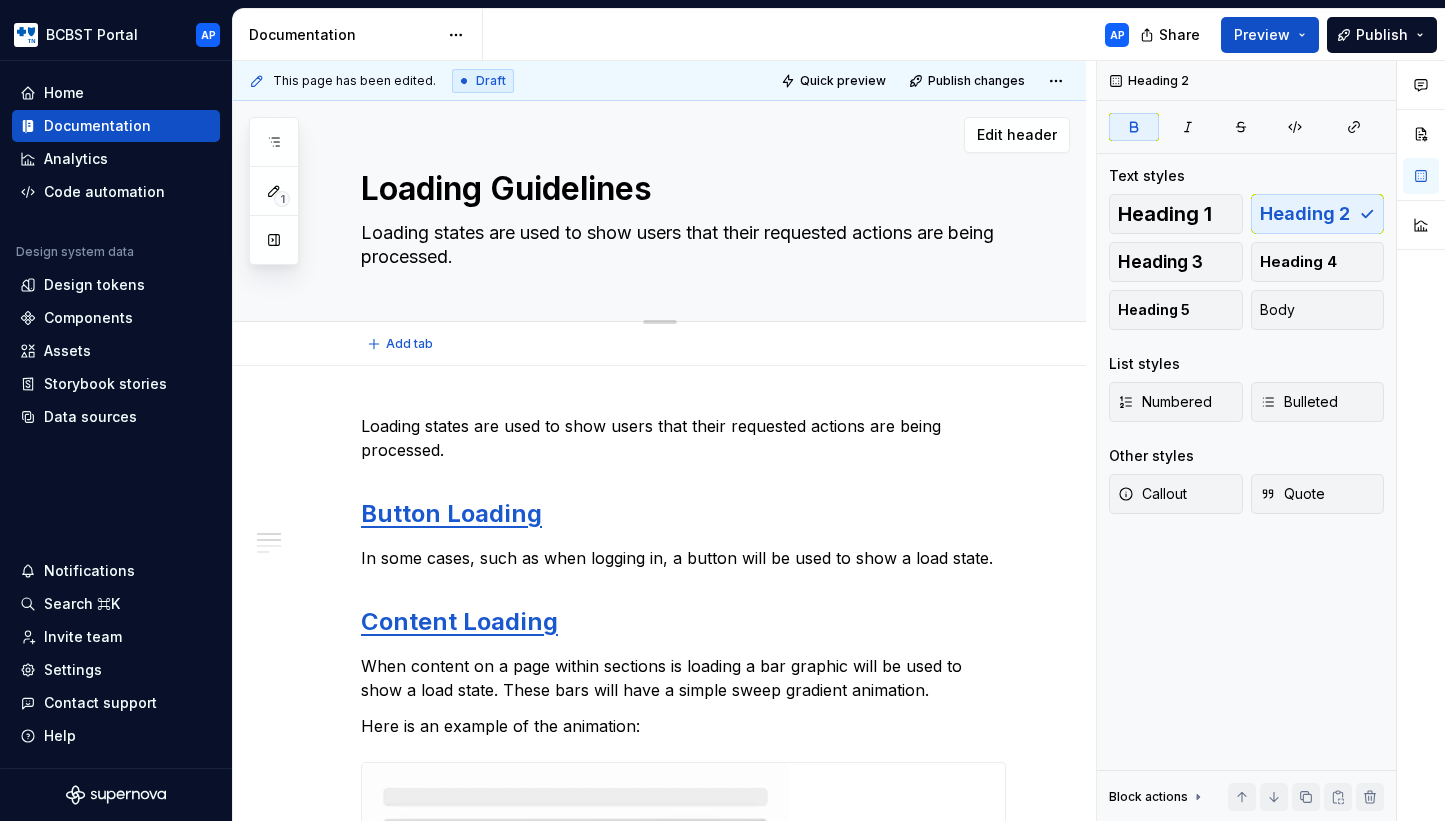 type on "Loading" 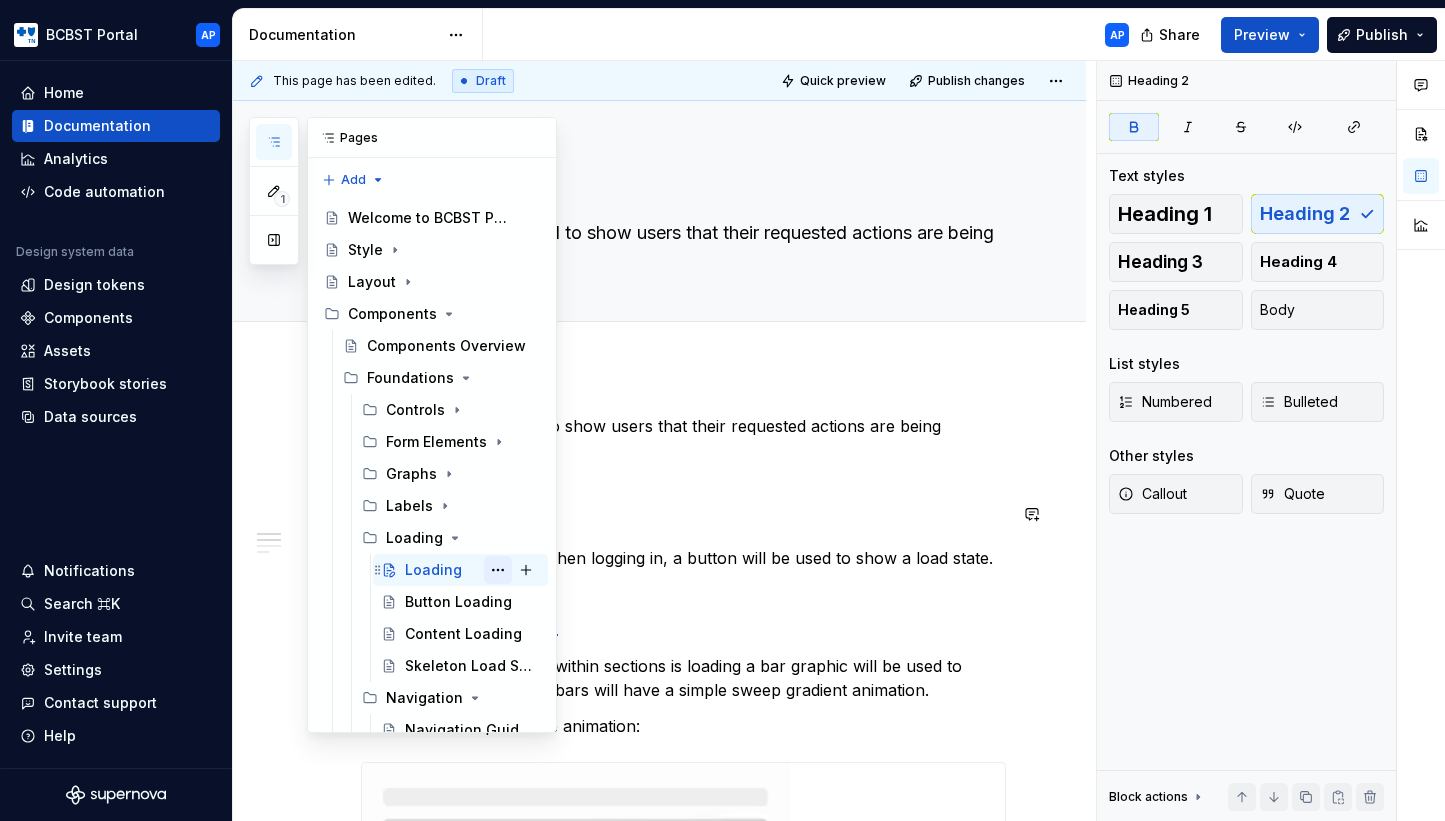 type on "*" 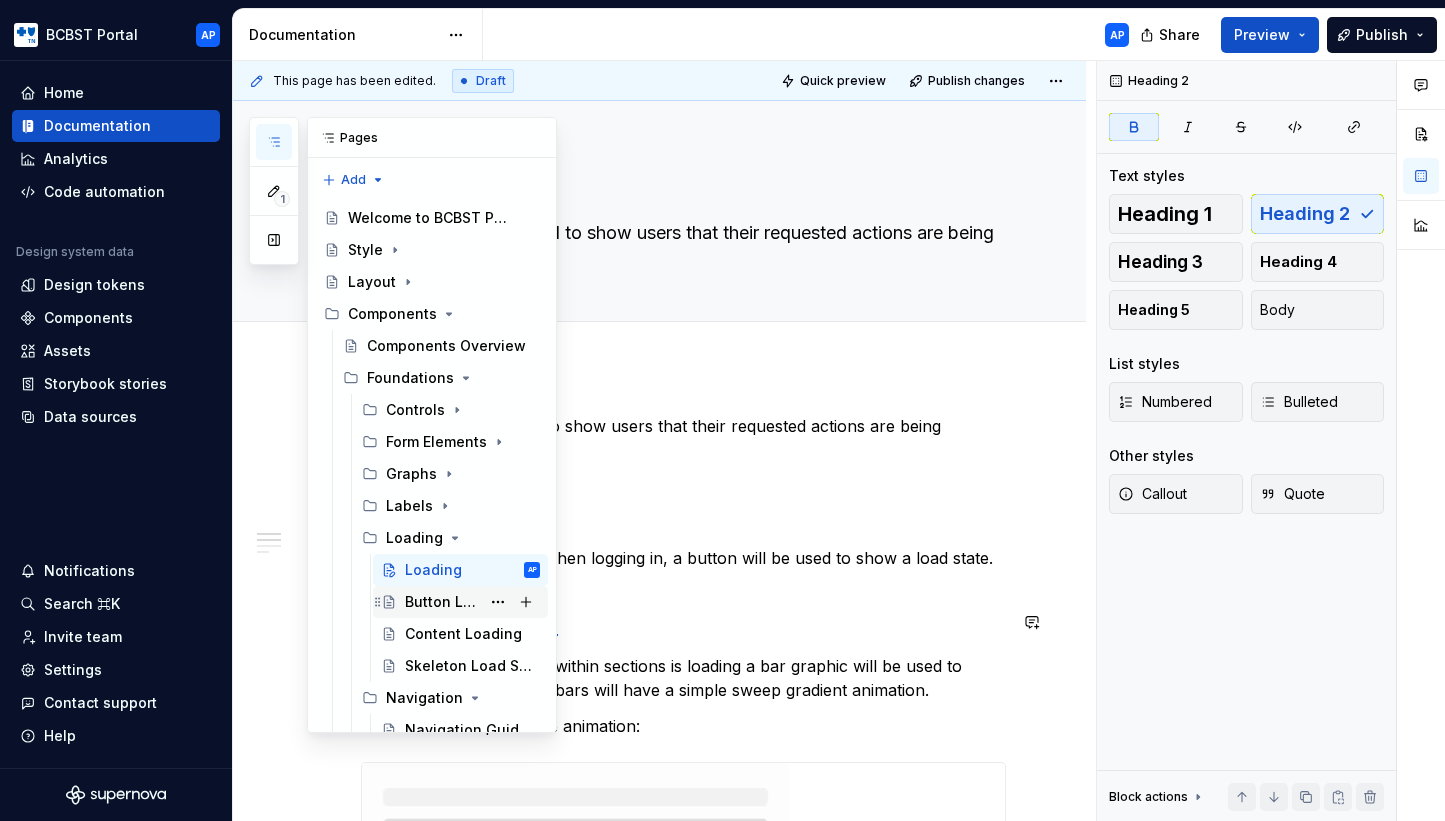 type on "Loading" 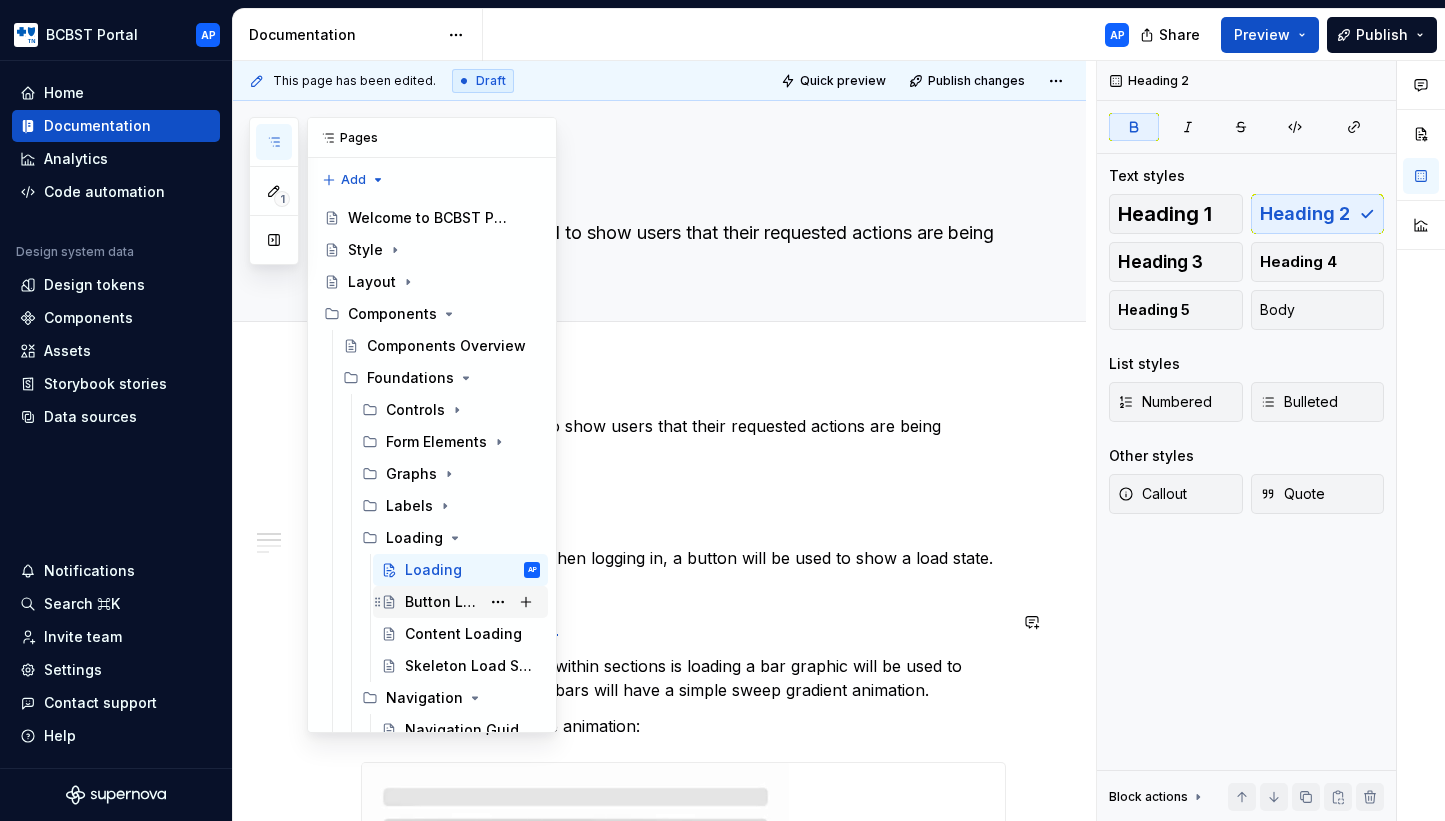 click on "Button Loading" at bounding box center [442, 602] 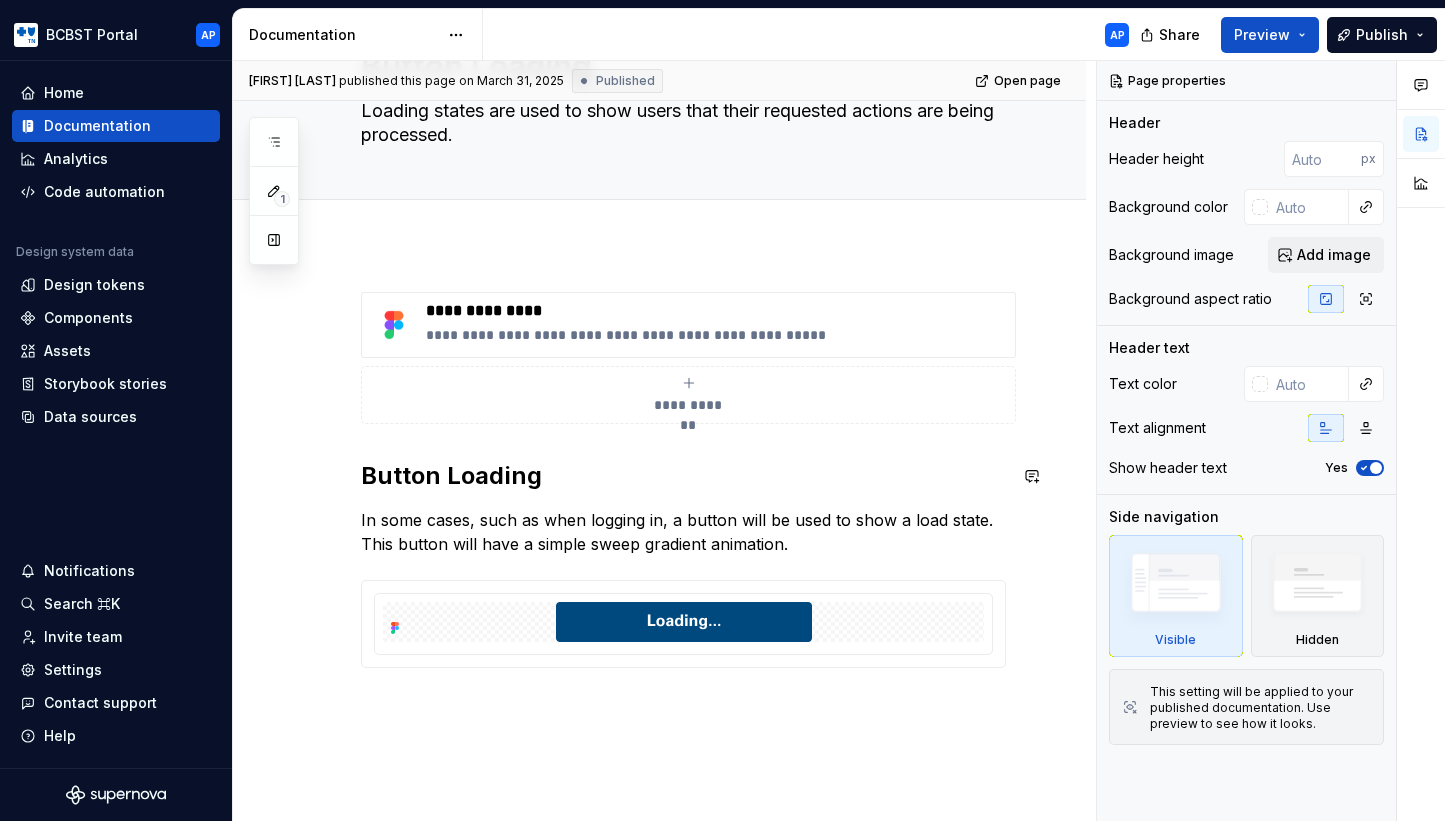 scroll, scrollTop: 225, scrollLeft: 0, axis: vertical 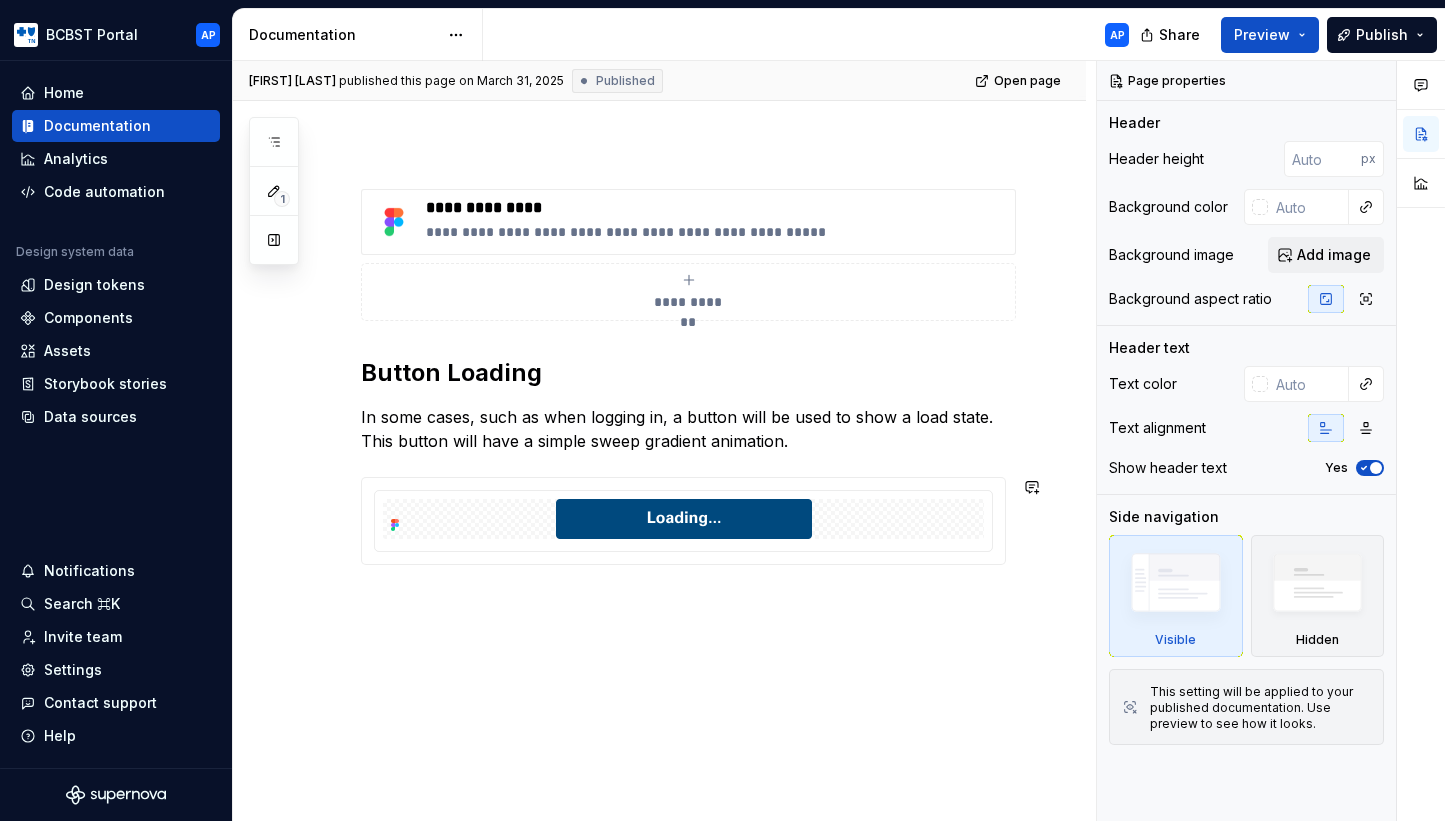 click on "**********" at bounding box center [659, 488] 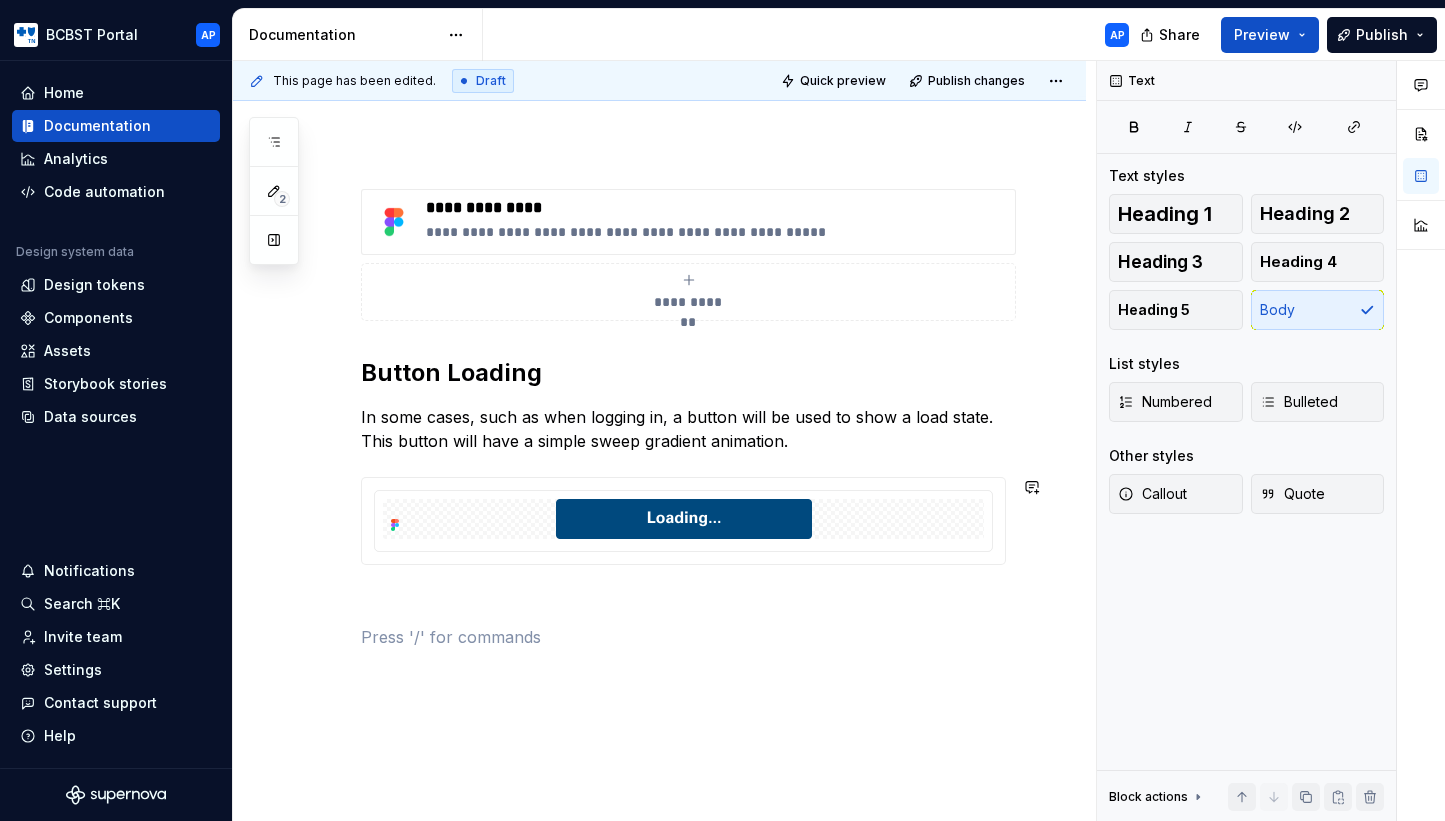 type on "*" 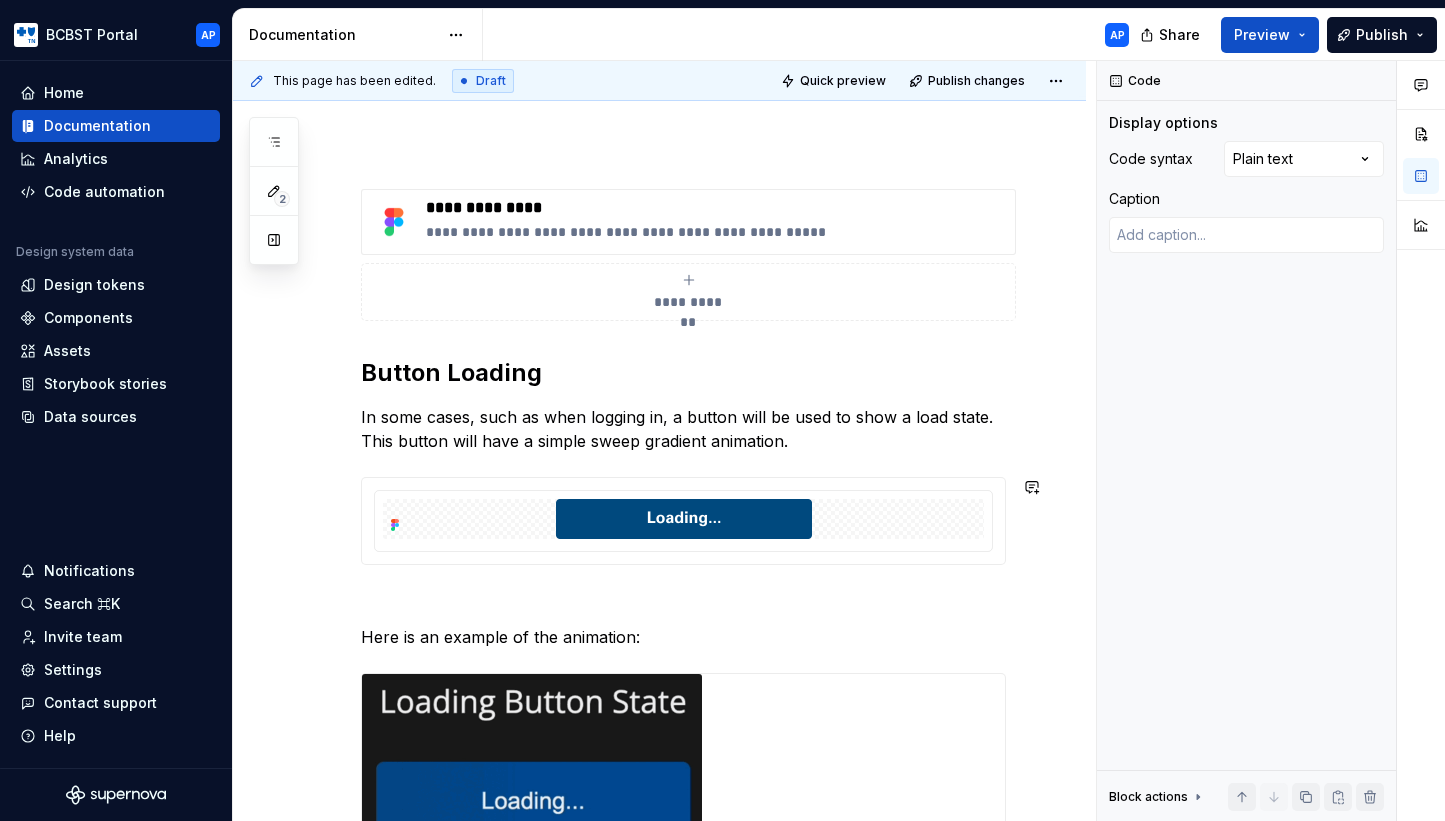 scroll, scrollTop: 225, scrollLeft: 0, axis: vertical 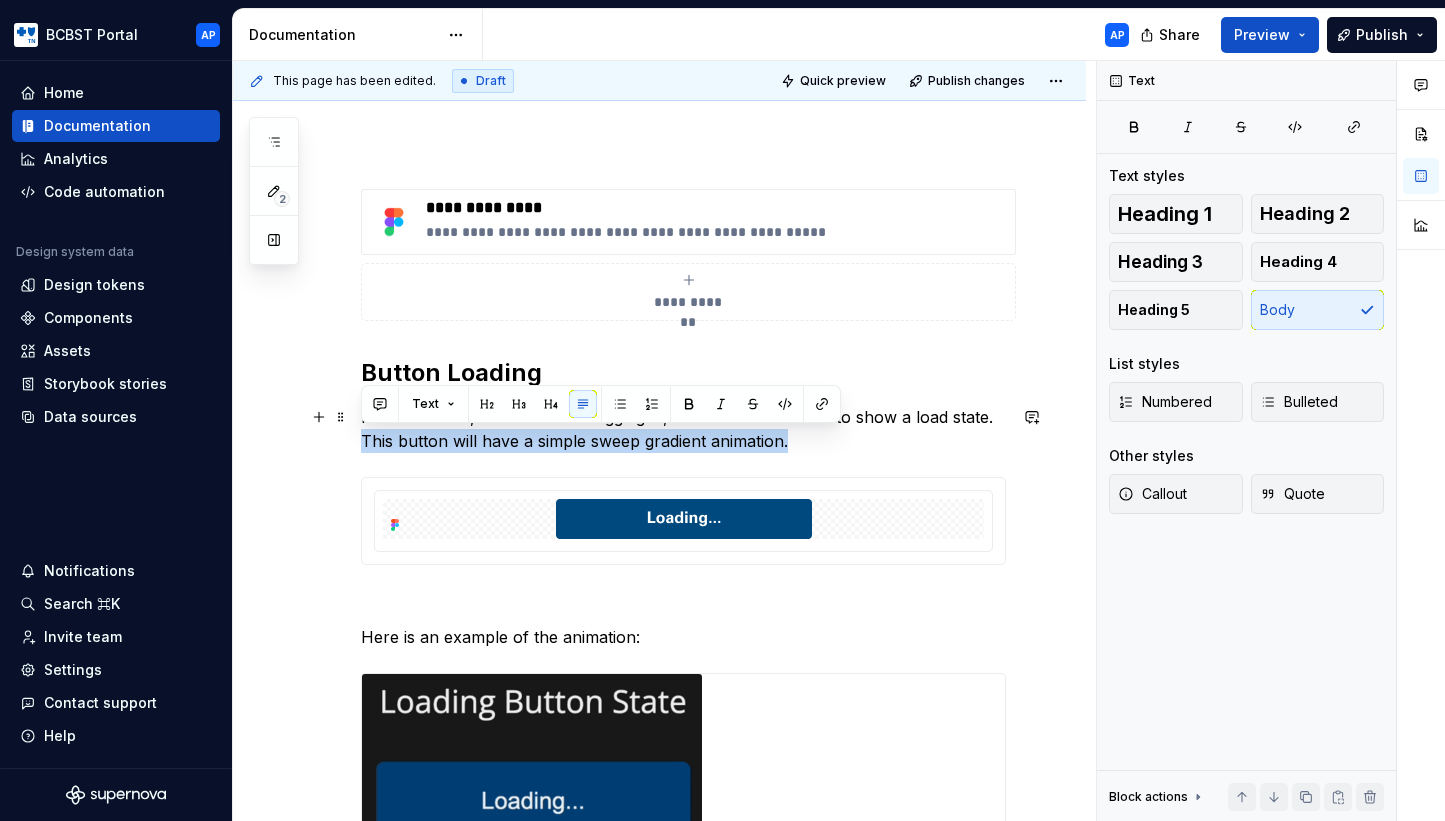 drag, startPoint x: 746, startPoint y: 444, endPoint x: 343, endPoint y: 448, distance: 403.01984 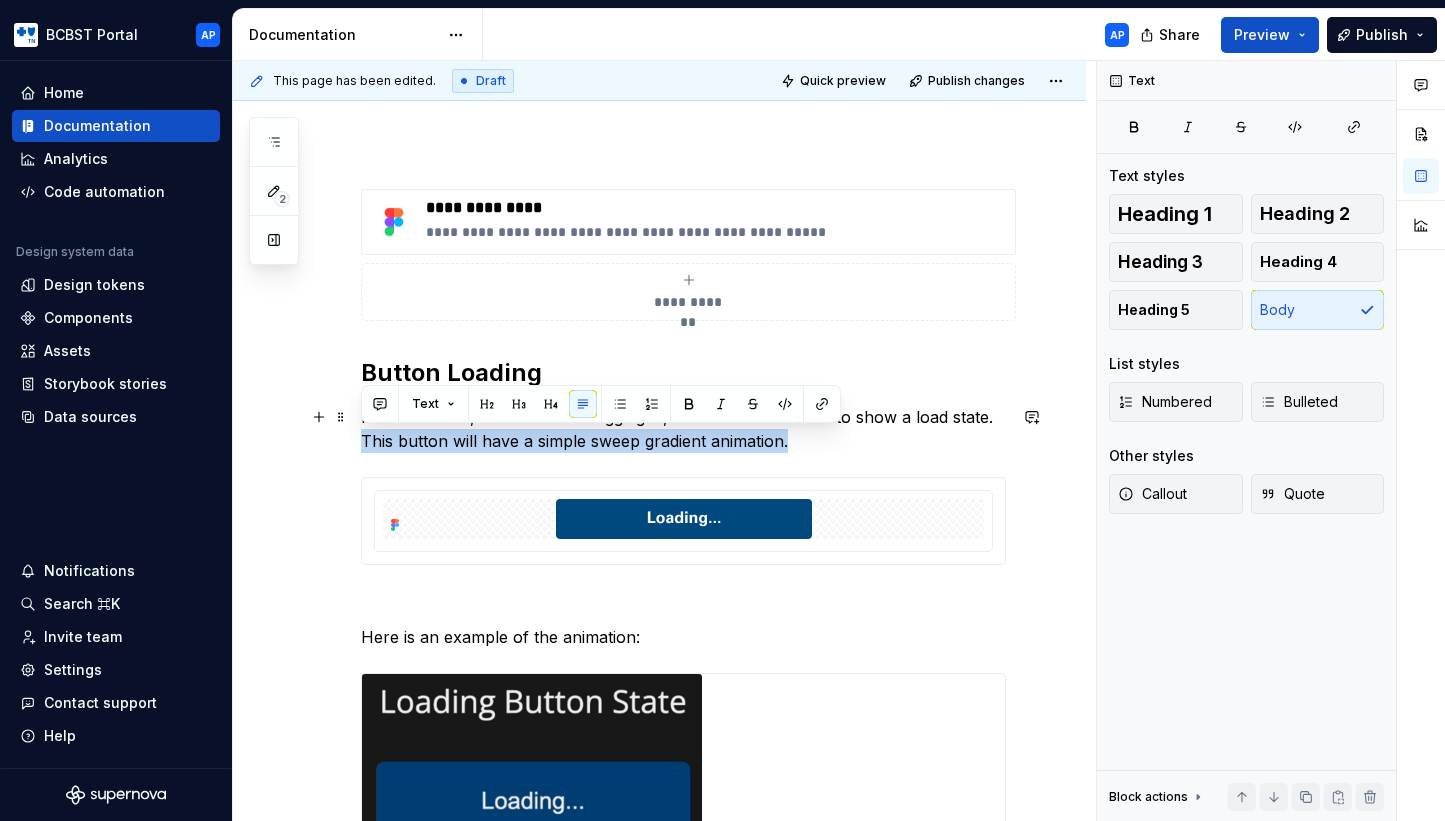 click on "**********" at bounding box center (659, 732) 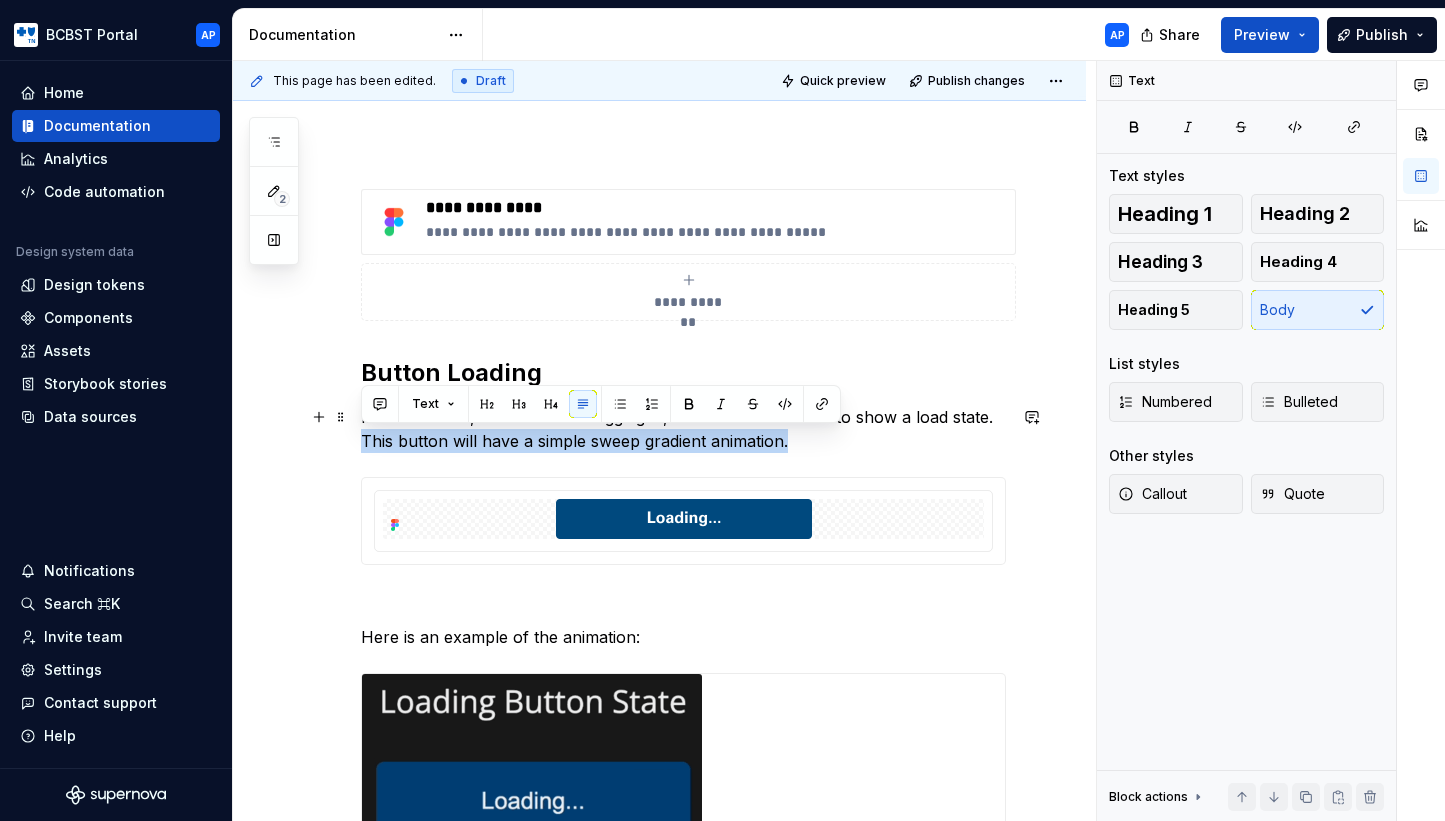 copy on "This button will have a simple sweep gradient animation." 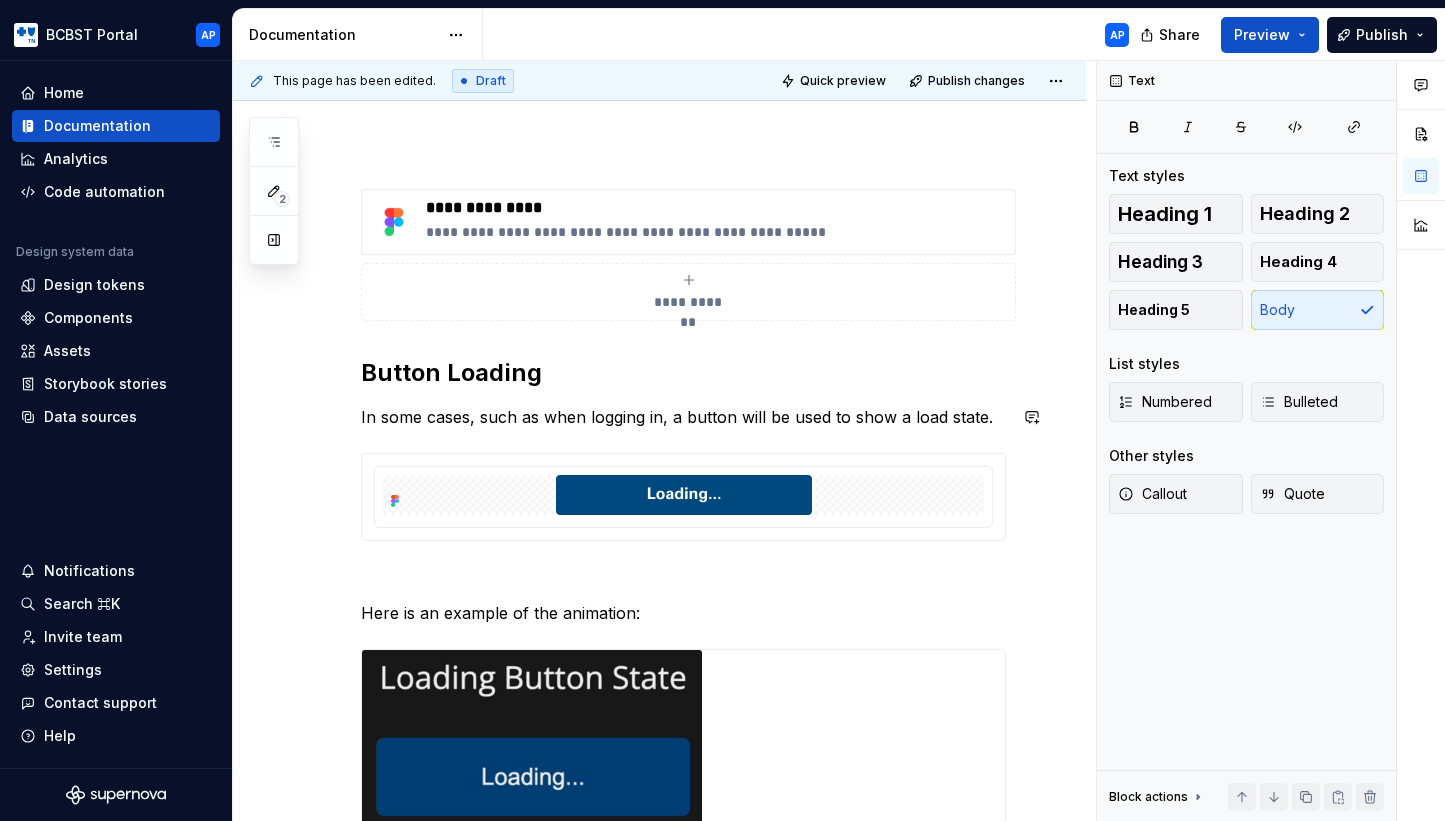 type 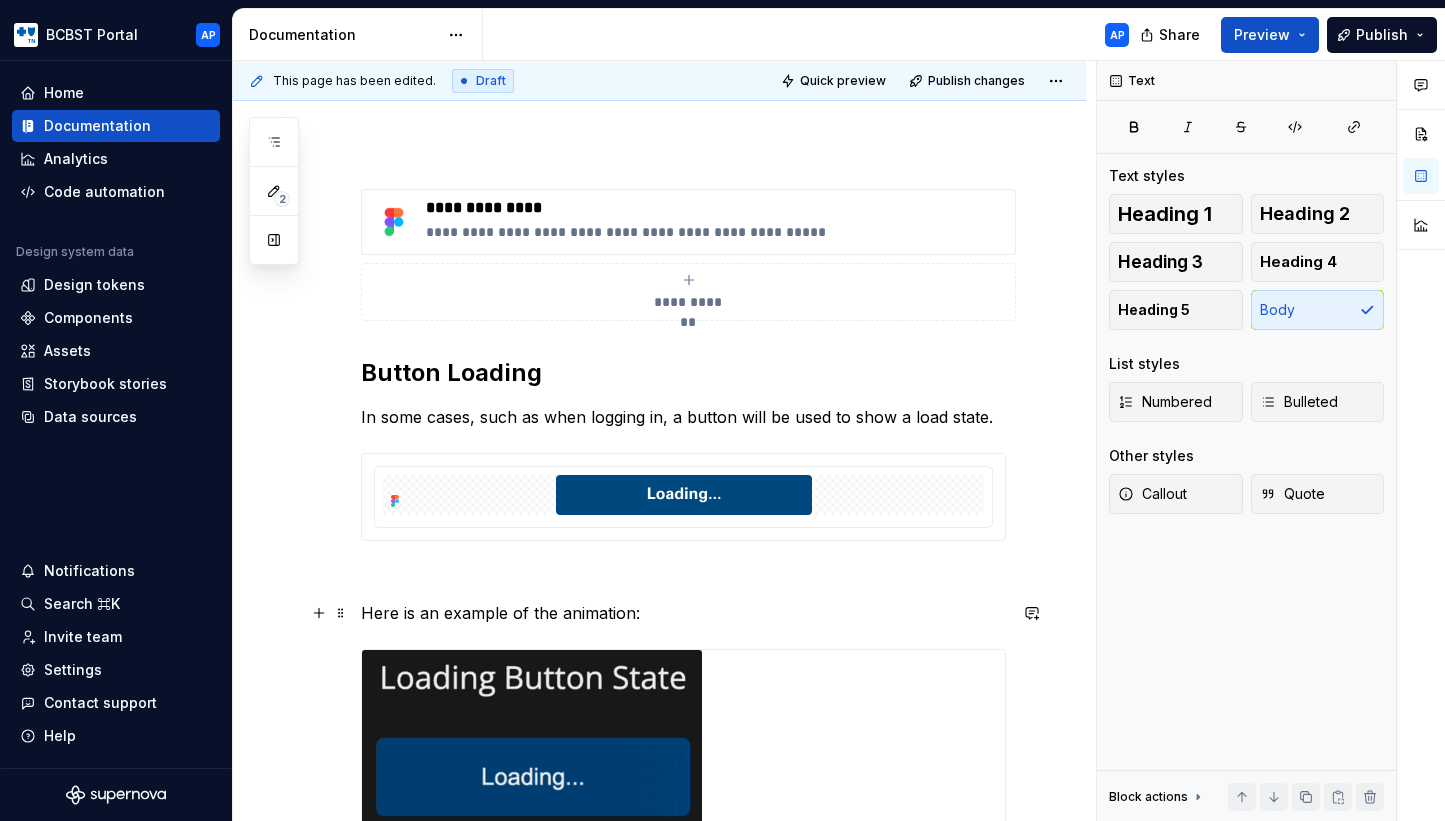 click on "Here is an example of the animation:" at bounding box center [683, 613] 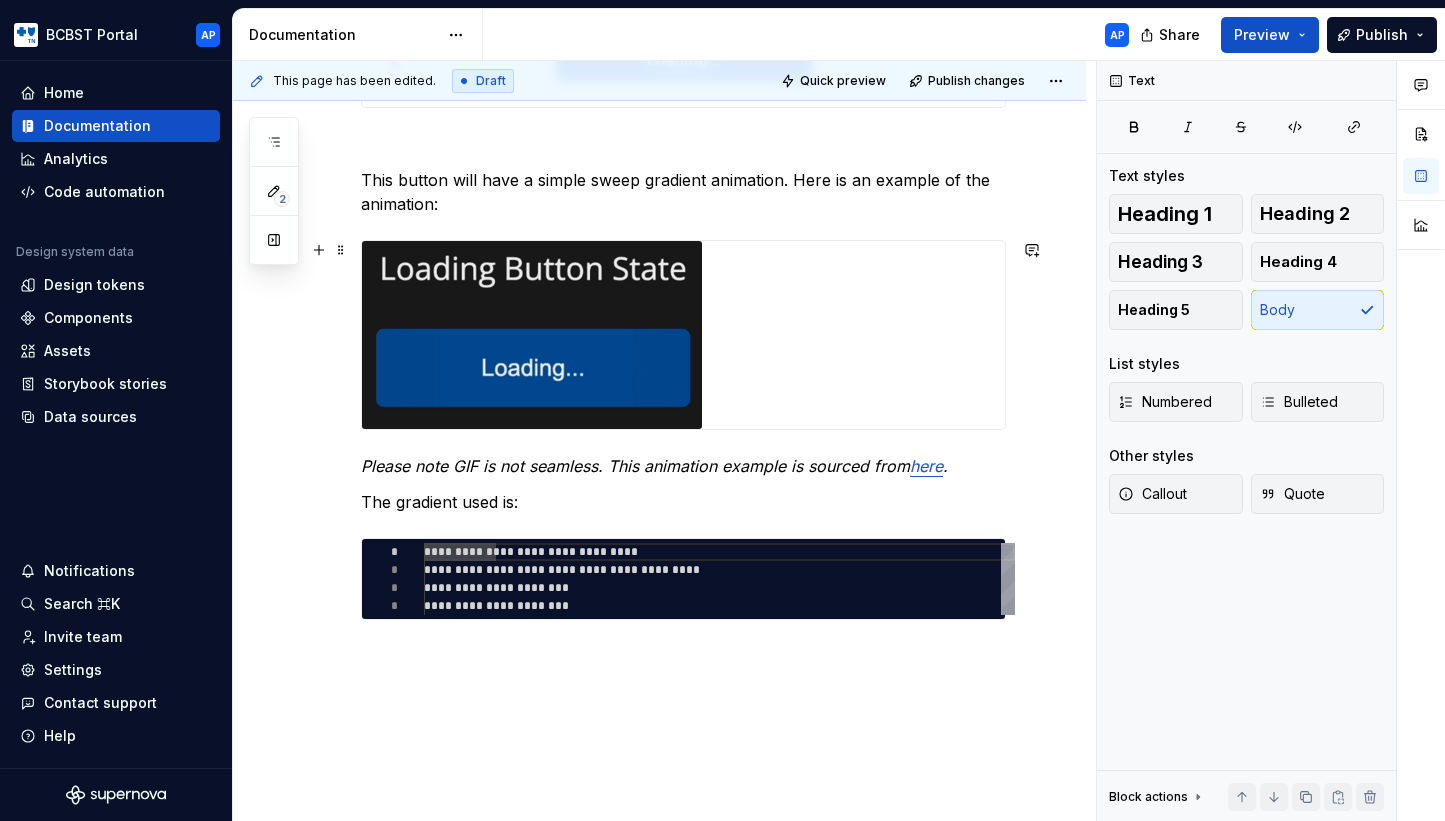 scroll, scrollTop: 651, scrollLeft: 0, axis: vertical 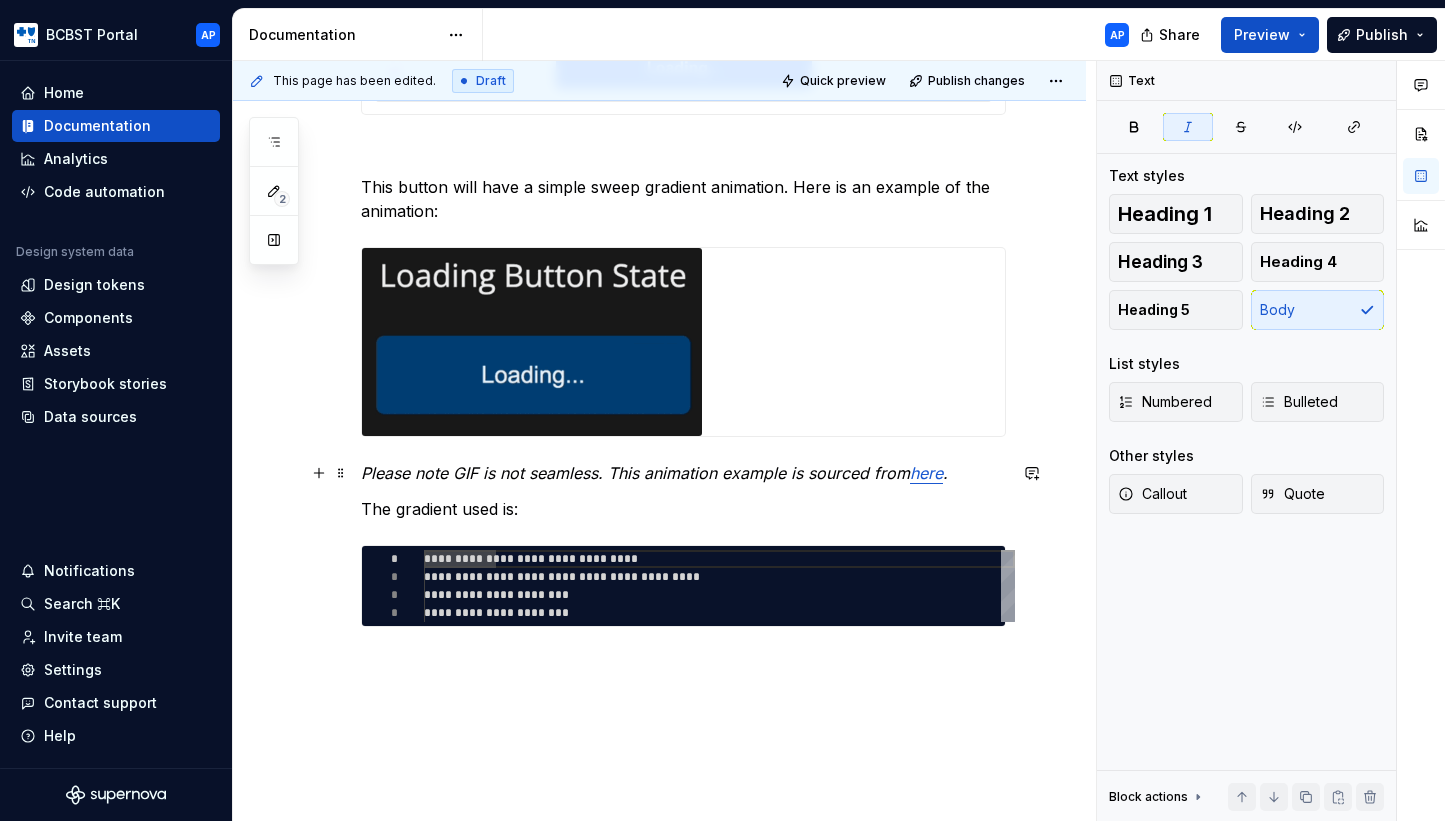 click on "Please note GIF is not seamless. This animation example is sourced from" at bounding box center (635, 473) 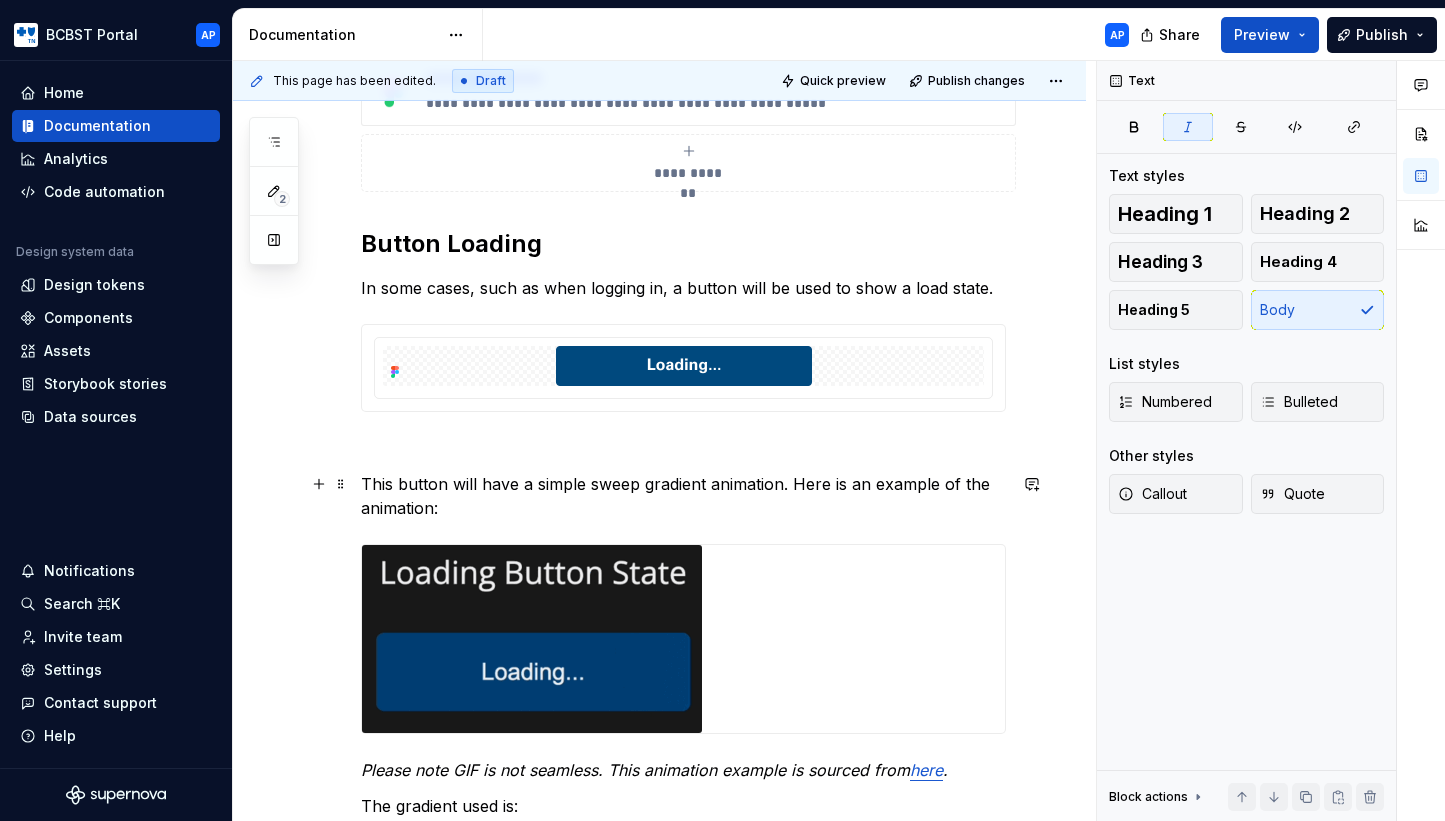 scroll, scrollTop: 359, scrollLeft: 0, axis: vertical 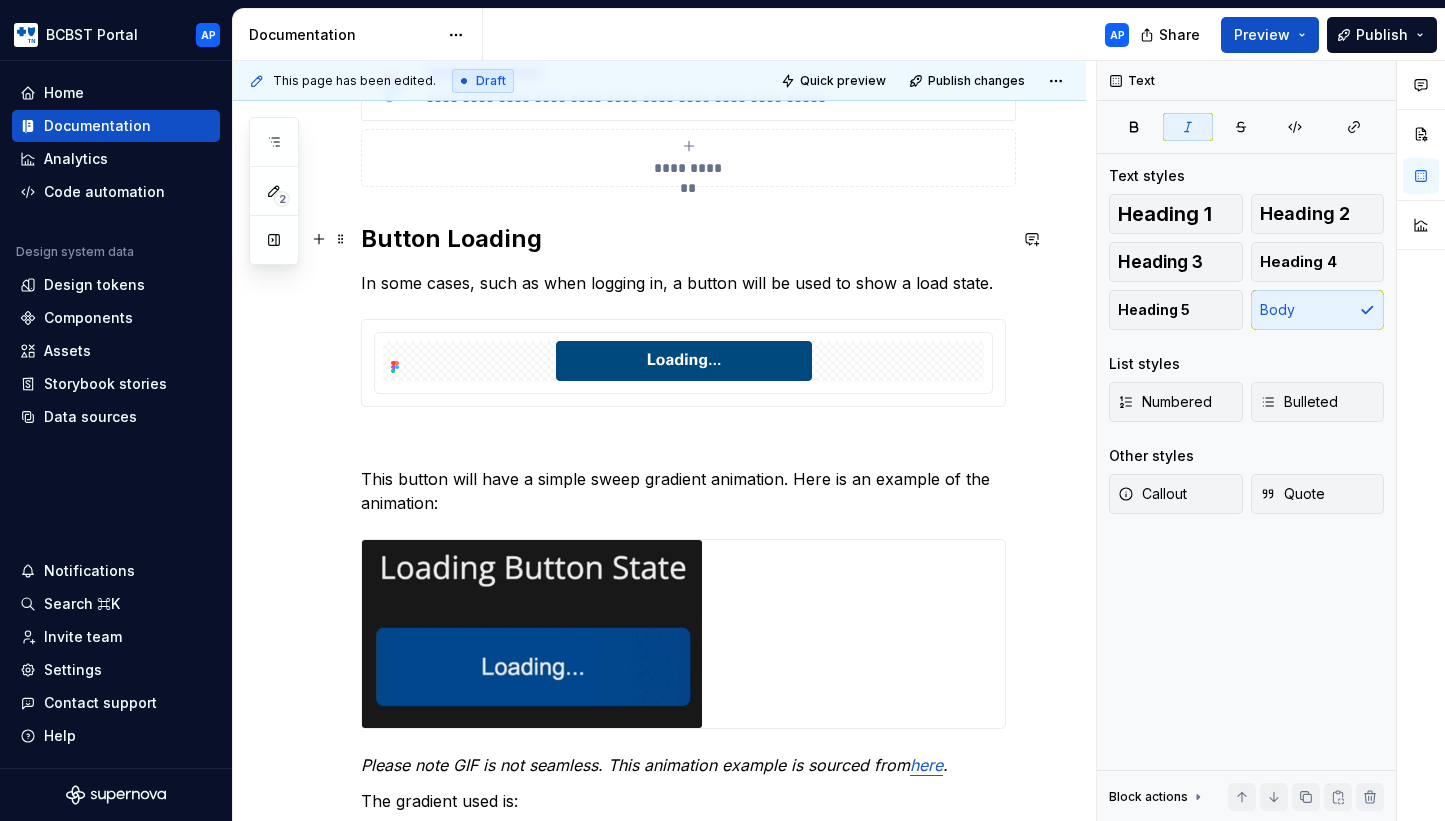 click on "Button Loading" at bounding box center [451, 238] 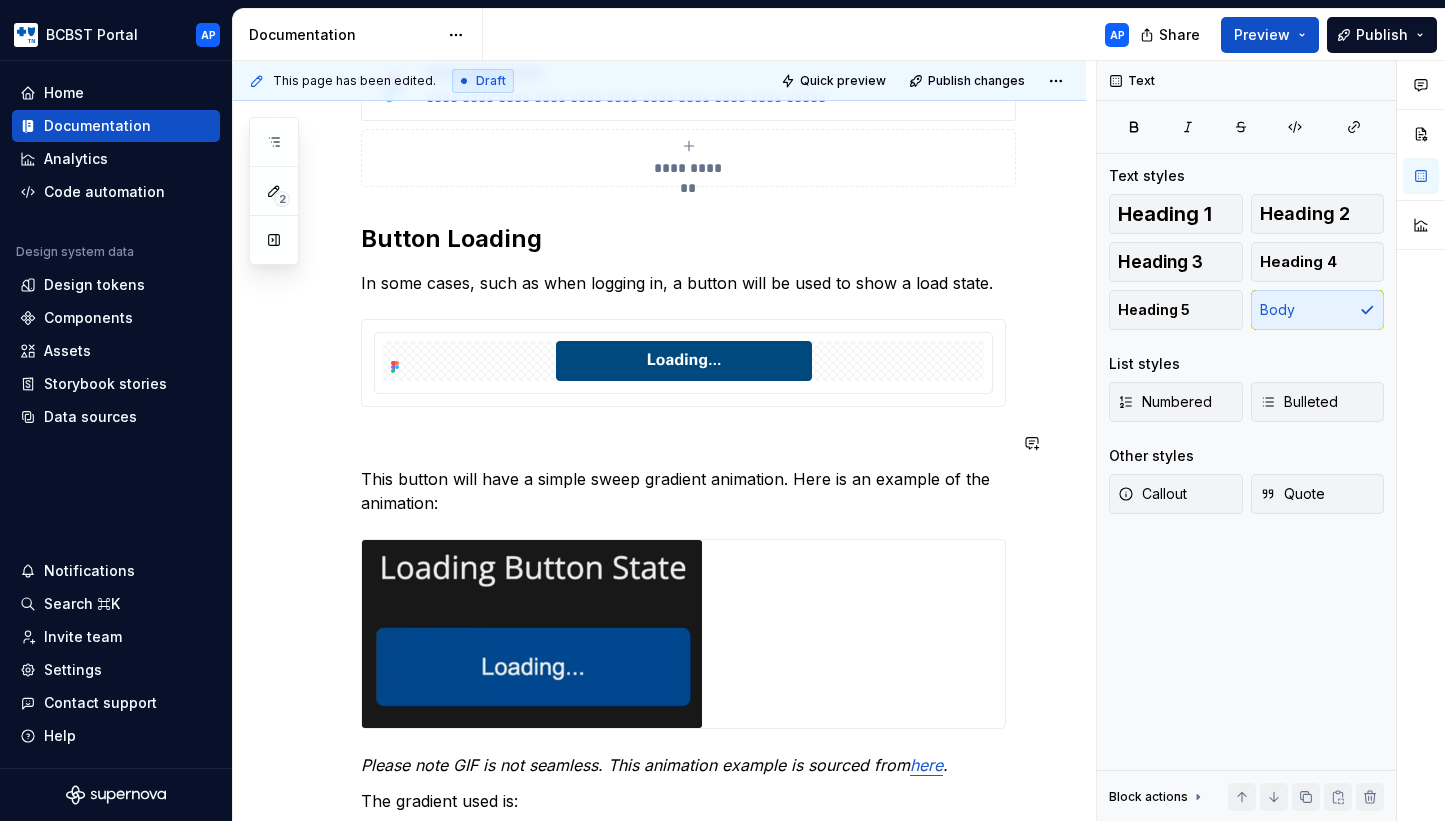 click on "**********" at bounding box center (683, 487) 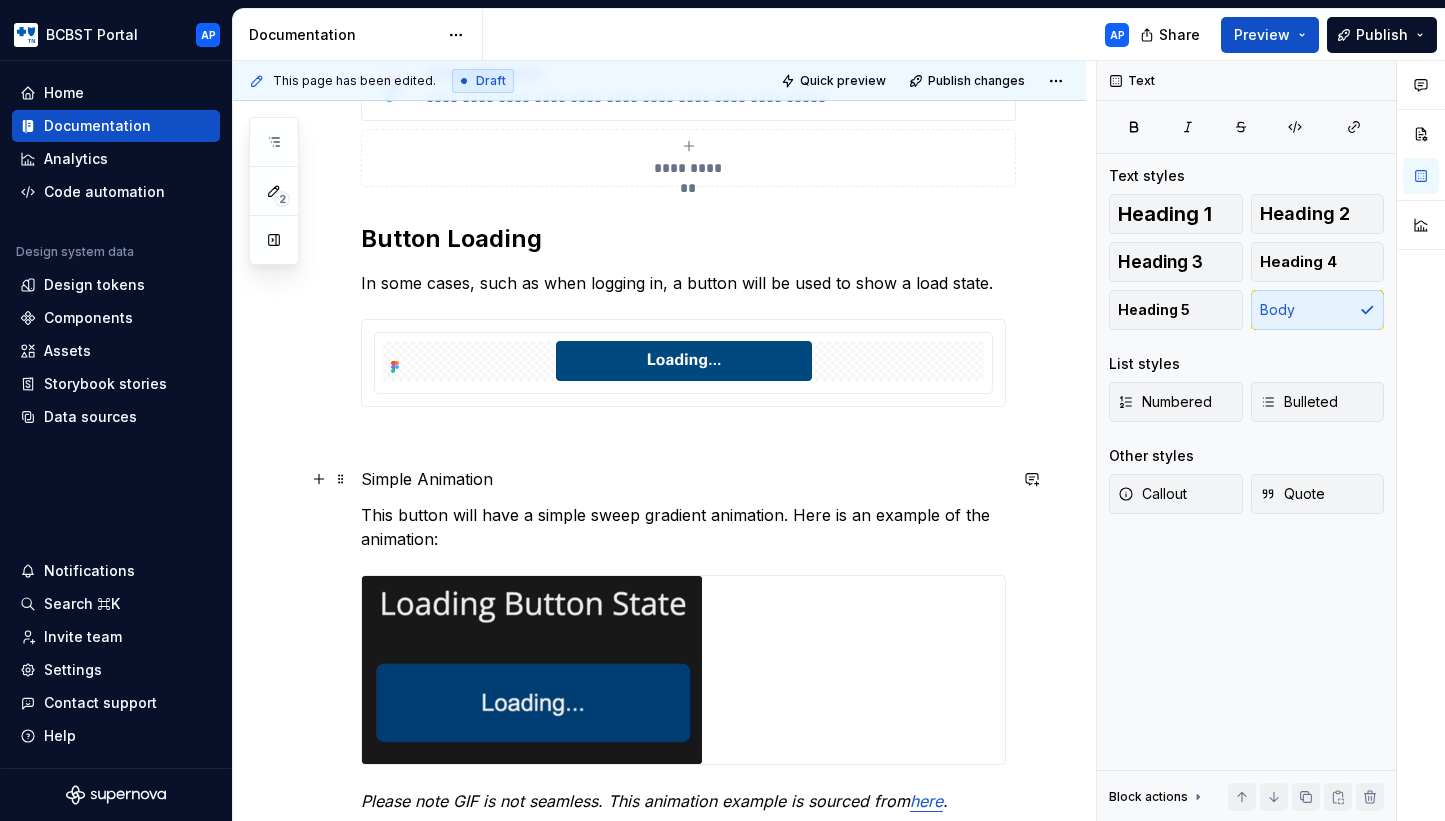 click on "Simple Animation" at bounding box center (683, 479) 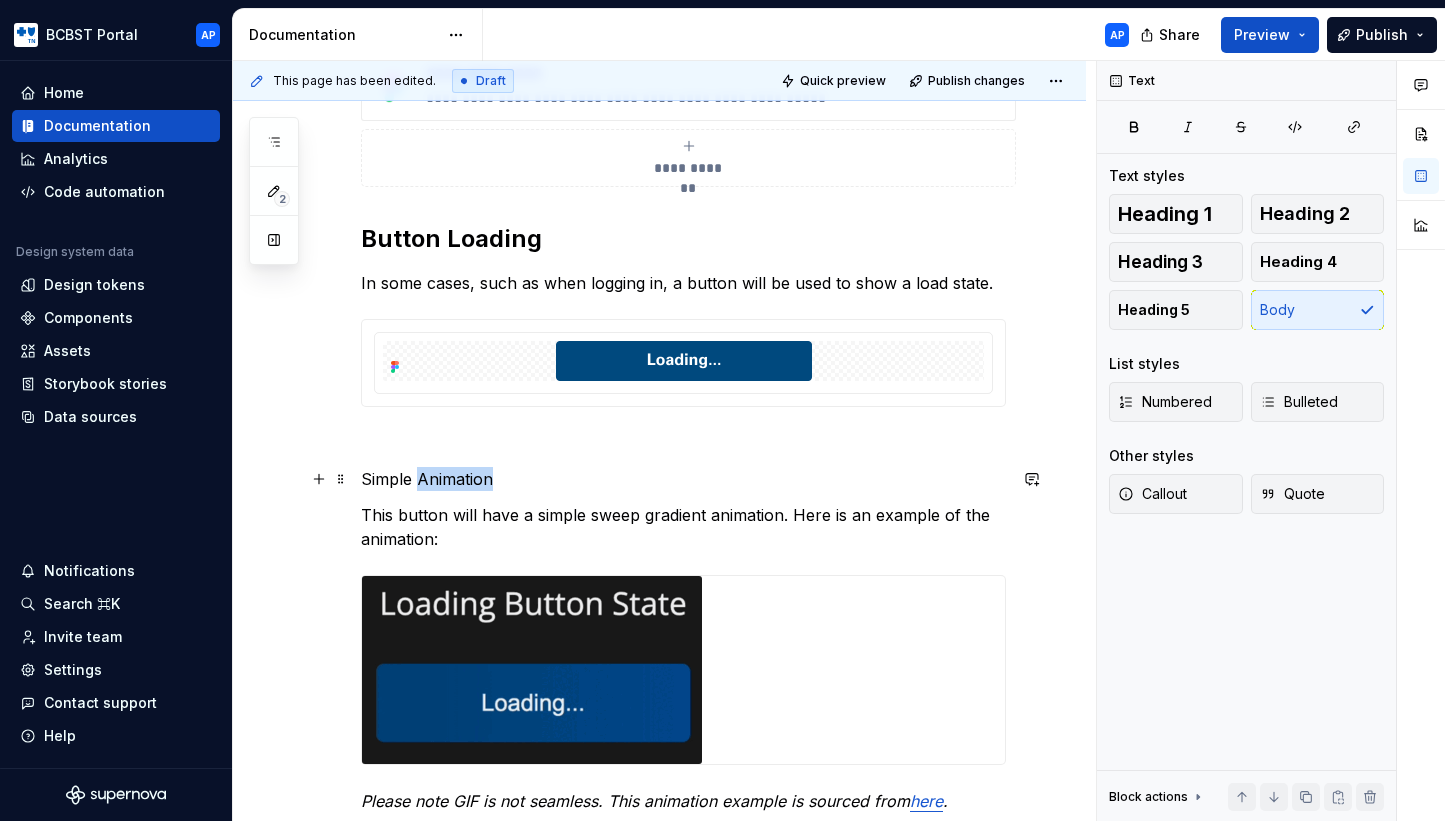 click on "Simple Animation" at bounding box center (683, 479) 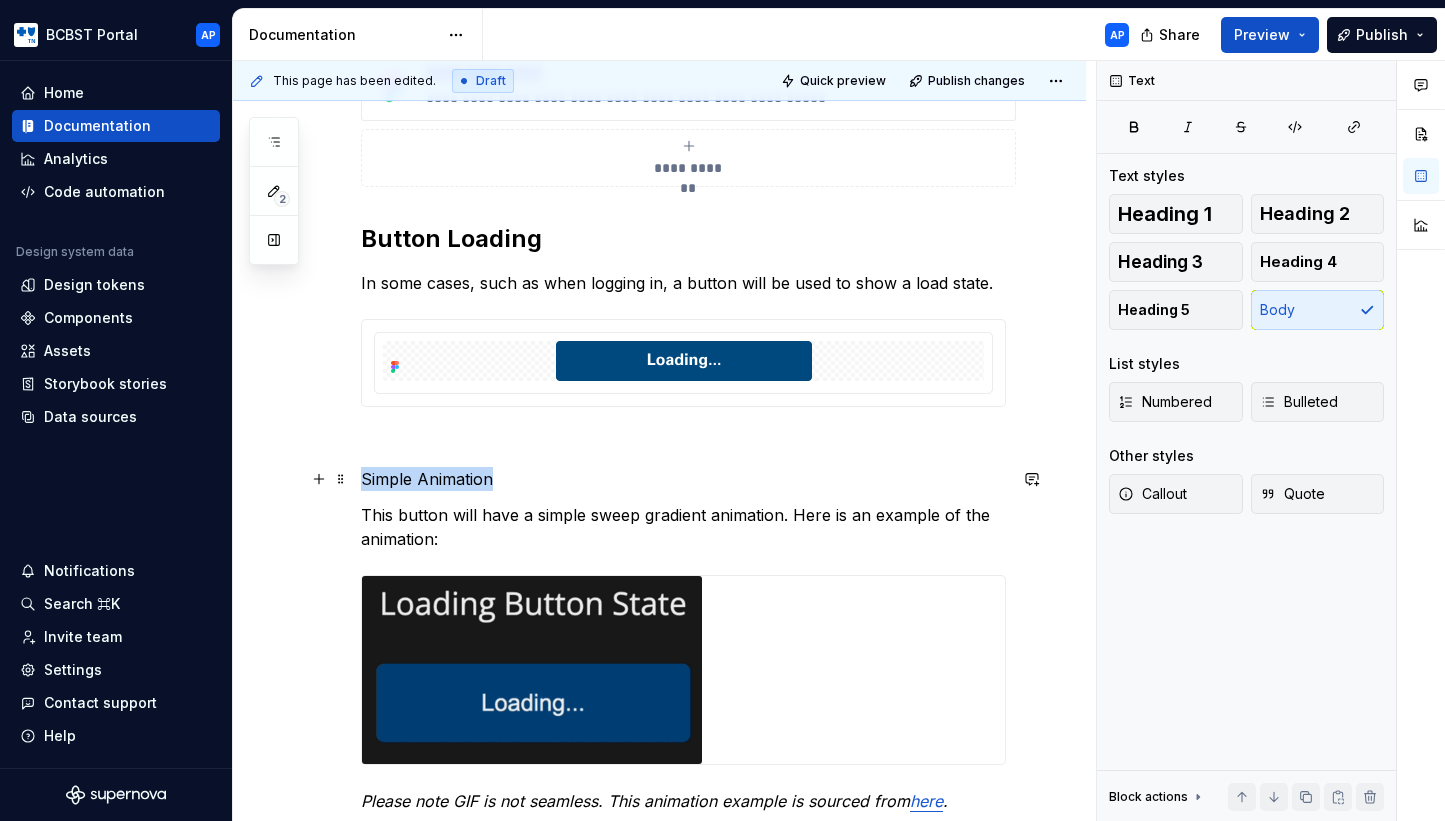 click on "Simple Animation" at bounding box center (683, 479) 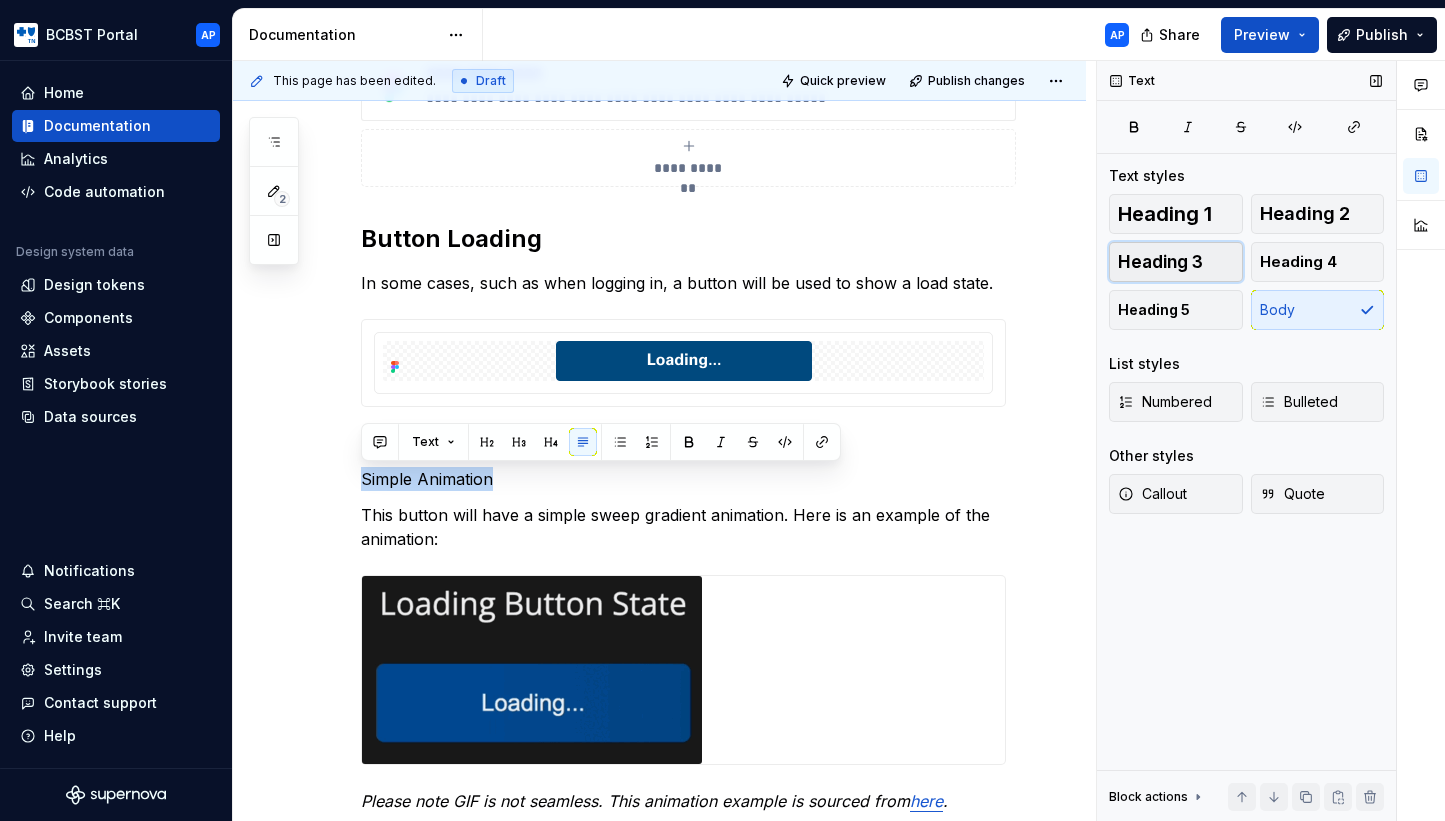 click on "Heading 3" at bounding box center (1176, 262) 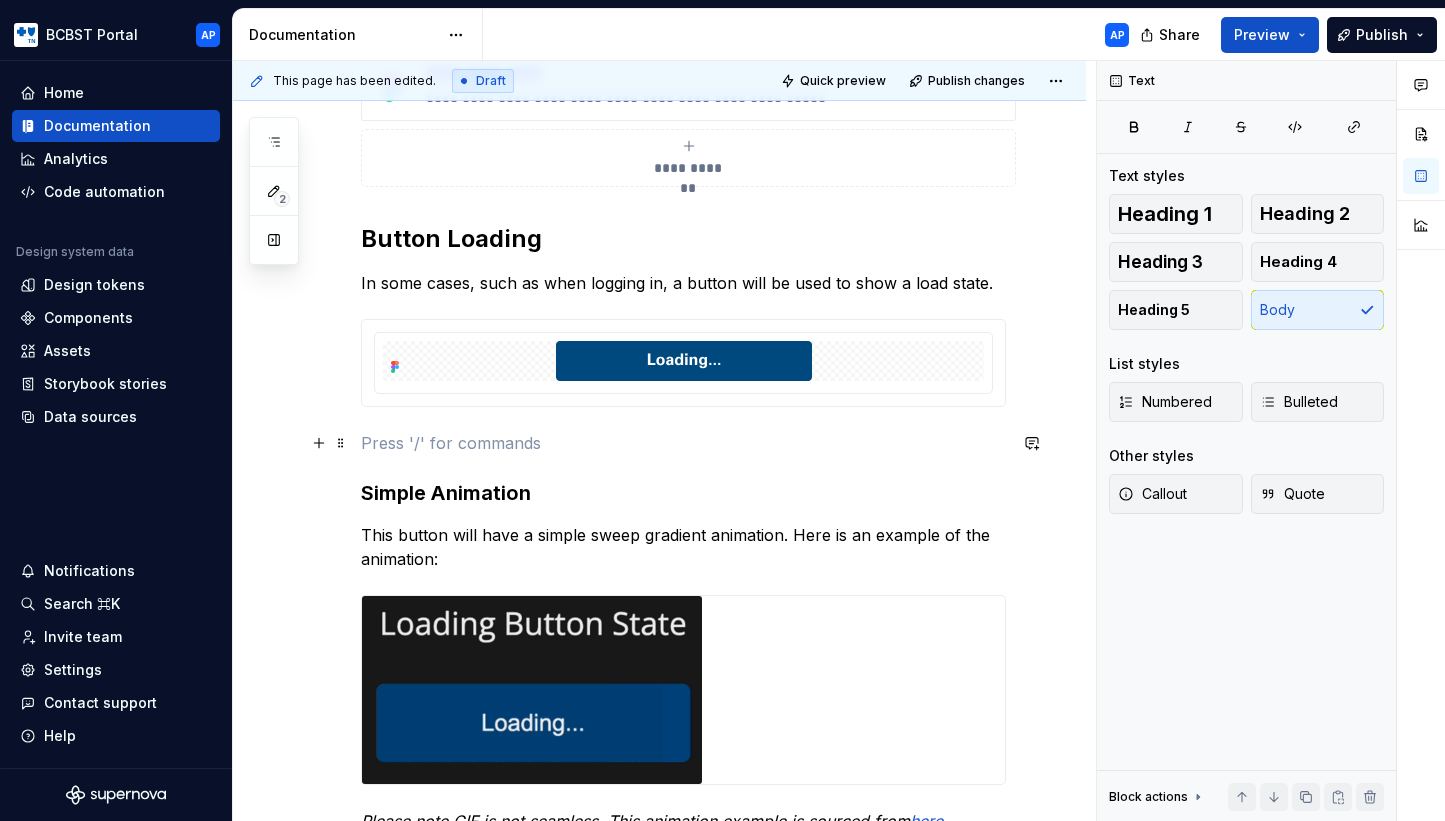 click at bounding box center [683, 443] 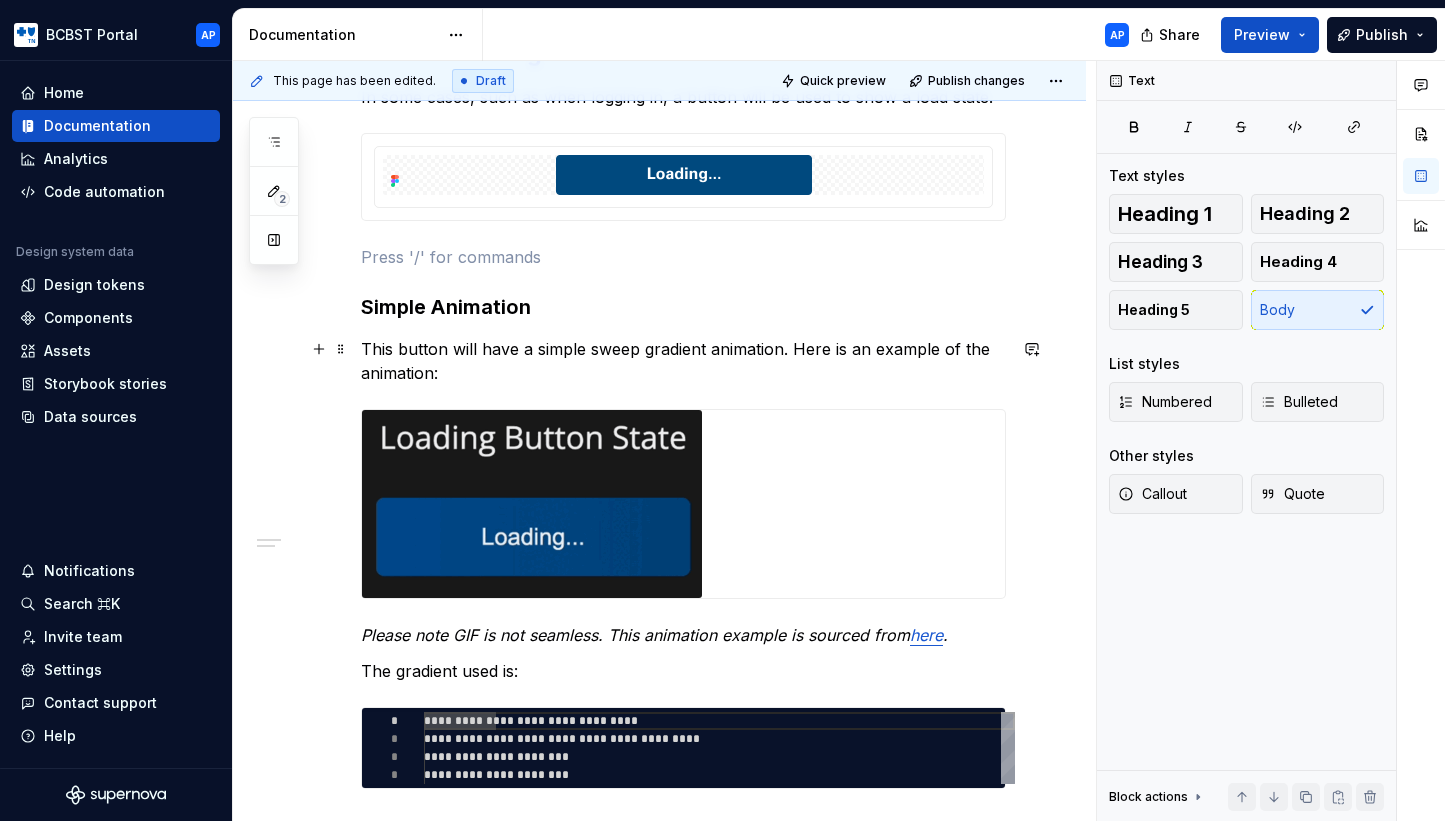scroll, scrollTop: 394, scrollLeft: 0, axis: vertical 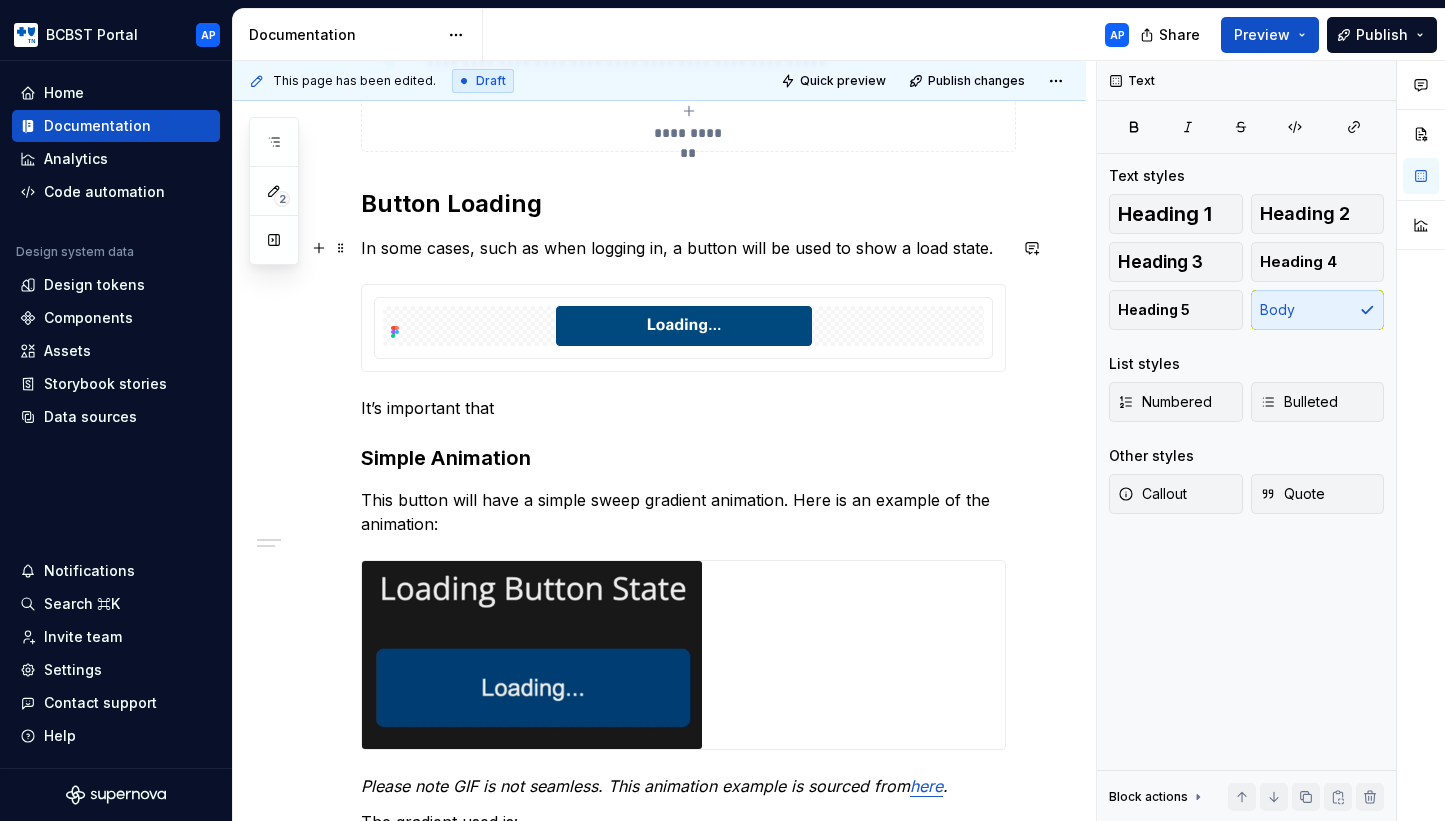 click on "In some cases, such as when logging in, a button will be used to show a load state." at bounding box center (683, 248) 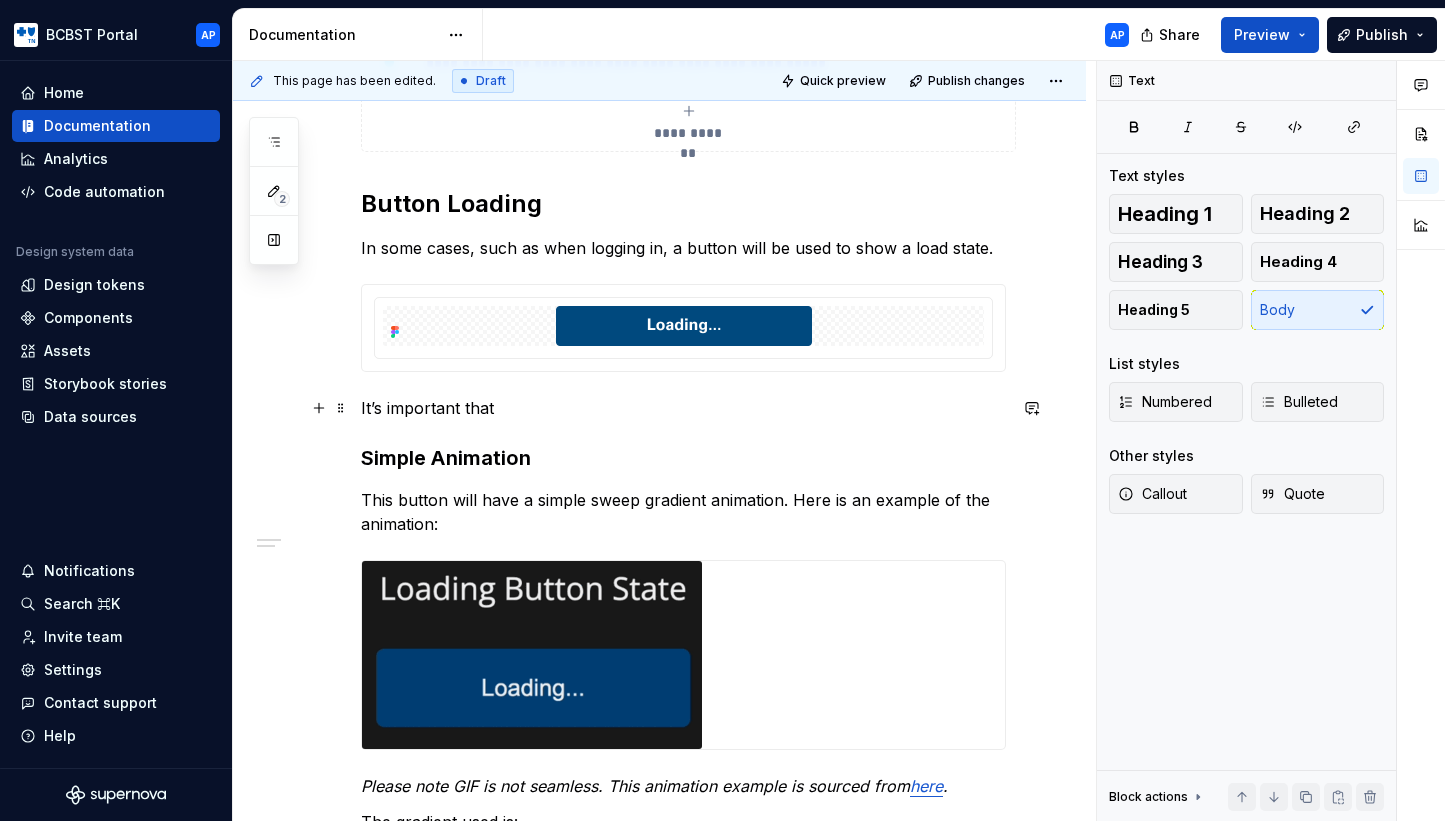 click on "It’s important that" at bounding box center (683, 408) 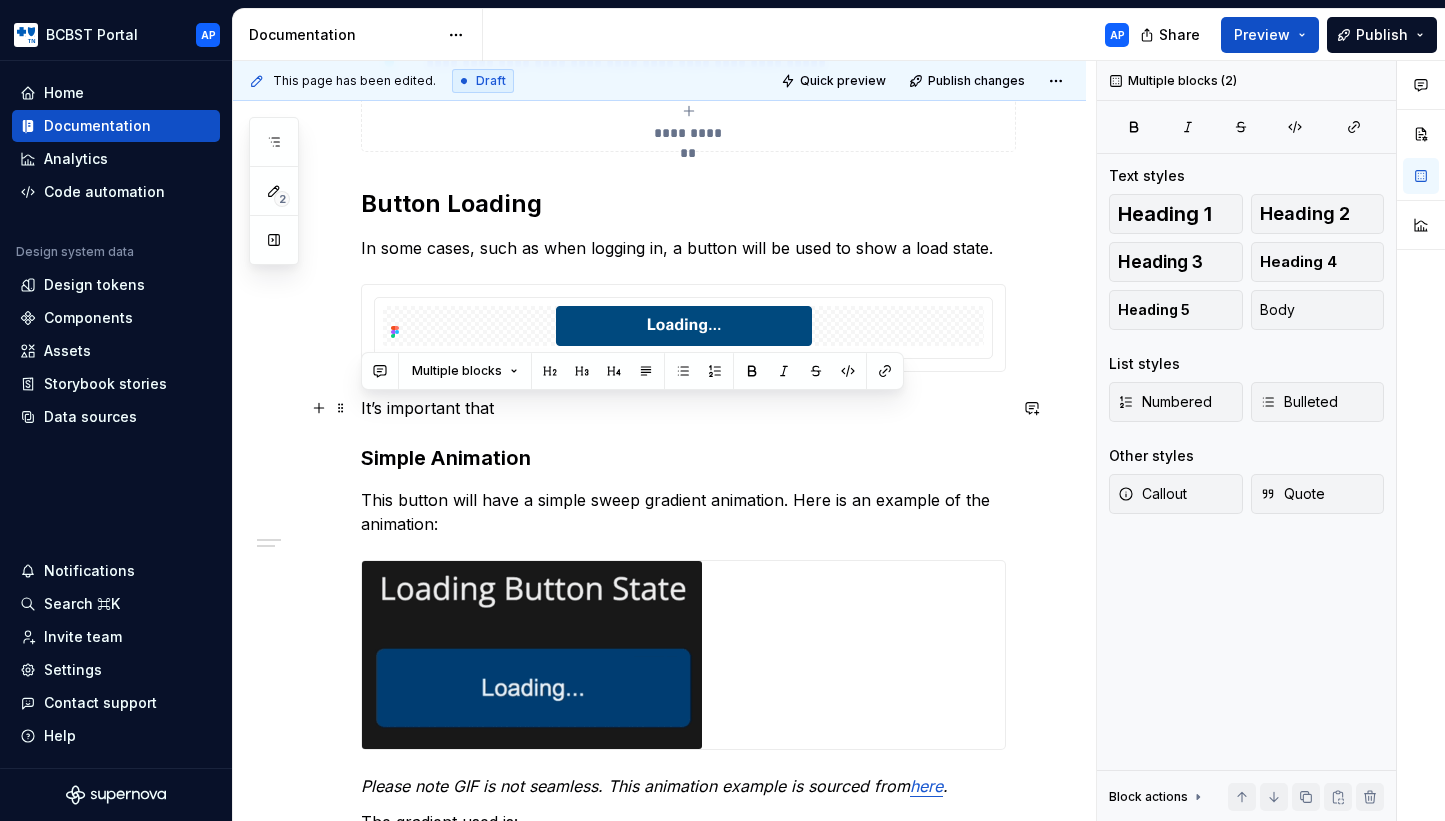 click on "It’s important that" at bounding box center (683, 408) 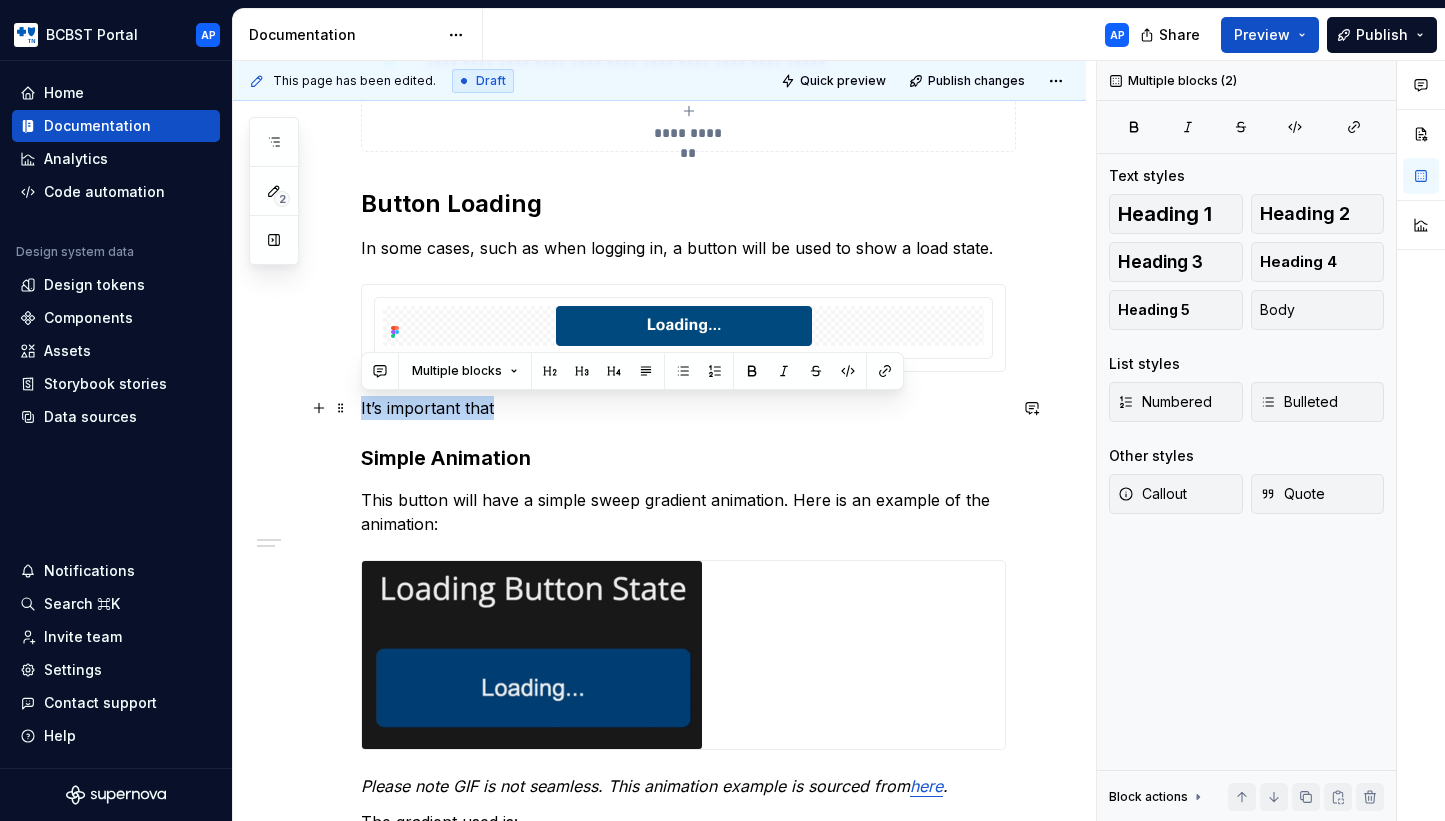 click on "It’s important that" at bounding box center [683, 408] 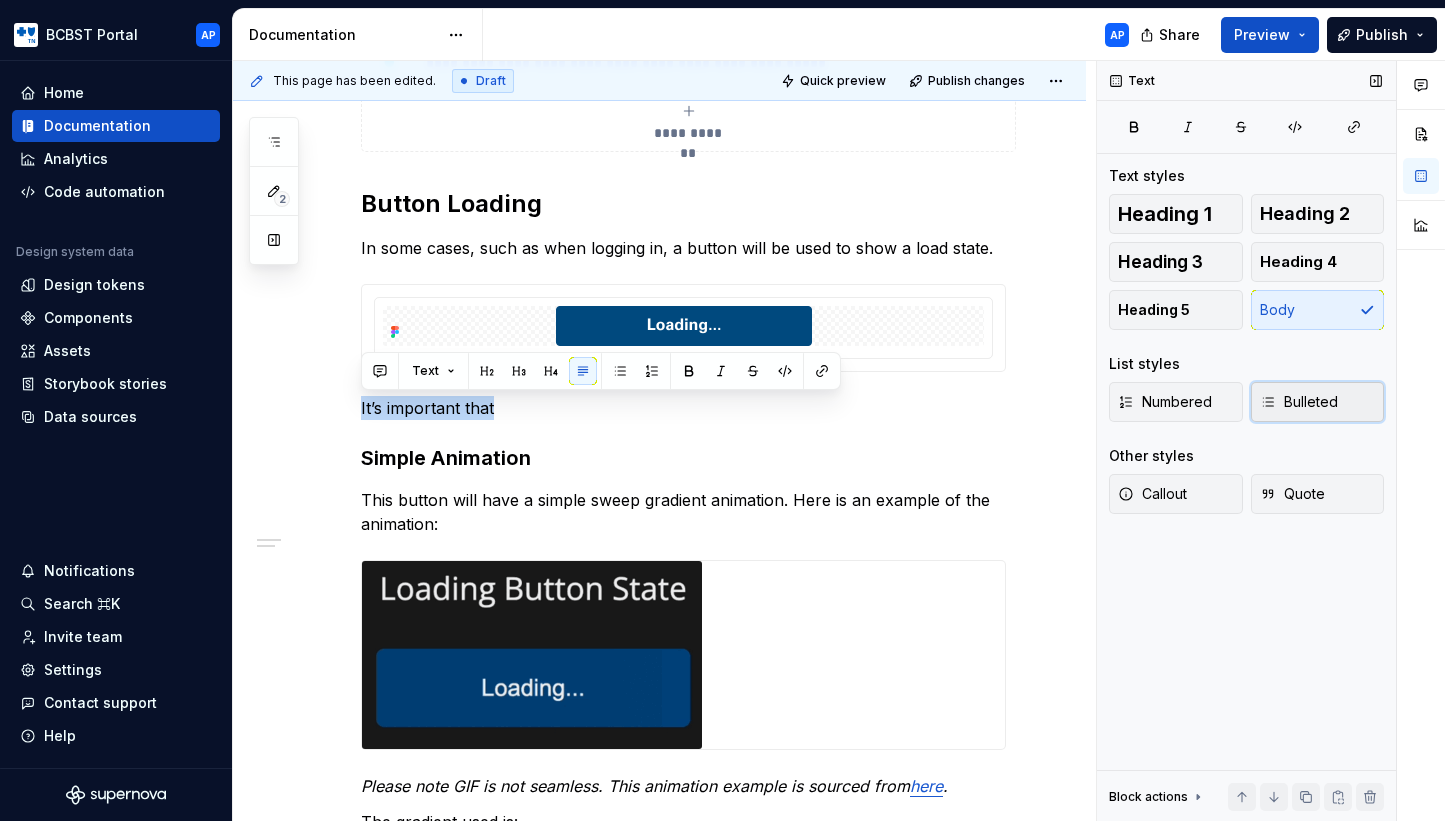 click on "Bulleted" at bounding box center [1299, 402] 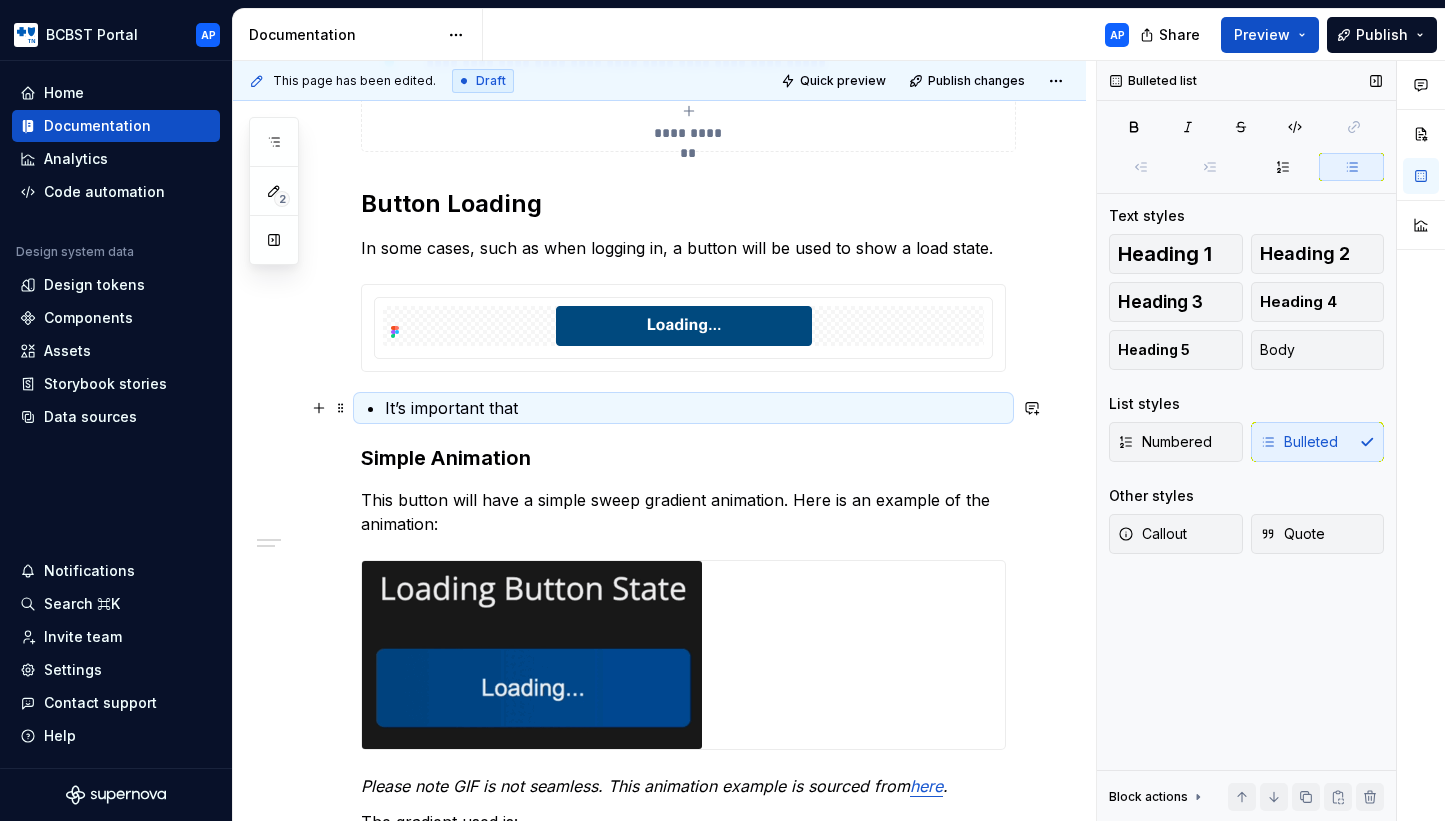 click on "It’s important that" at bounding box center [695, 408] 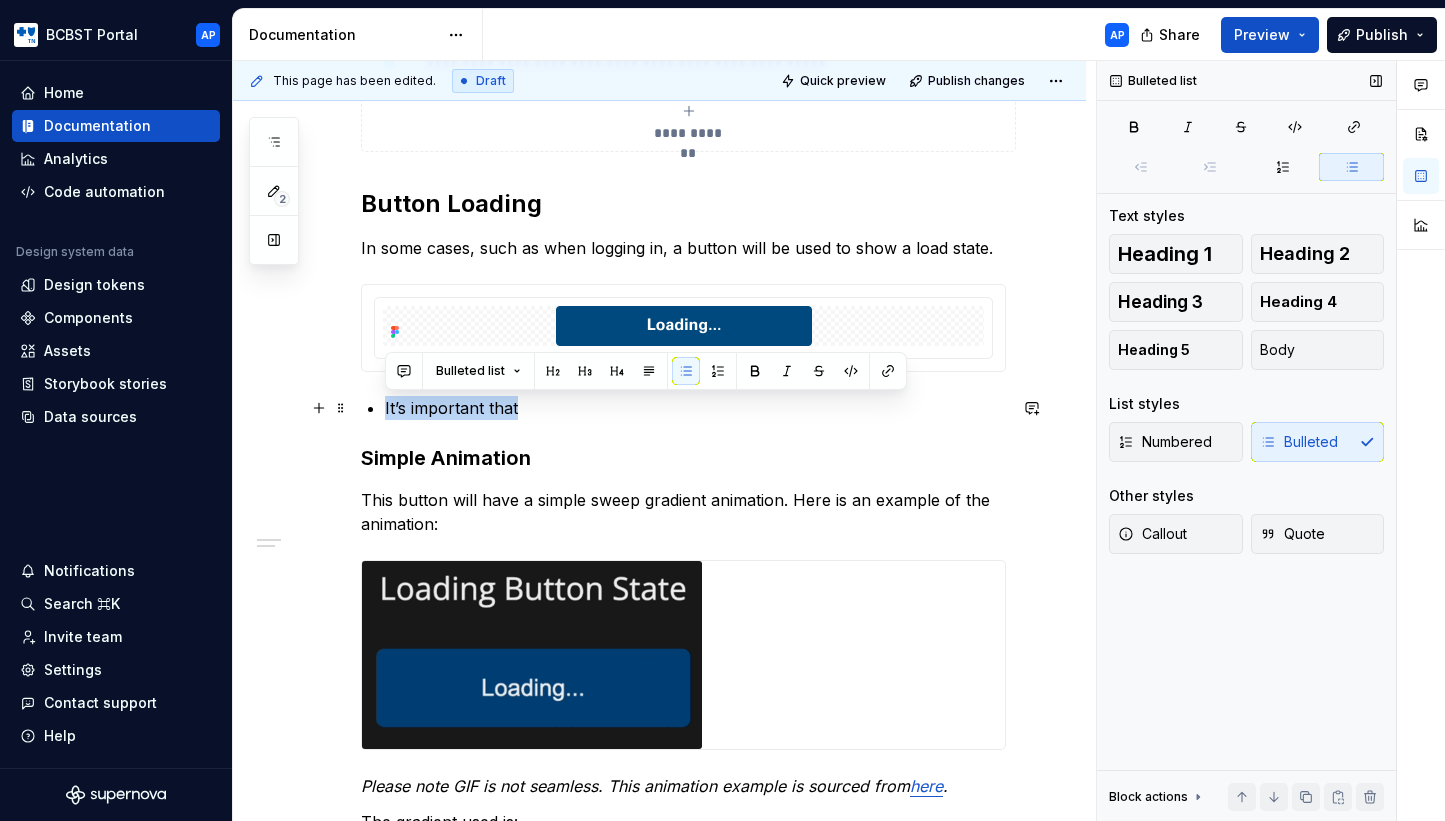 drag, startPoint x: 561, startPoint y: 412, endPoint x: 350, endPoint y: 407, distance: 211.05923 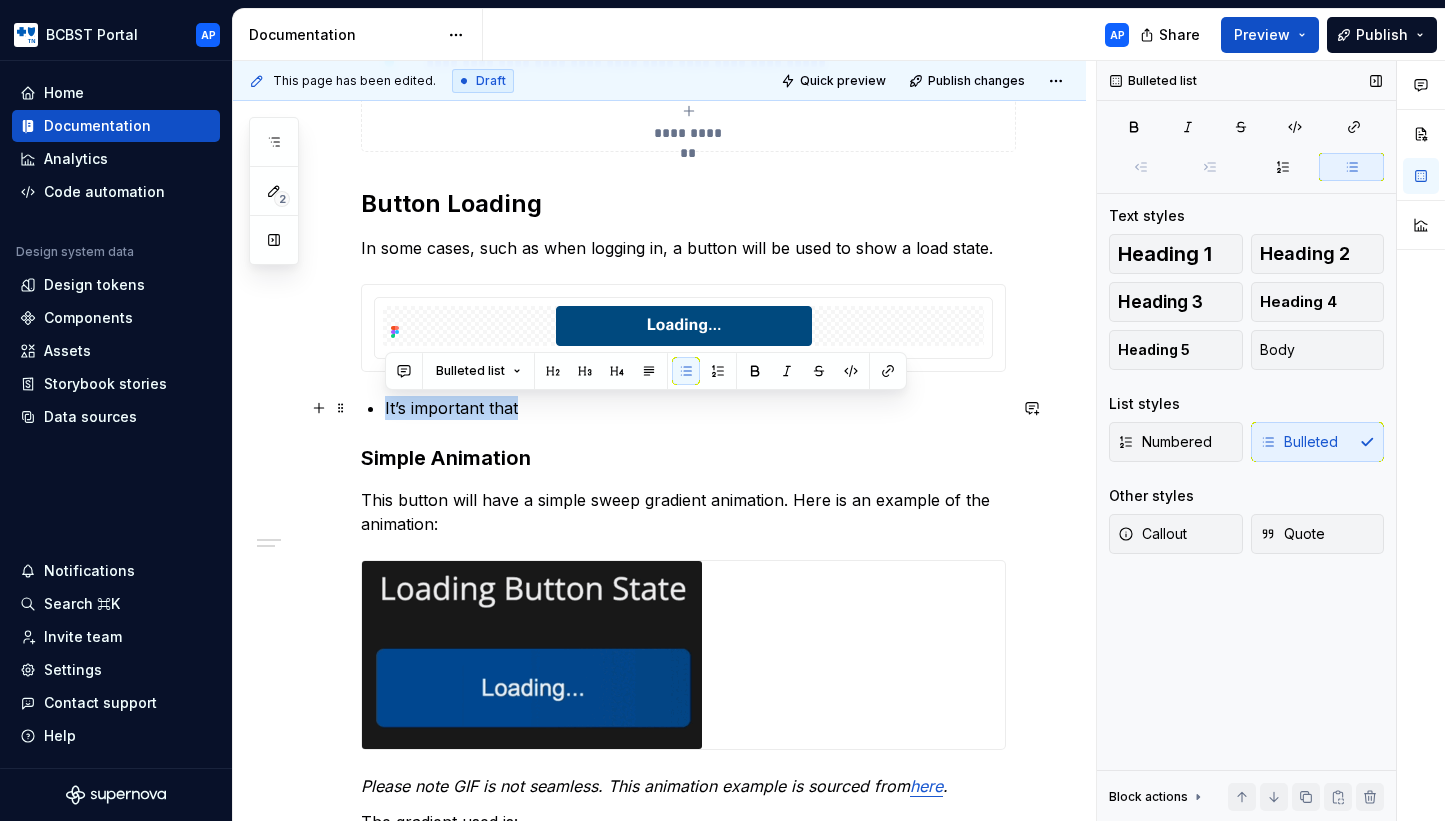 click on "**********" at bounding box center (659, 591) 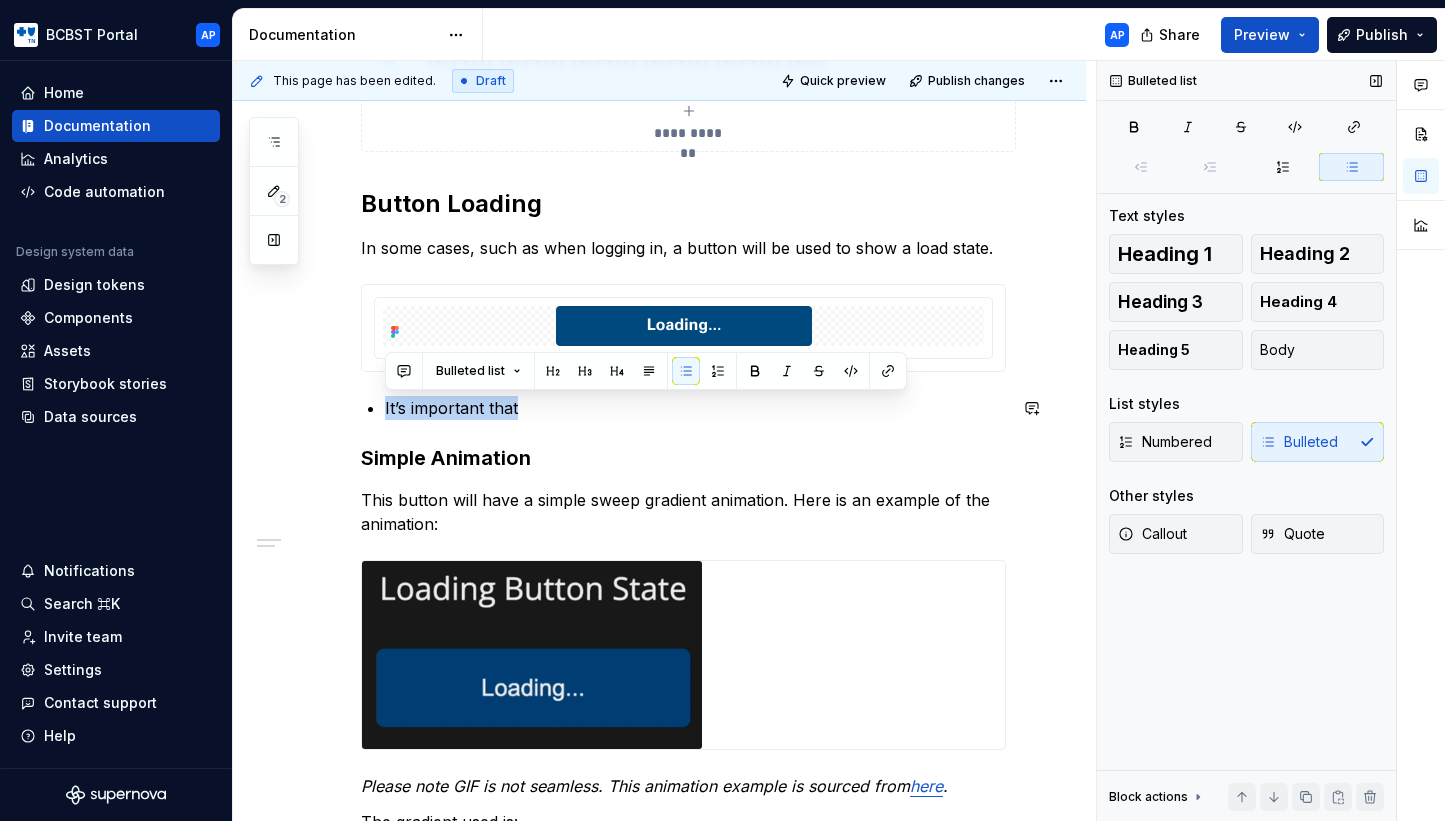 copy on "It’s important that" 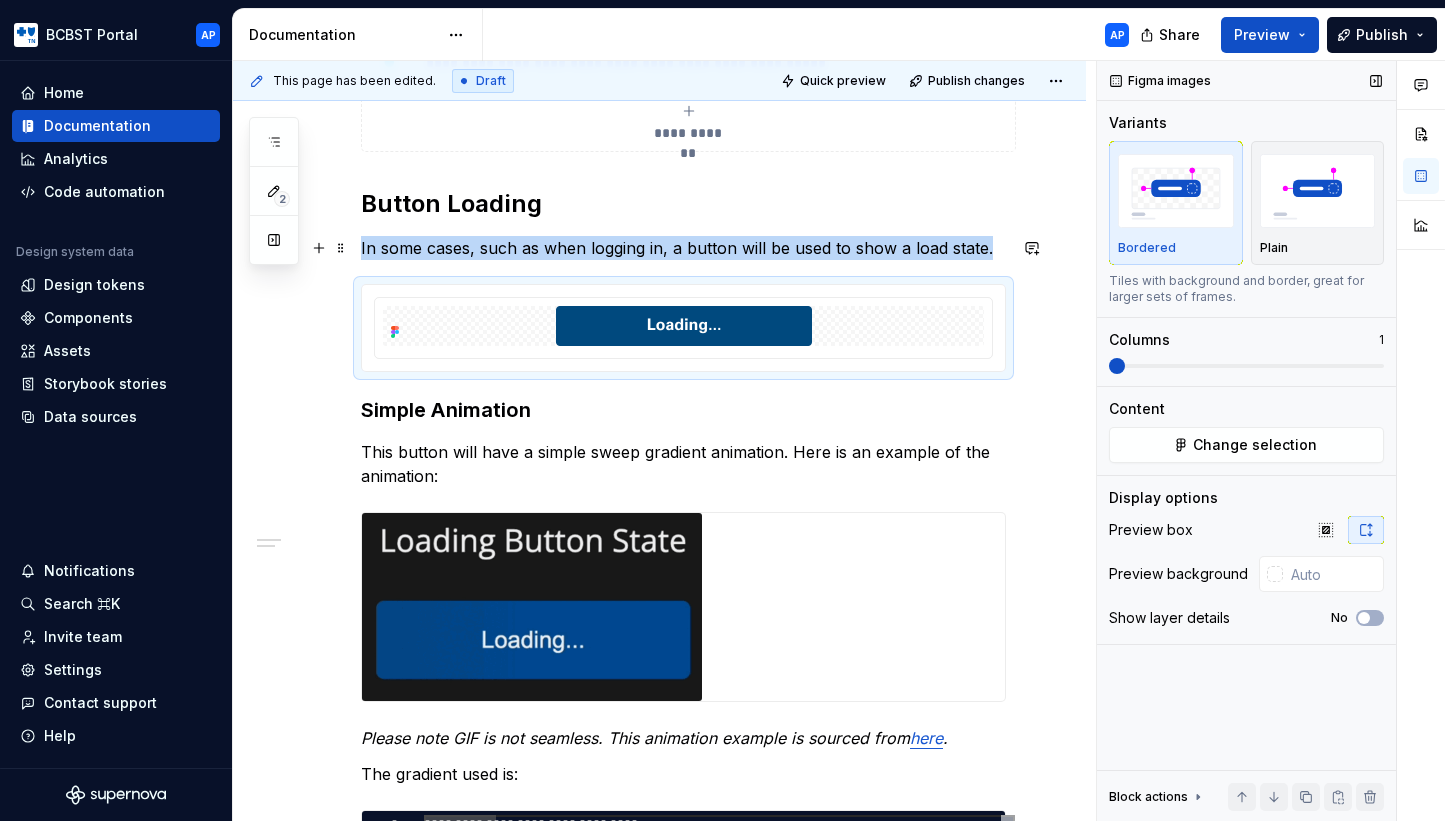 click on "In some cases, such as when logging in, a button will be used to show a load state." at bounding box center (683, 248) 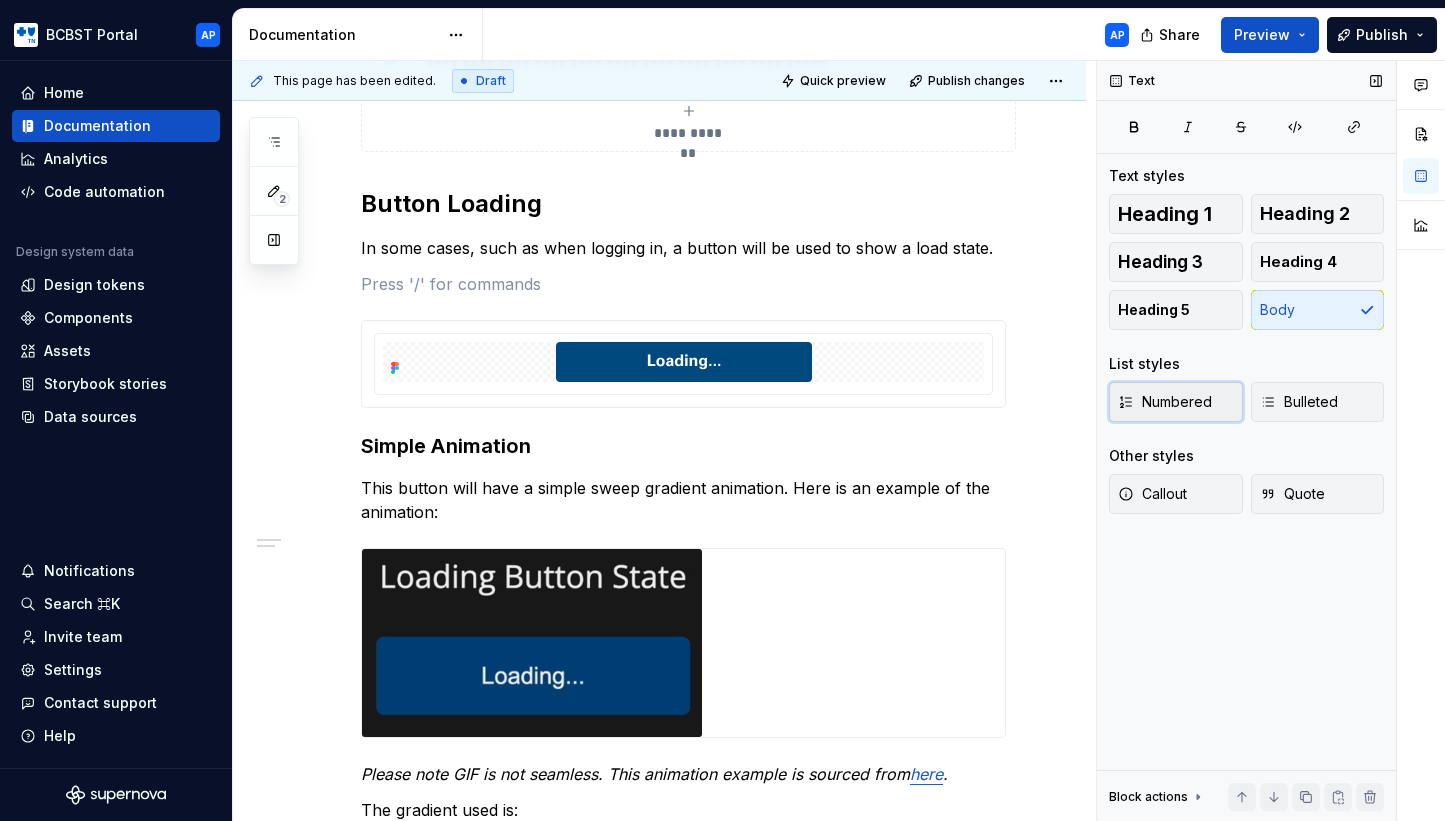 click on "Numbered" at bounding box center [1165, 402] 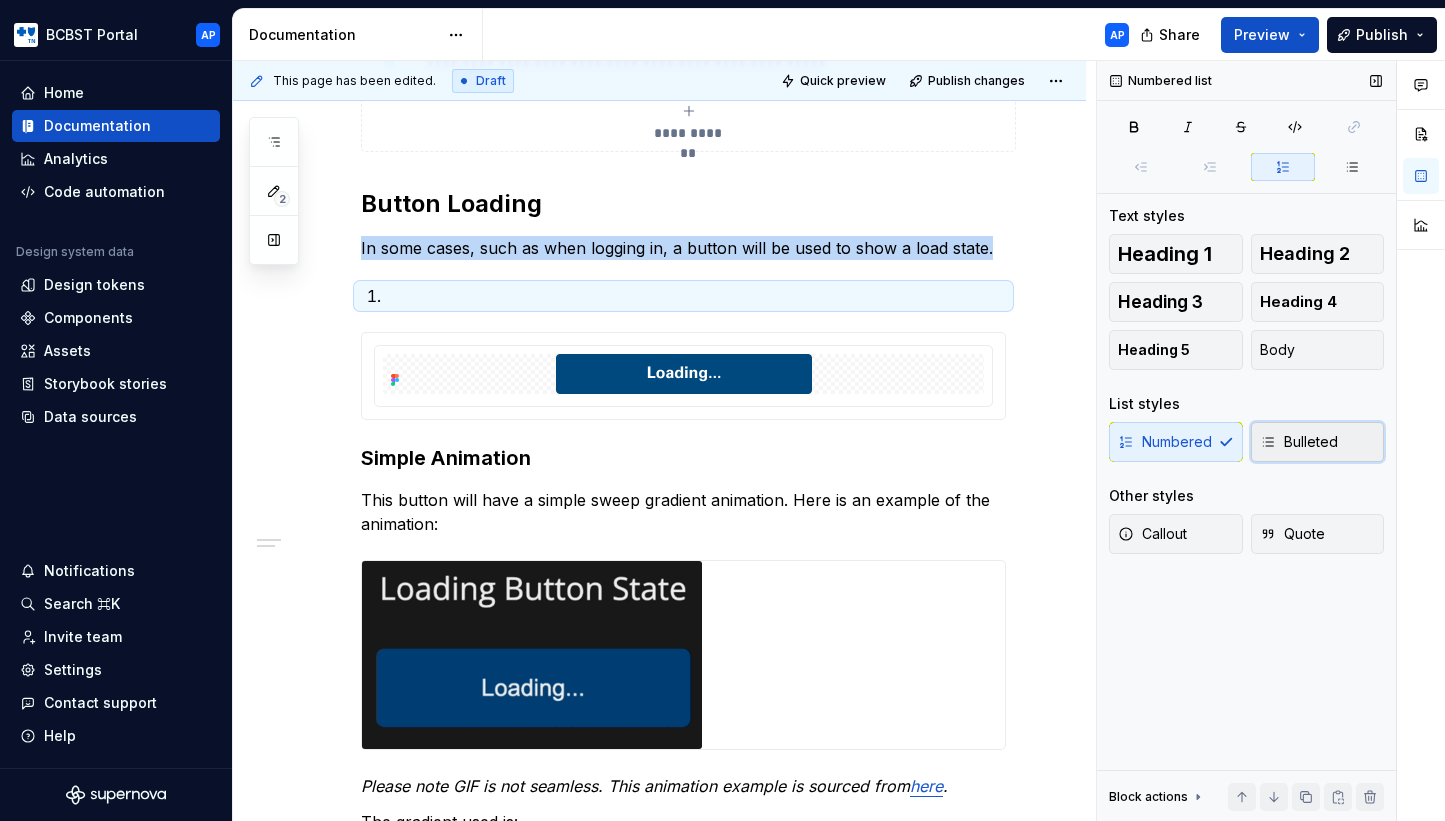 click on "Bulleted" at bounding box center [1299, 442] 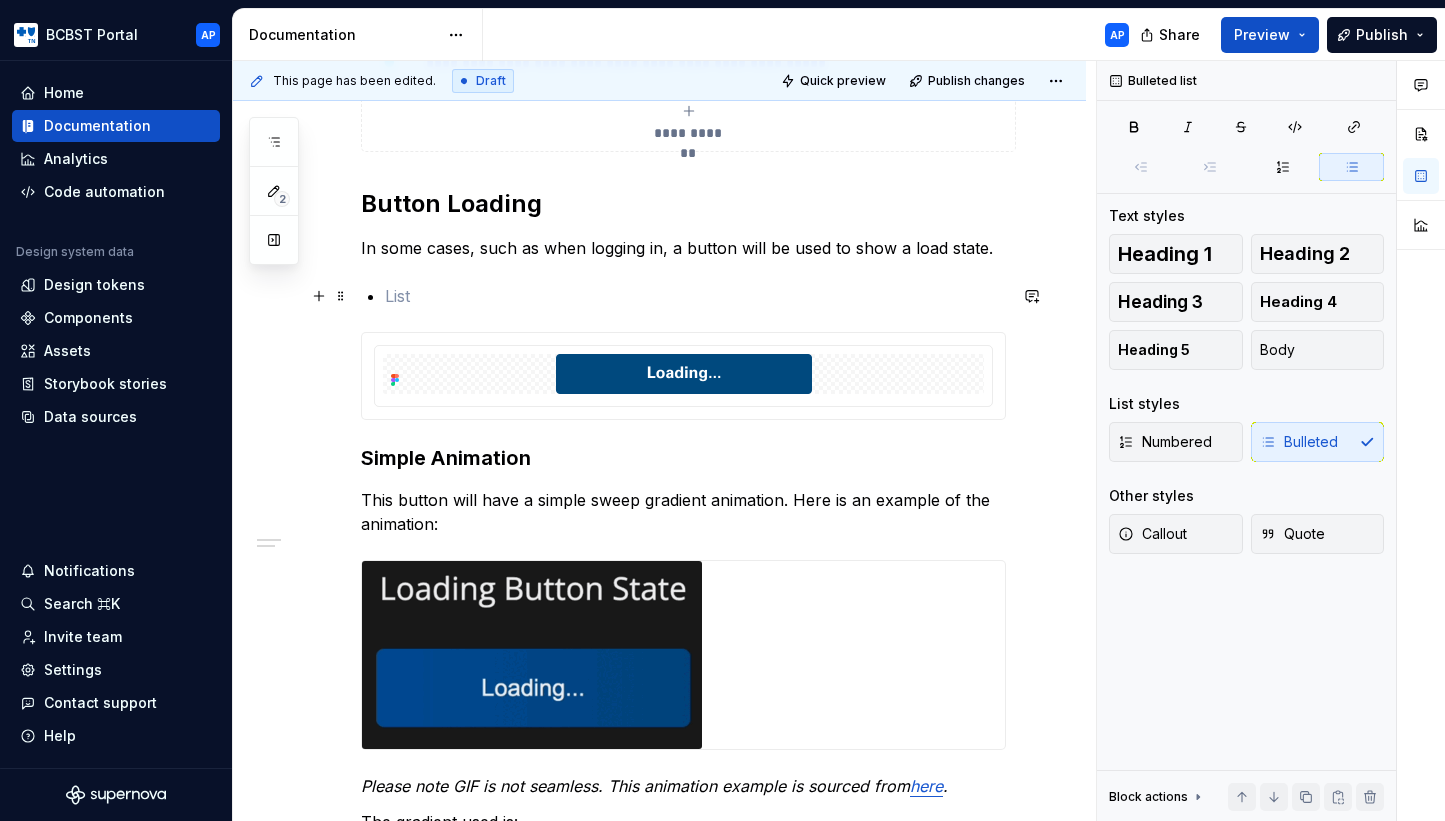click at bounding box center (695, 296) 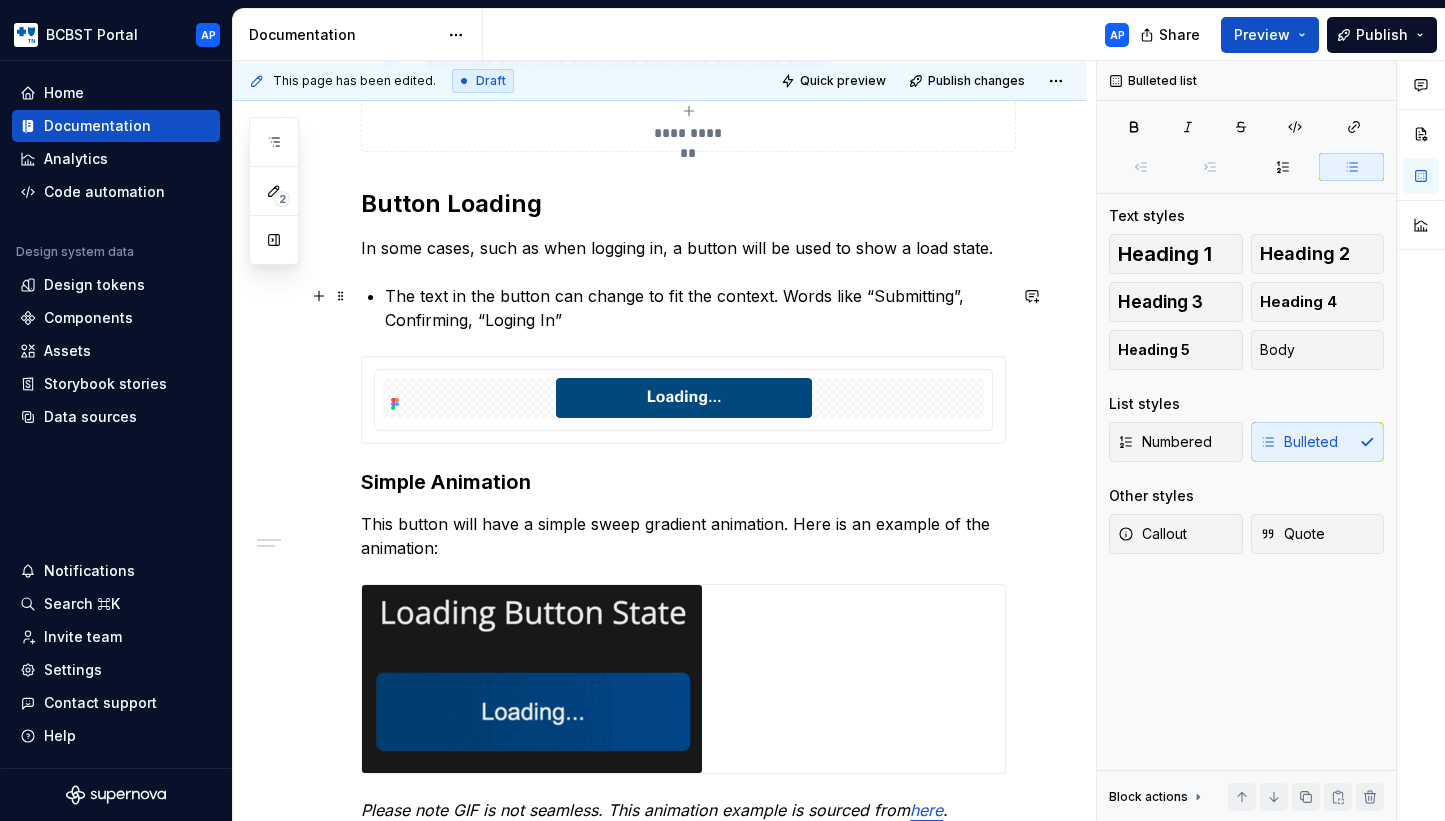 click on "The text in the button can change to fit the context. Words like “Submitting”, Confirming, “Loging In”" at bounding box center (695, 308) 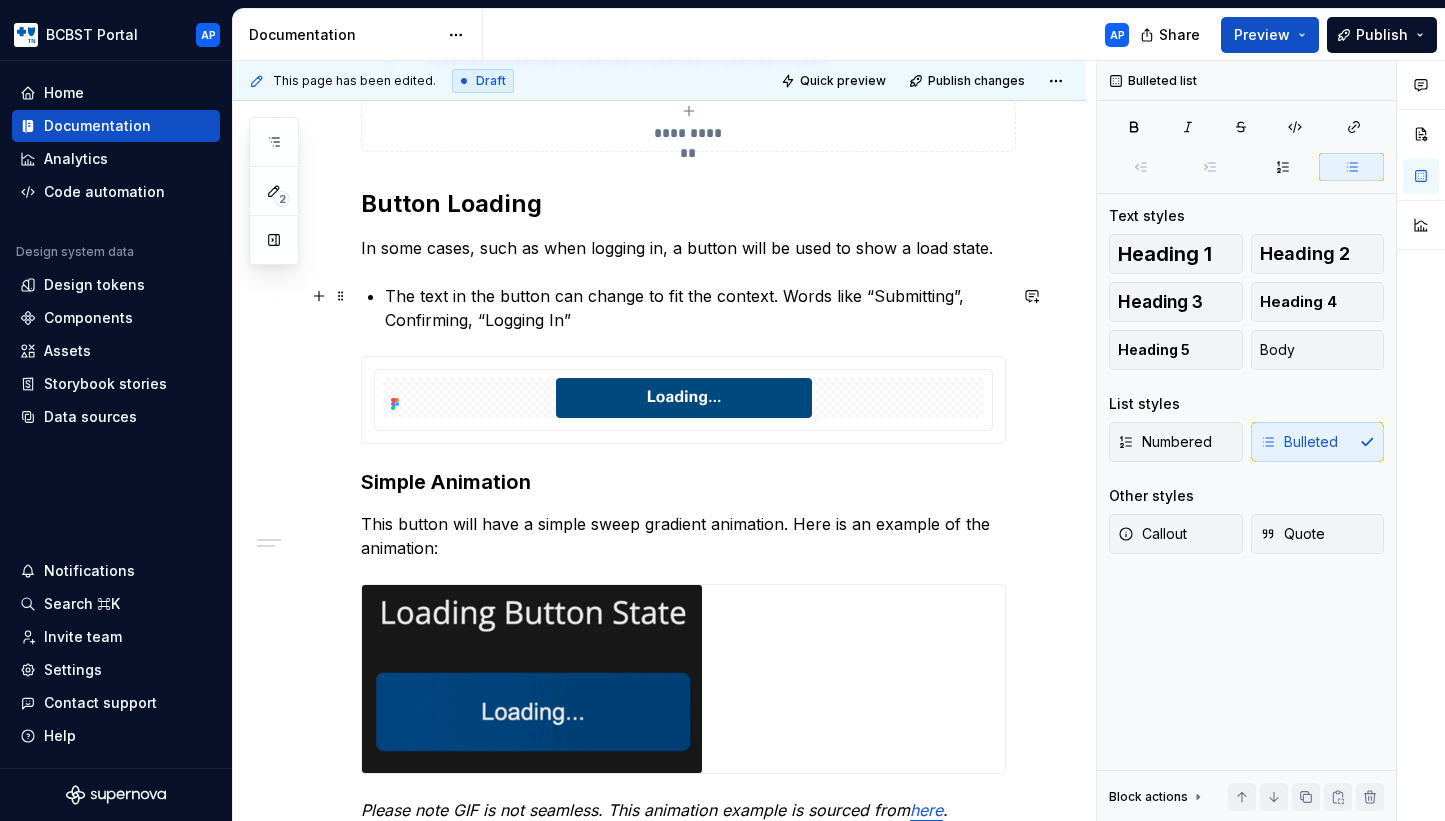click on "The text in the button can change to fit the context. Words like “Submitting”, Confirming, “Logging In”" at bounding box center (695, 308) 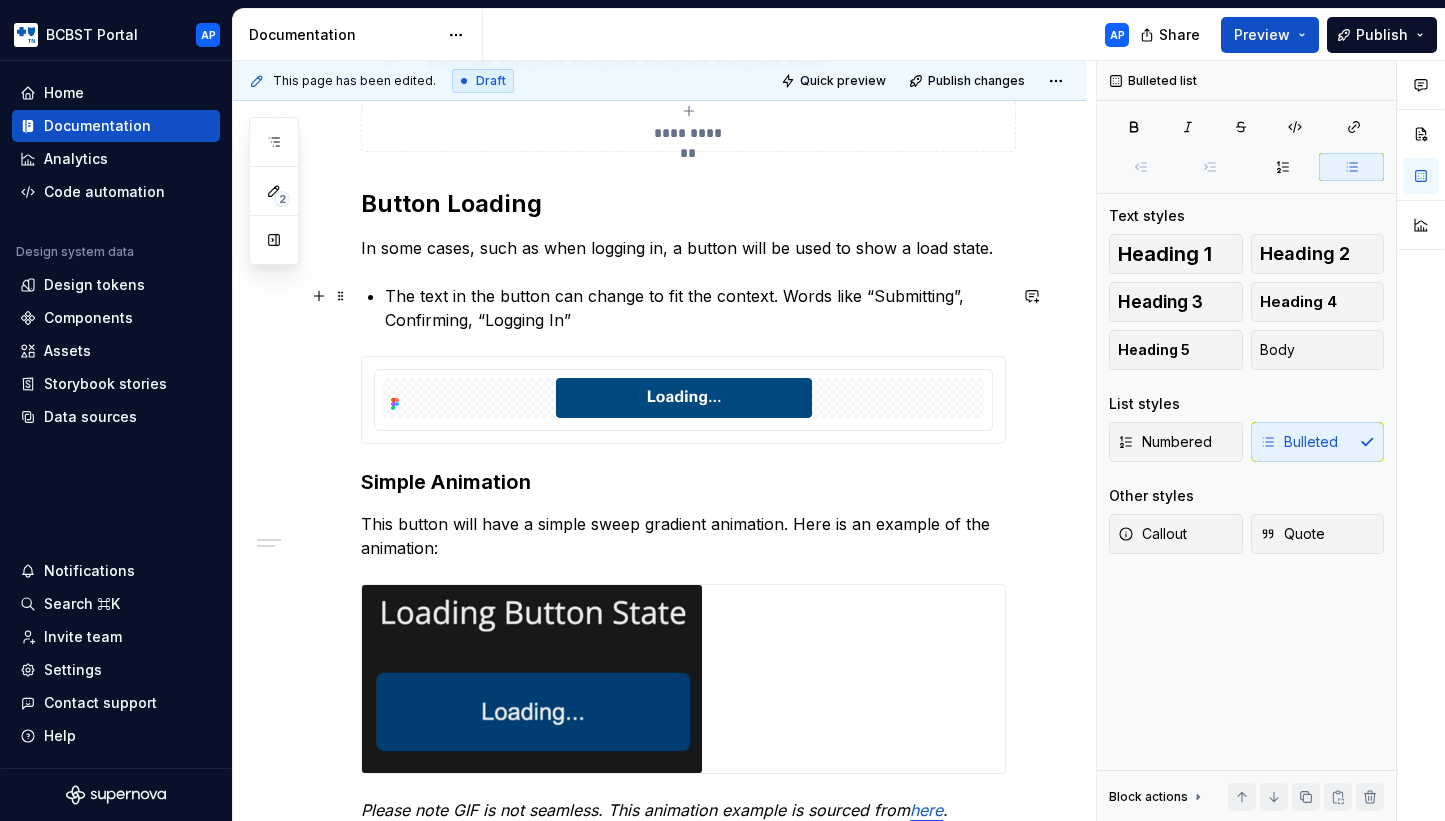 click on "The text in the button can change to fit the context. Words like “Submitting”, Confirming, “Logging In”" at bounding box center [695, 308] 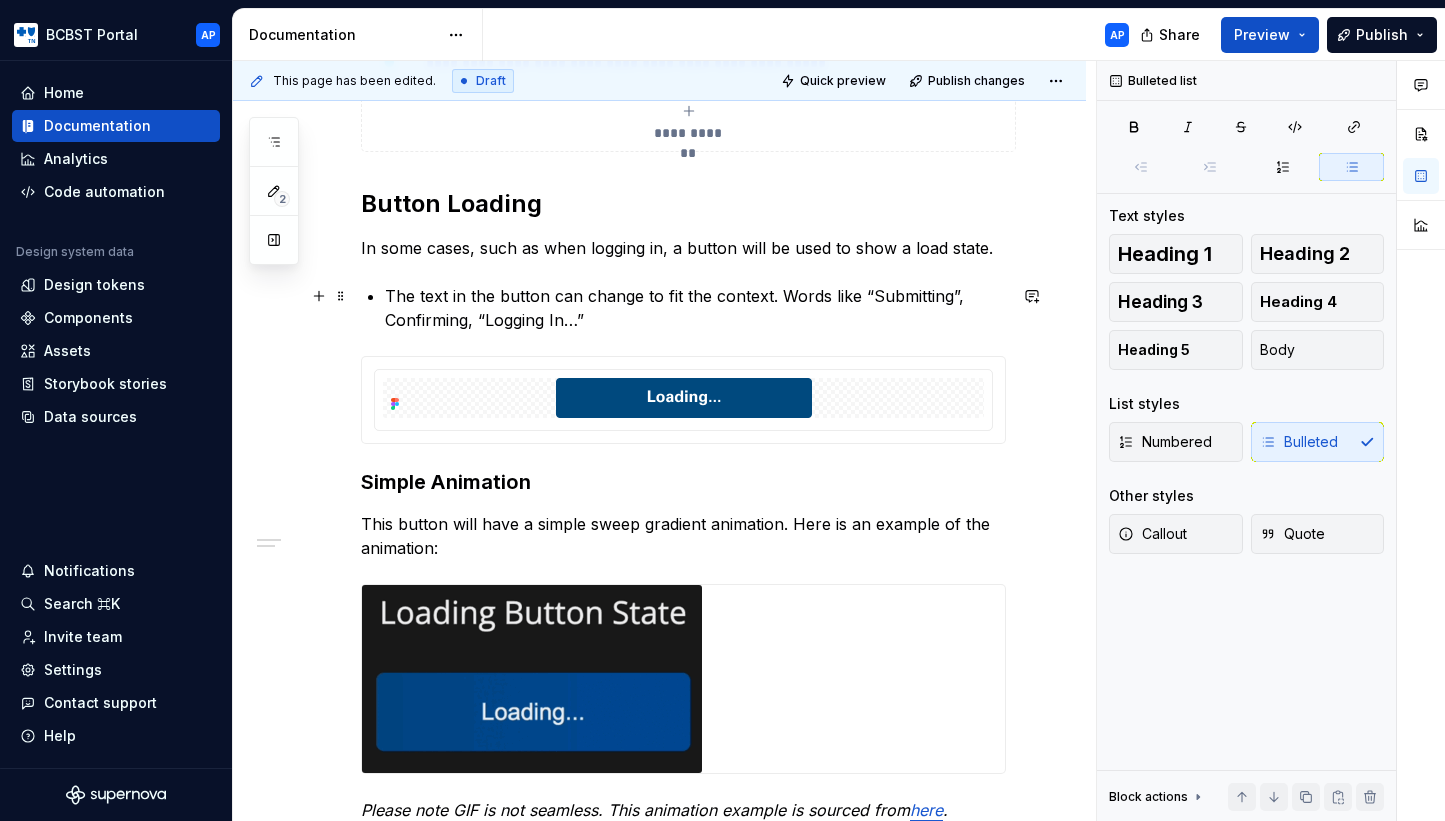 click on "The text in the button can change to fit the context. Words like “Submitting”, Confirming, “Logging In…”" at bounding box center [695, 308] 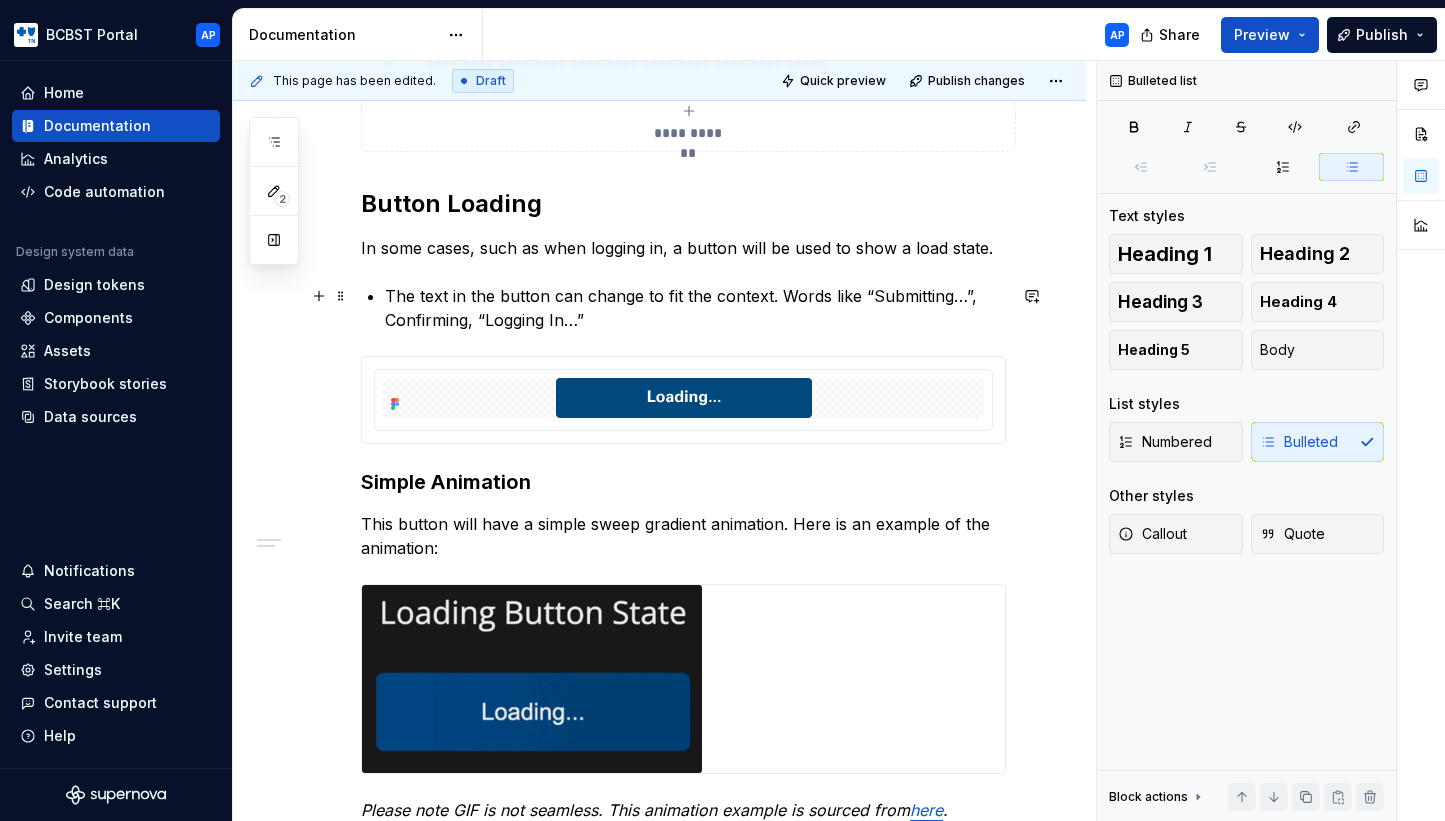 click on "The text in the button can change to fit the context. Words like “Submitting…”, Confirming, “Logging In…”" at bounding box center (695, 308) 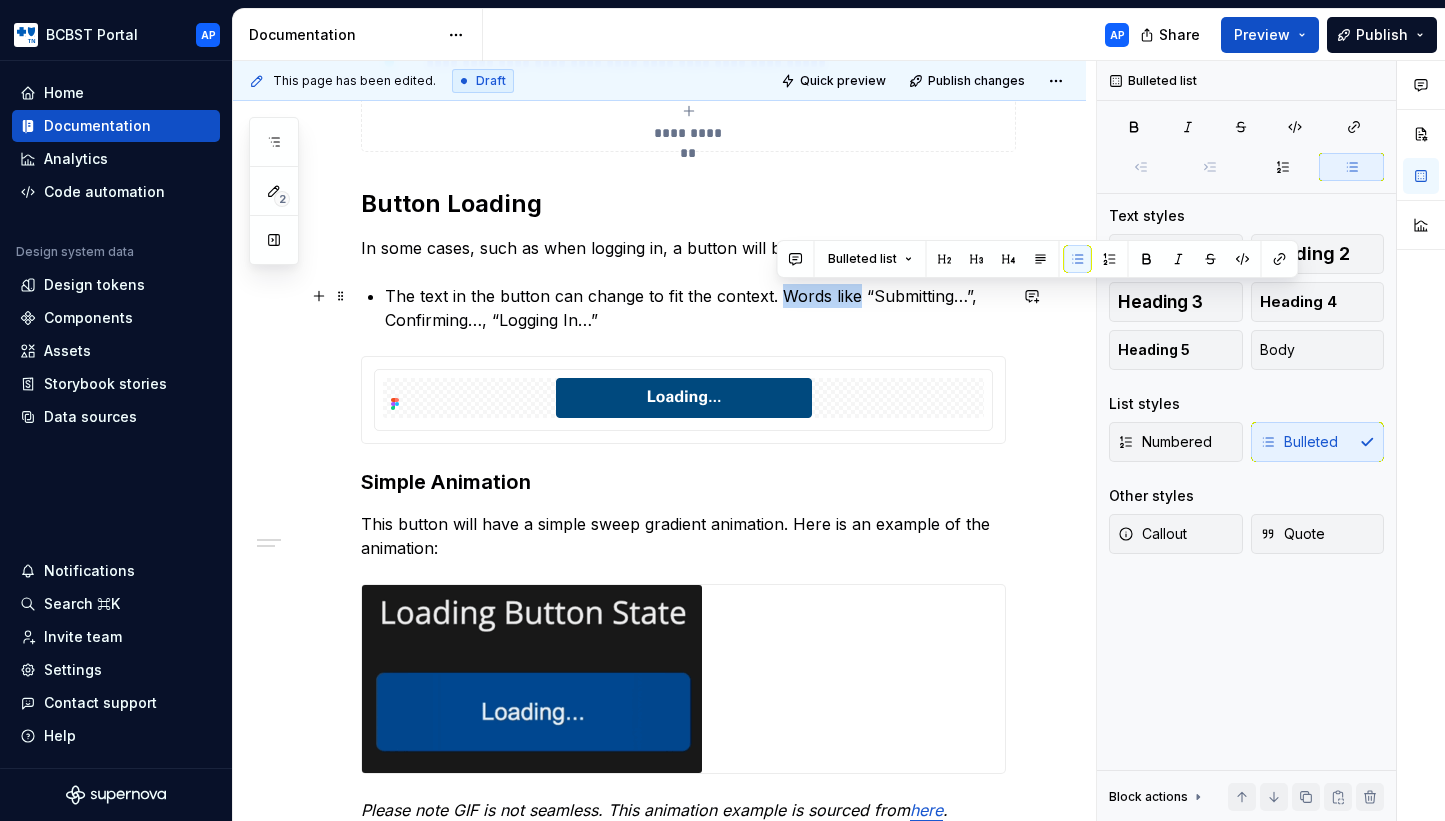 drag, startPoint x: 778, startPoint y: 296, endPoint x: 853, endPoint y: 295, distance: 75.00667 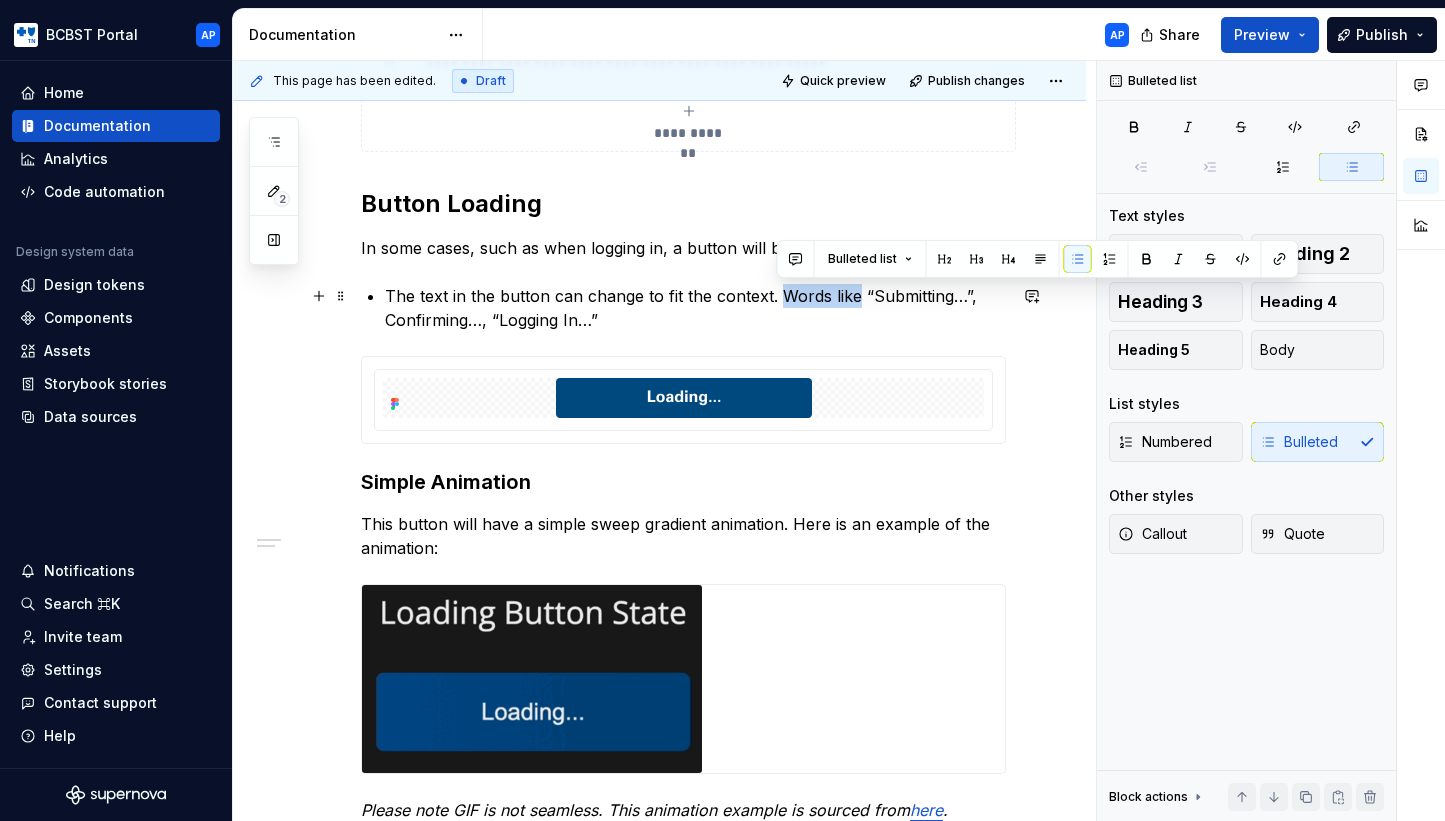 click on "The text in the button can change to fit the context. Words like “Submitting…”, Confirming…, “Logging In…”" at bounding box center (695, 308) 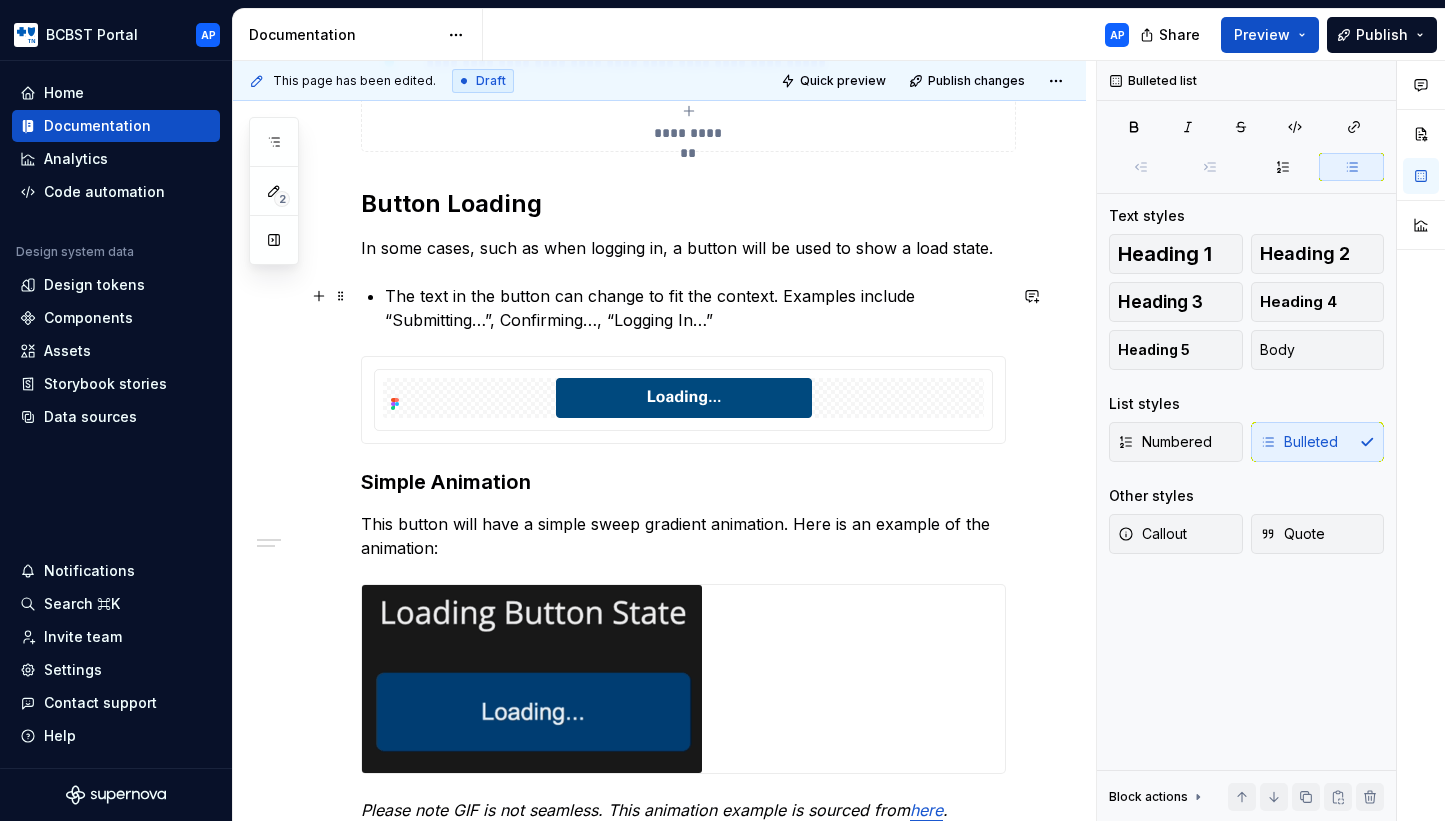 click on "The text in the button can change to fit the context. Examples include “Submitting…”, Confirming…, “Logging In…”" at bounding box center (695, 308) 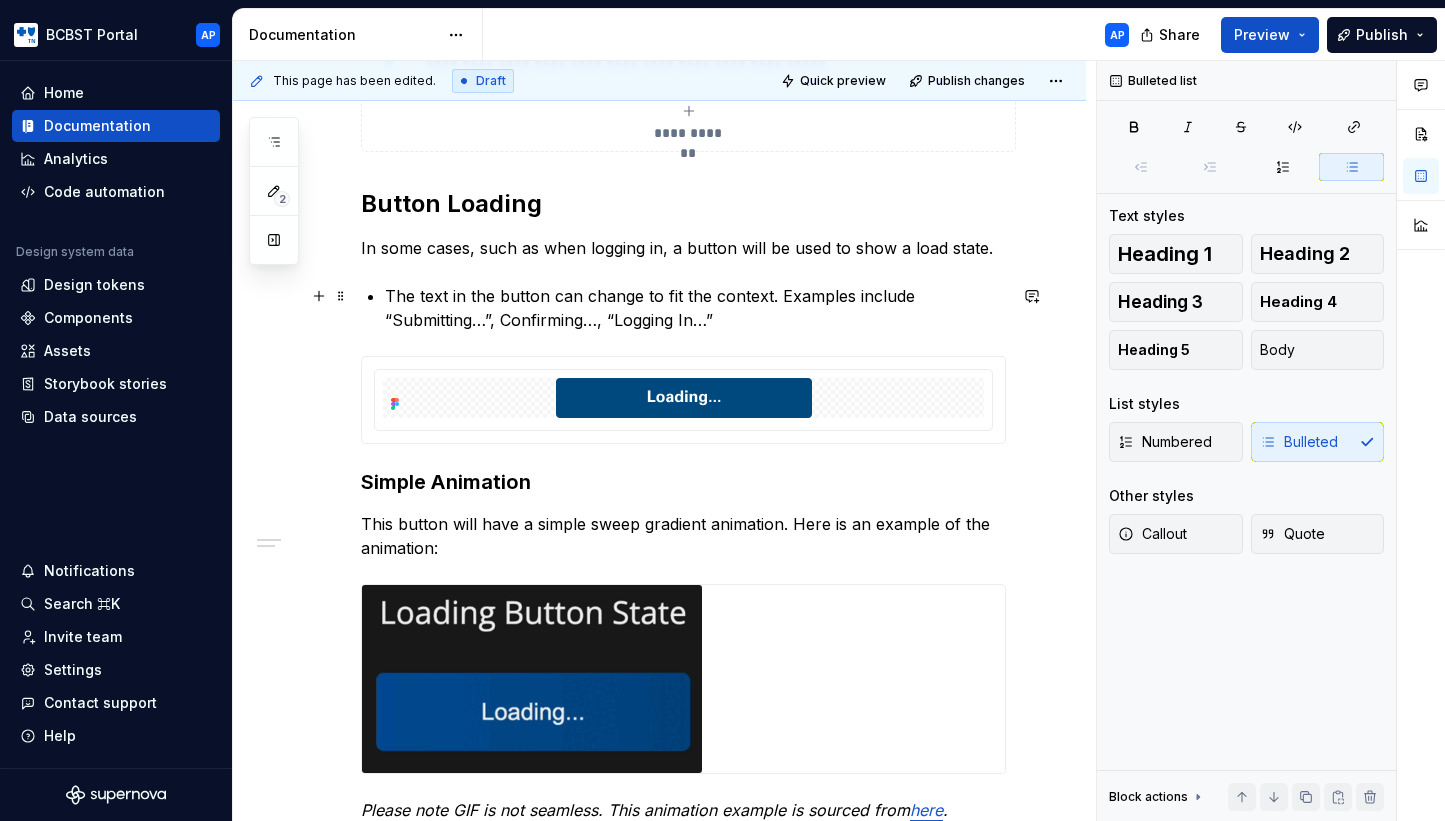click on "The text in the button can change to fit the context. Examples include “Submitting…”, Confirming…, “Logging In…”" at bounding box center [695, 308] 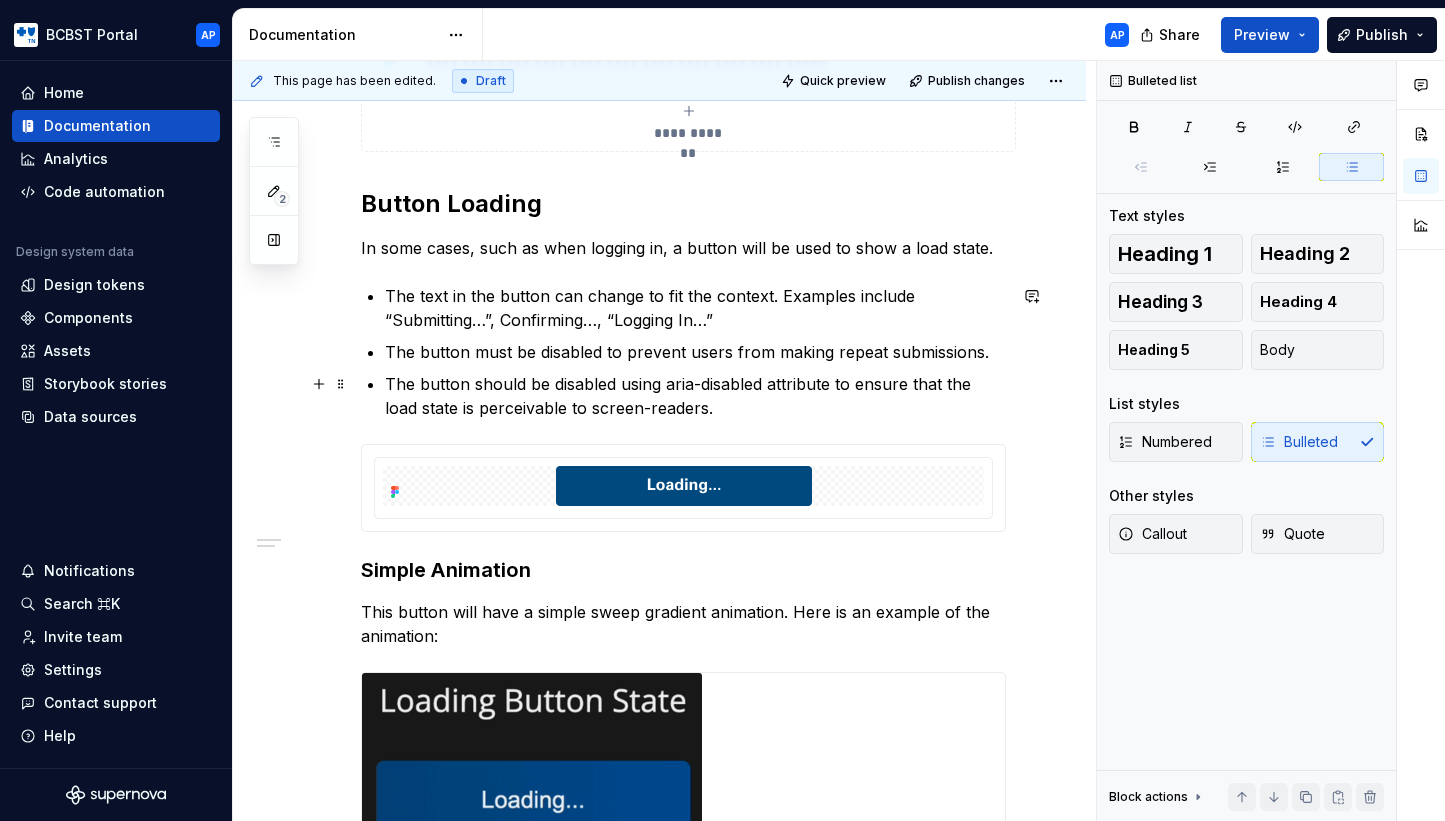 click on "The button should be disabled using aria-disabled attribute to ensure that the load state is perceivable to screen-readers." at bounding box center (695, 396) 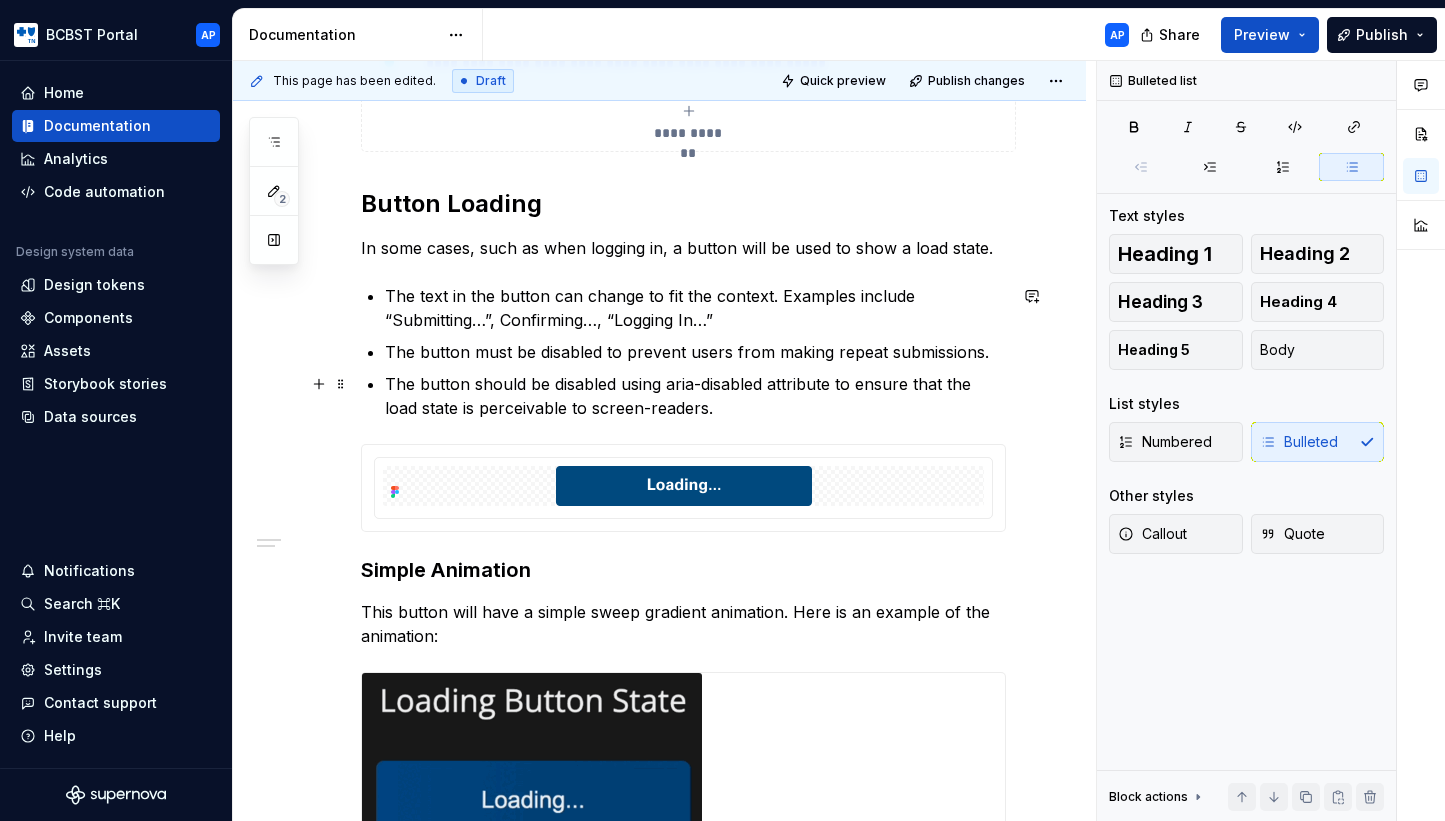 click on "The button should be disabled using aria-disabled attribute to ensure that the load state is perceivable to screen-readers." at bounding box center [695, 396] 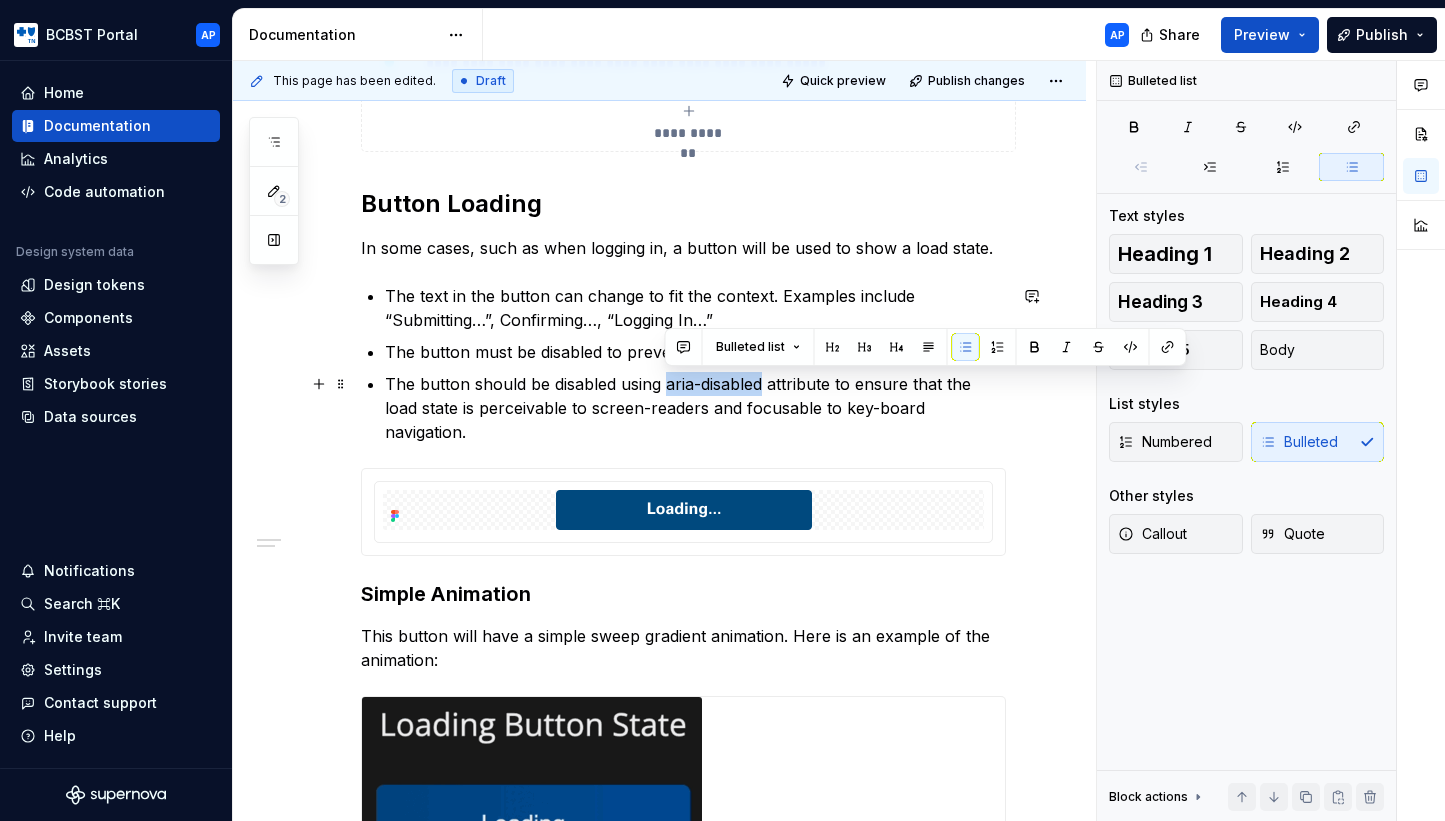 drag, startPoint x: 664, startPoint y: 384, endPoint x: 761, endPoint y: 381, distance: 97.04638 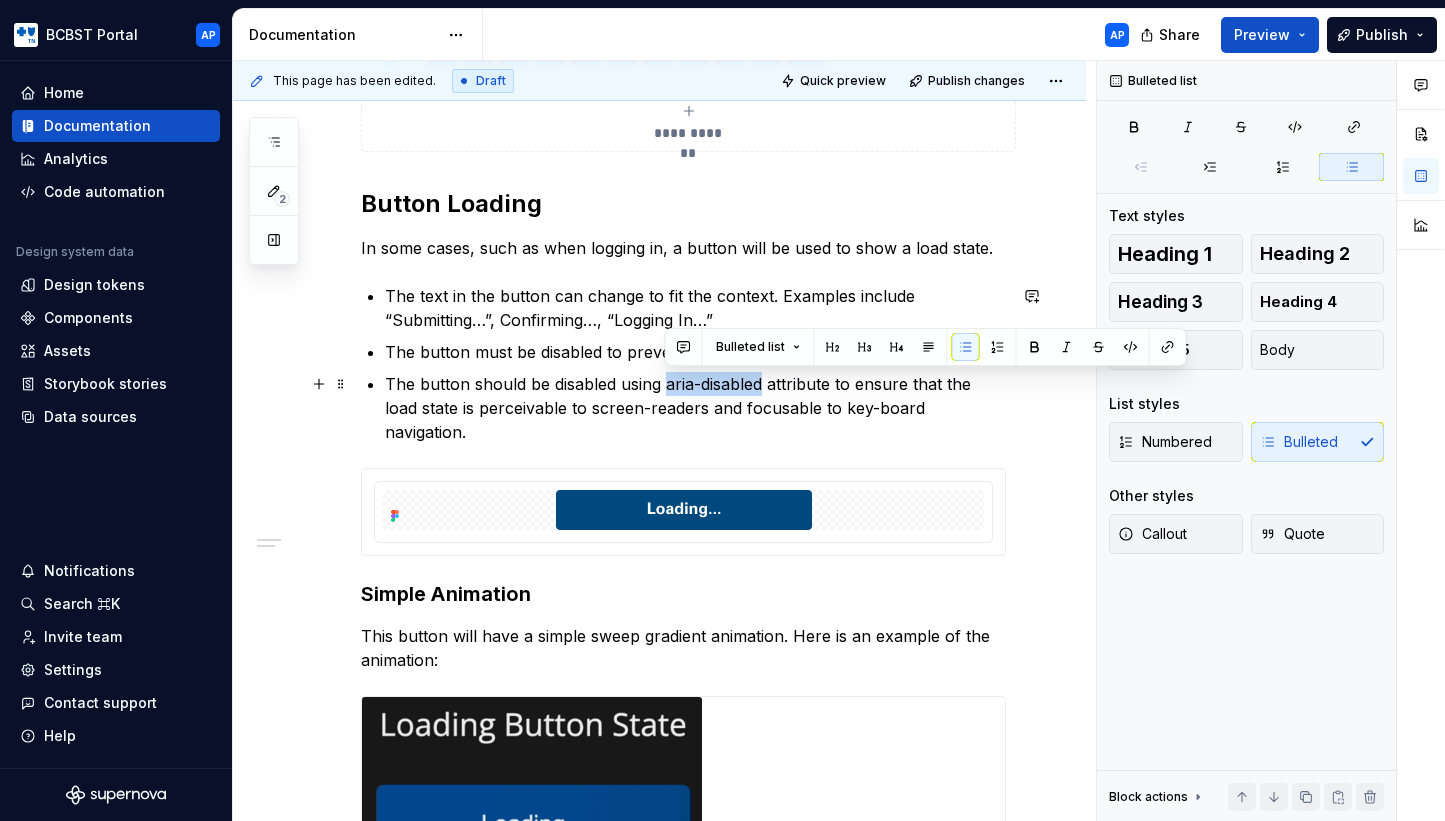 click on "The button should be disabled using aria-disabled attribute to ensure that the load state is perceivable to screen-readers and focusable to key-board navigation." at bounding box center [695, 408] 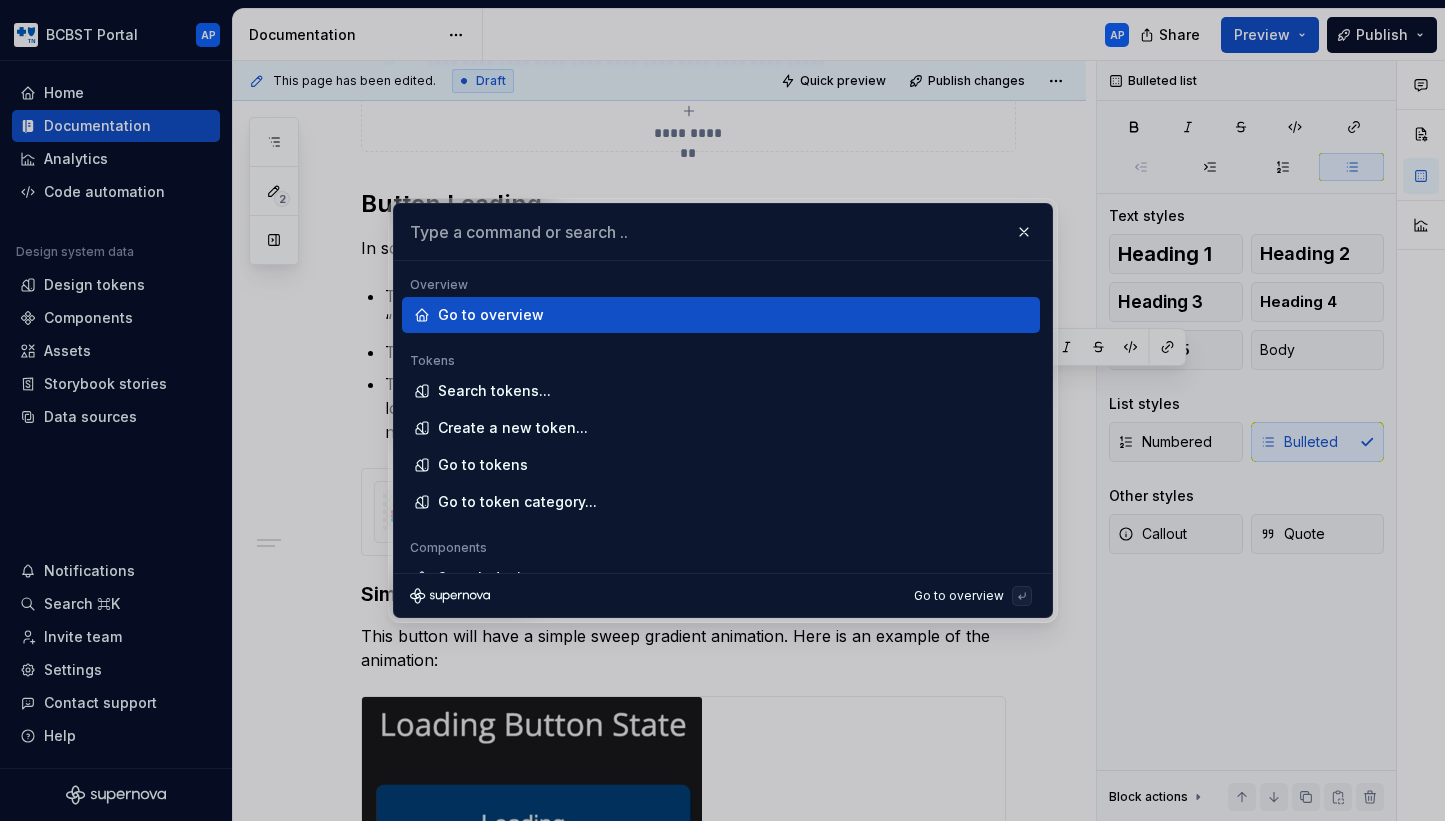 click at bounding box center (723, 232) 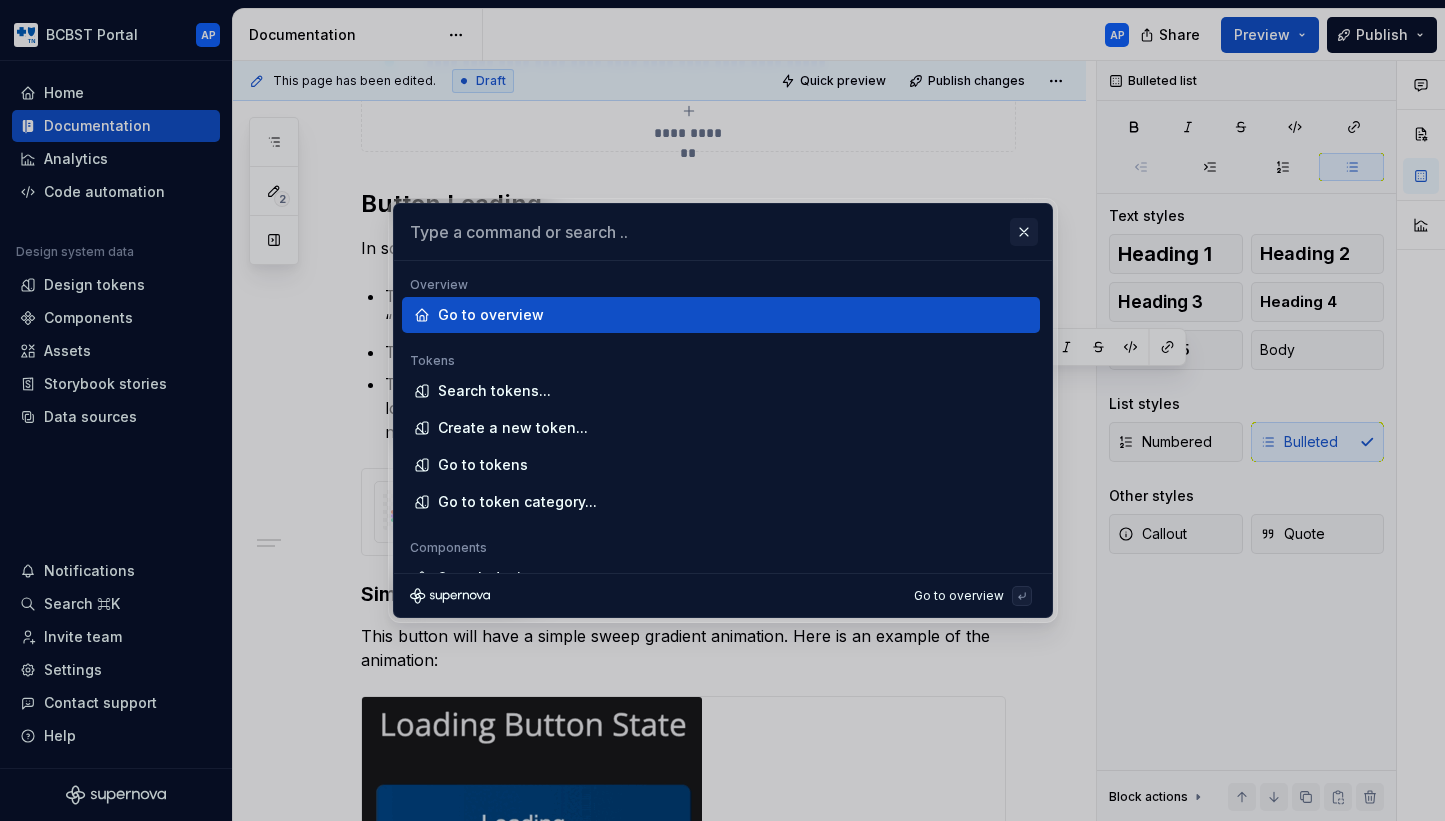 click at bounding box center [1024, 232] 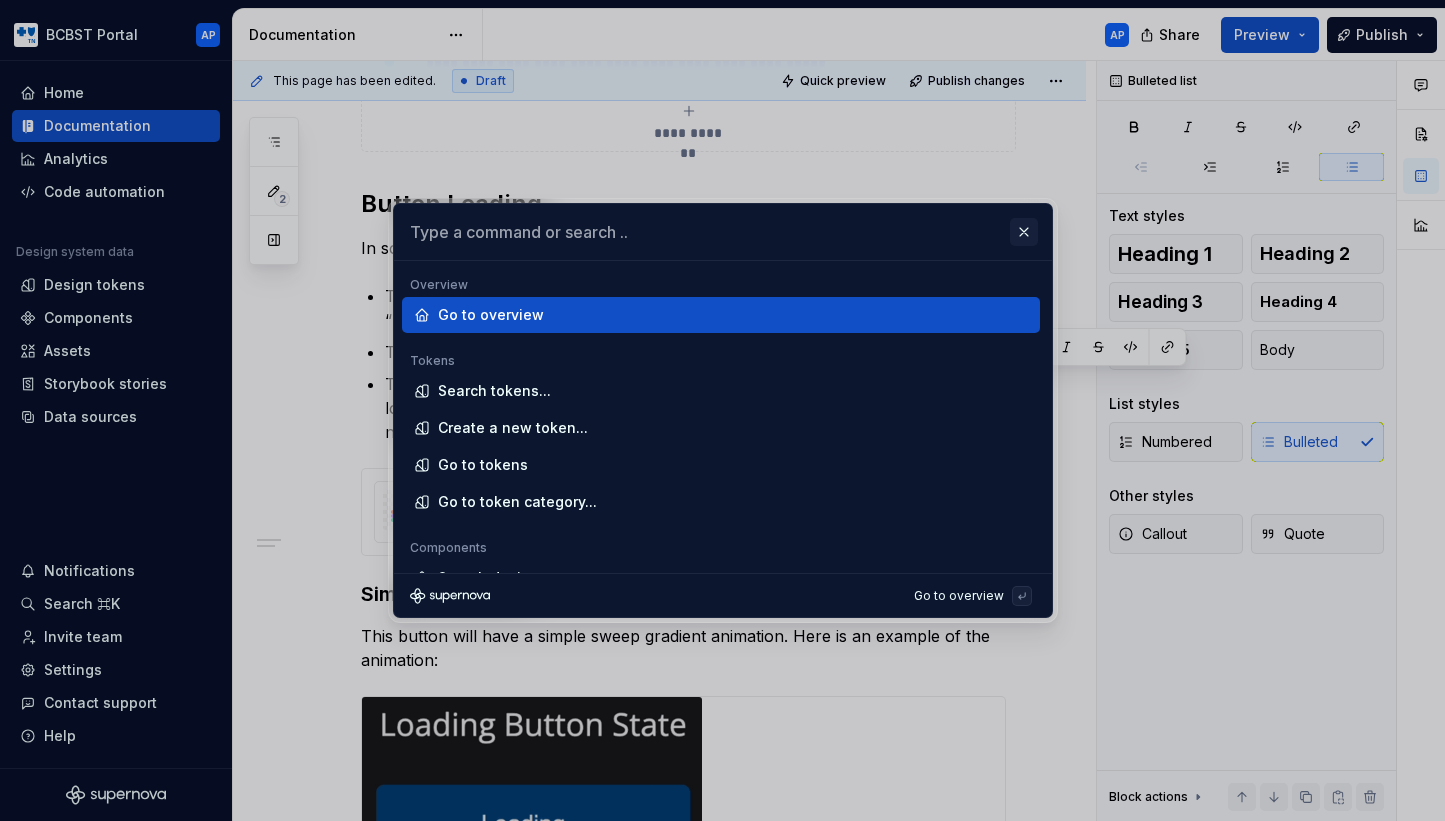 type on "*" 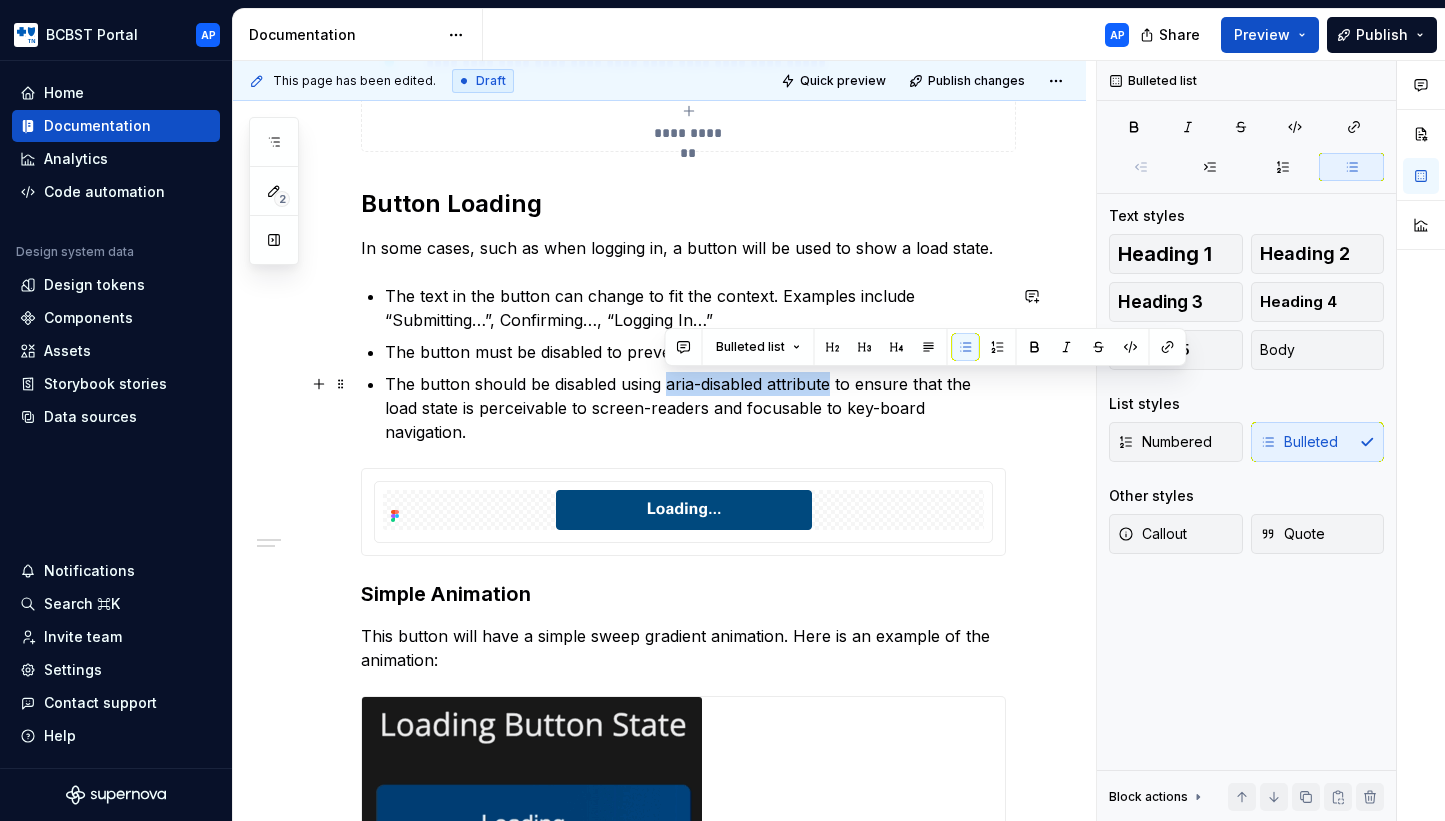 drag, startPoint x: 663, startPoint y: 387, endPoint x: 827, endPoint y: 384, distance: 164.02744 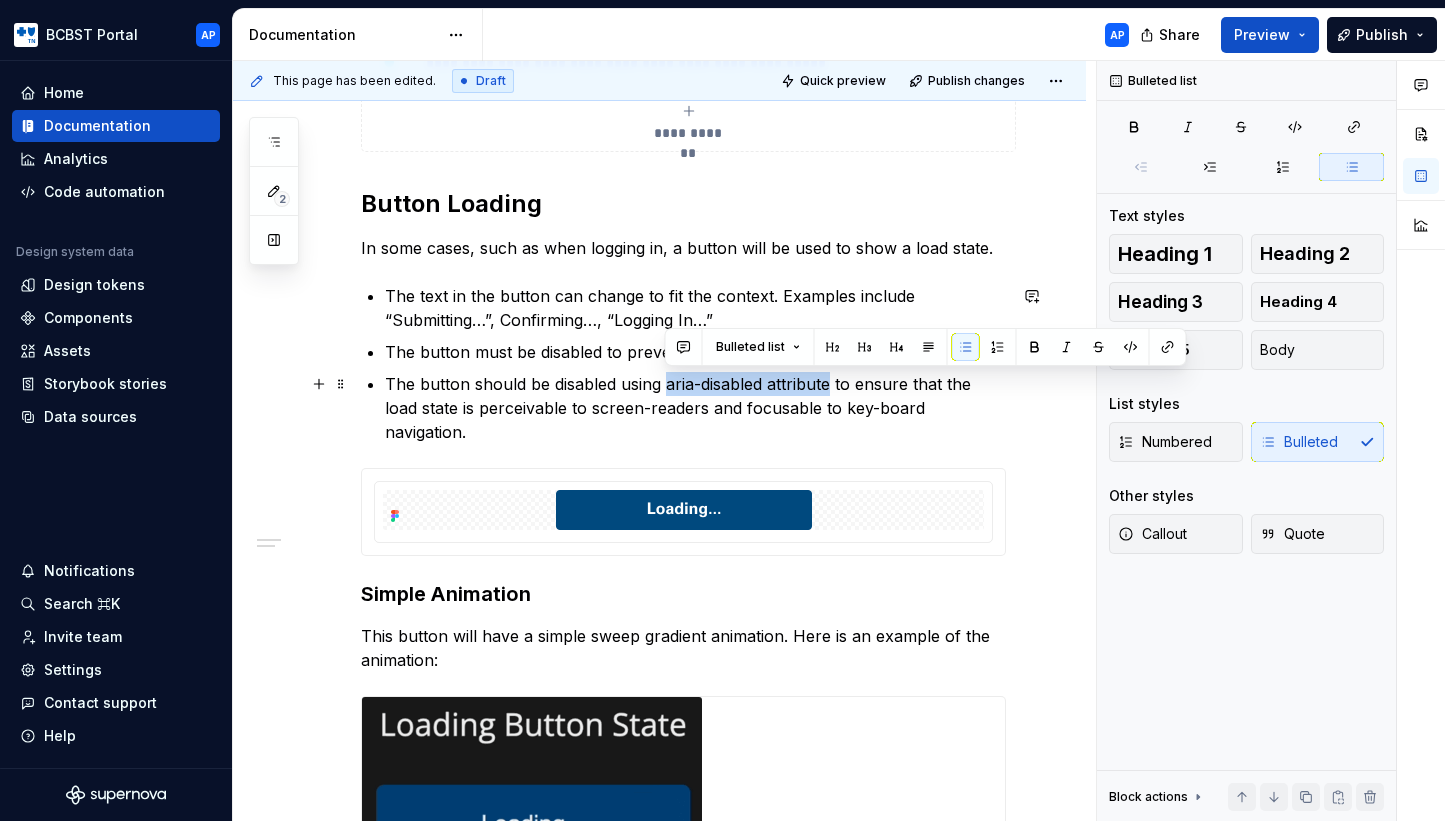 click on "The button should be disabled using aria-disabled attribute to ensure that the load state is perceivable to screen-readers and focusable to key-board navigation." at bounding box center [695, 408] 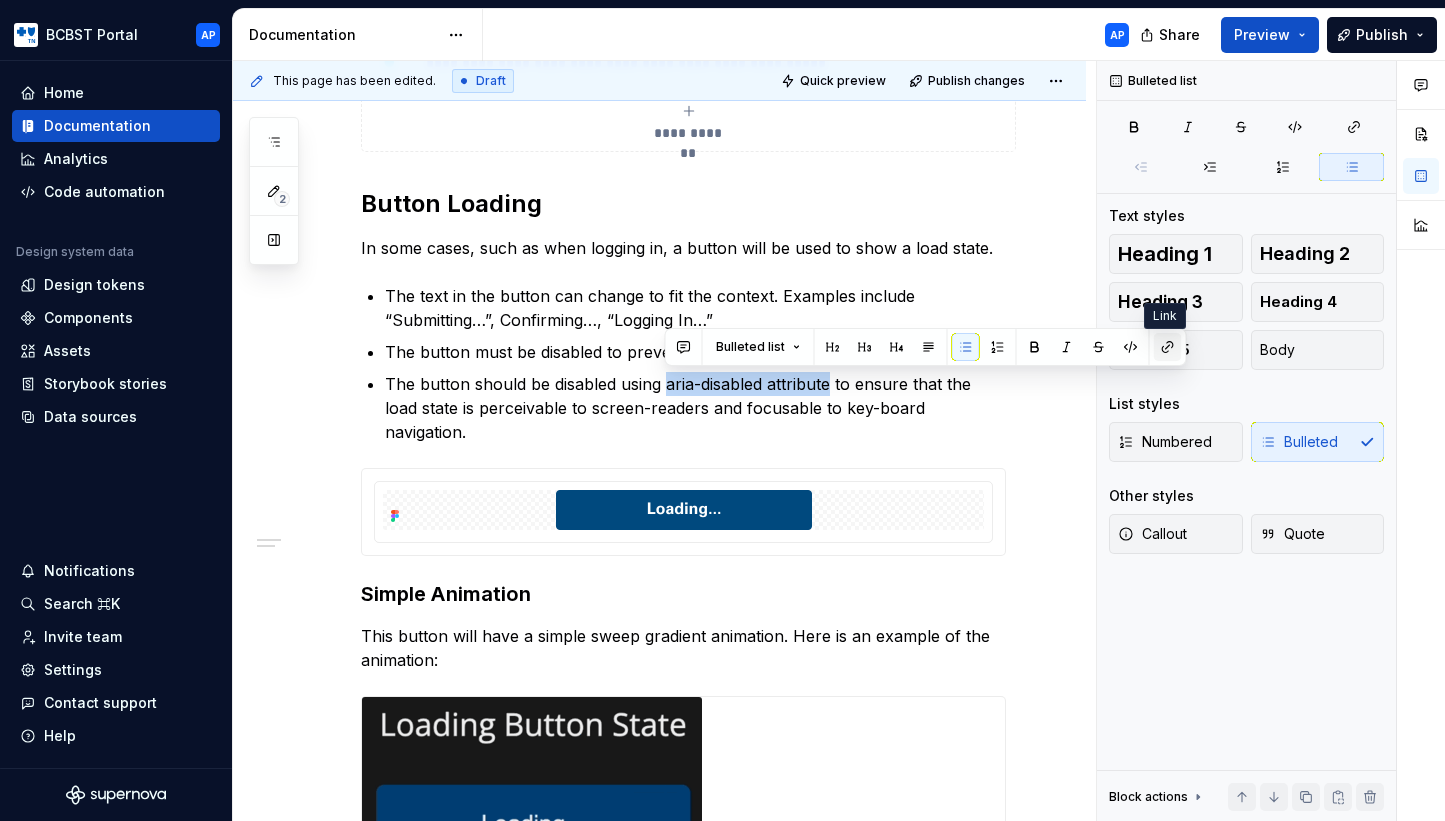 click at bounding box center (1168, 347) 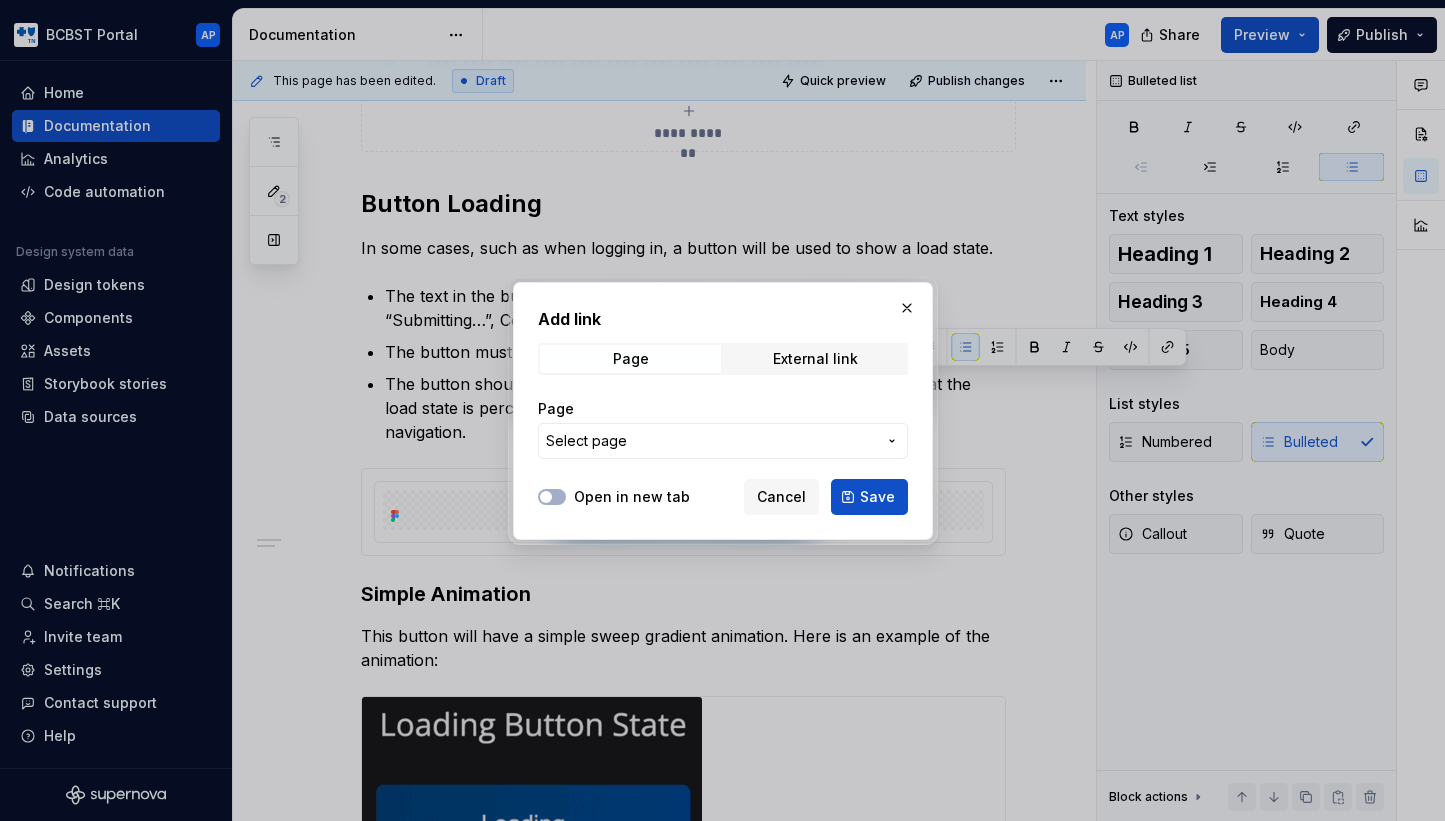 click on "Open in new tab" at bounding box center (632, 497) 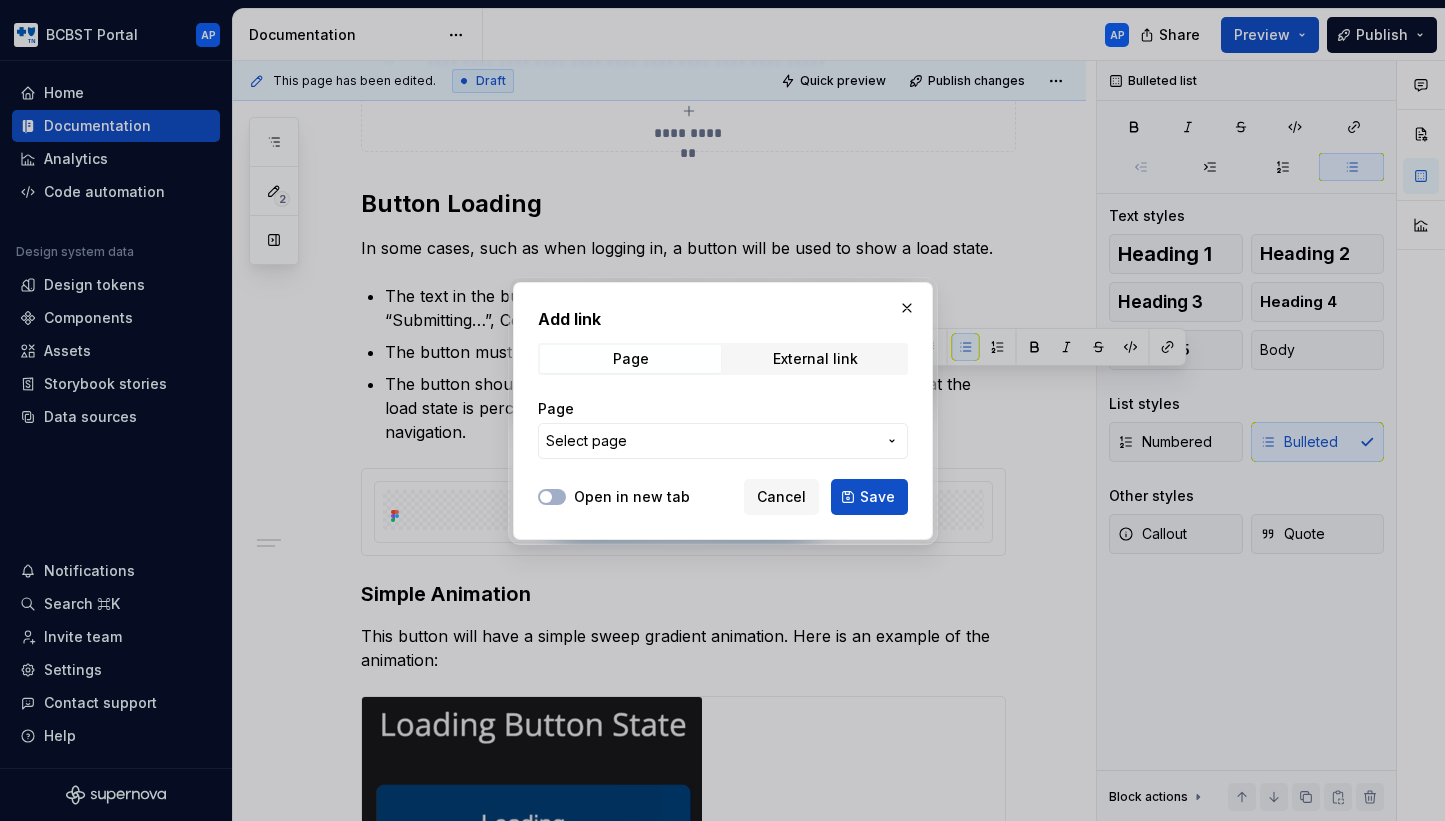 click on "Open in new tab" at bounding box center [552, 497] 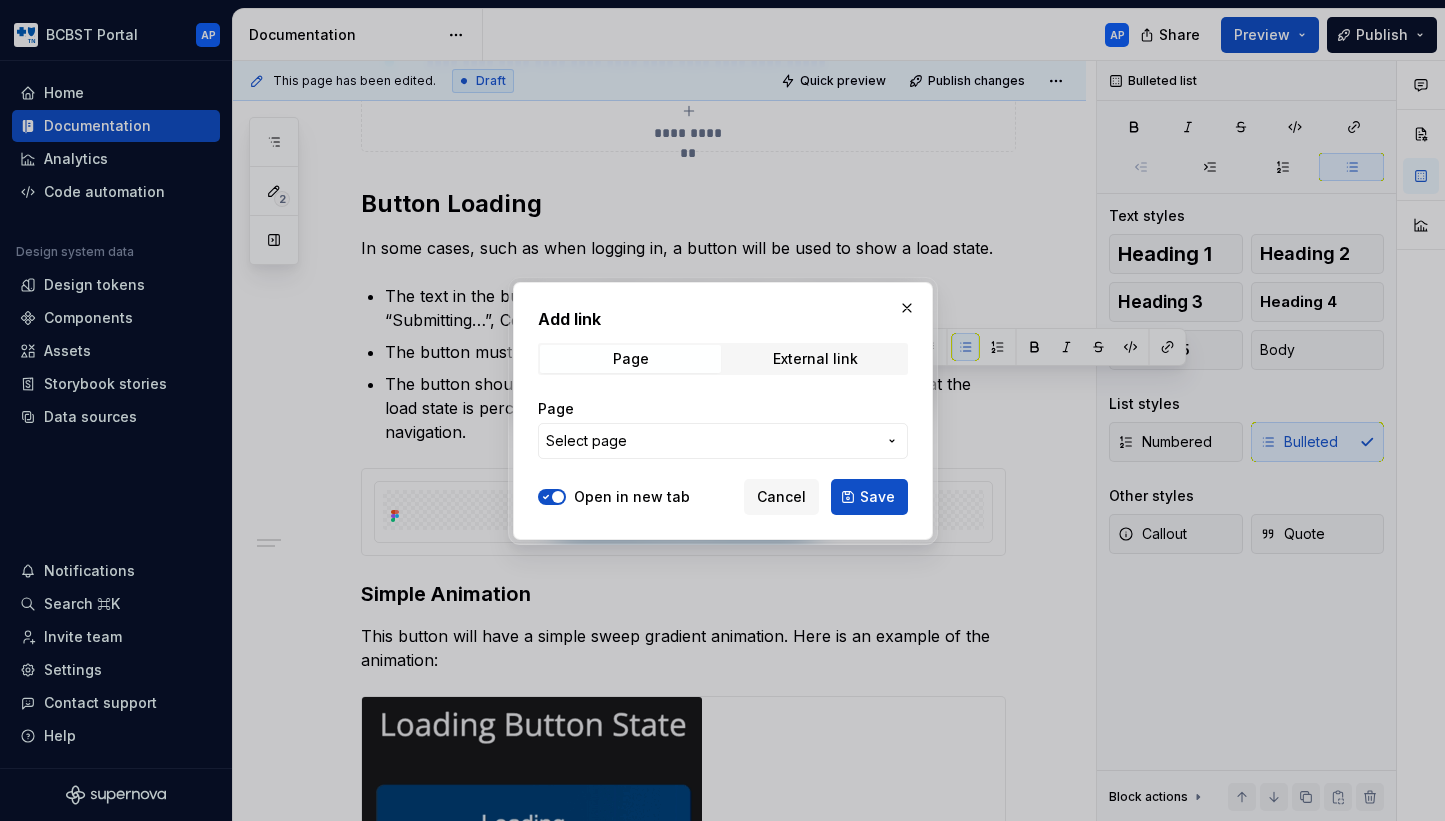 click on "Open in new tab" at bounding box center [632, 497] 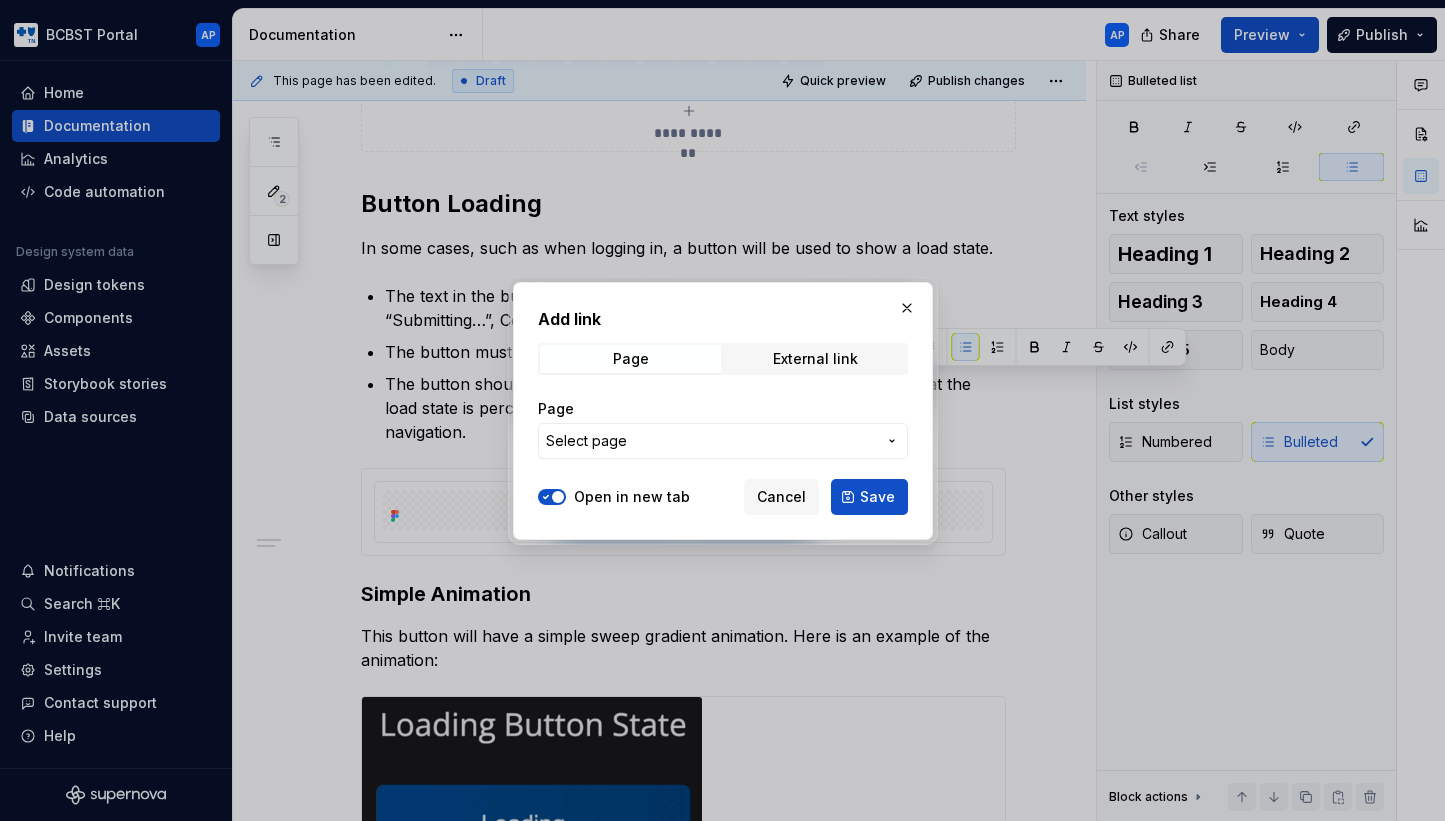 click on "Open in new tab" at bounding box center [552, 497] 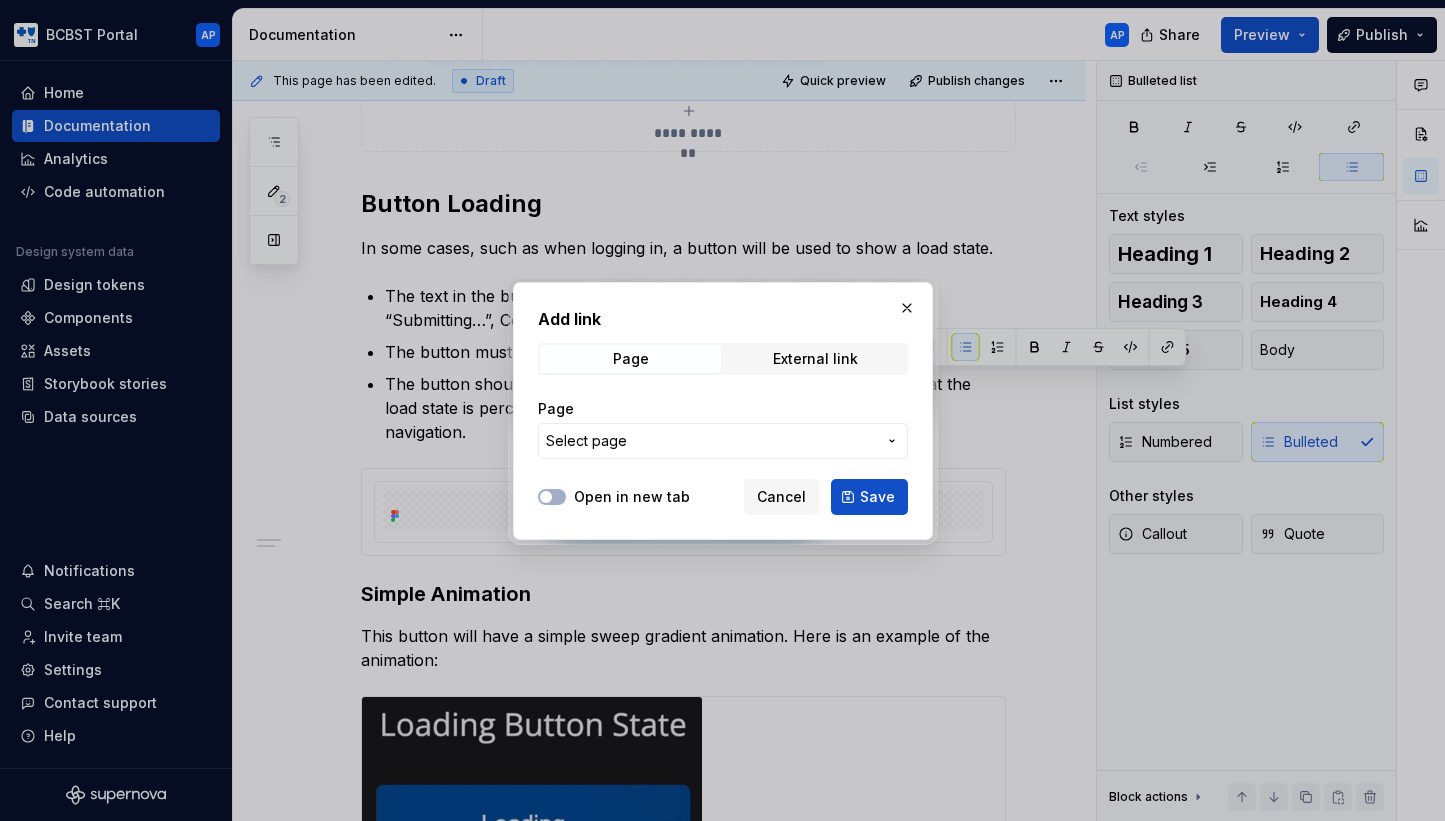 click on "Open in new tab" at bounding box center [632, 497] 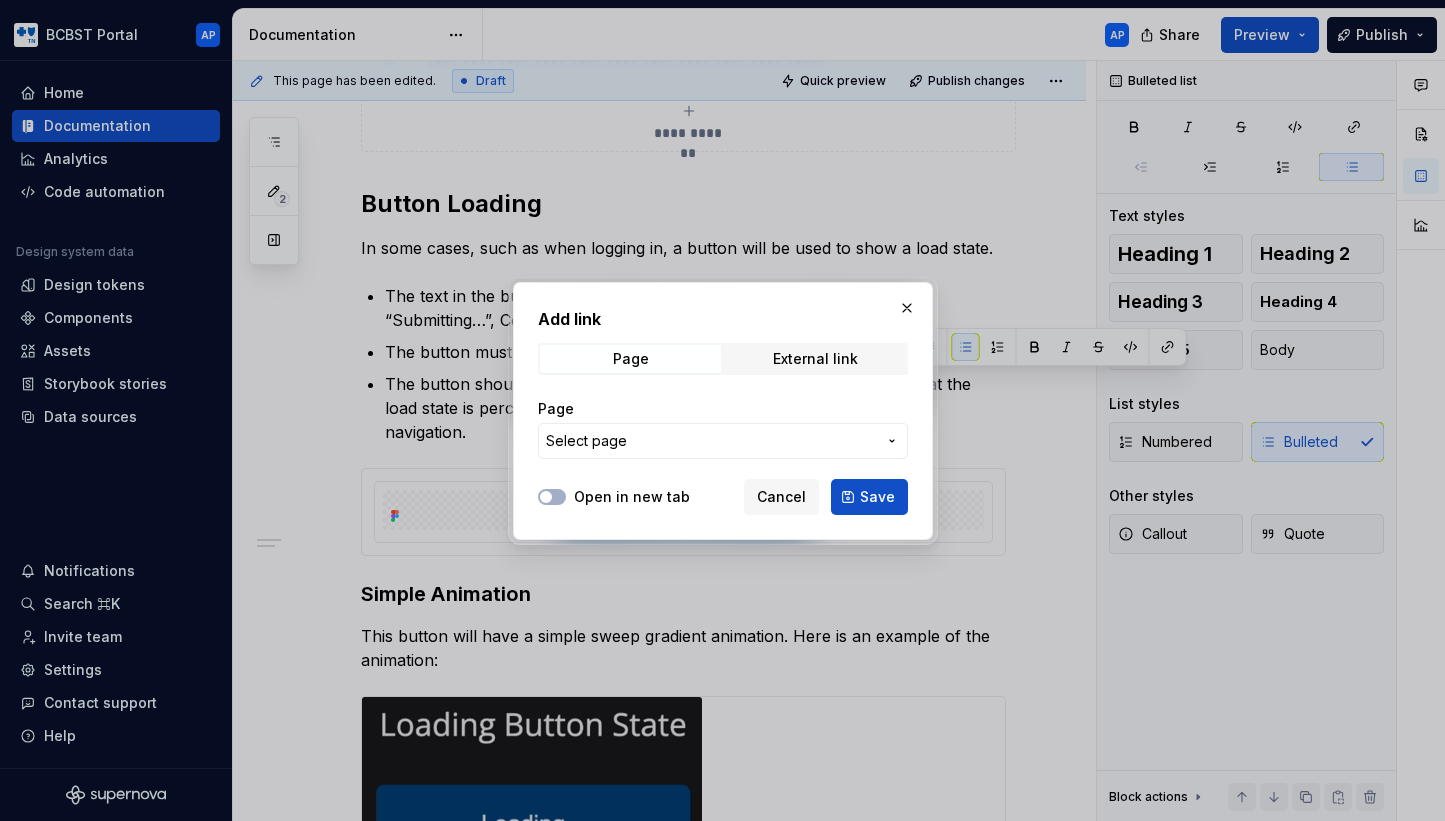 click on "Open in new tab" at bounding box center (552, 497) 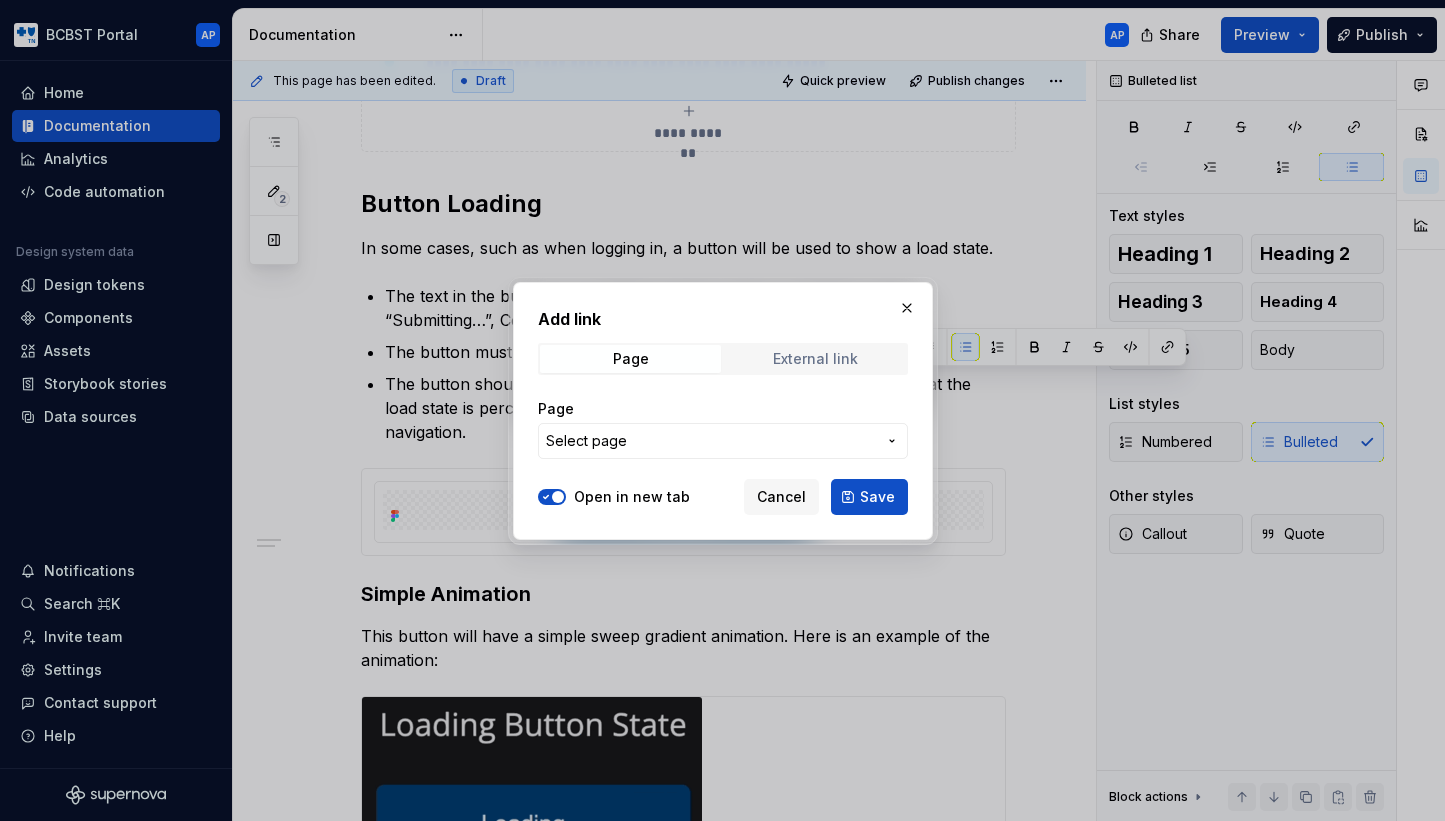 click on "External link" at bounding box center [815, 359] 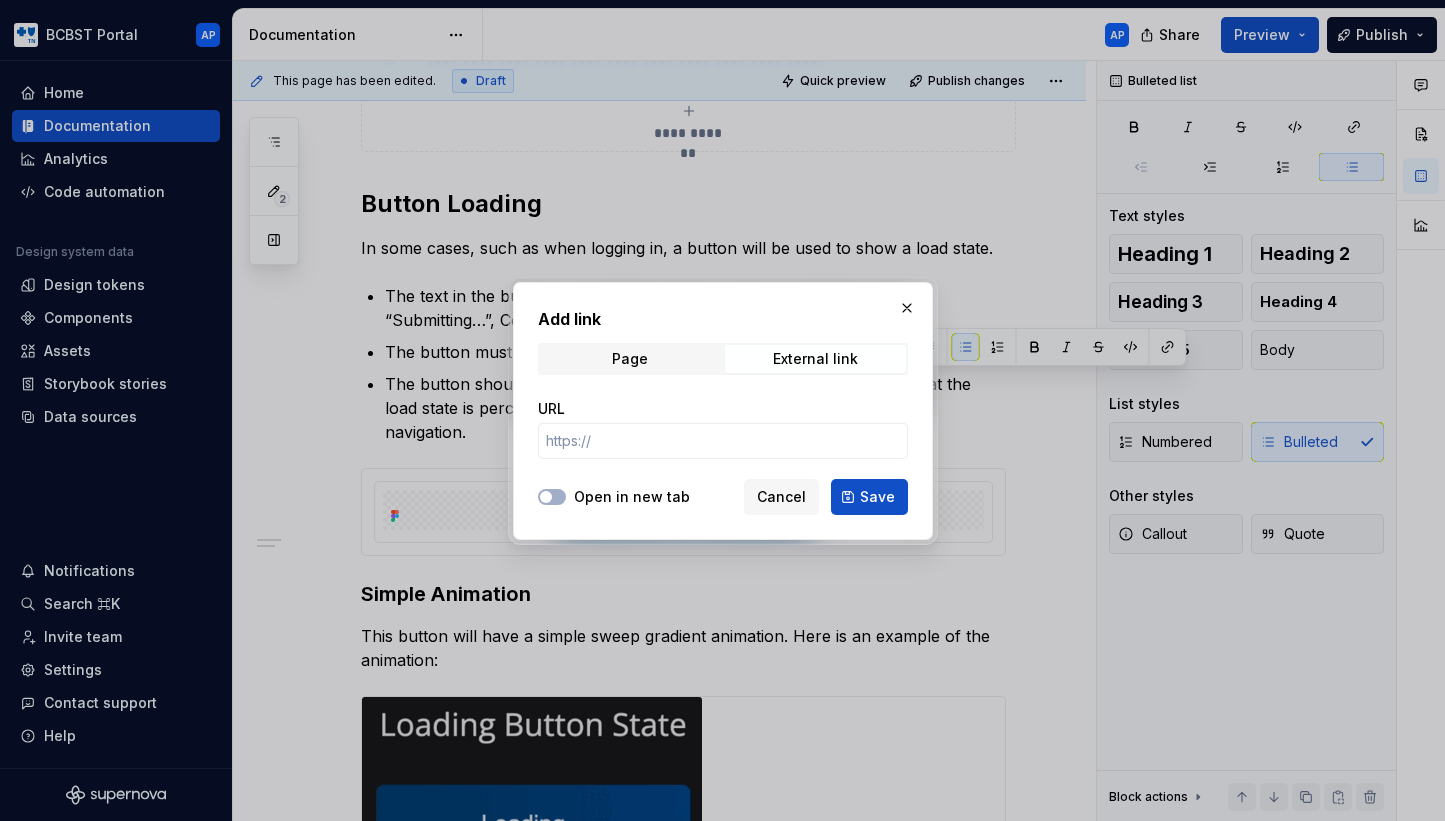 click on "Open in new tab" at bounding box center (632, 497) 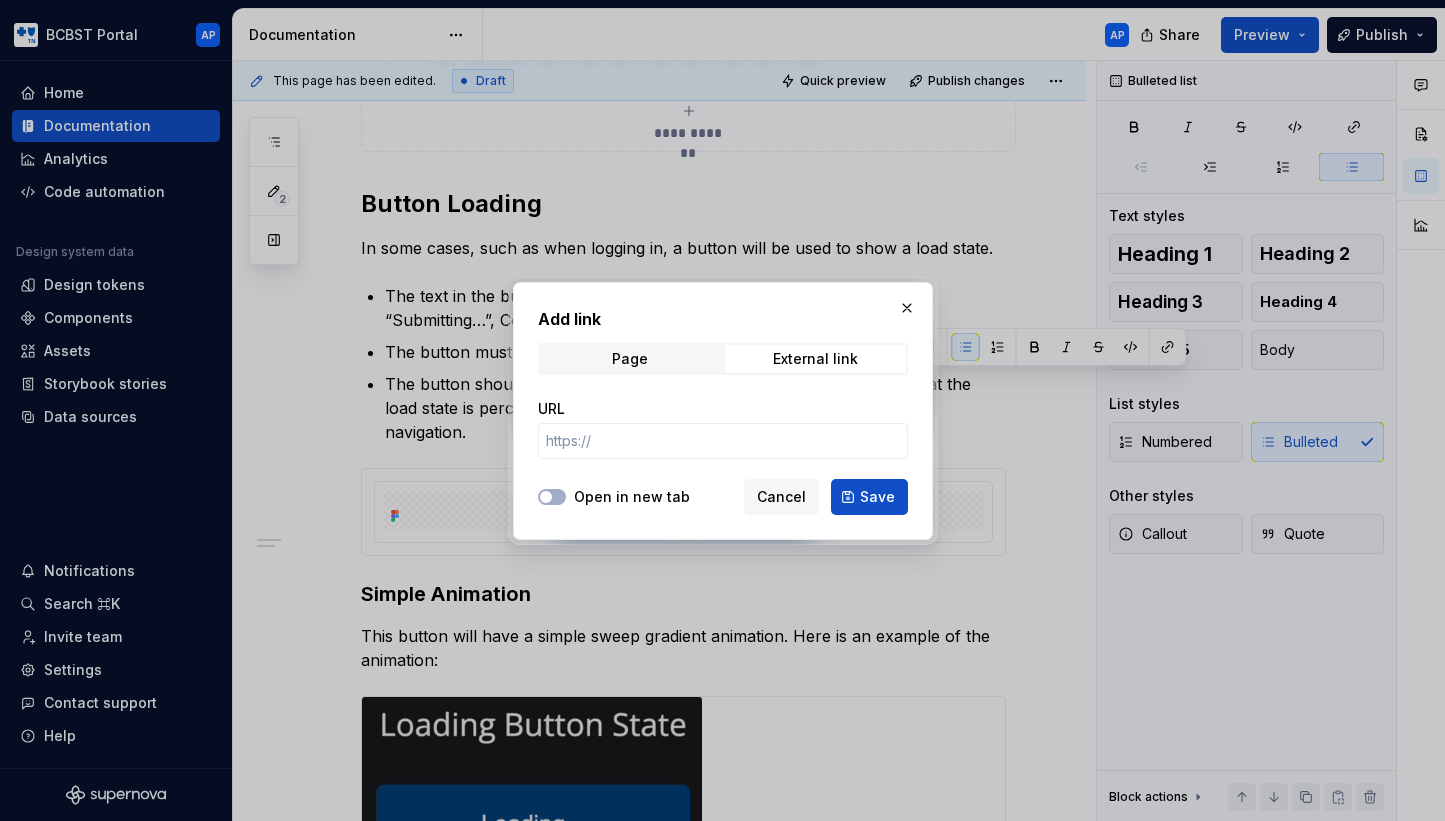 click on "Open in new tab" at bounding box center [552, 497] 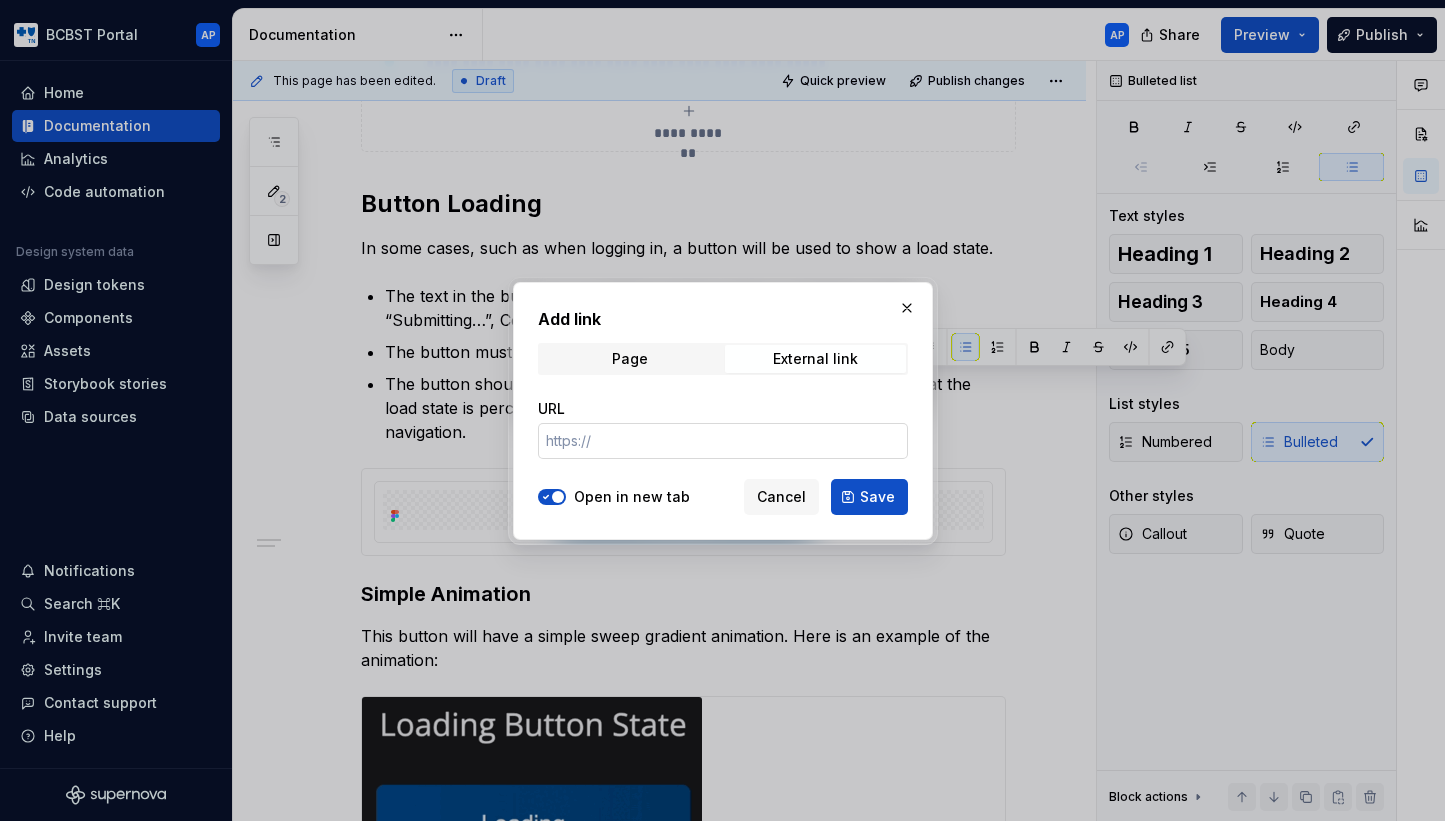 click on "URL" at bounding box center (723, 441) 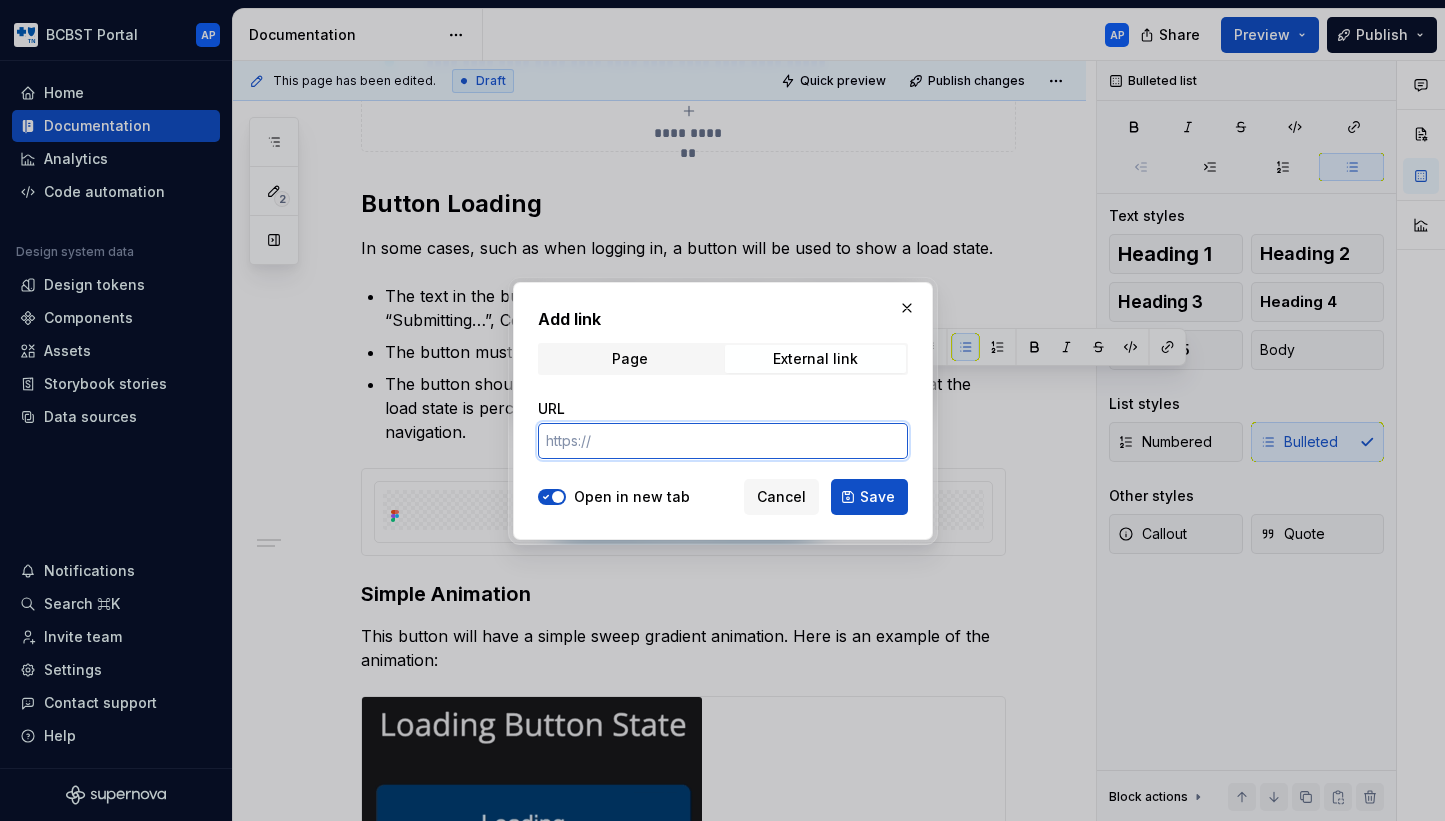 paste on "https://developer.mozilla.org/en-US/docs/Web/Accessibility/ARIA/Reference/Attributes/aria-disabled" 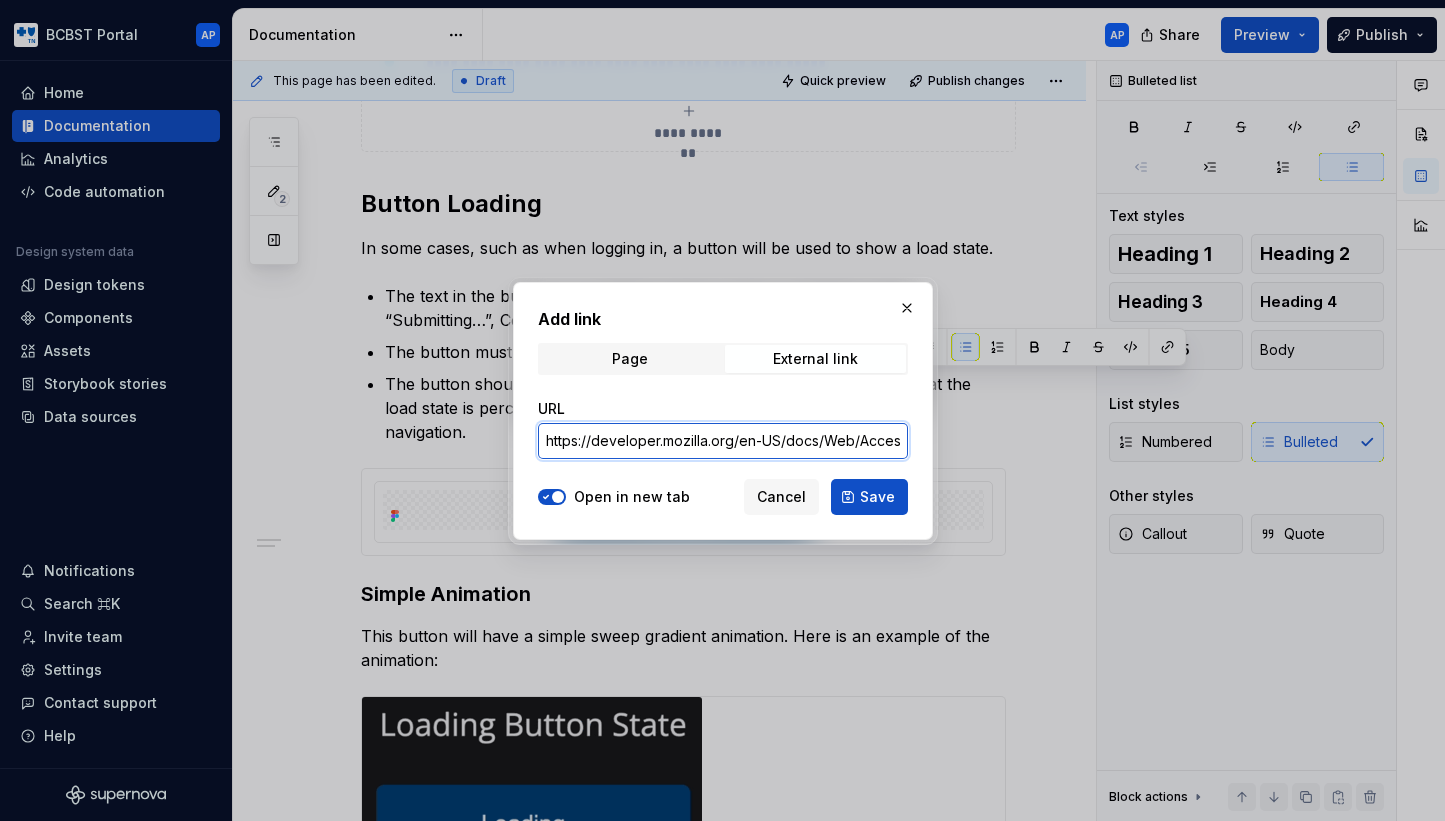scroll, scrollTop: 0, scrollLeft: 312, axis: horizontal 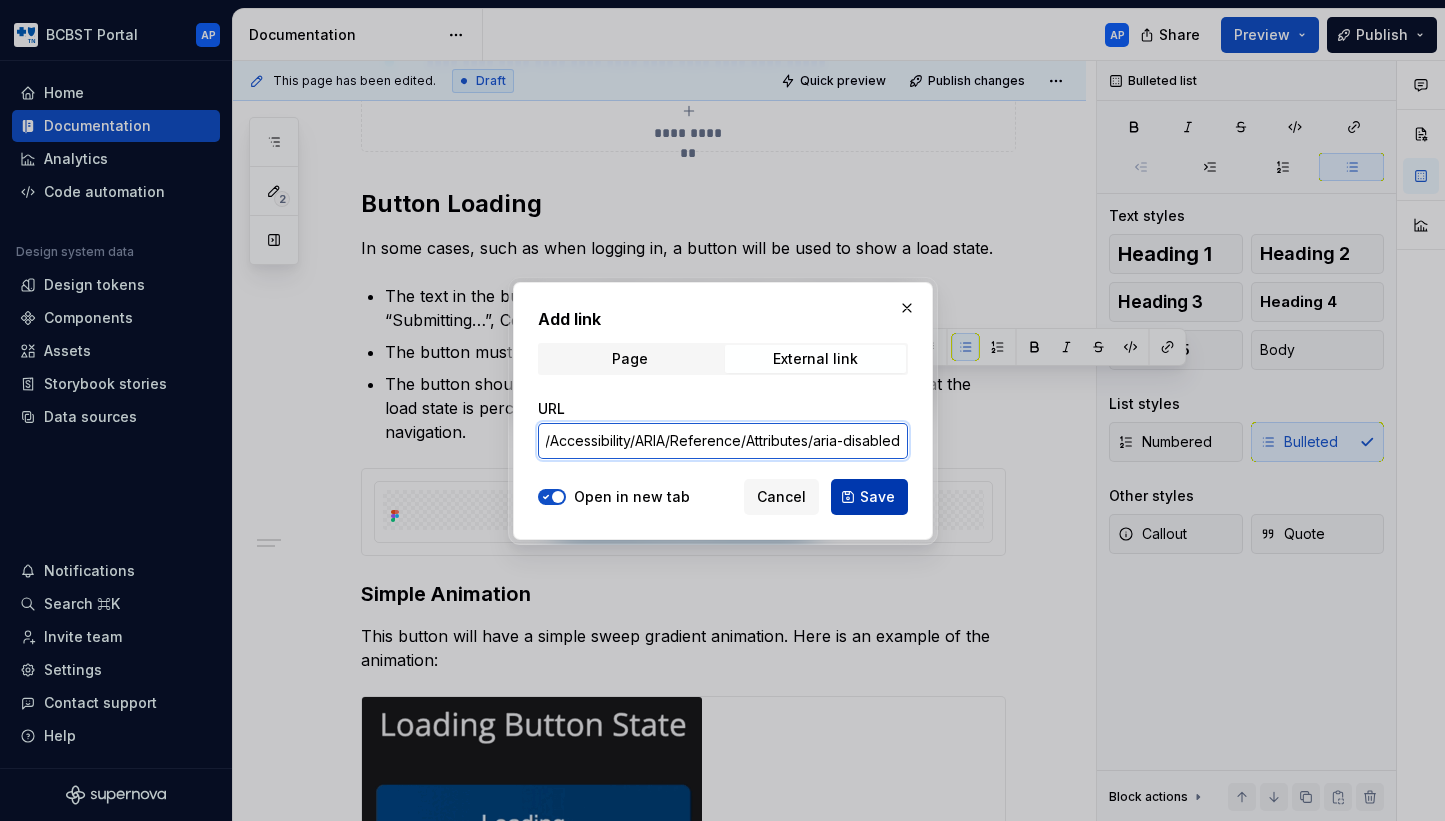 type on "https://developer.mozilla.org/en-US/docs/Web/Accessibility/ARIA/Reference/Attributes/aria-disabled" 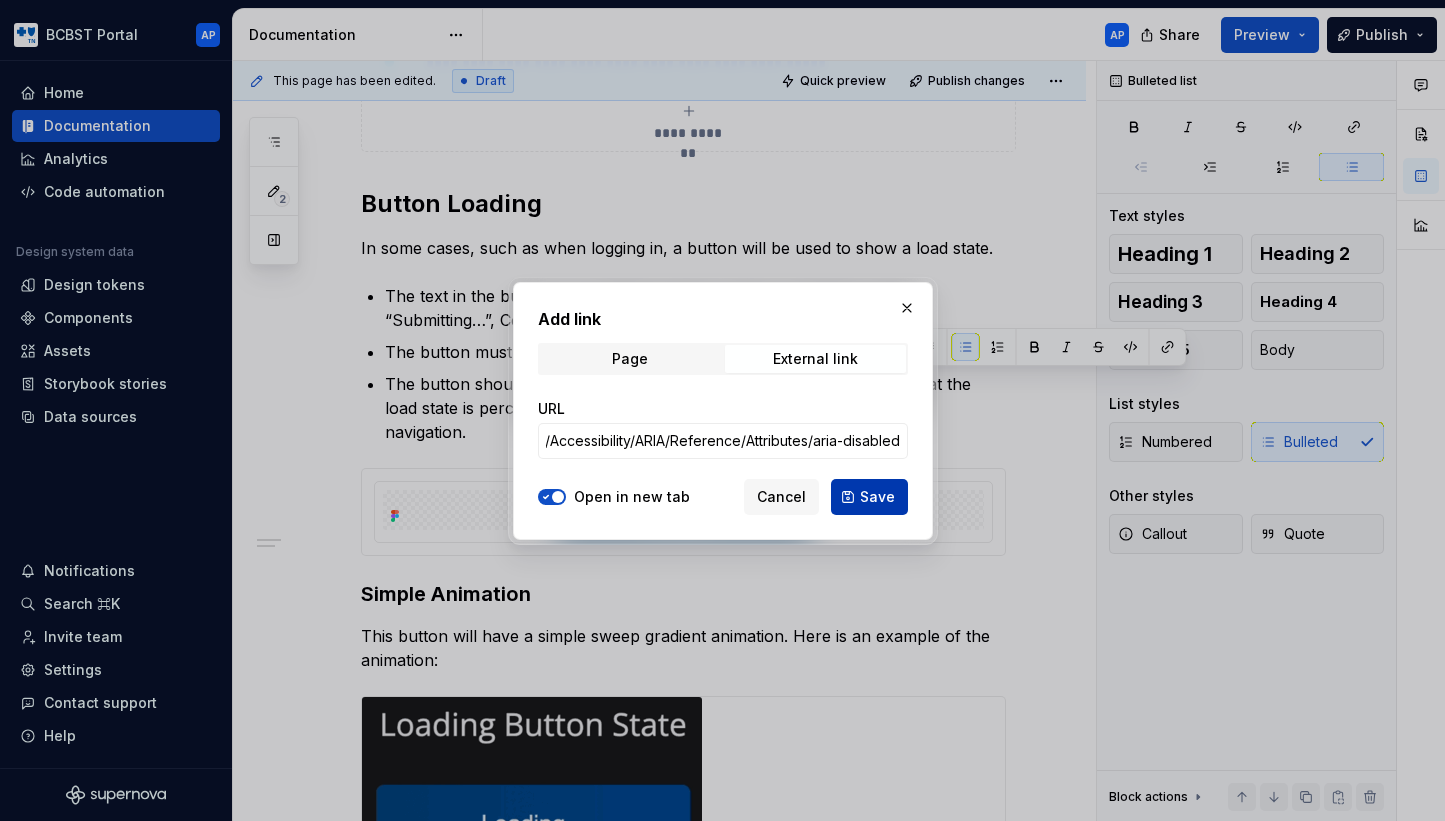 scroll, scrollTop: 0, scrollLeft: 0, axis: both 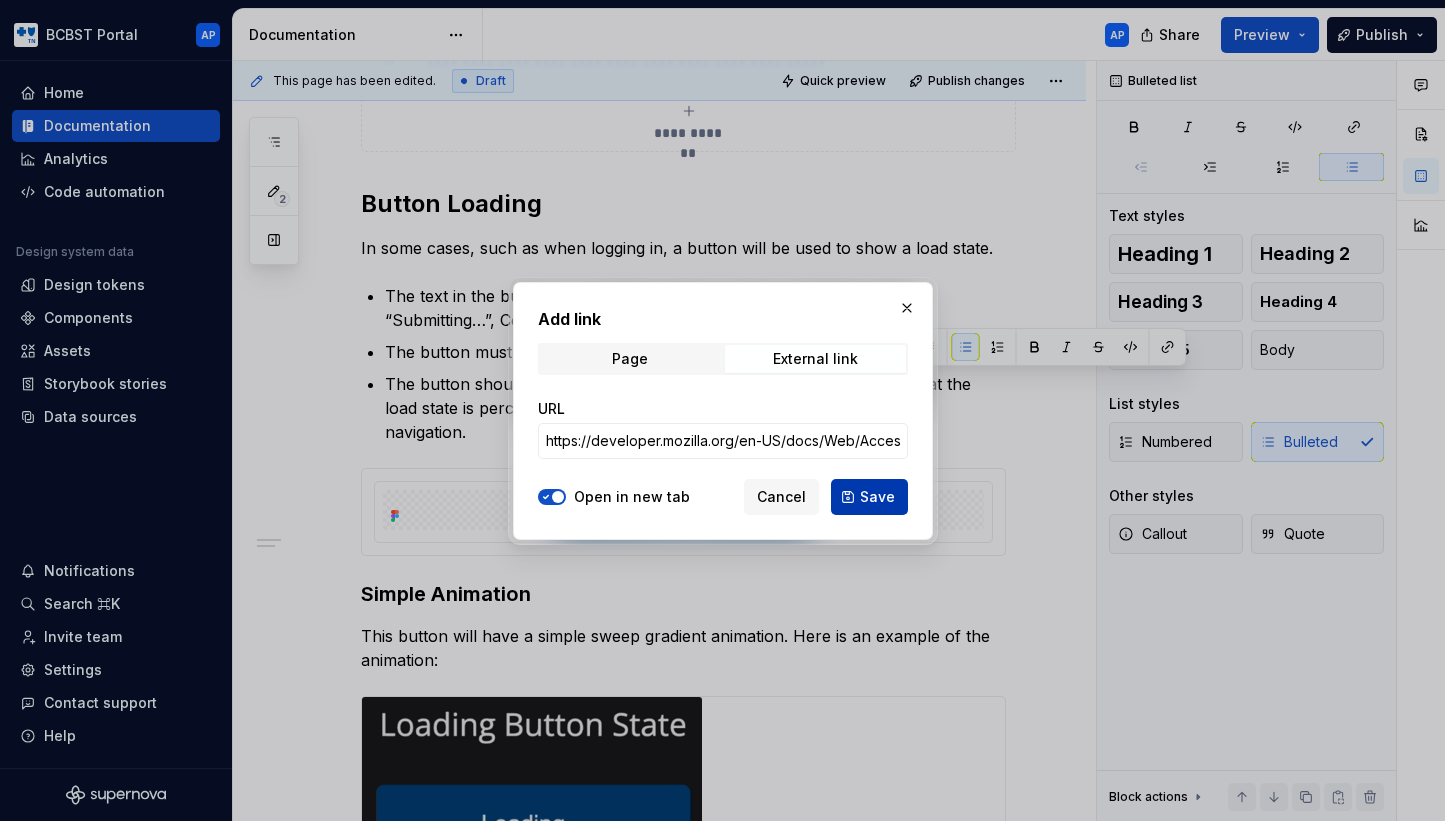 click on "Save" at bounding box center (877, 497) 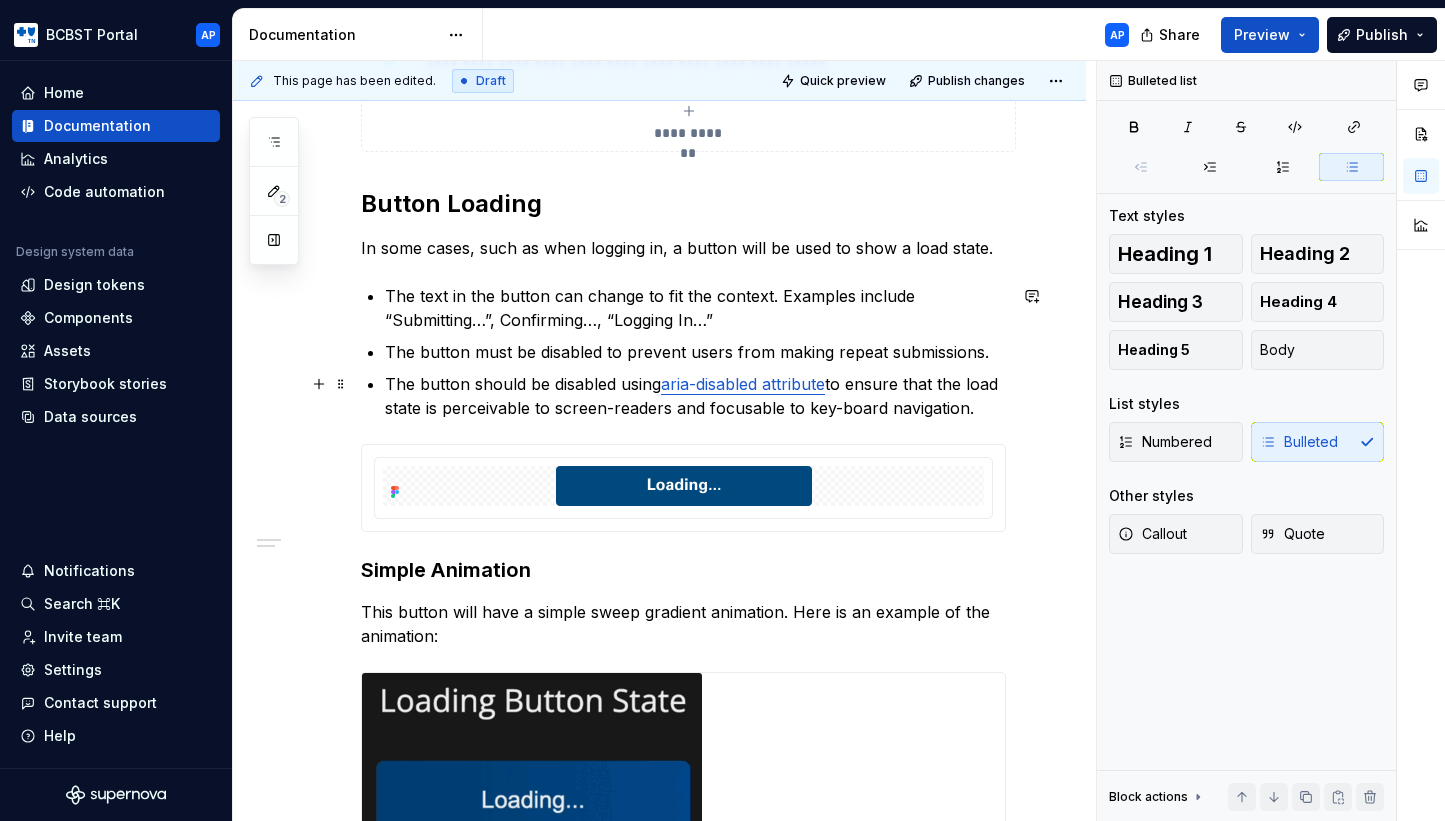 click on "The button should be disabled using  aria-disabled attribute  to ensure that the load state is perceivable to screen-readers and focusable to key-board navigation." at bounding box center [695, 396] 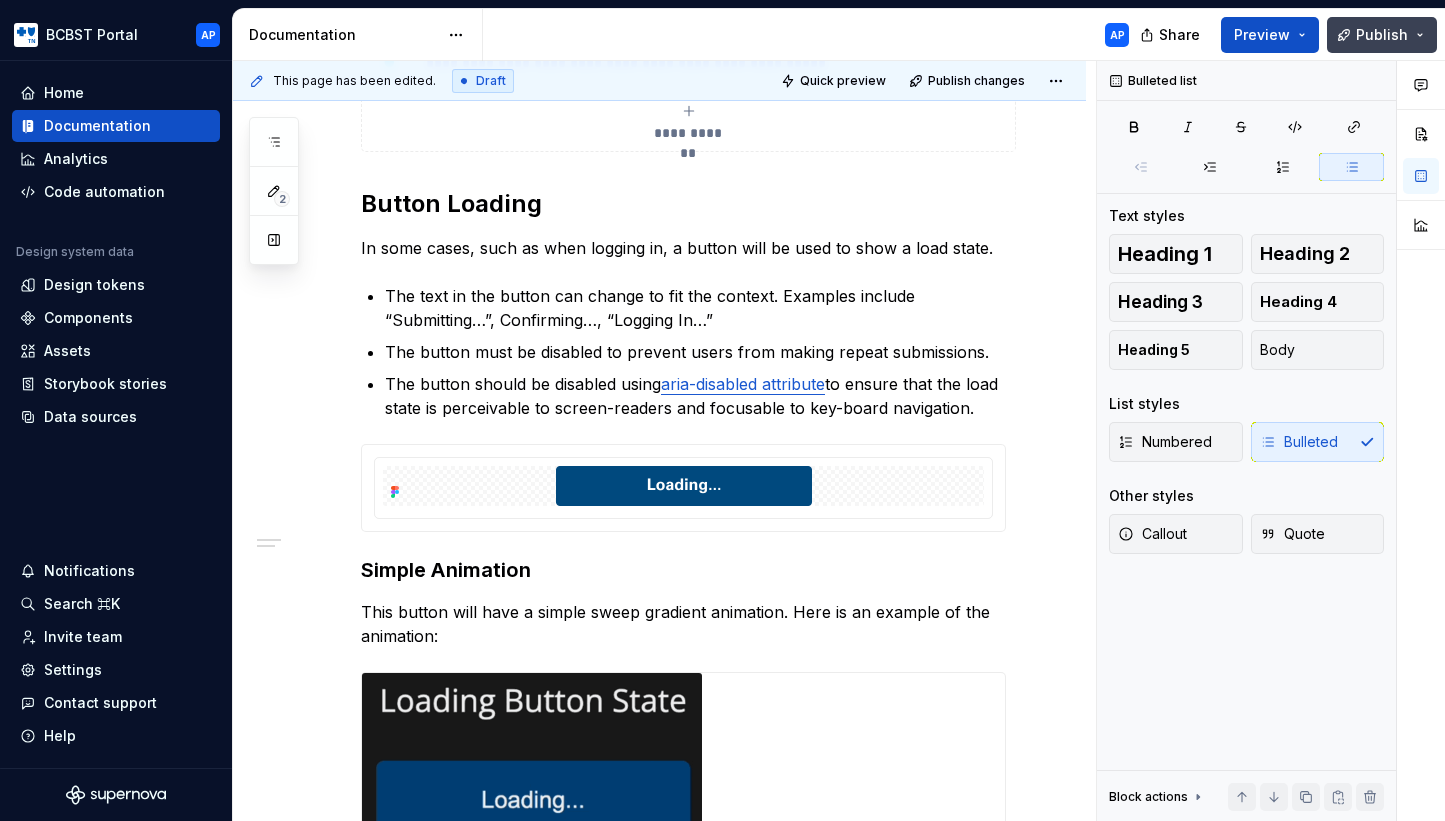 click on "Publish" at bounding box center (1382, 35) 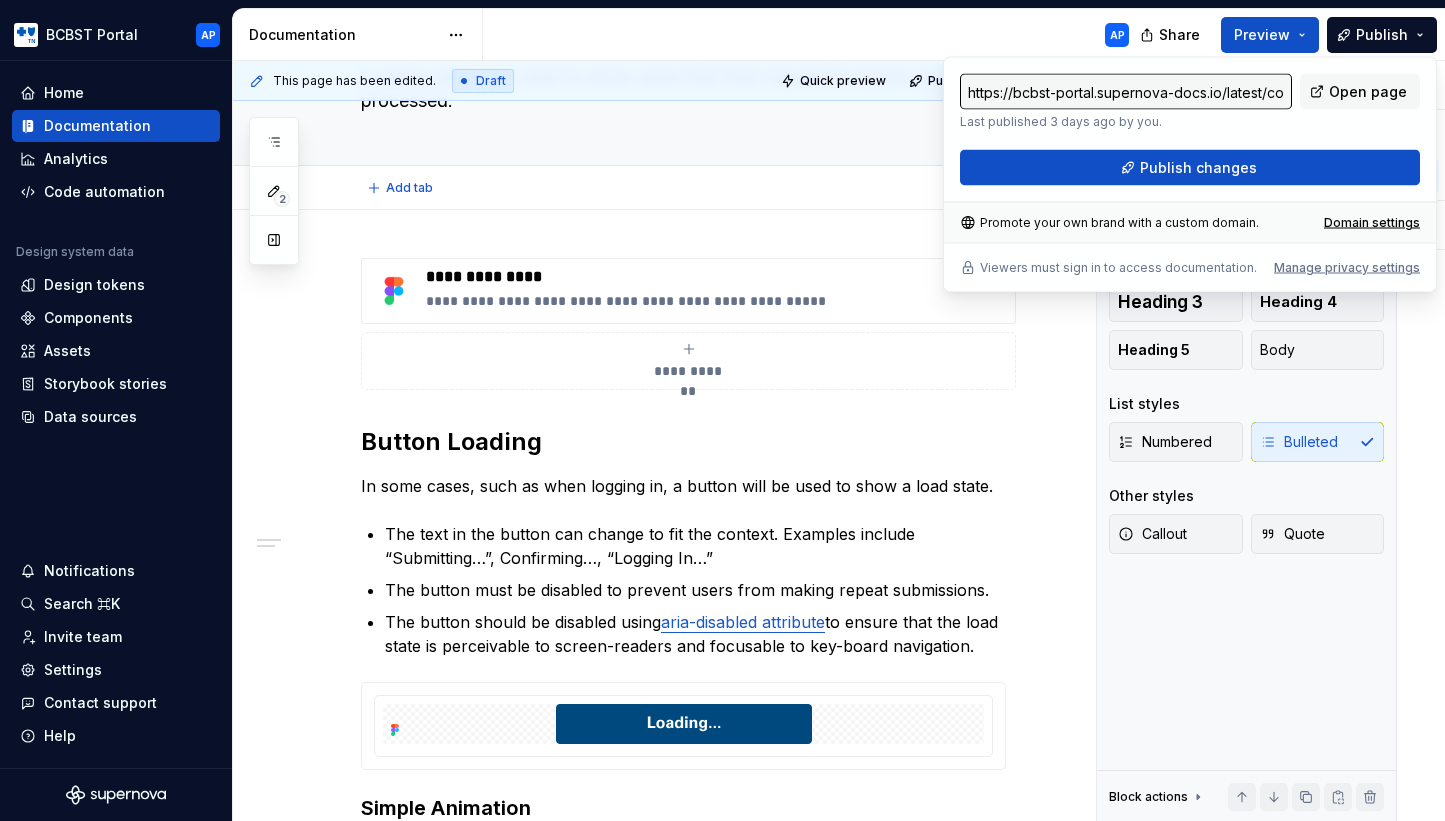 scroll, scrollTop: 0, scrollLeft: 0, axis: both 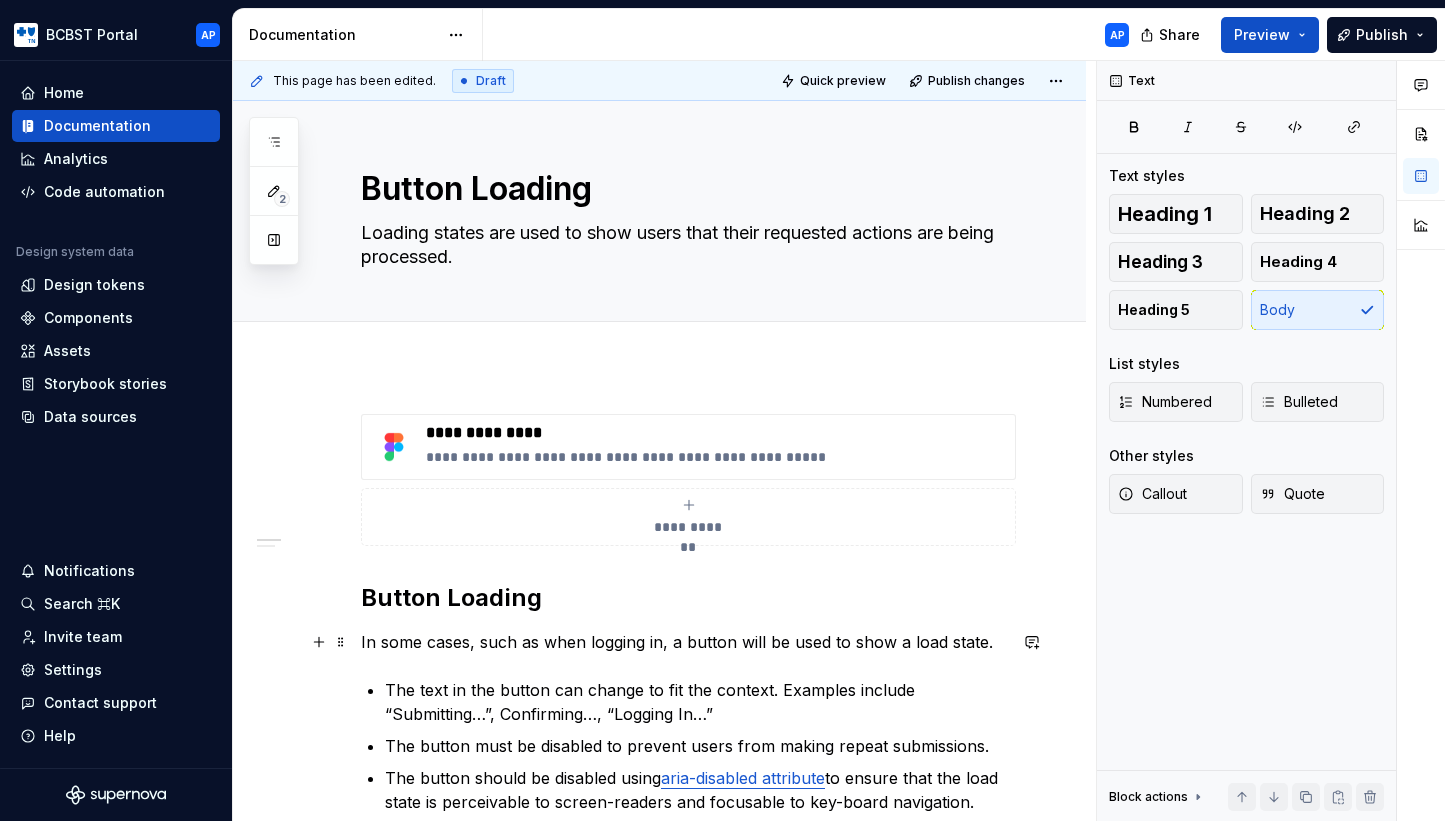 click on "In some cases, such as when logging in, a button will be used to show a load state." at bounding box center (683, 642) 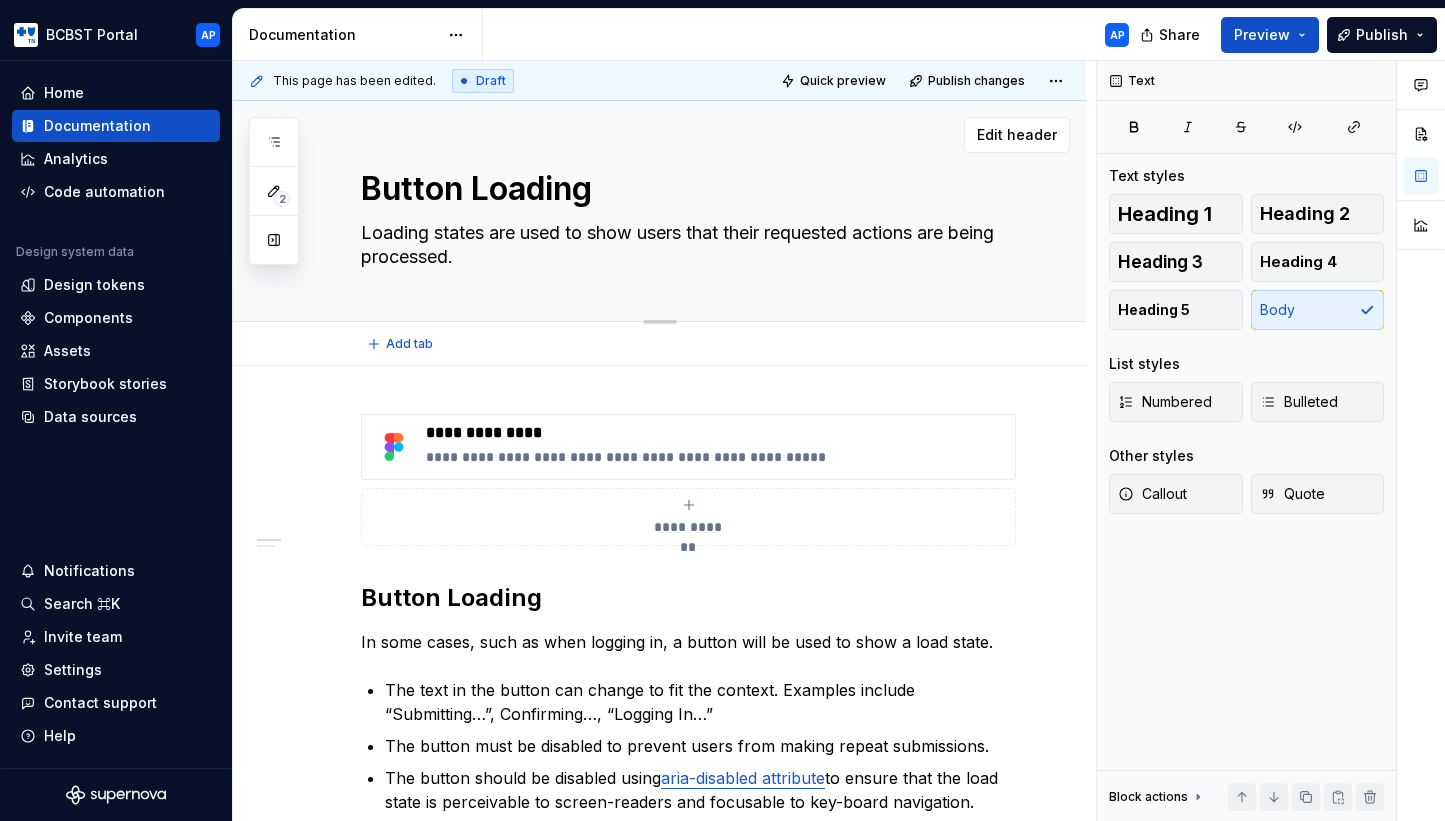 click on "Loading states are used to show users that their requested actions are being processed." at bounding box center (679, 245) 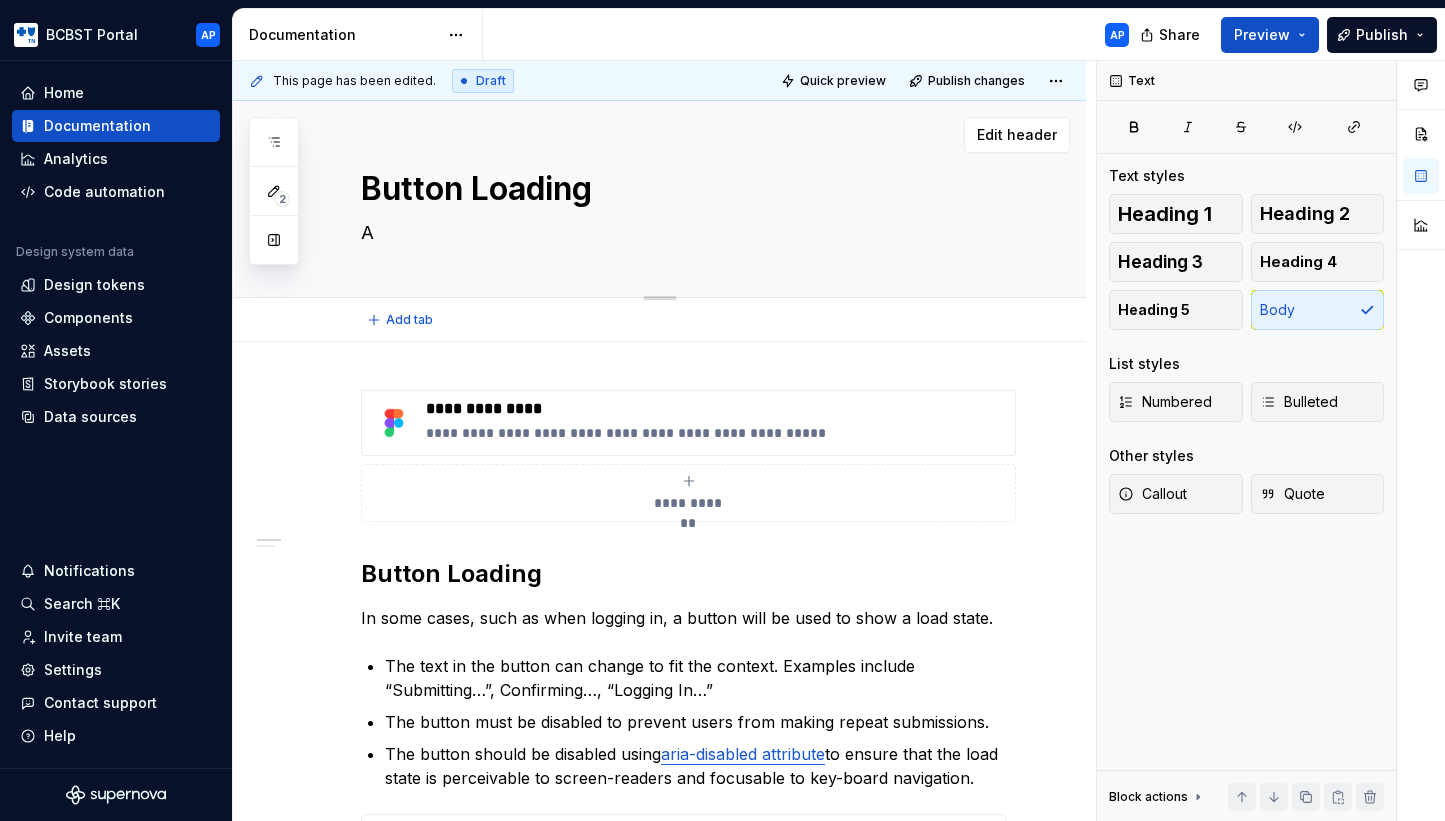 type on "*" 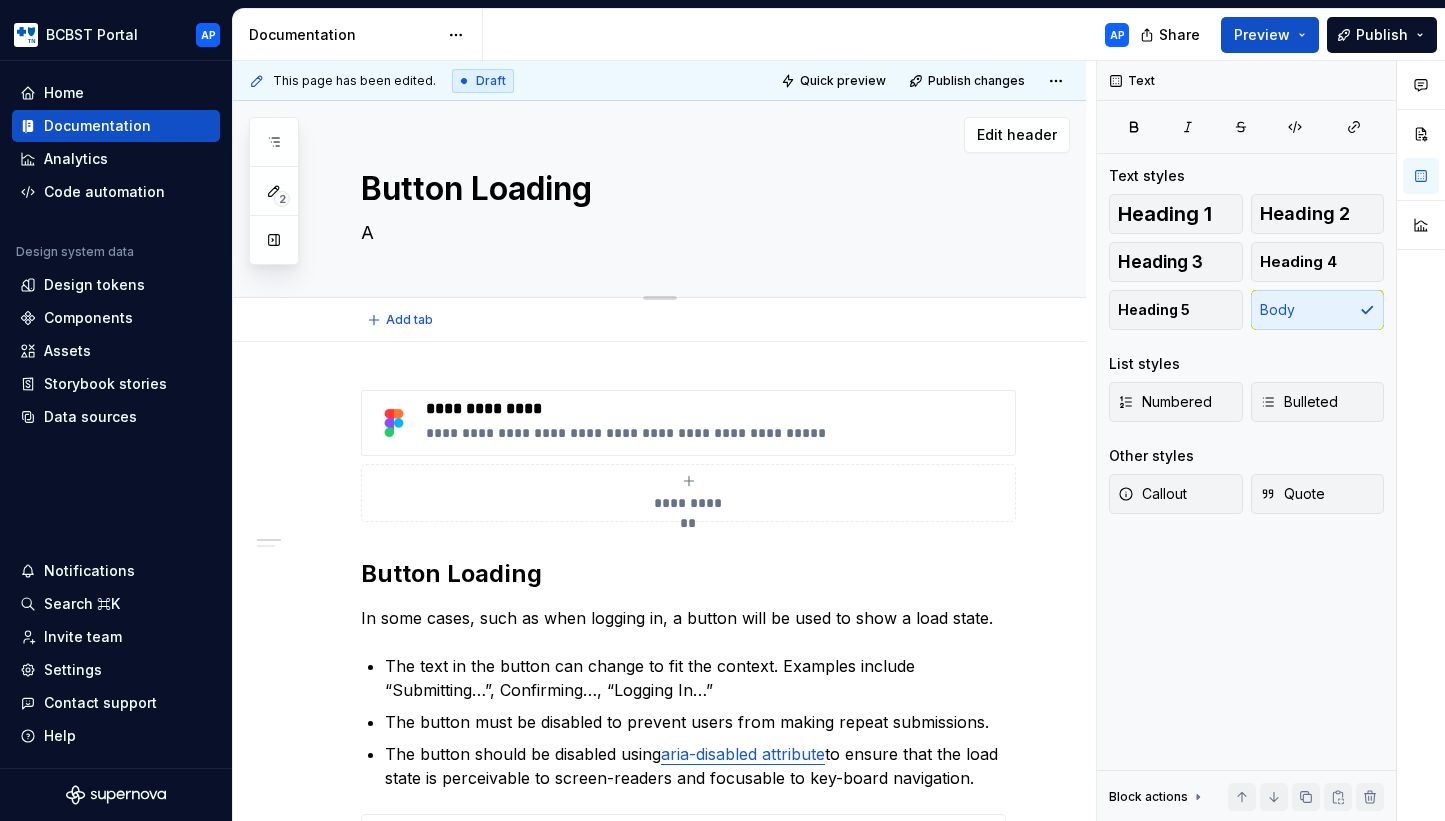 type on "A" 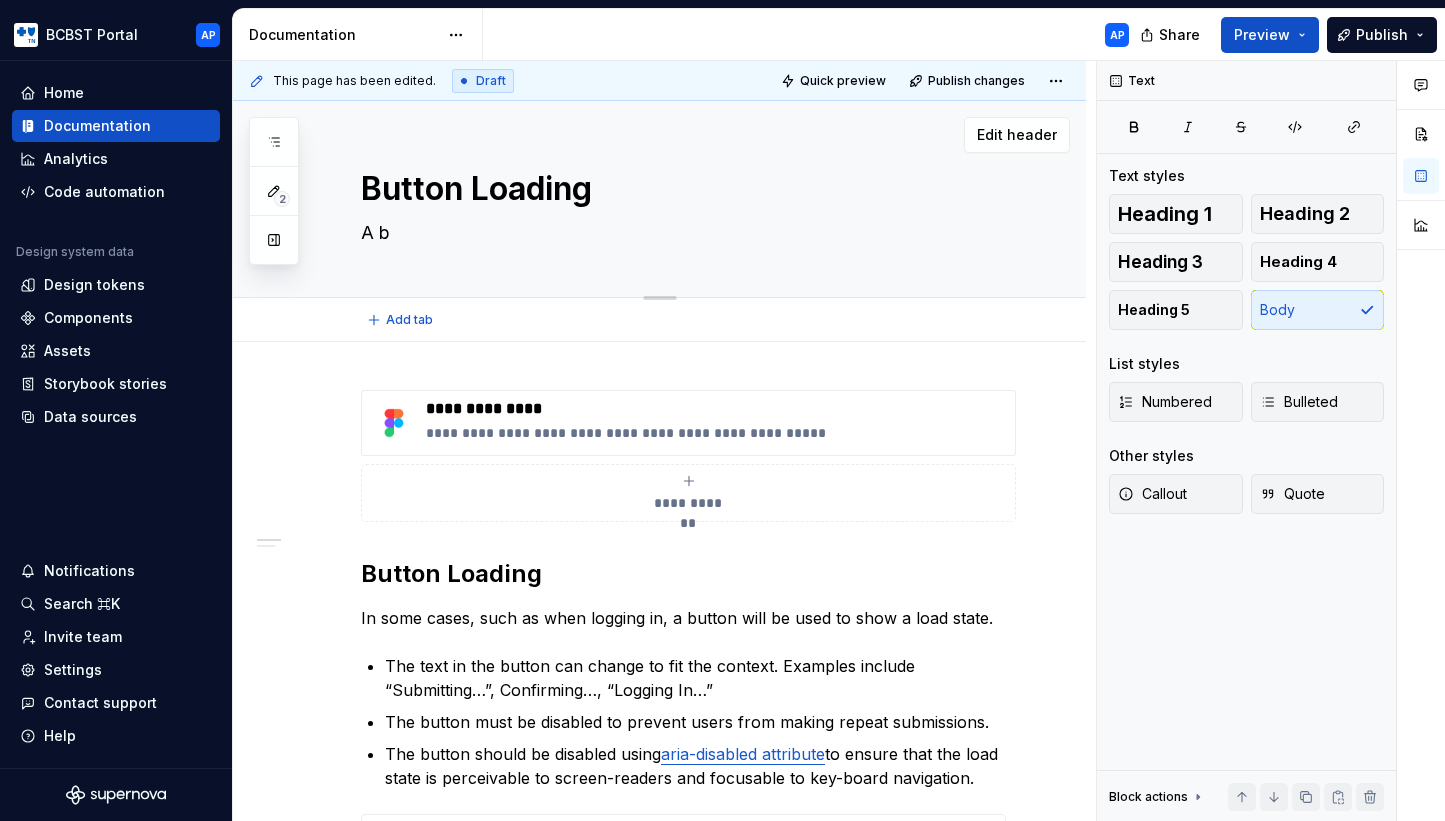 type on "*" 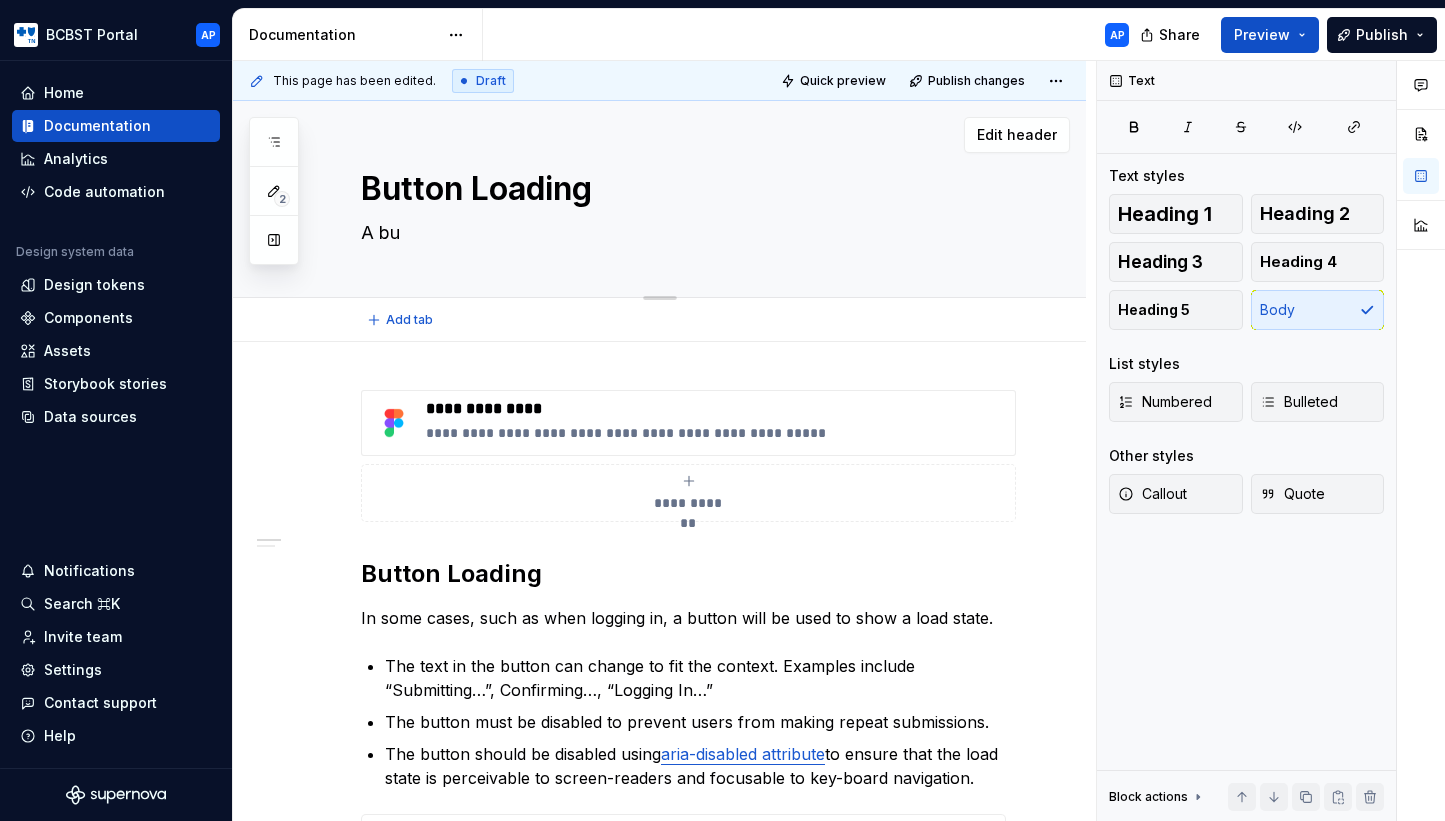 type on "*" 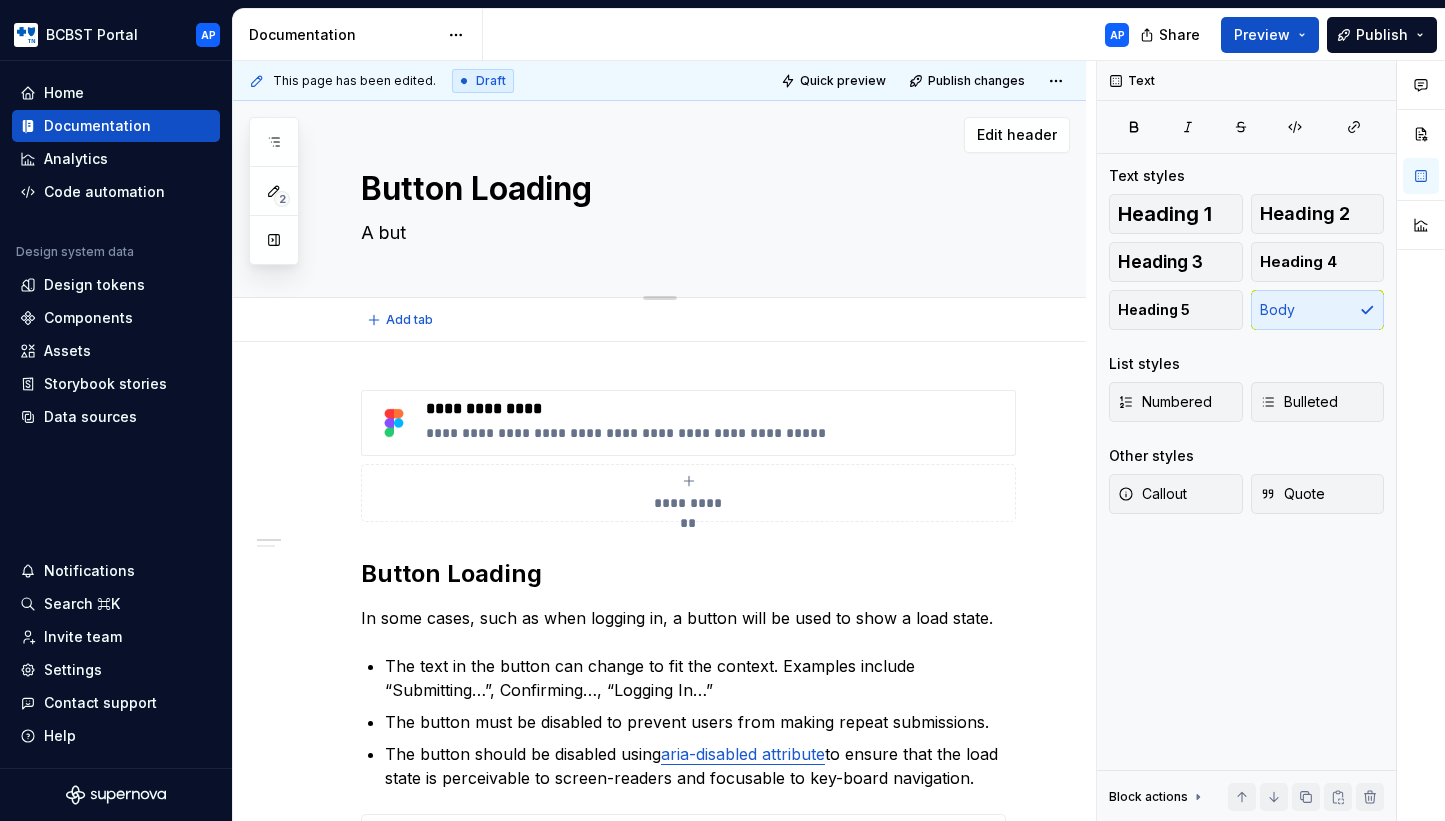 type on "*" 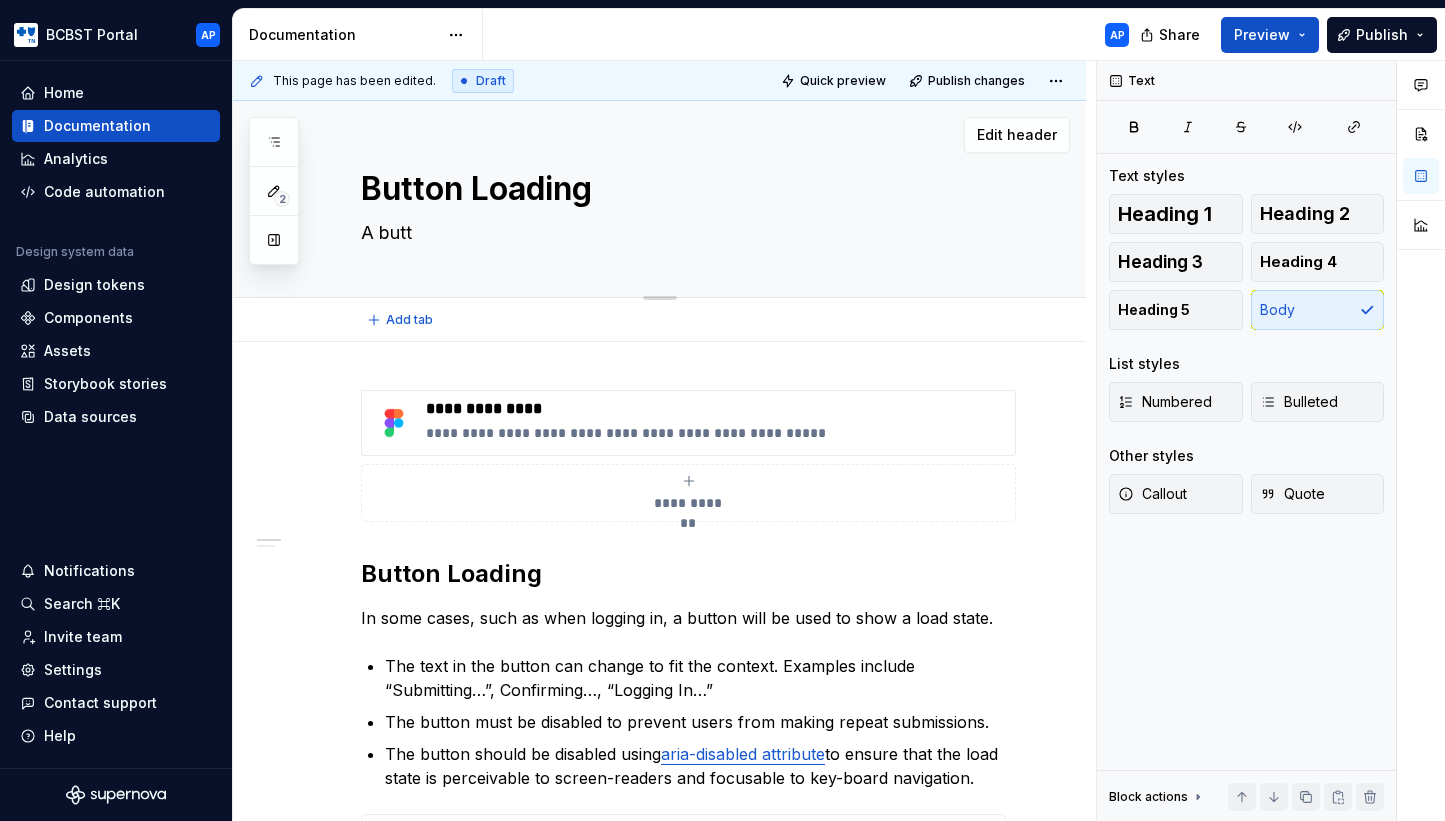 type on "*" 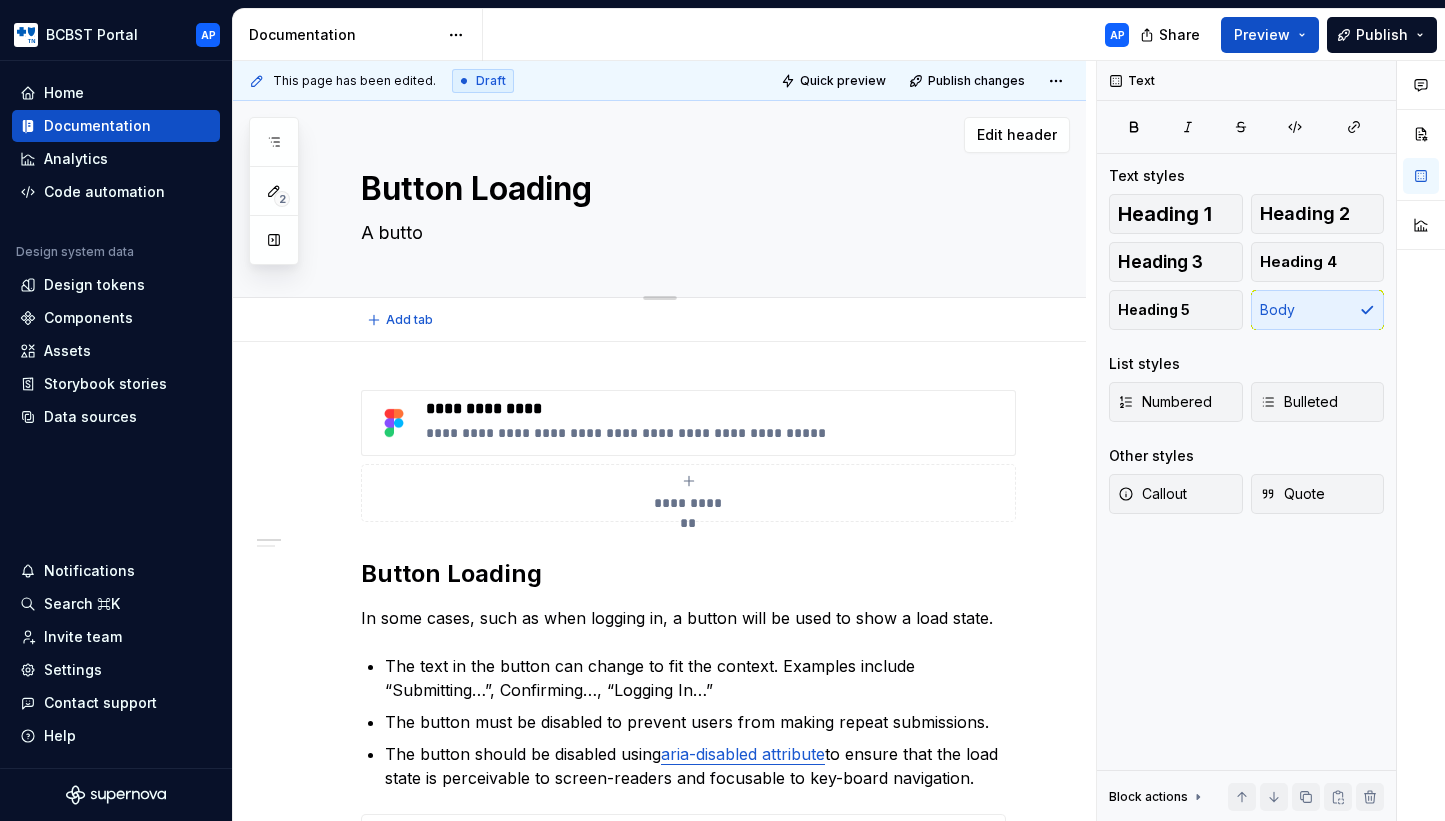 type on "*" 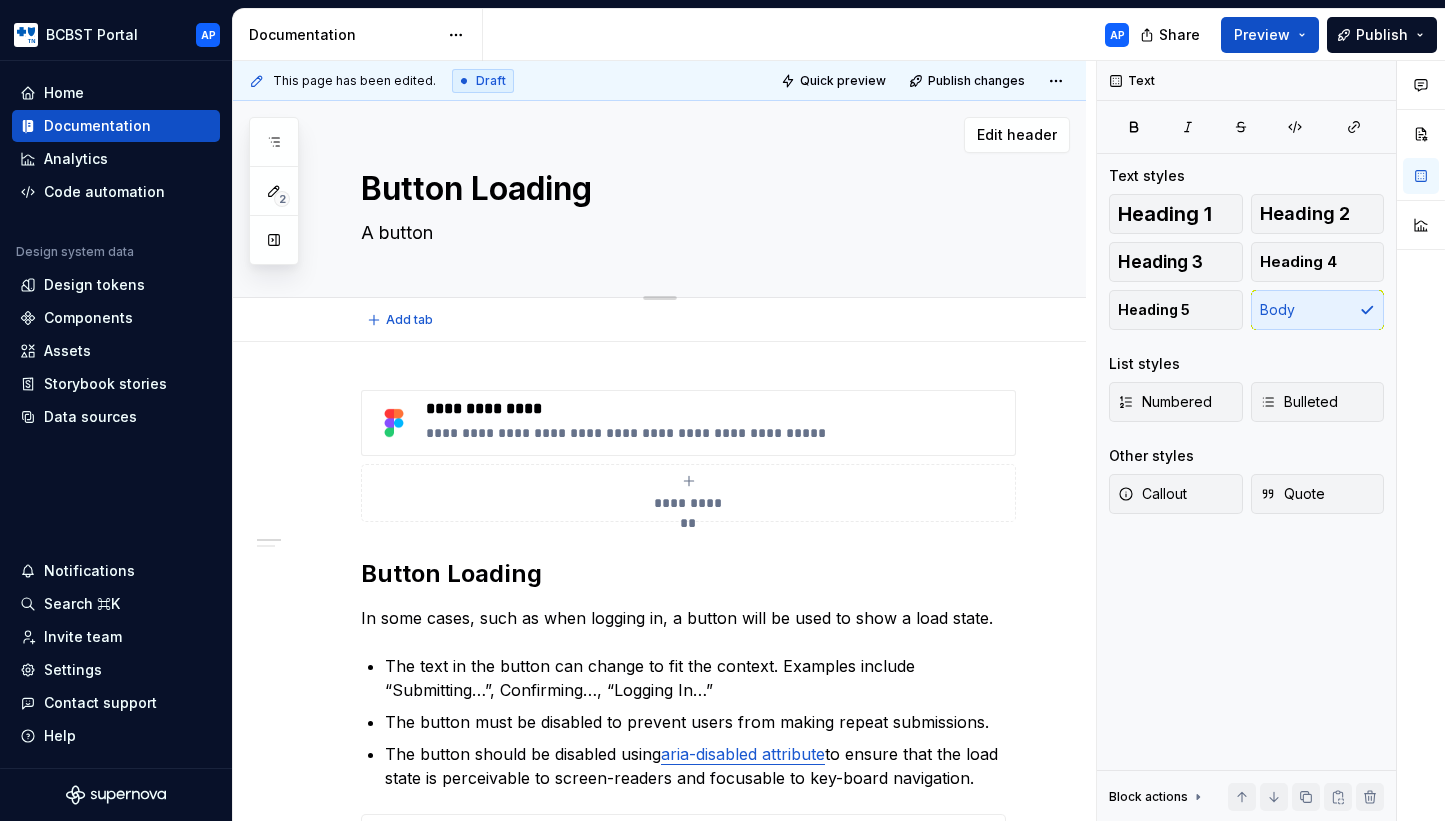 type on "*" 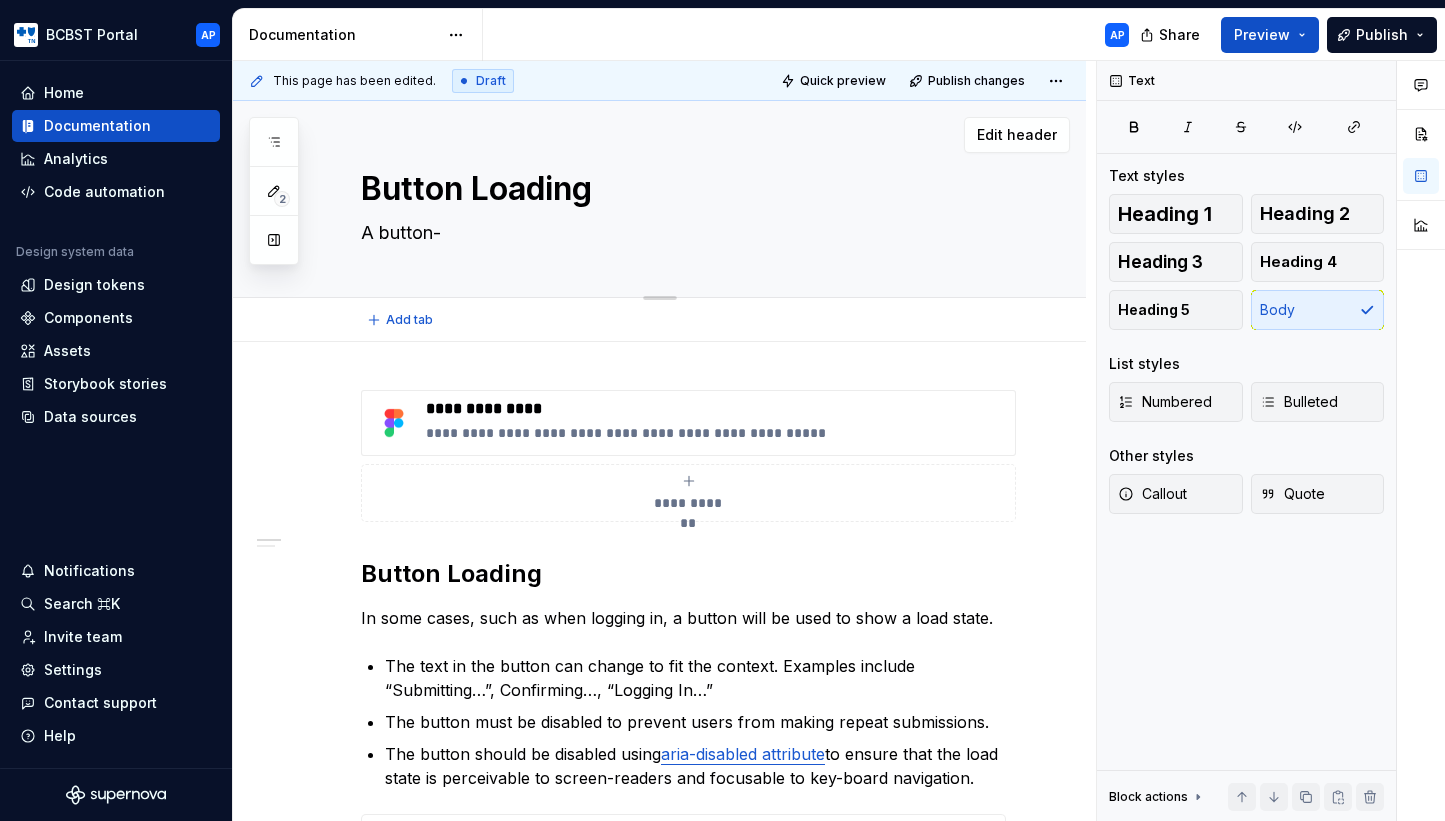 type on "*" 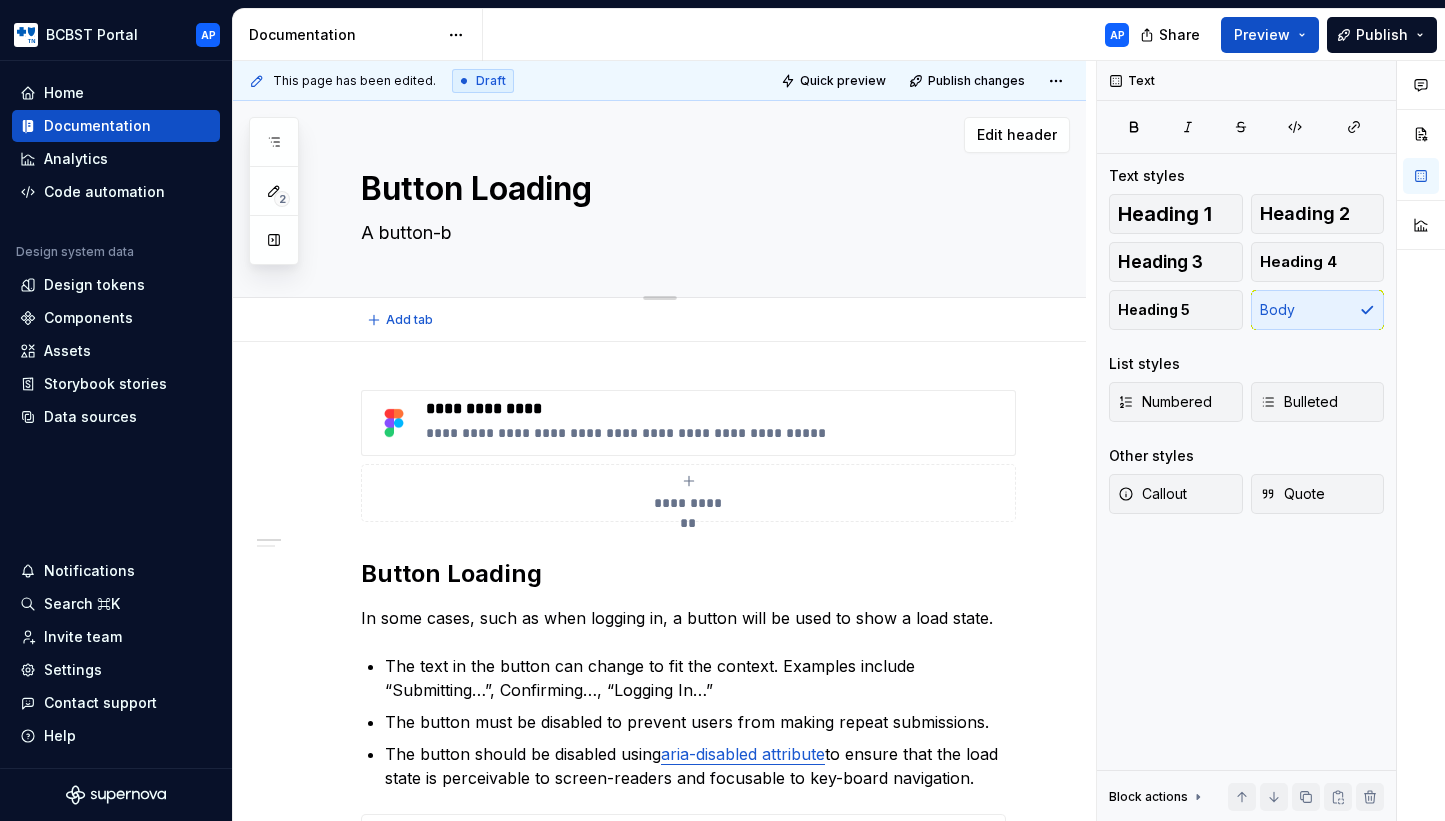 type on "*" 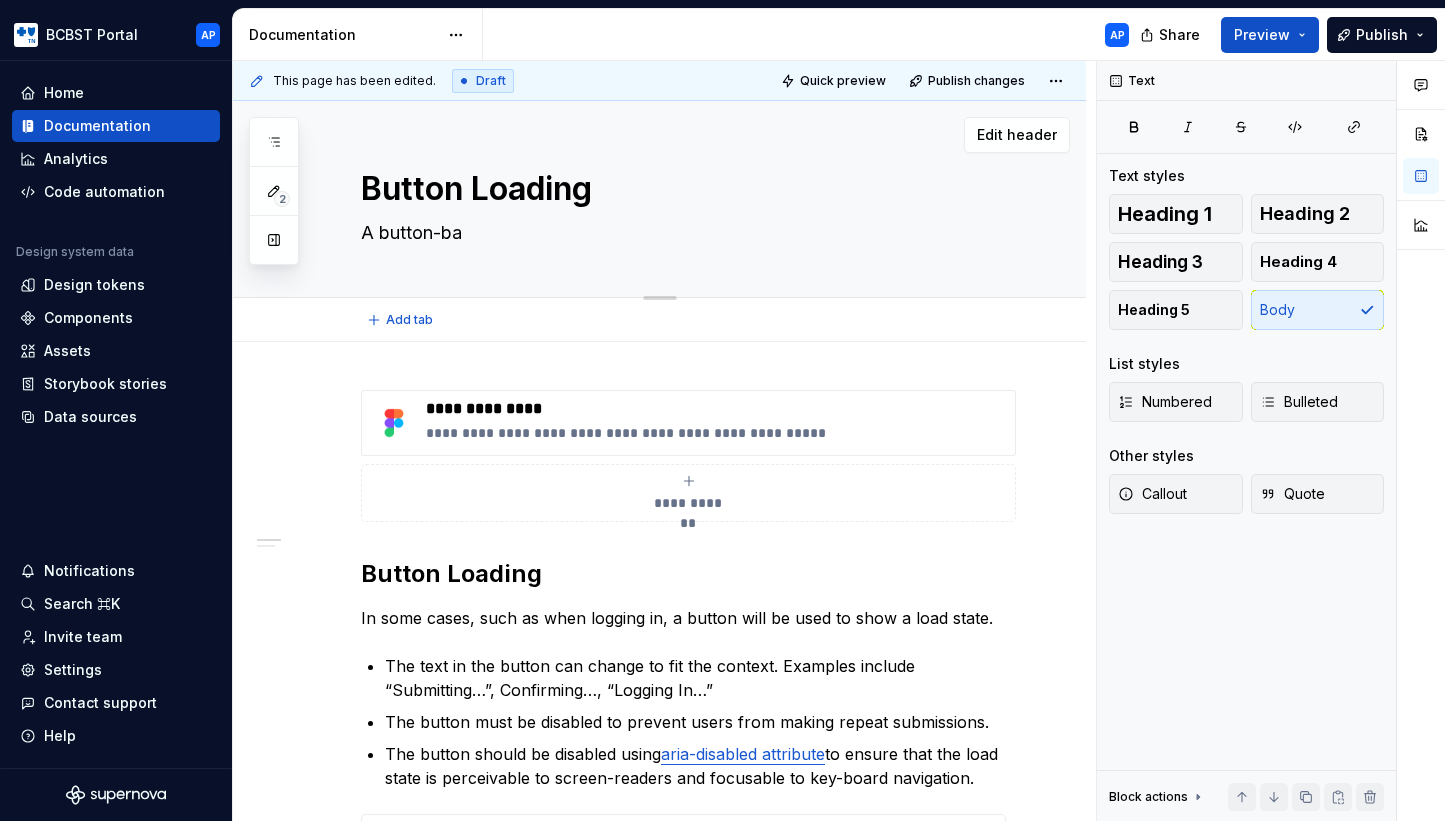 type on "*" 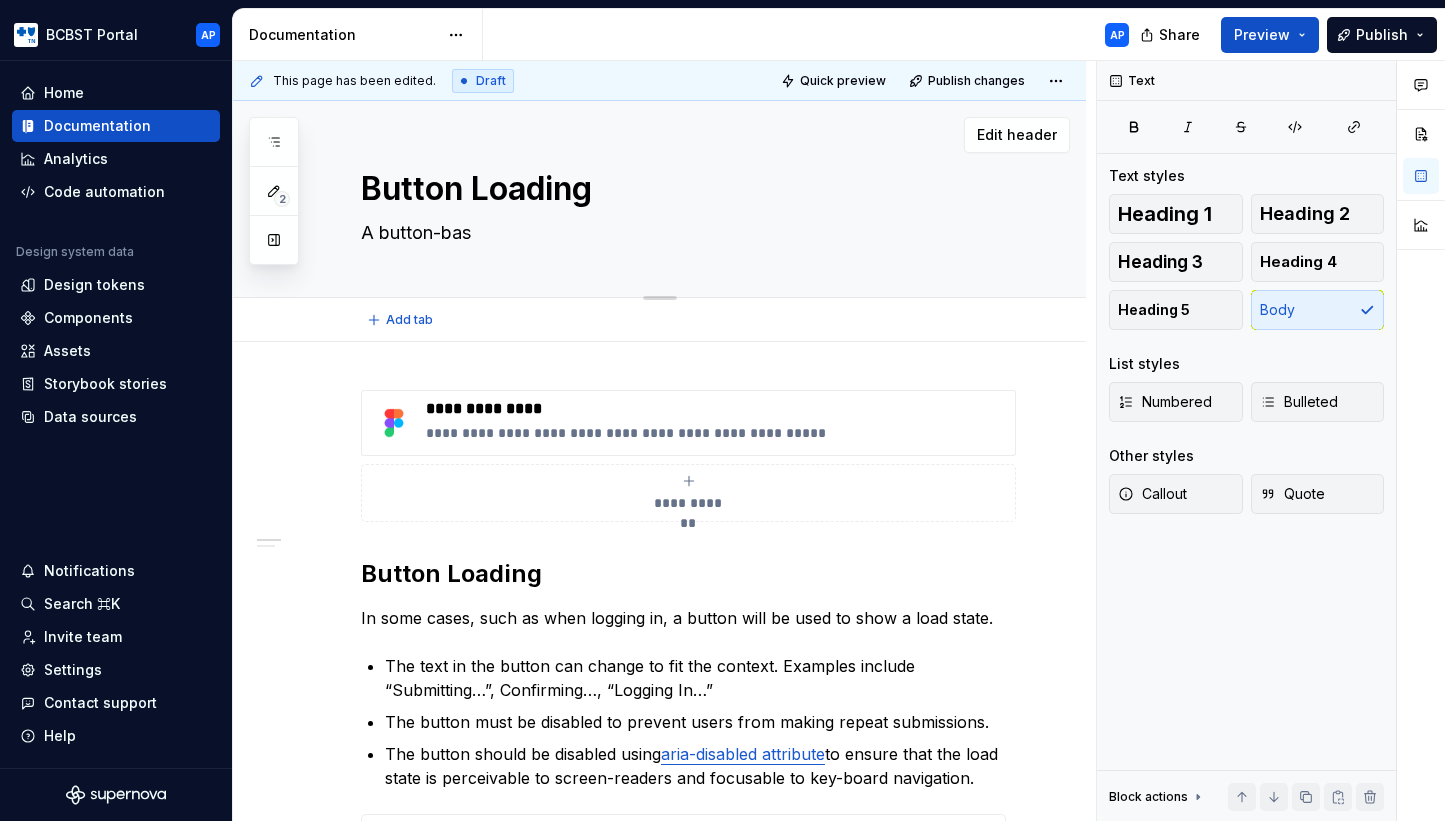 type on "*" 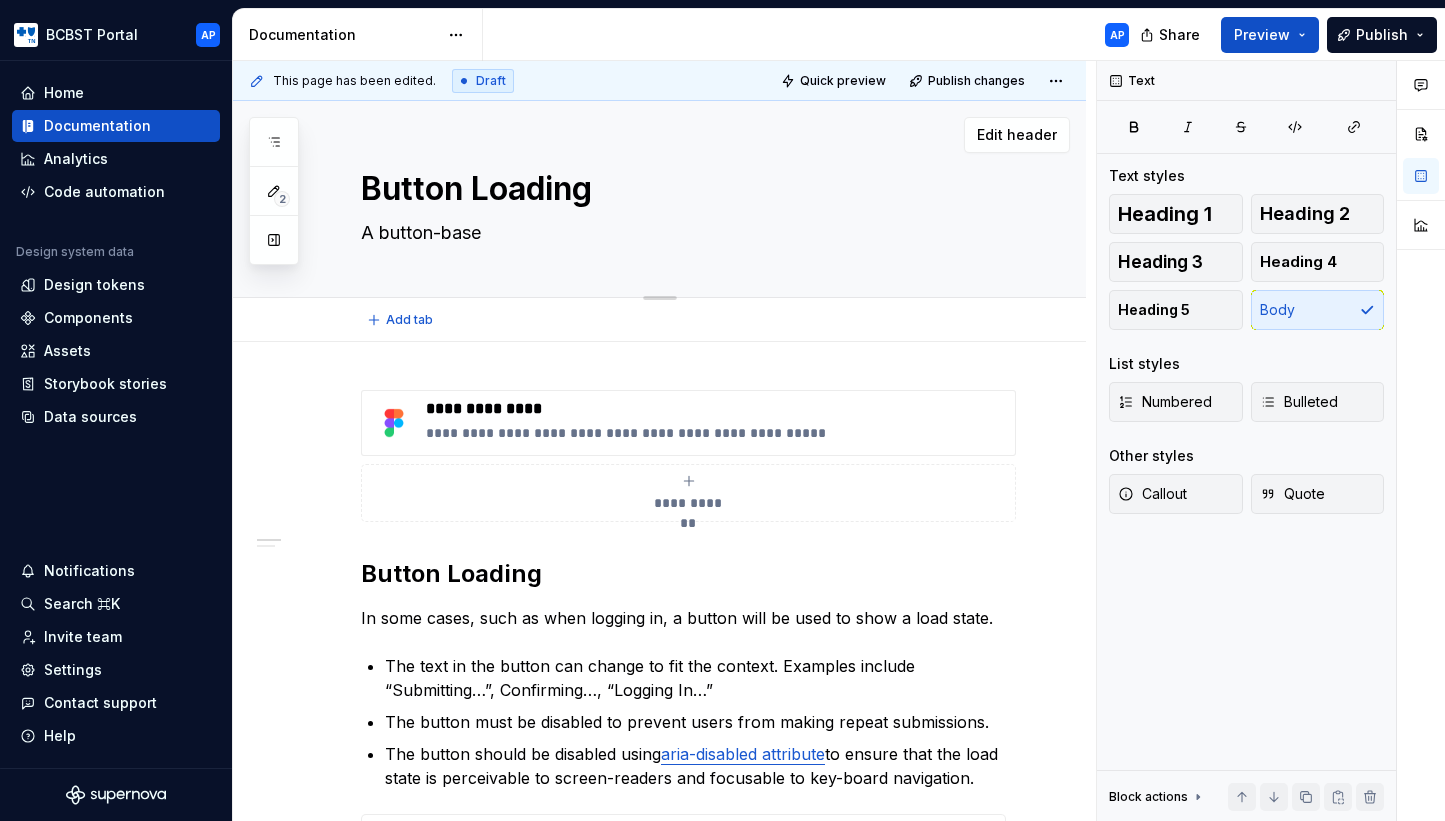 type on "*" 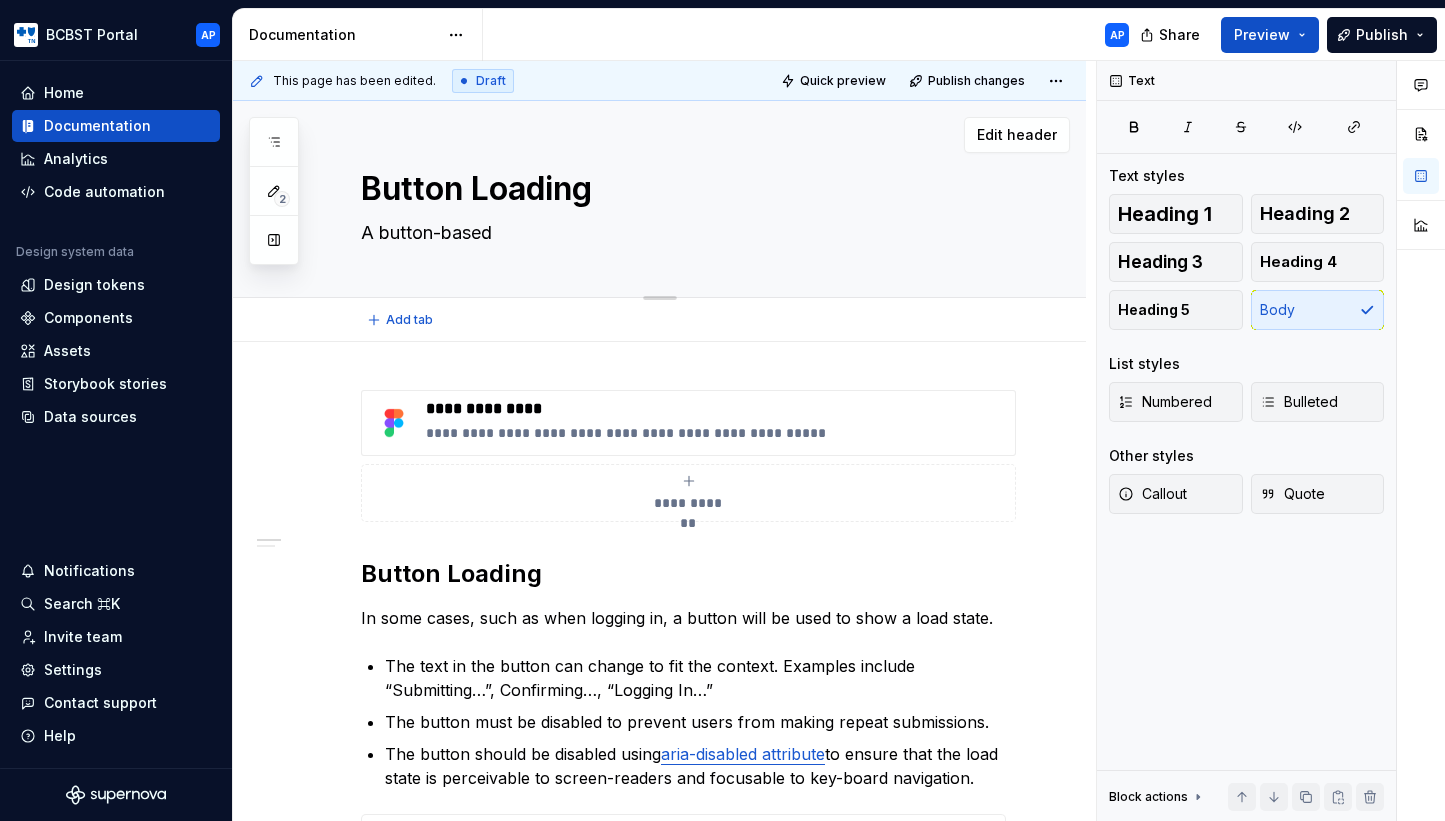 type on "*" 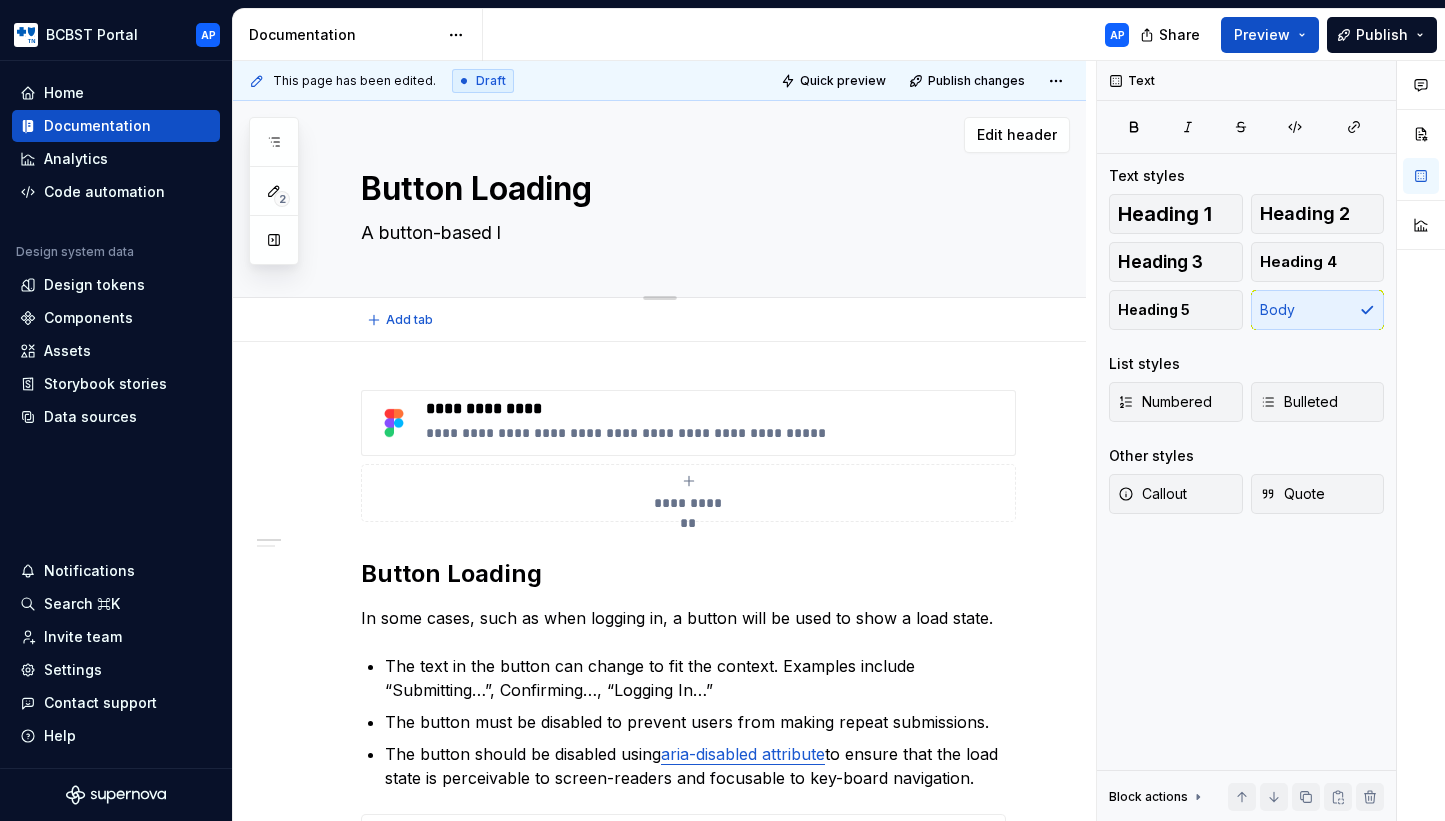 type on "*" 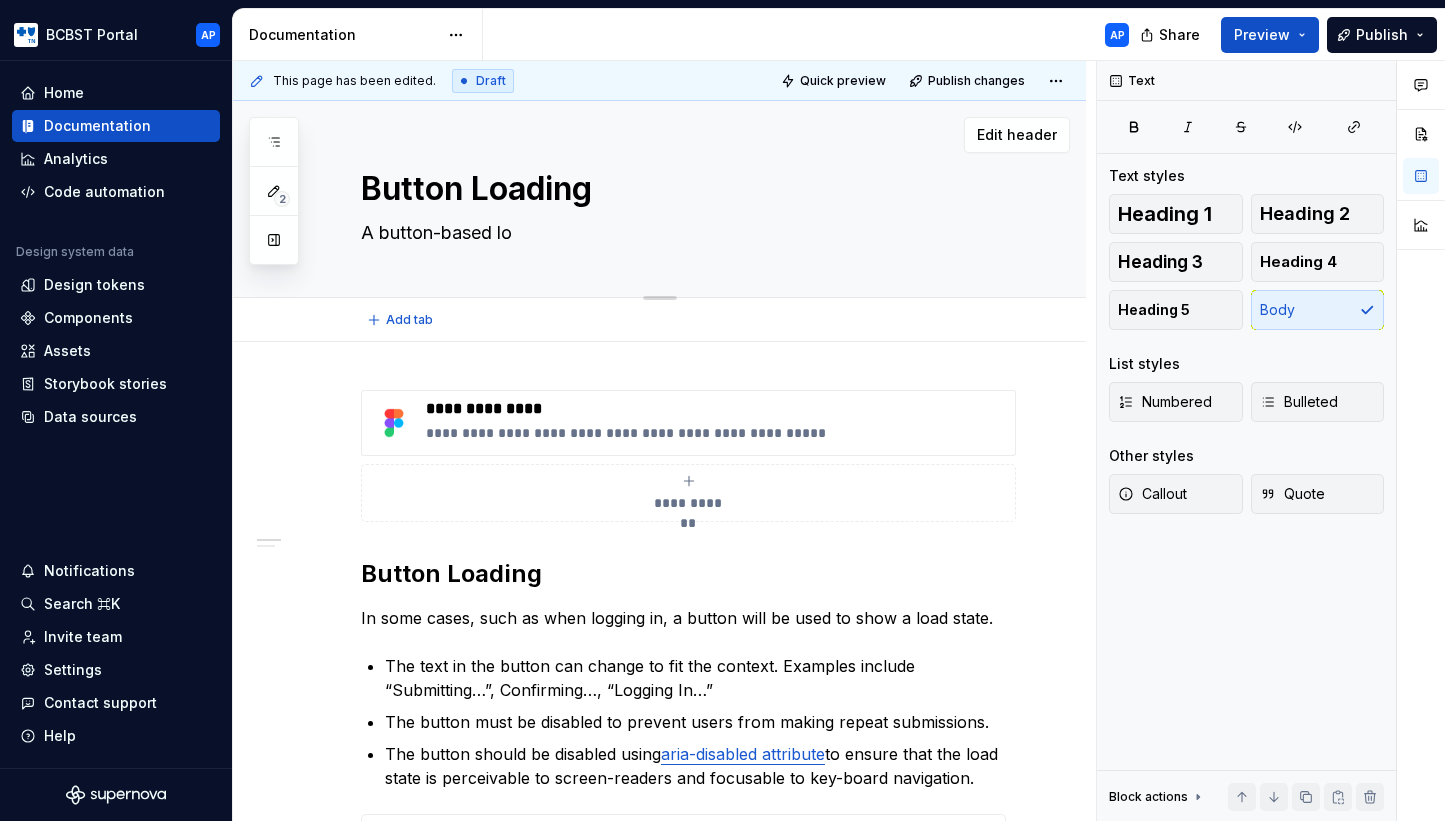 type on "A button-based loa" 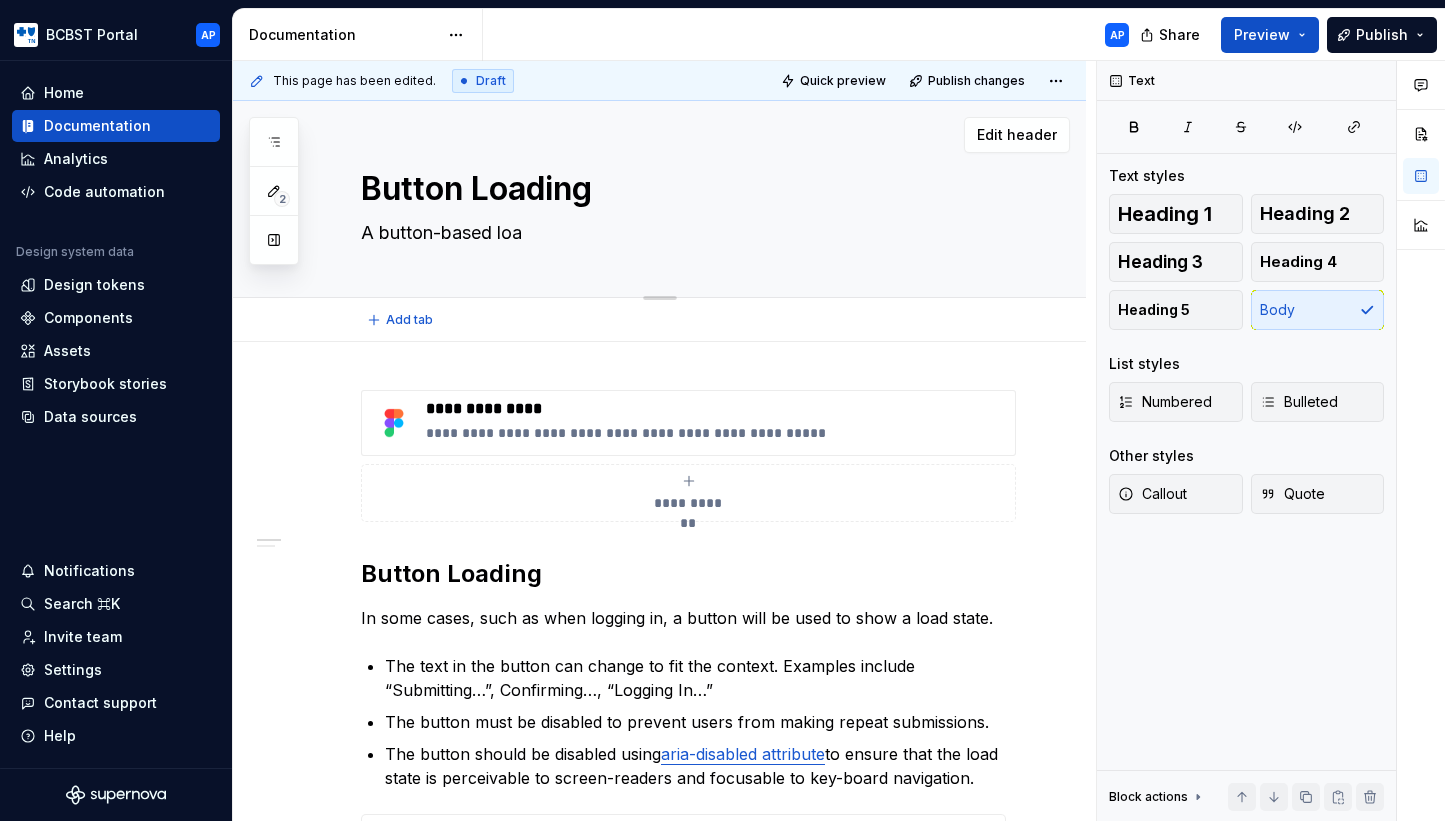 type on "*" 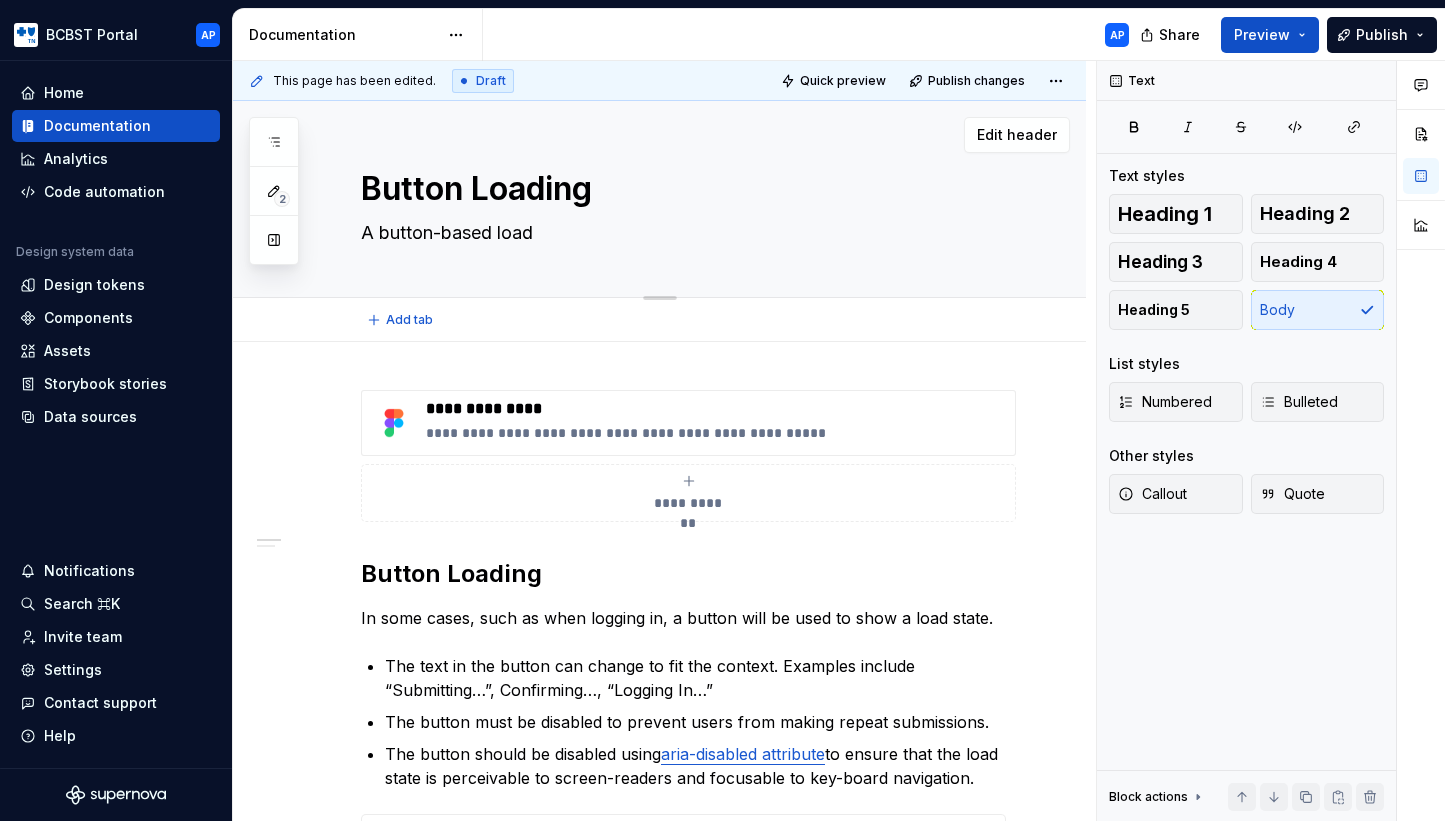 type on "*" 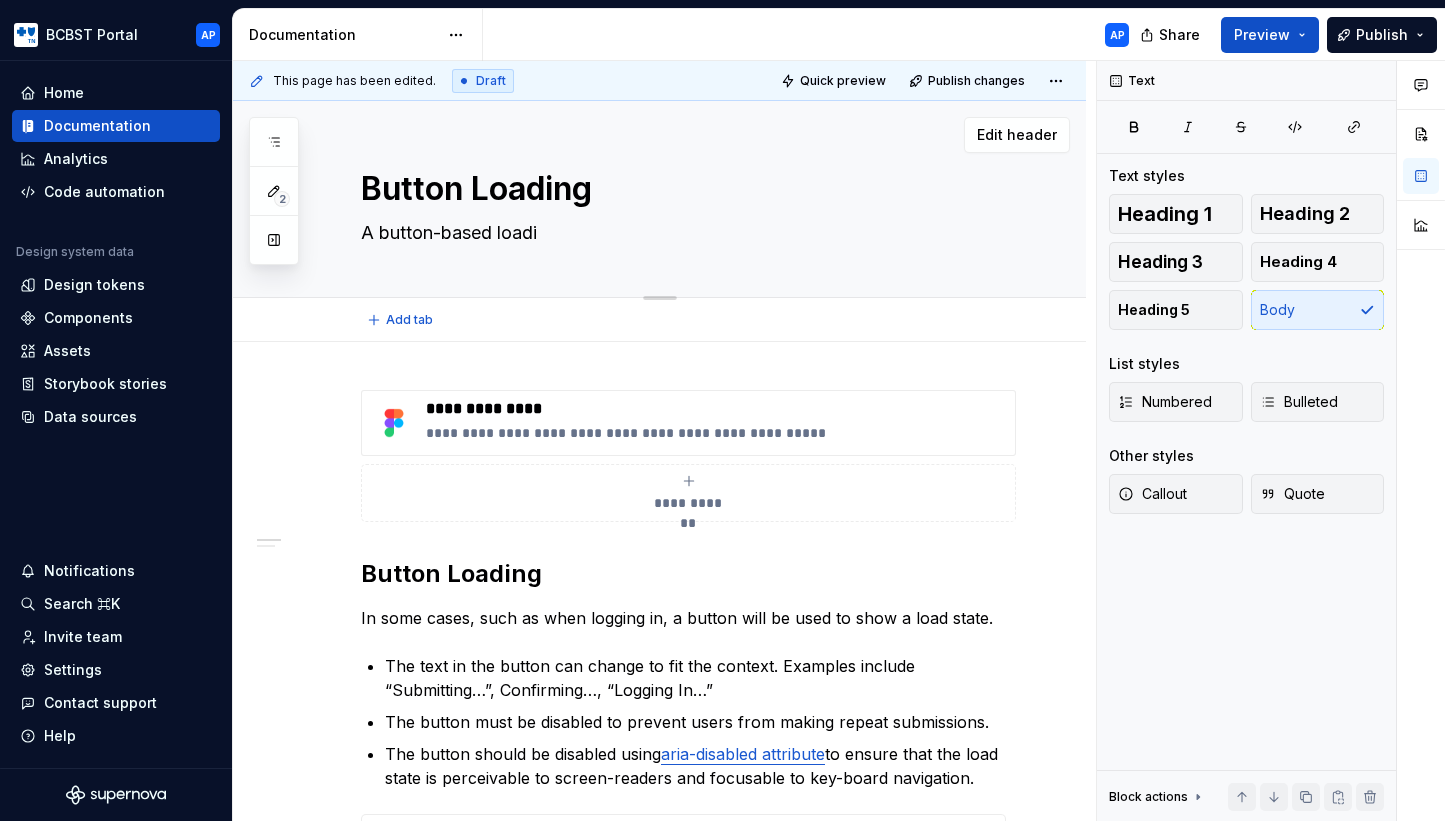 type on "*" 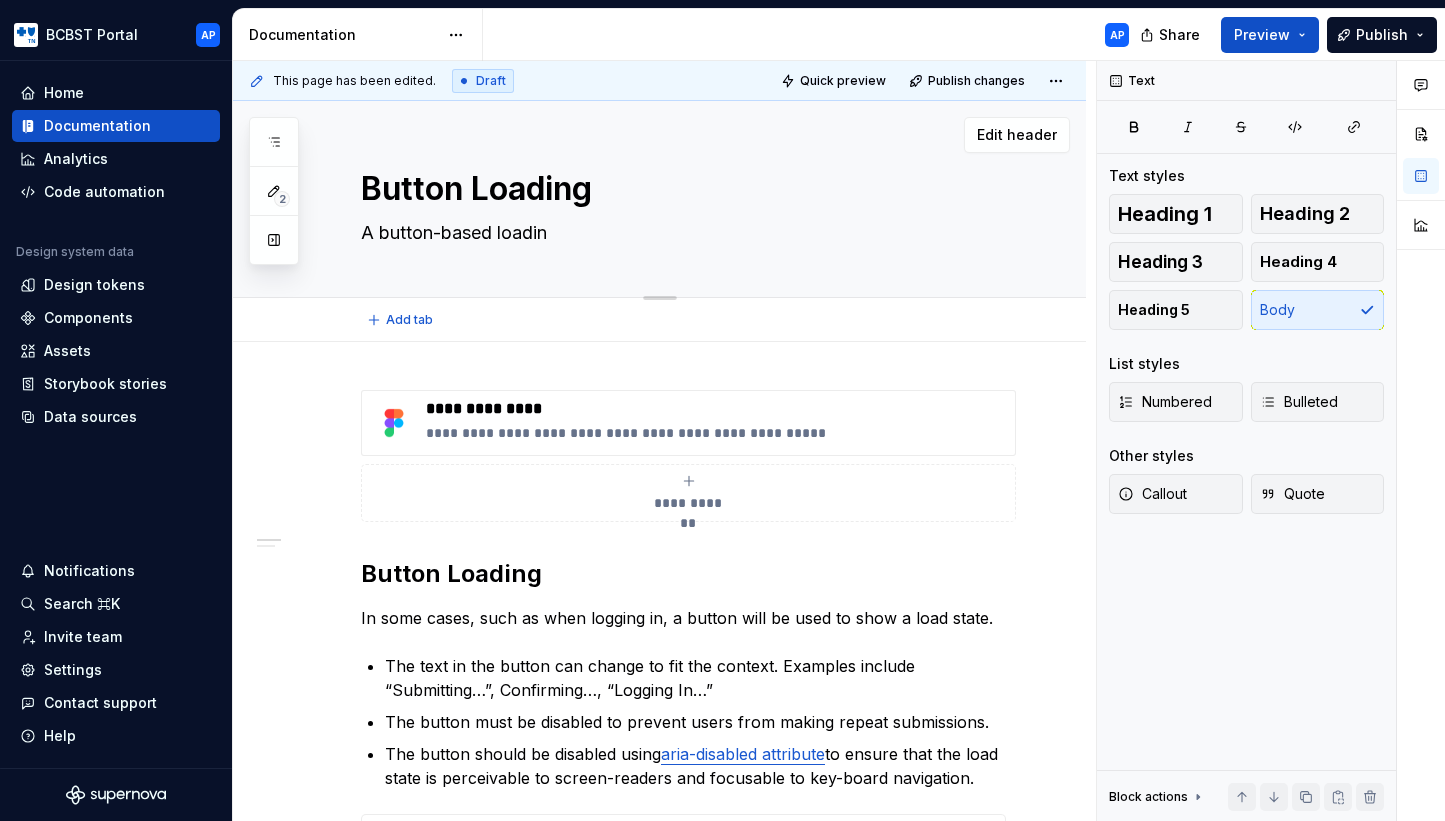 type on "A button-based loading" 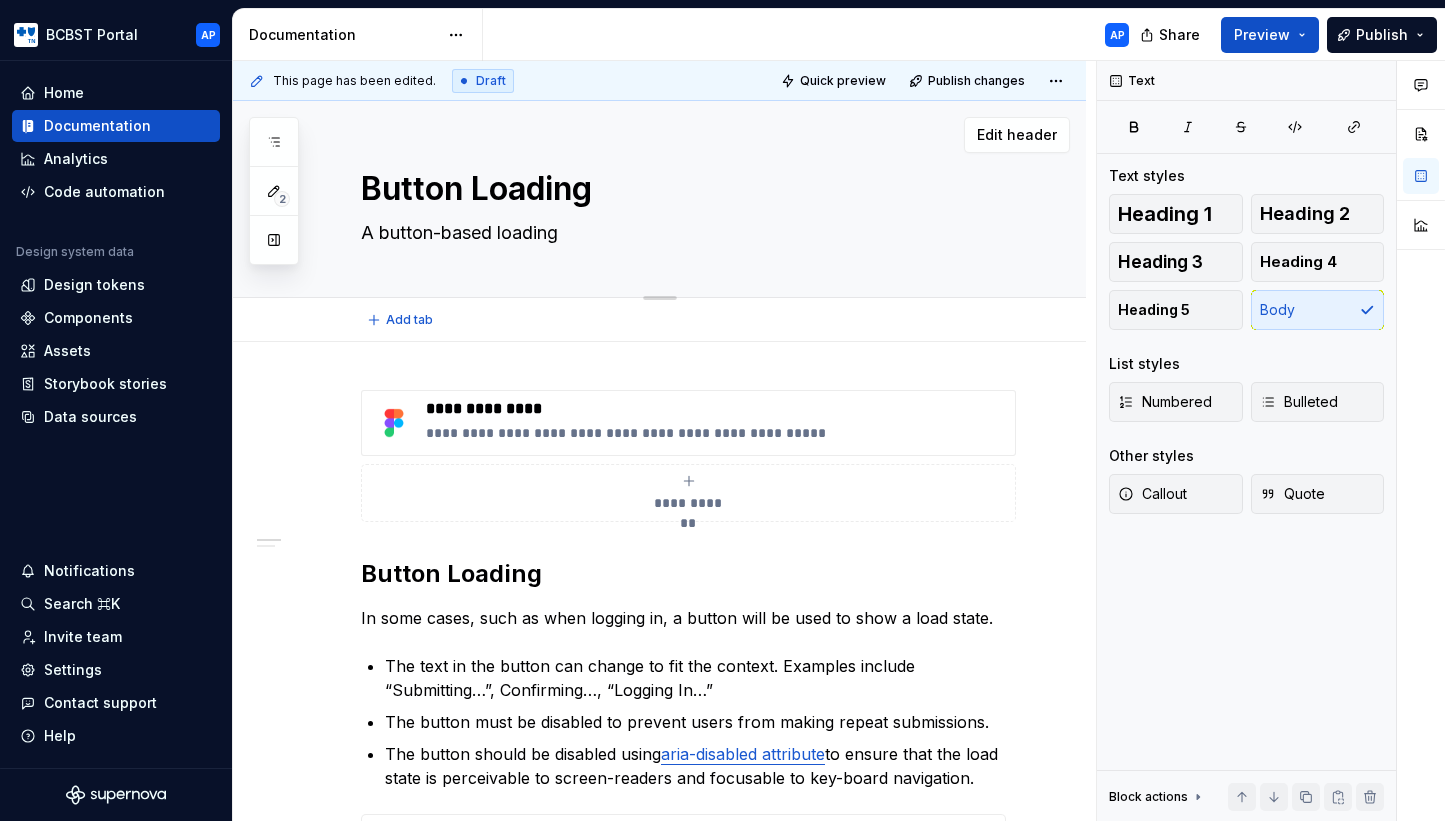 type on "*" 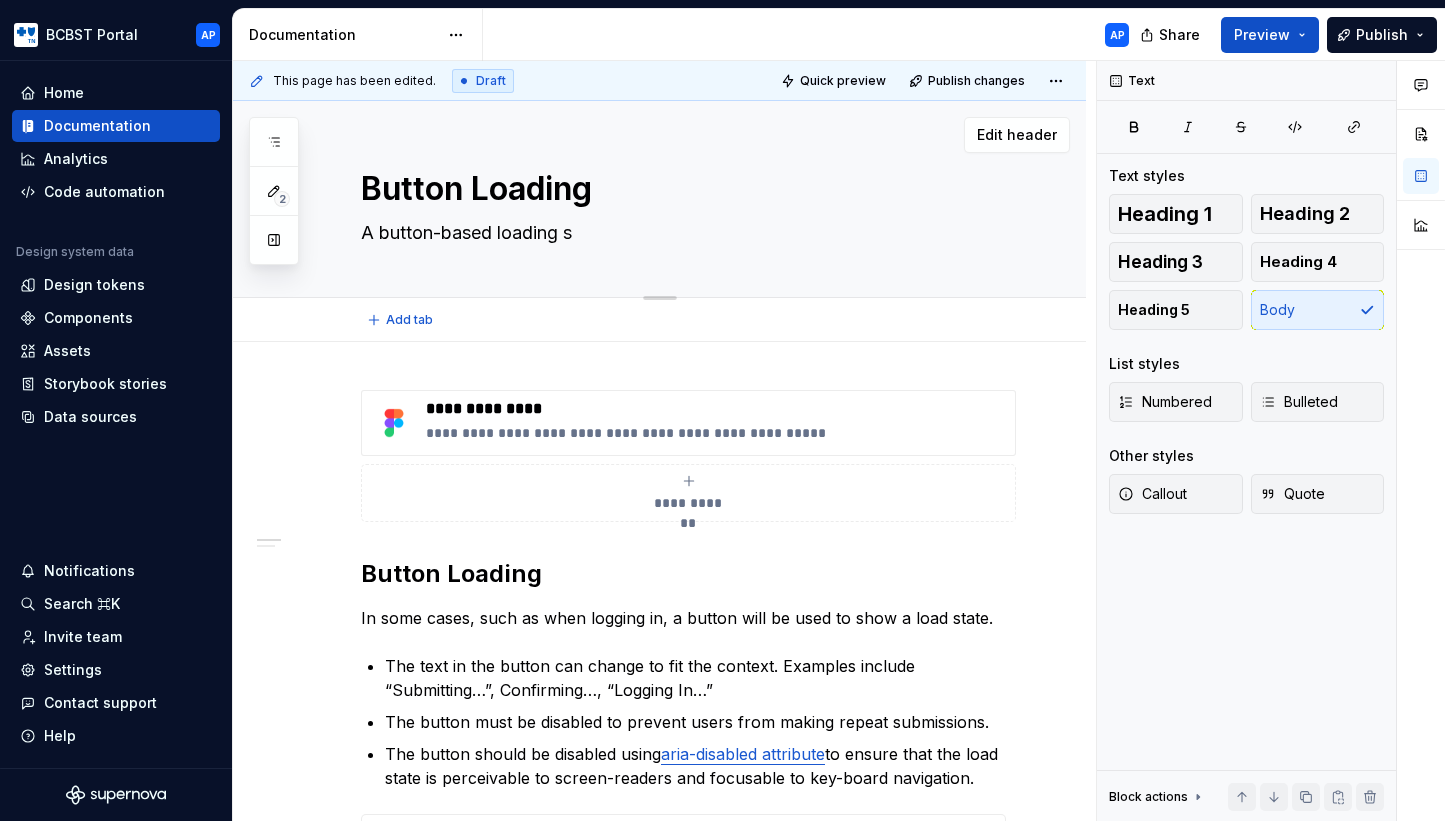type on "*" 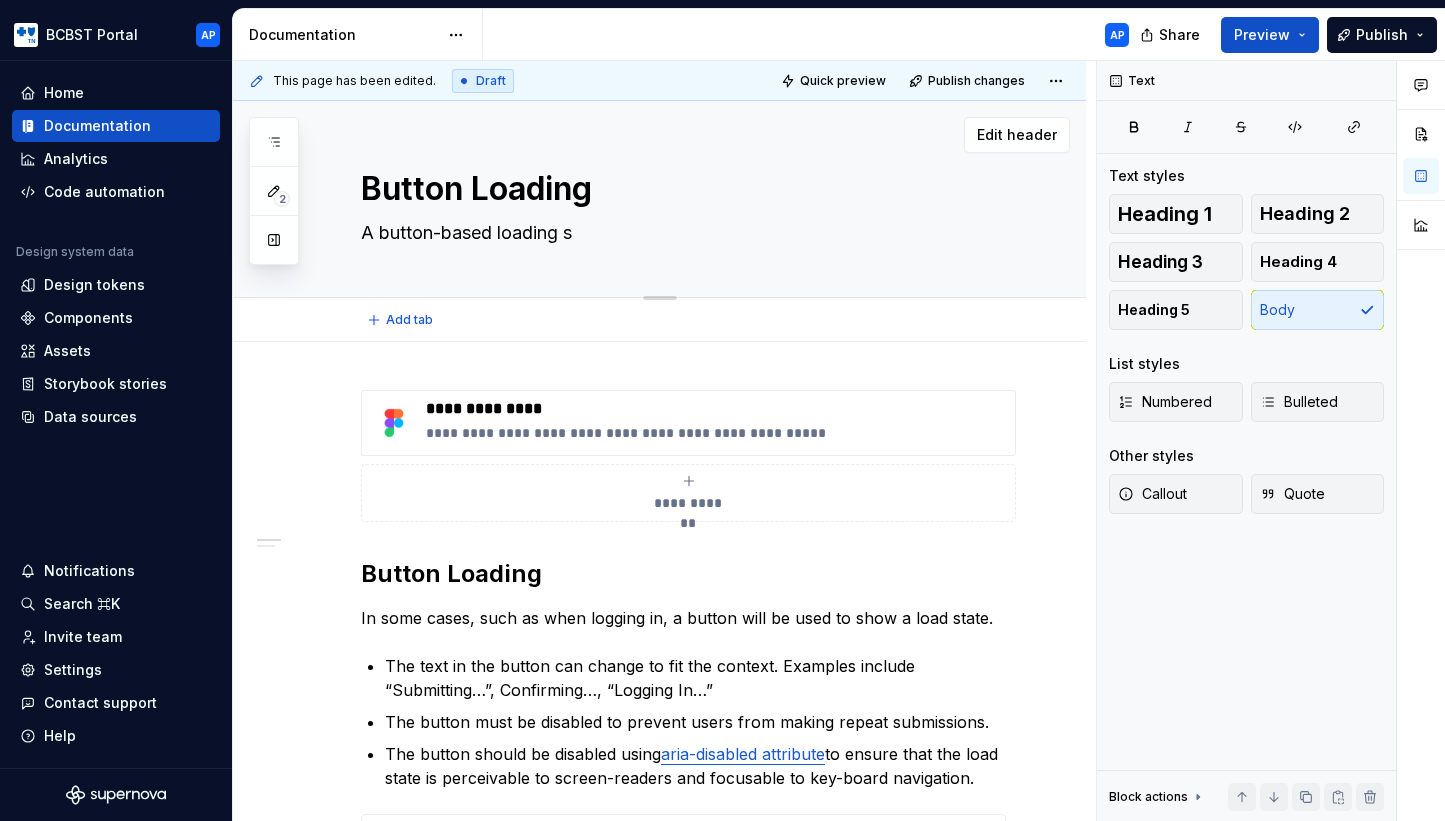 type on "A button-based loading st" 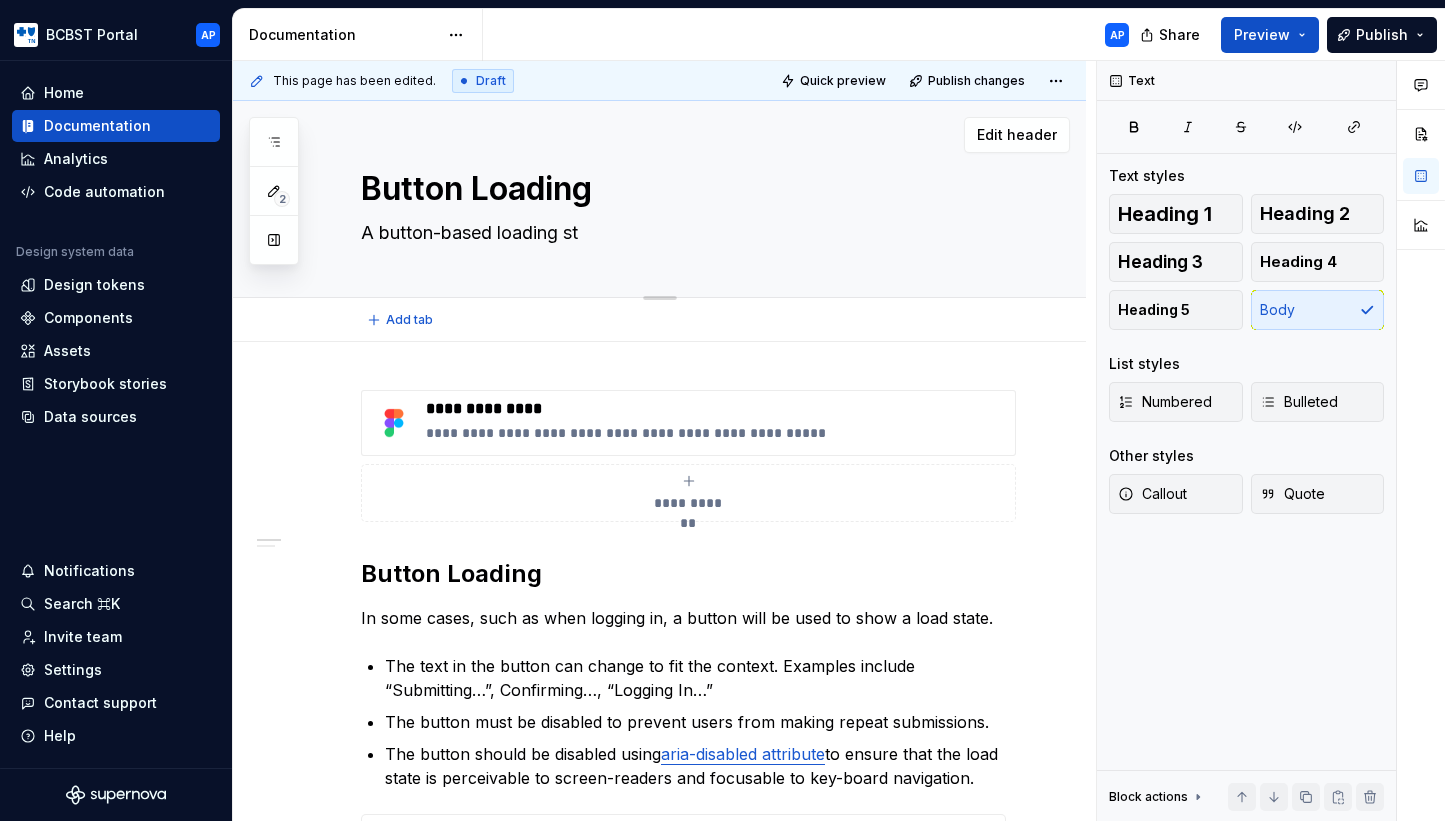 type on "*" 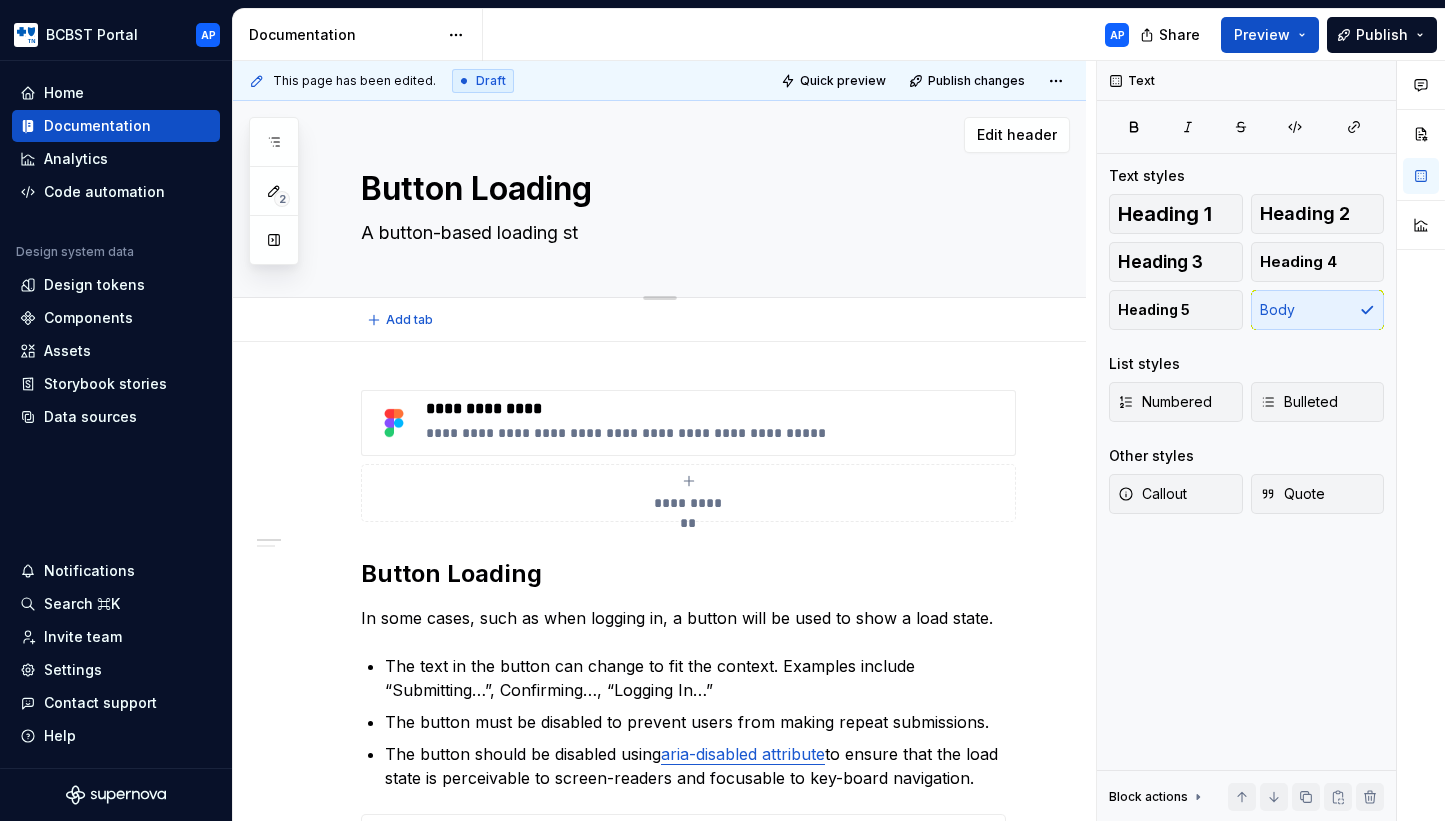 type on "A button-based loading sta" 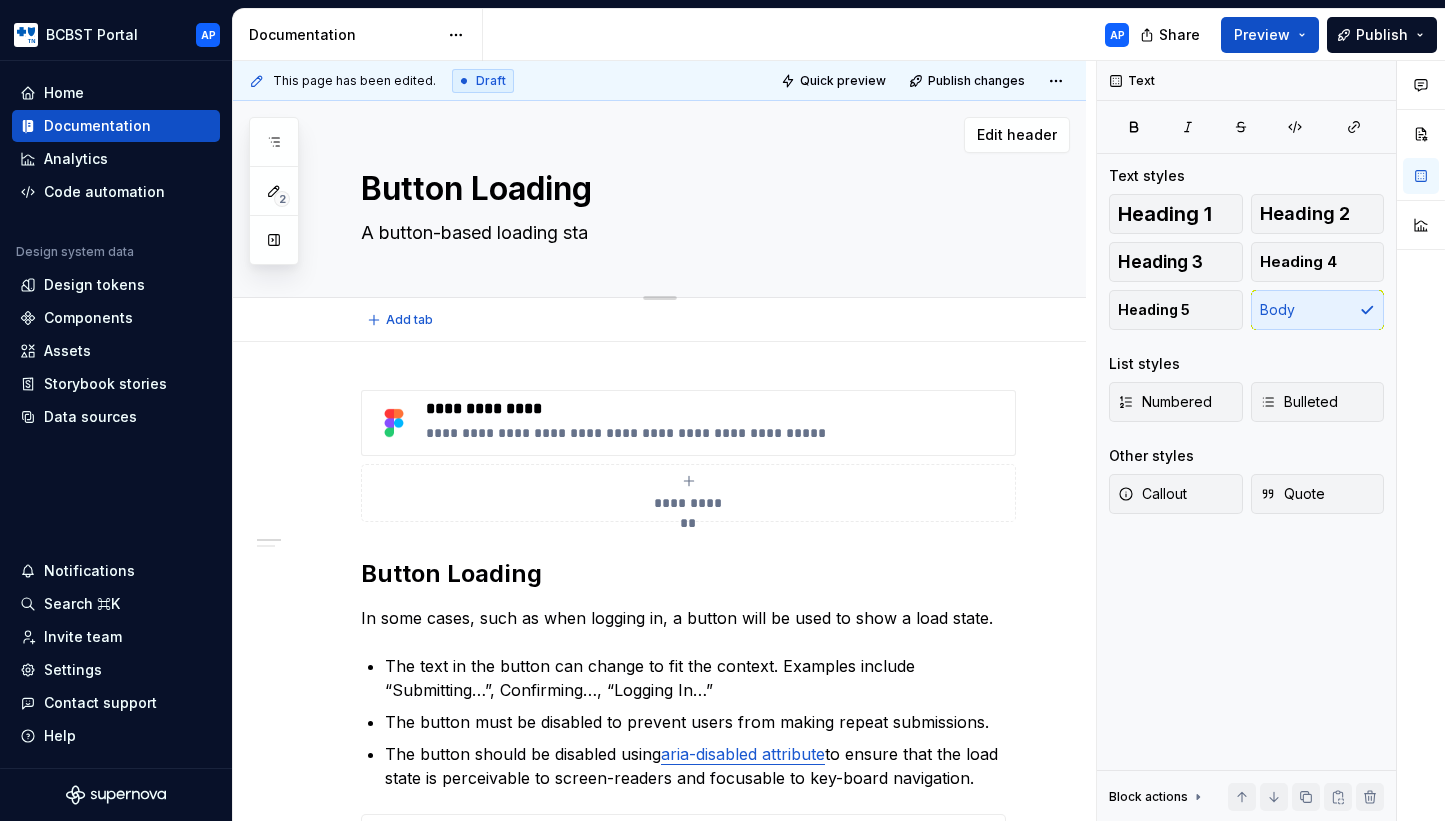 type on "*" 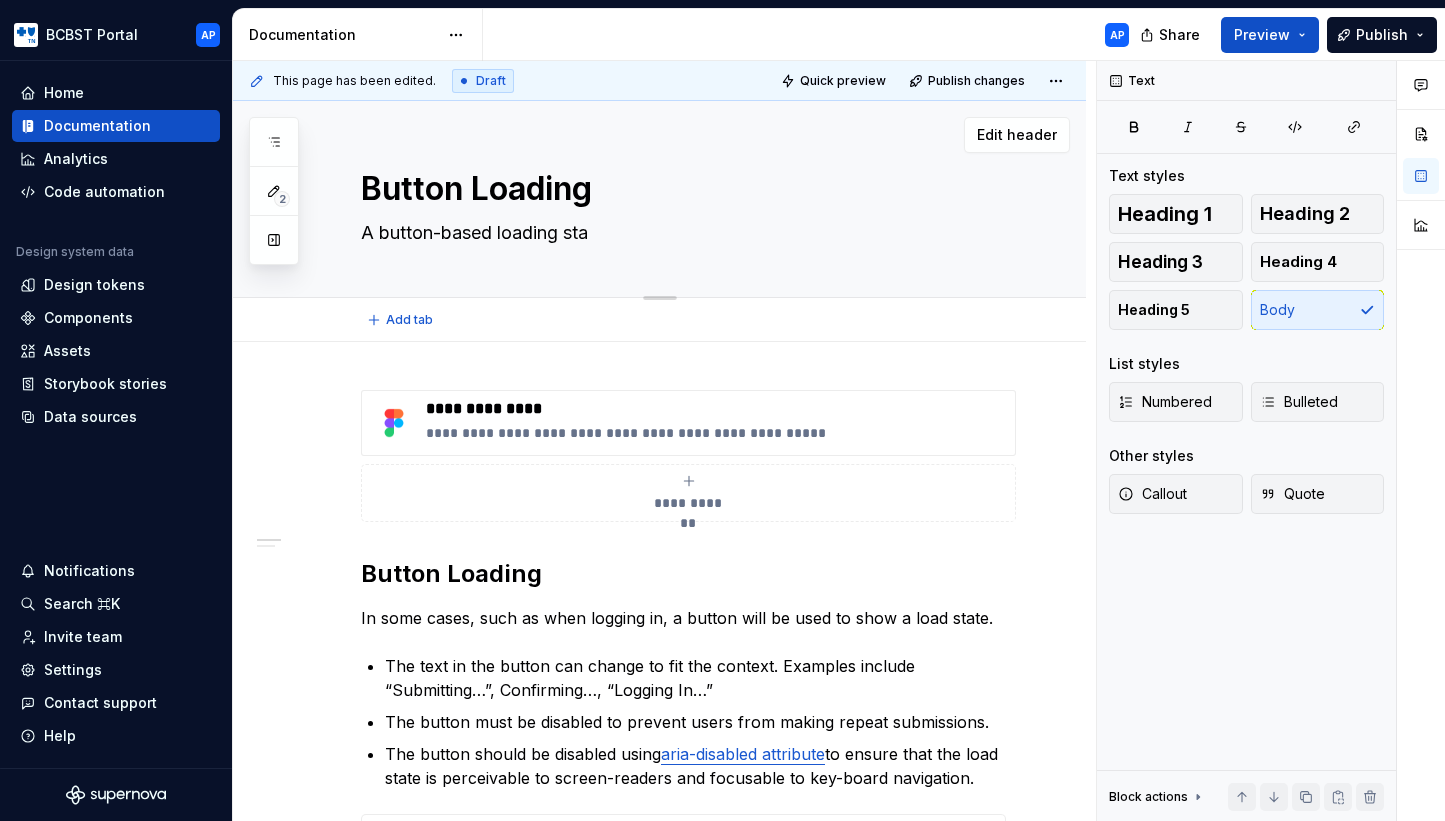 type on "A button-based loading stat" 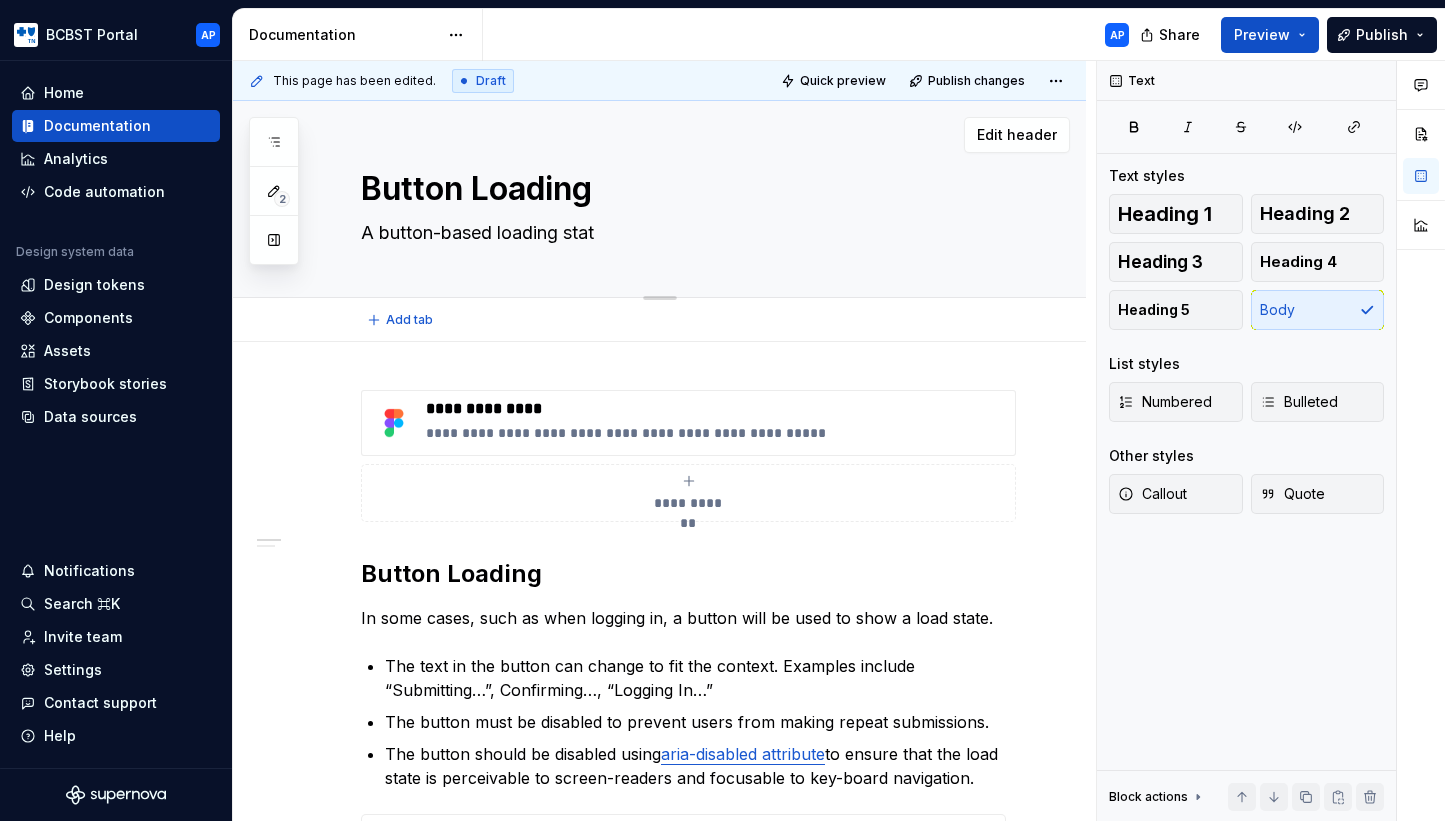 type on "*" 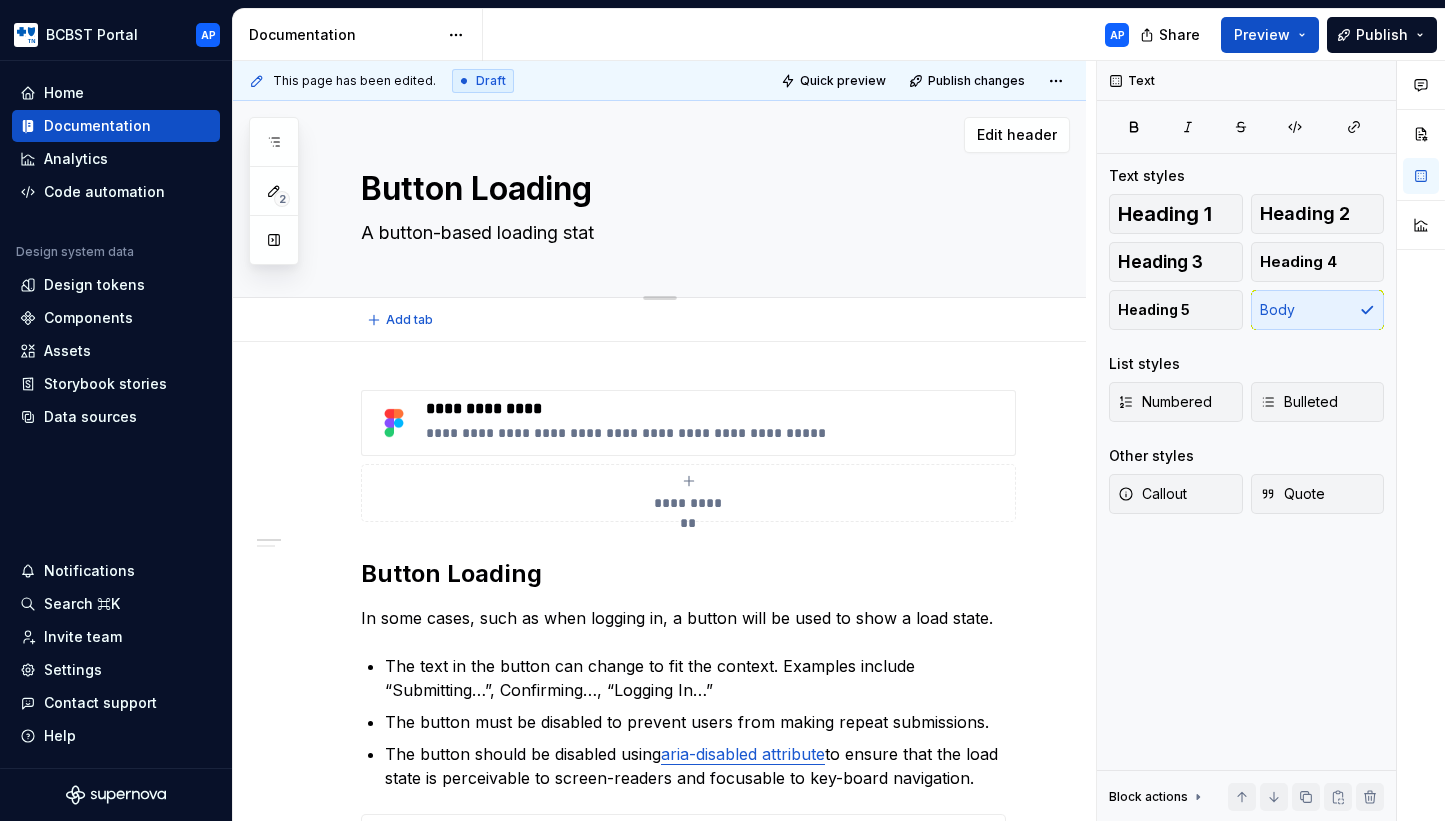 type on "A button-based loading state" 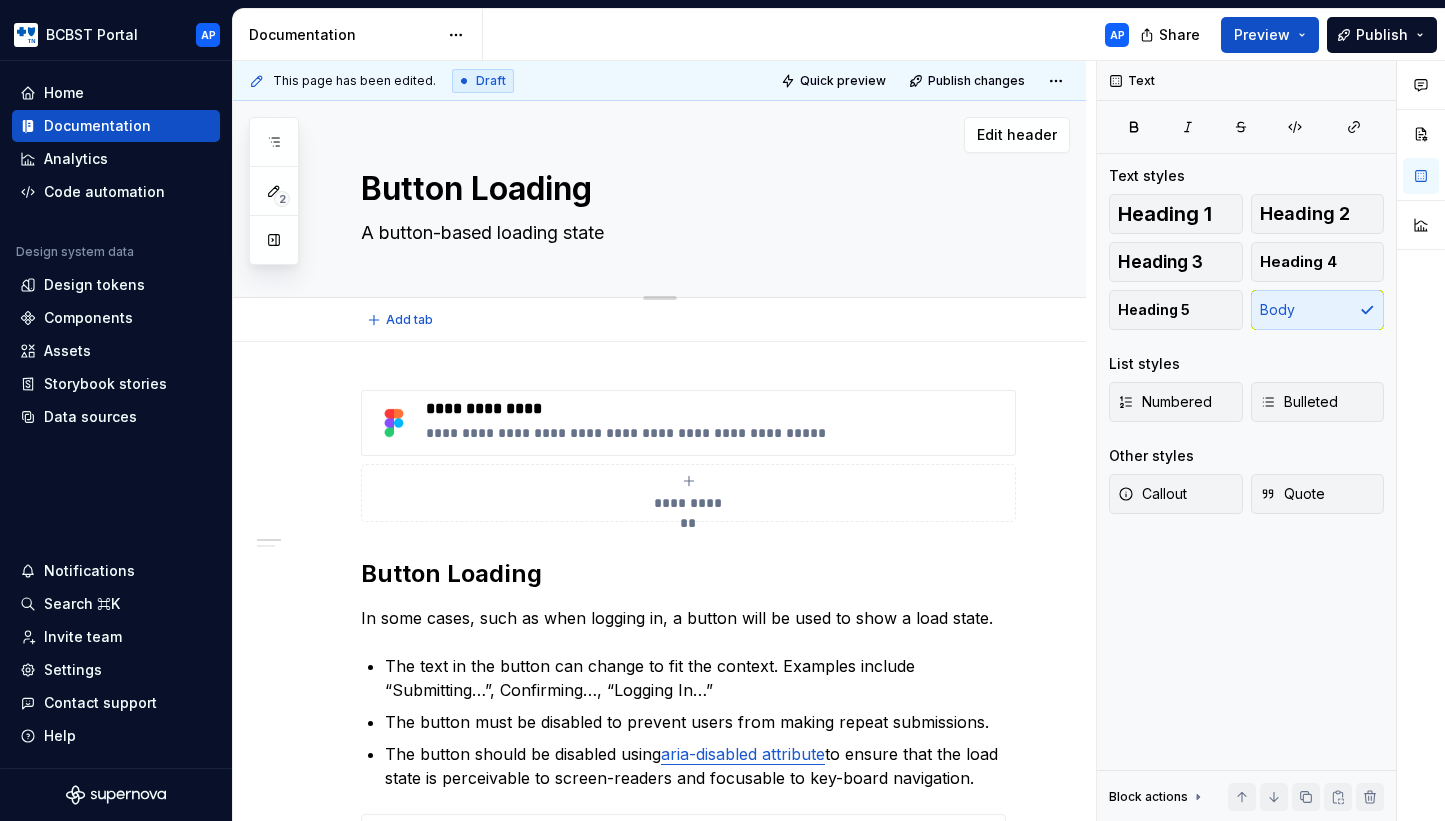 type on "*" 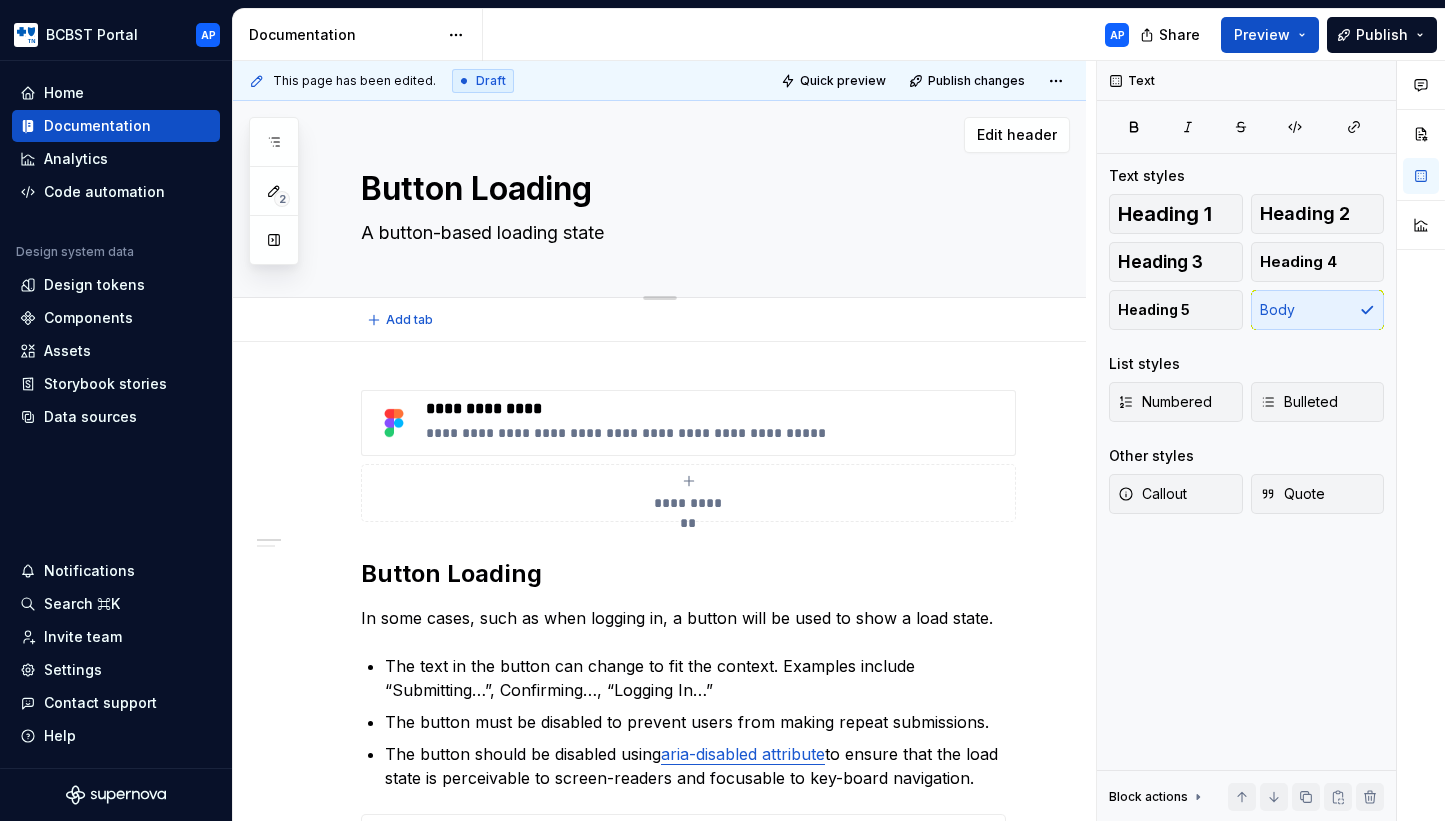 type on "A button-based loading state," 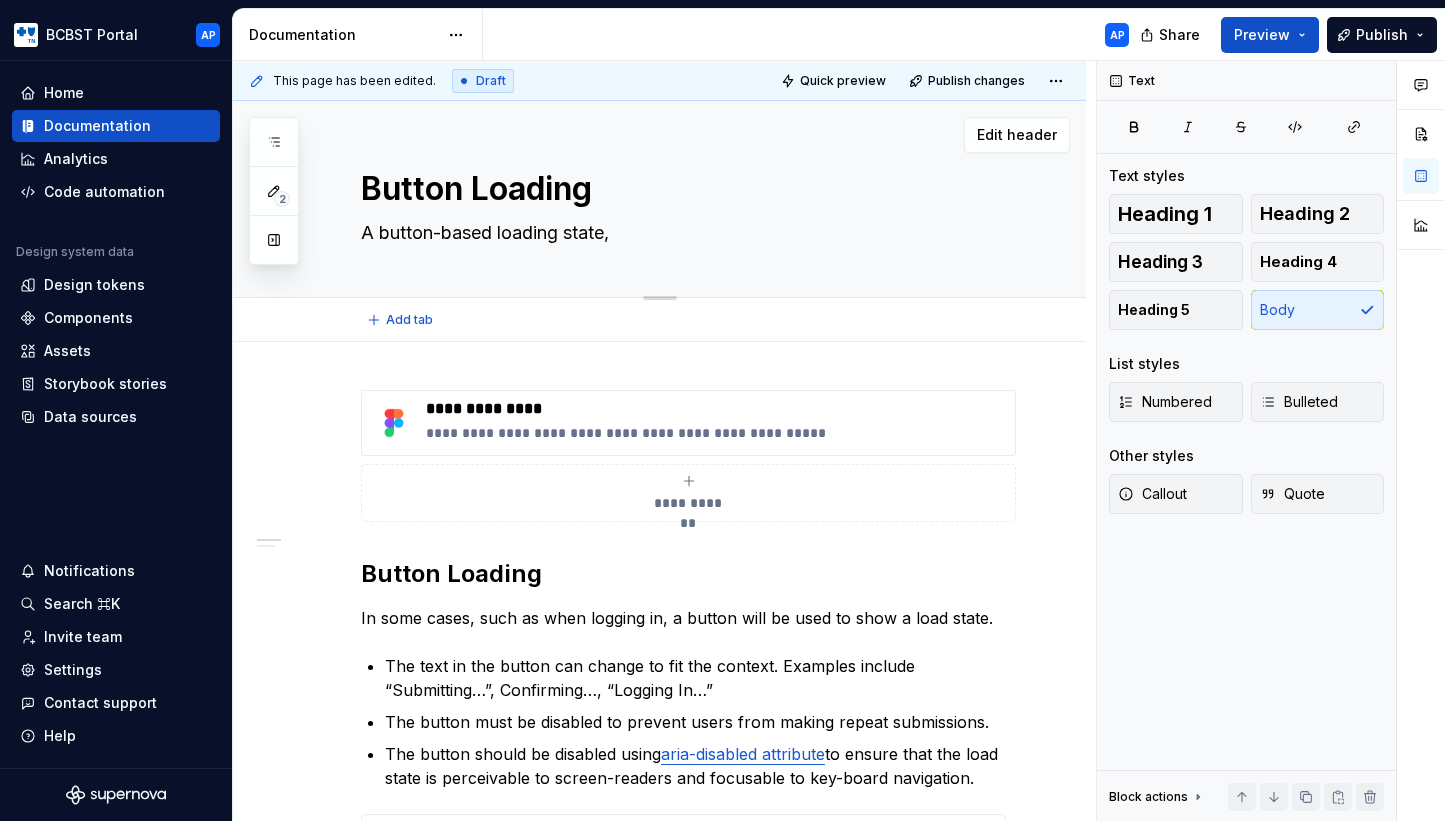 type on "*" 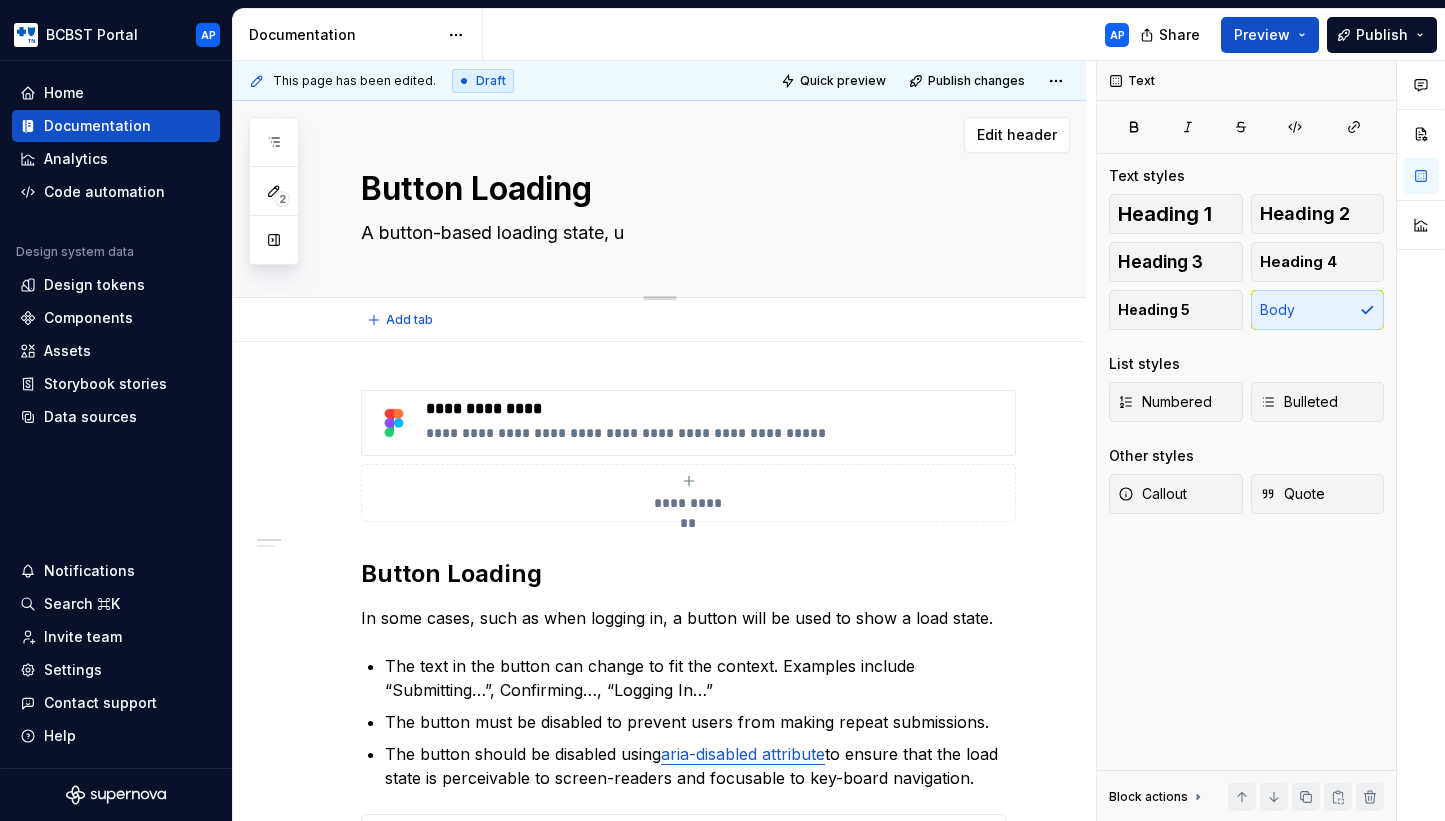 type on "*" 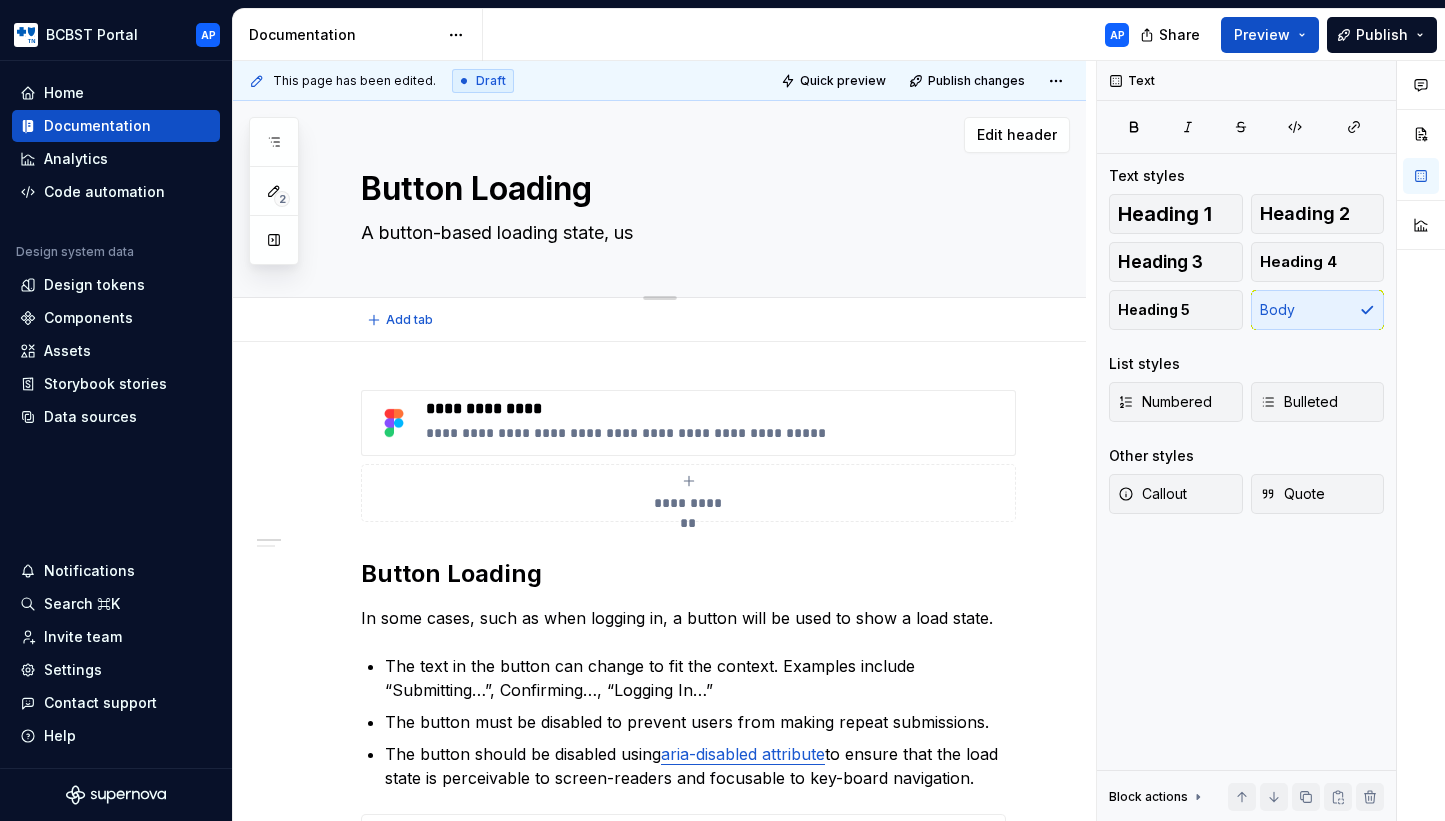 type on "*" 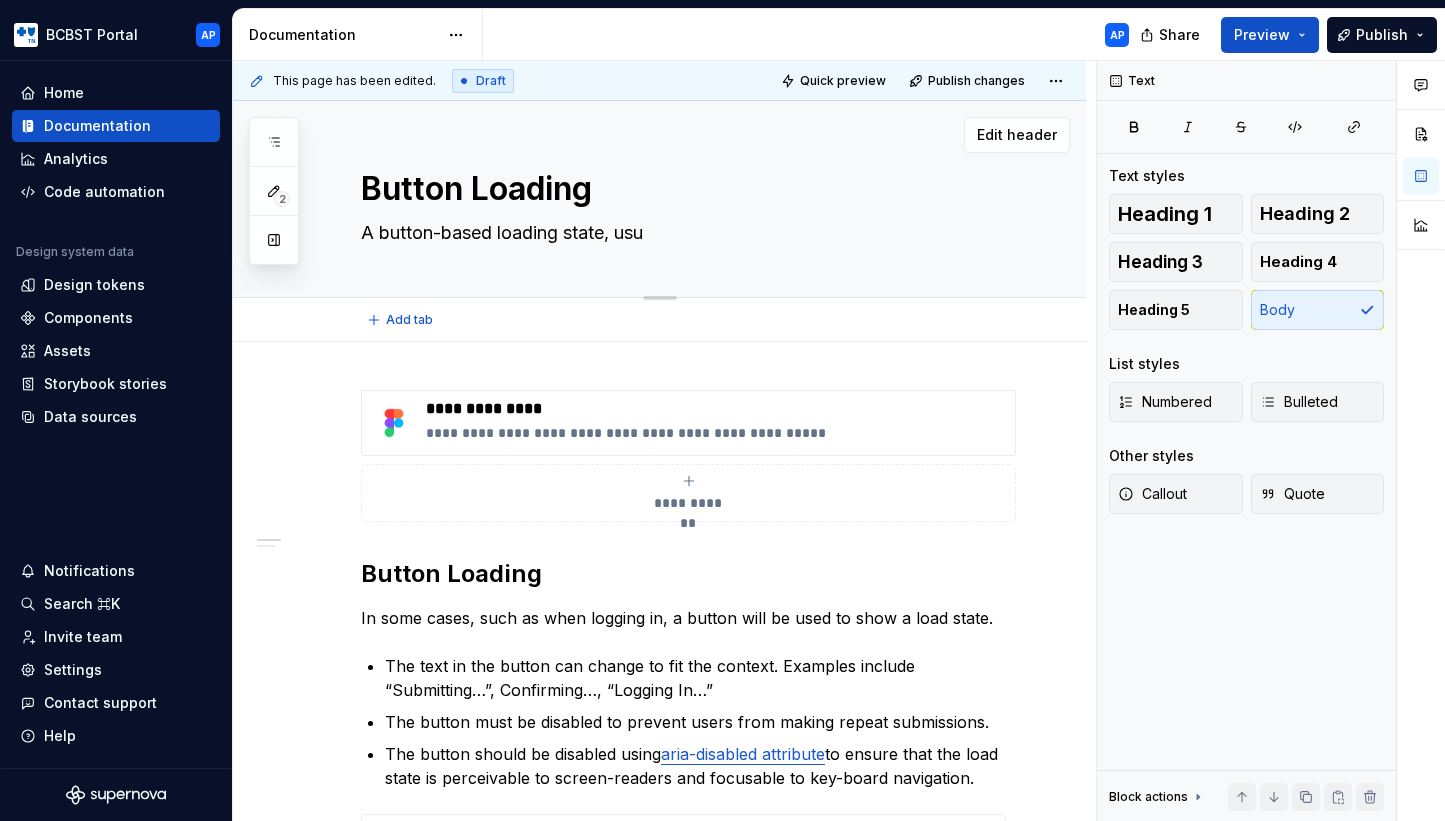 type on "*" 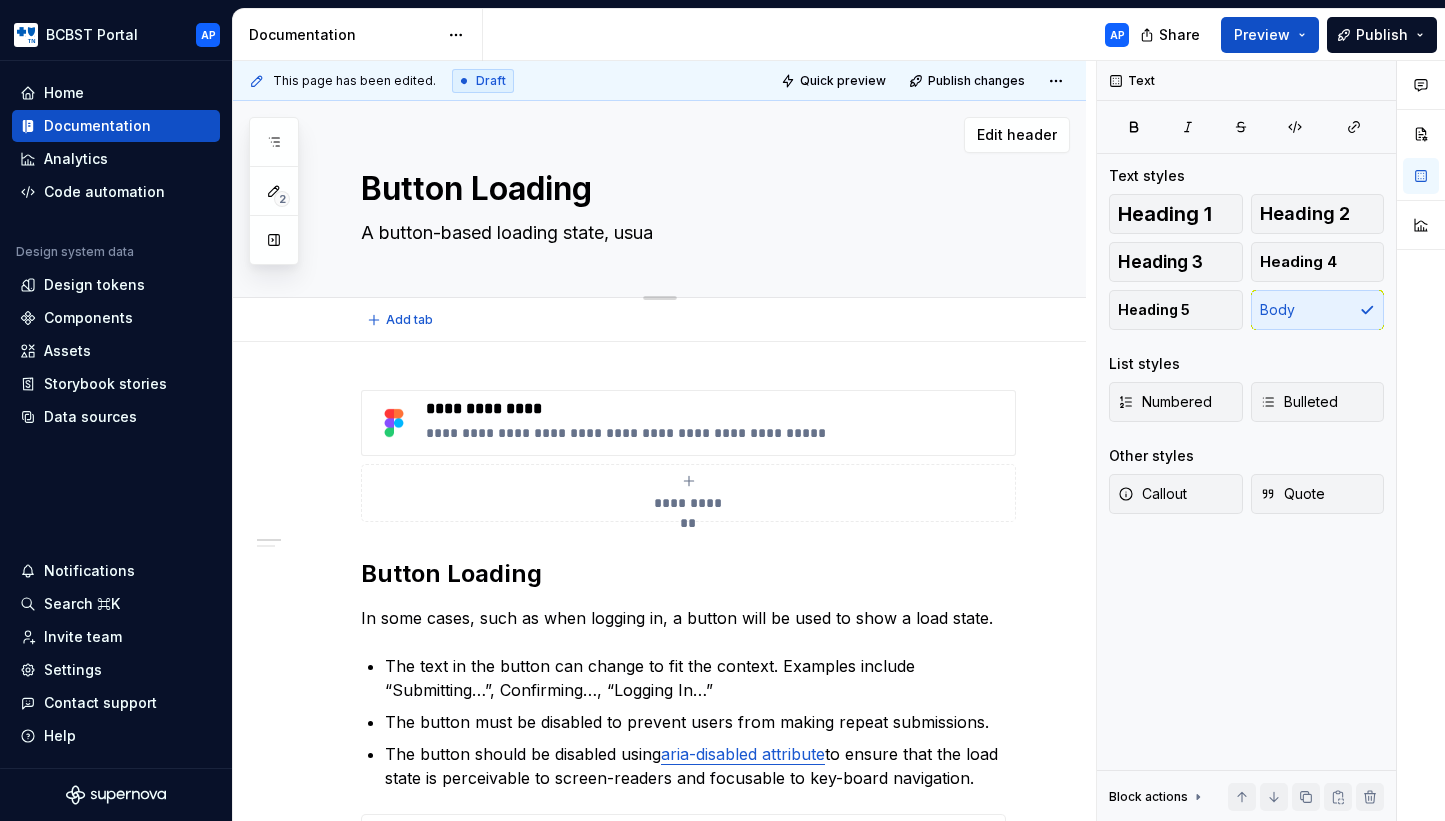 type on "*" 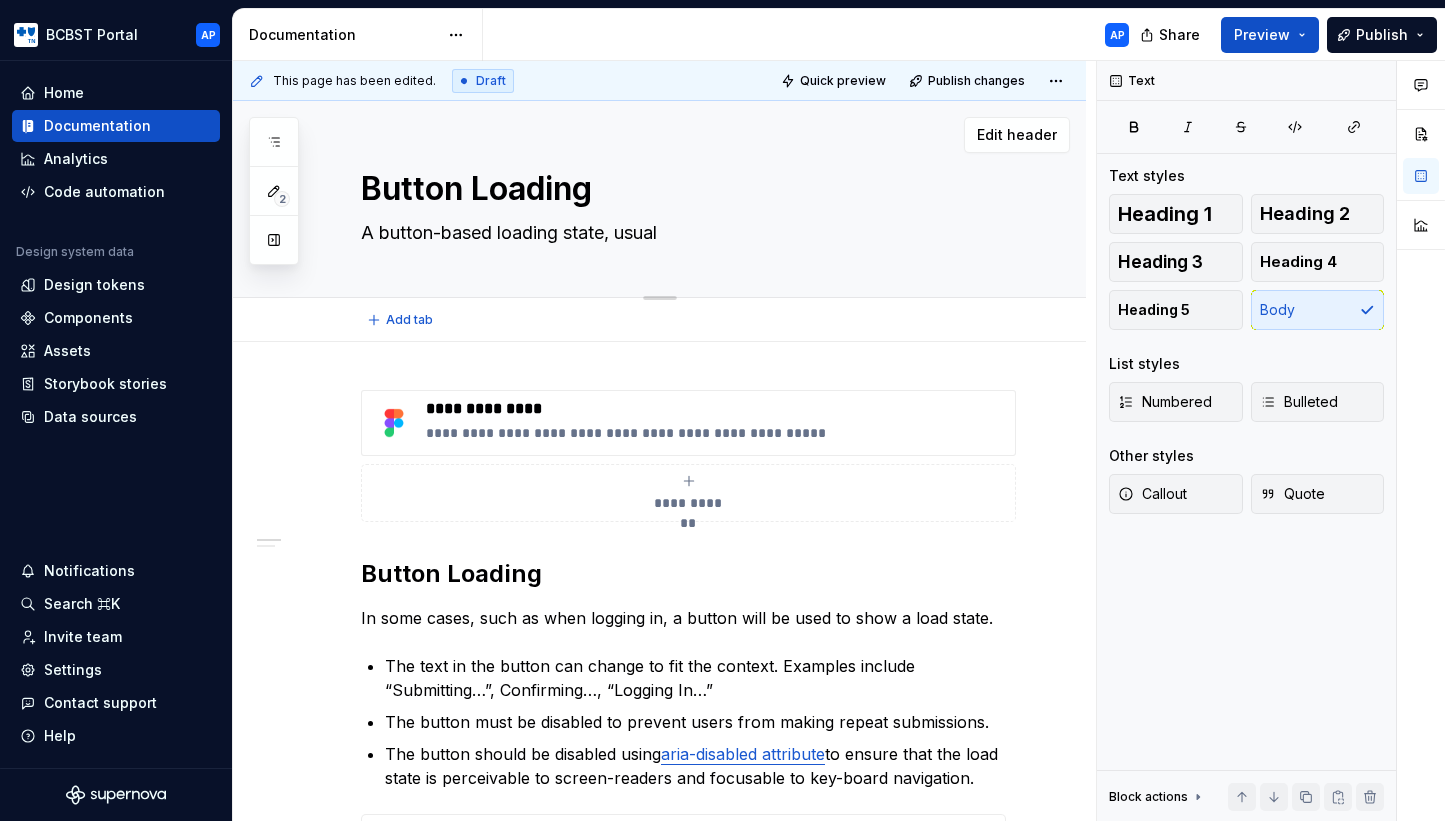 type on "*" 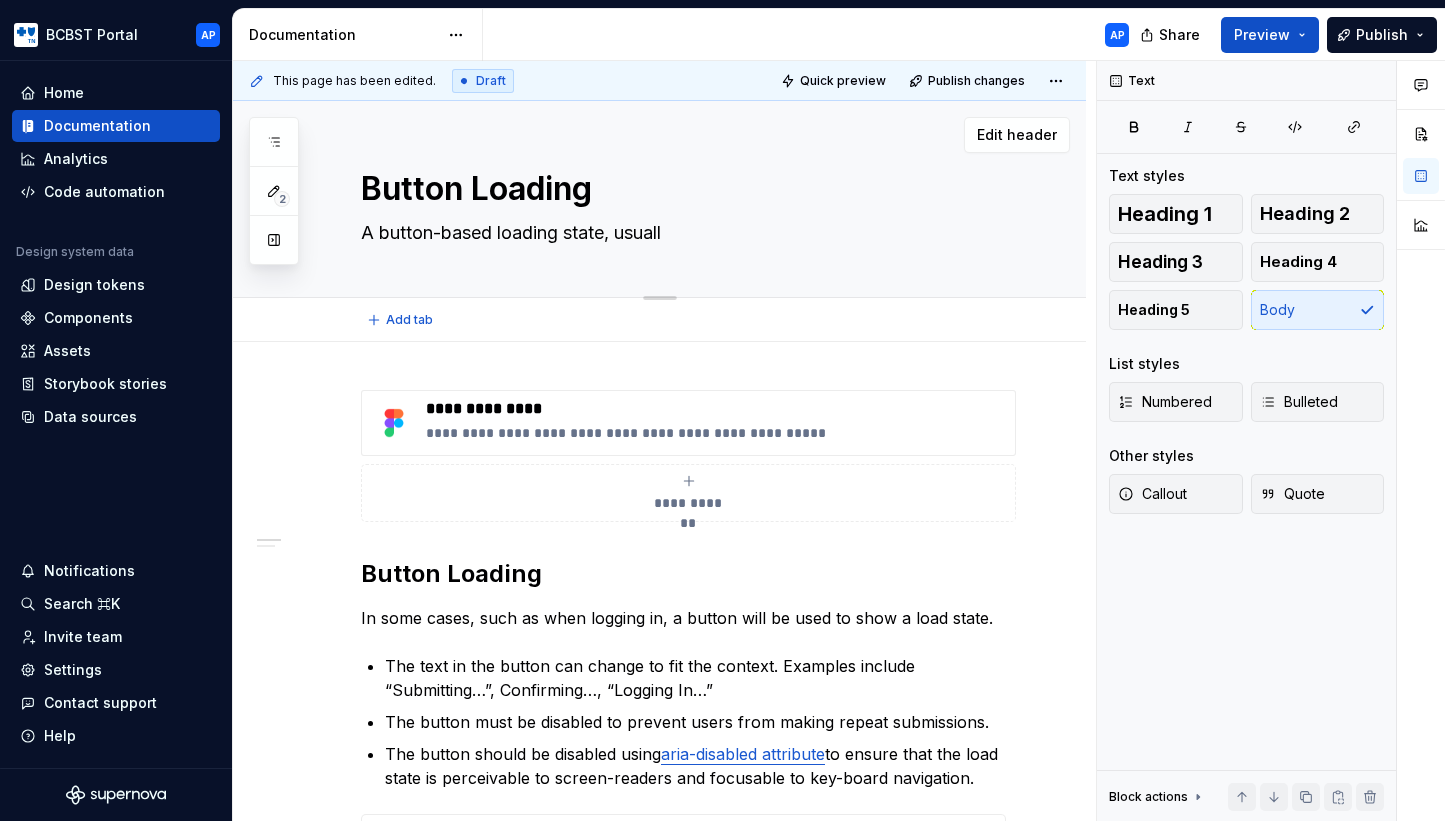 type on "*" 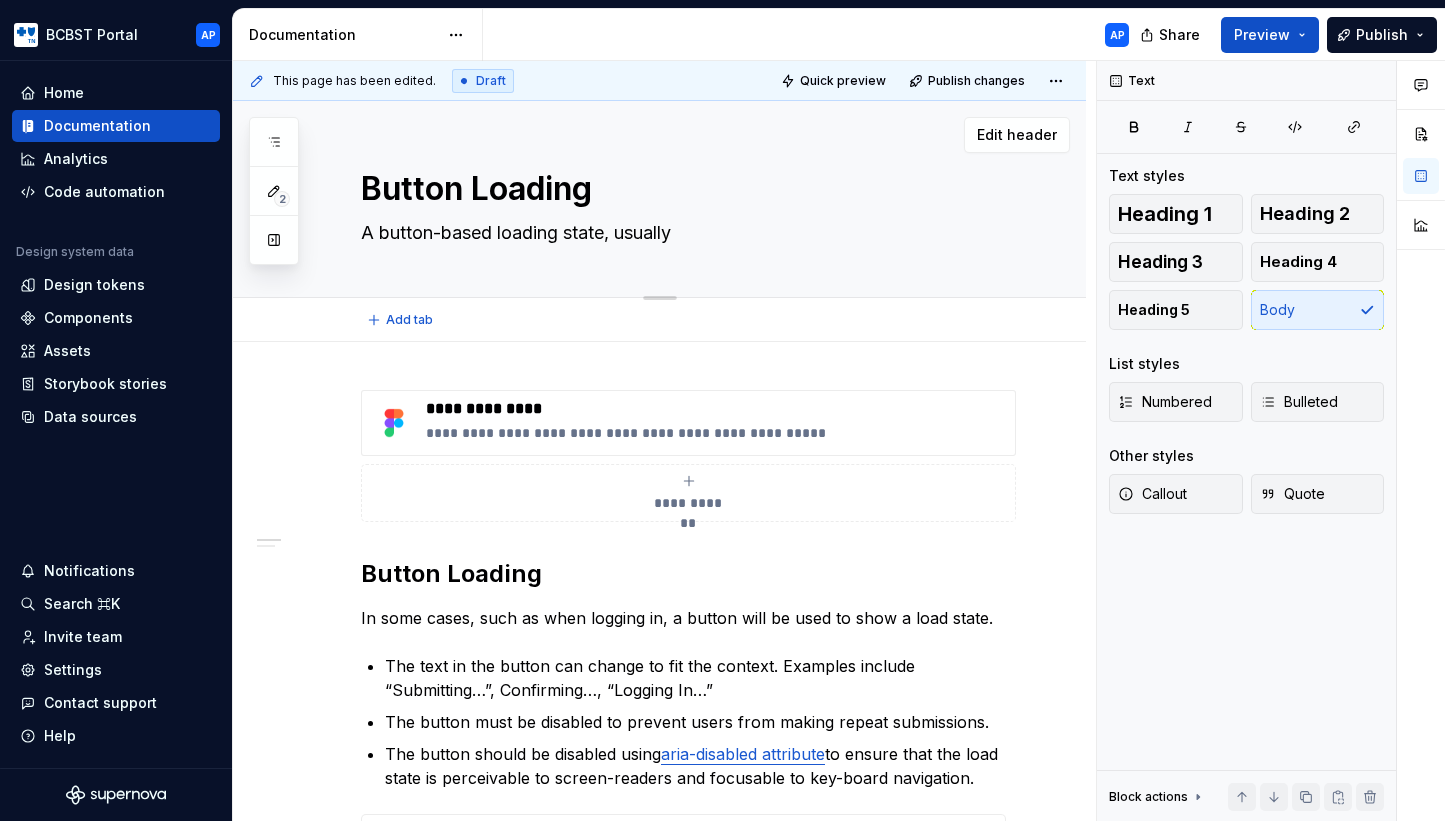 type on "*" 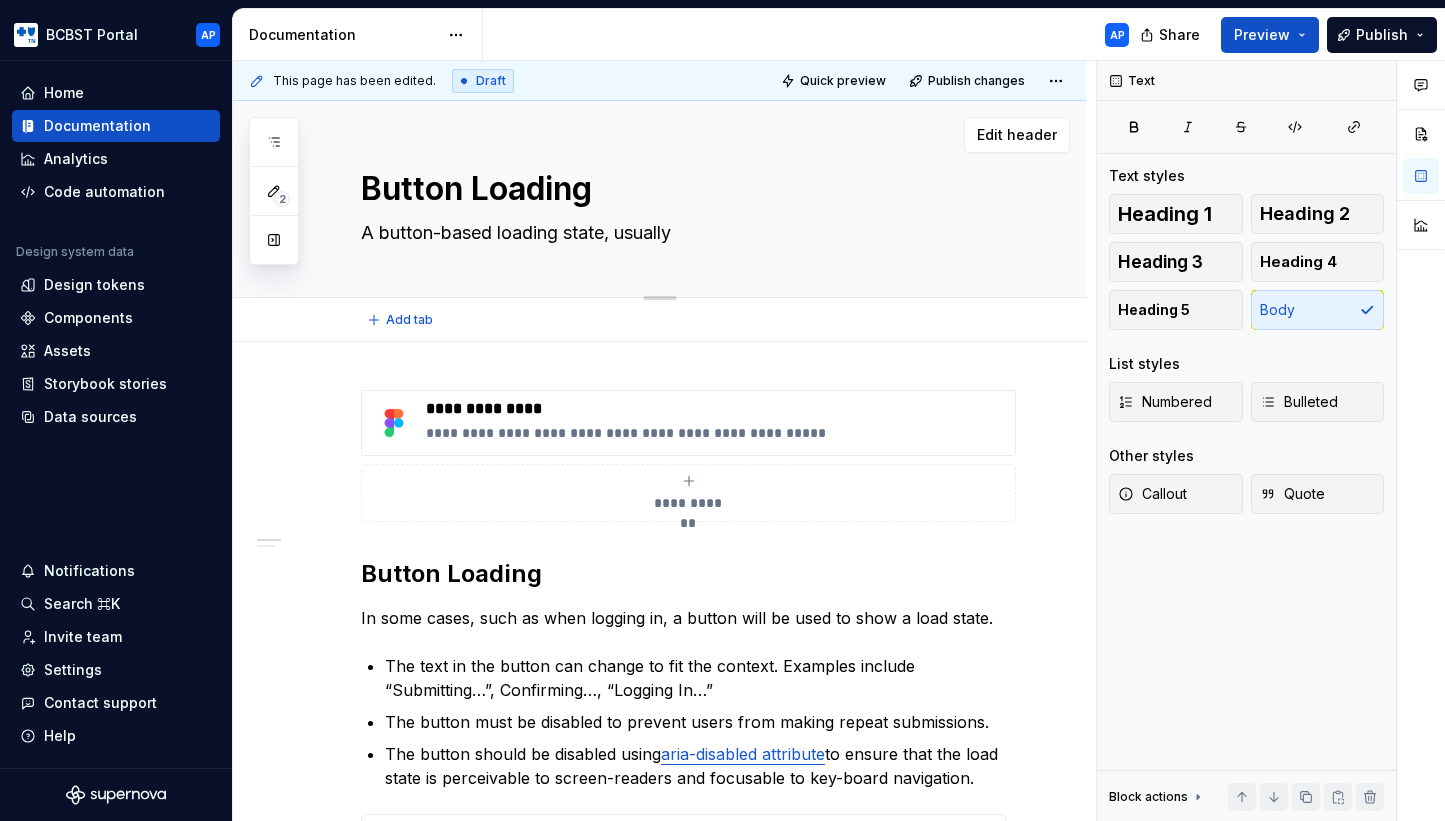 click on "A button-based loading state, usually" at bounding box center [679, 233] 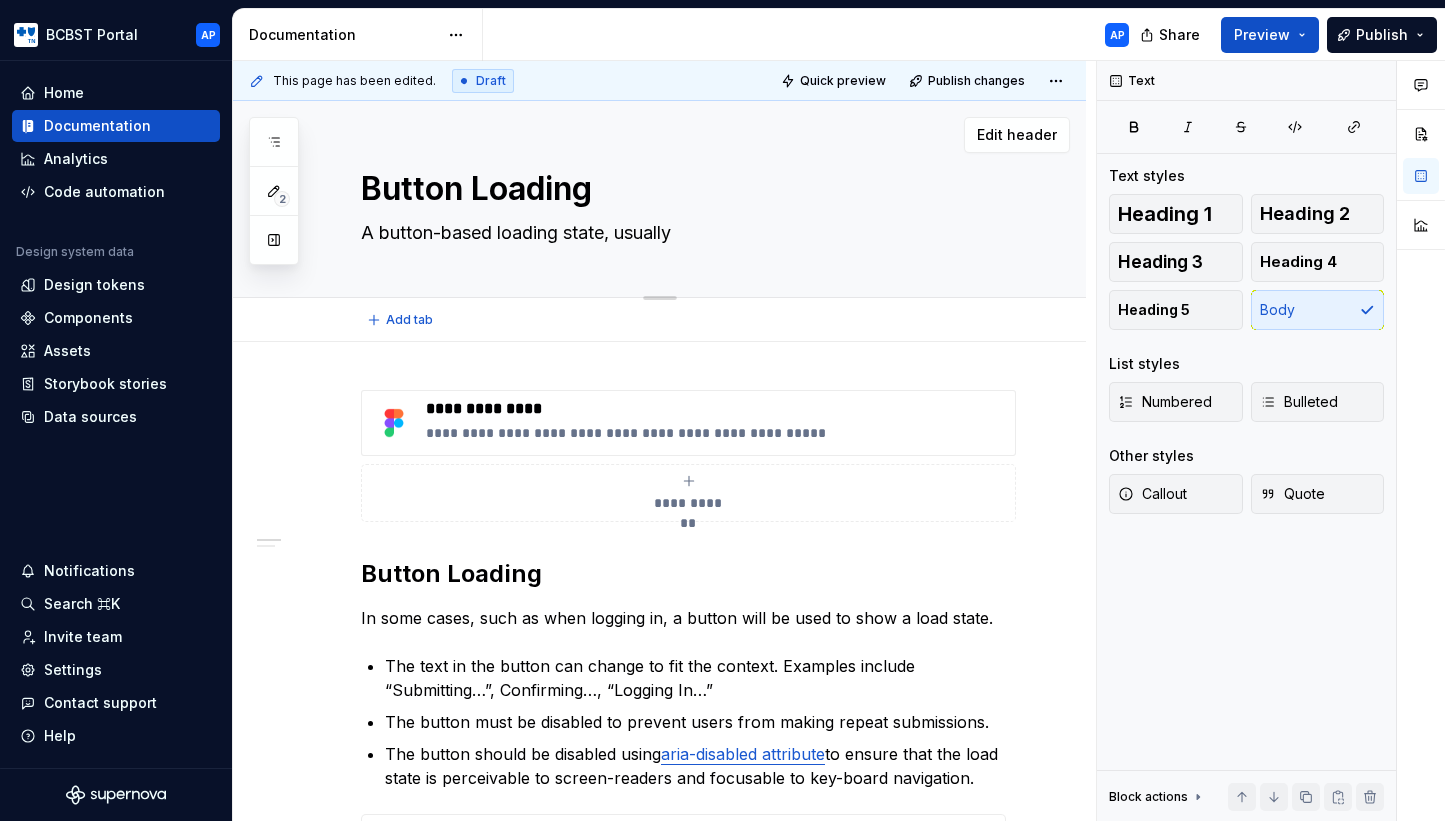 click on "A button-based loading state, usually" at bounding box center [679, 233] 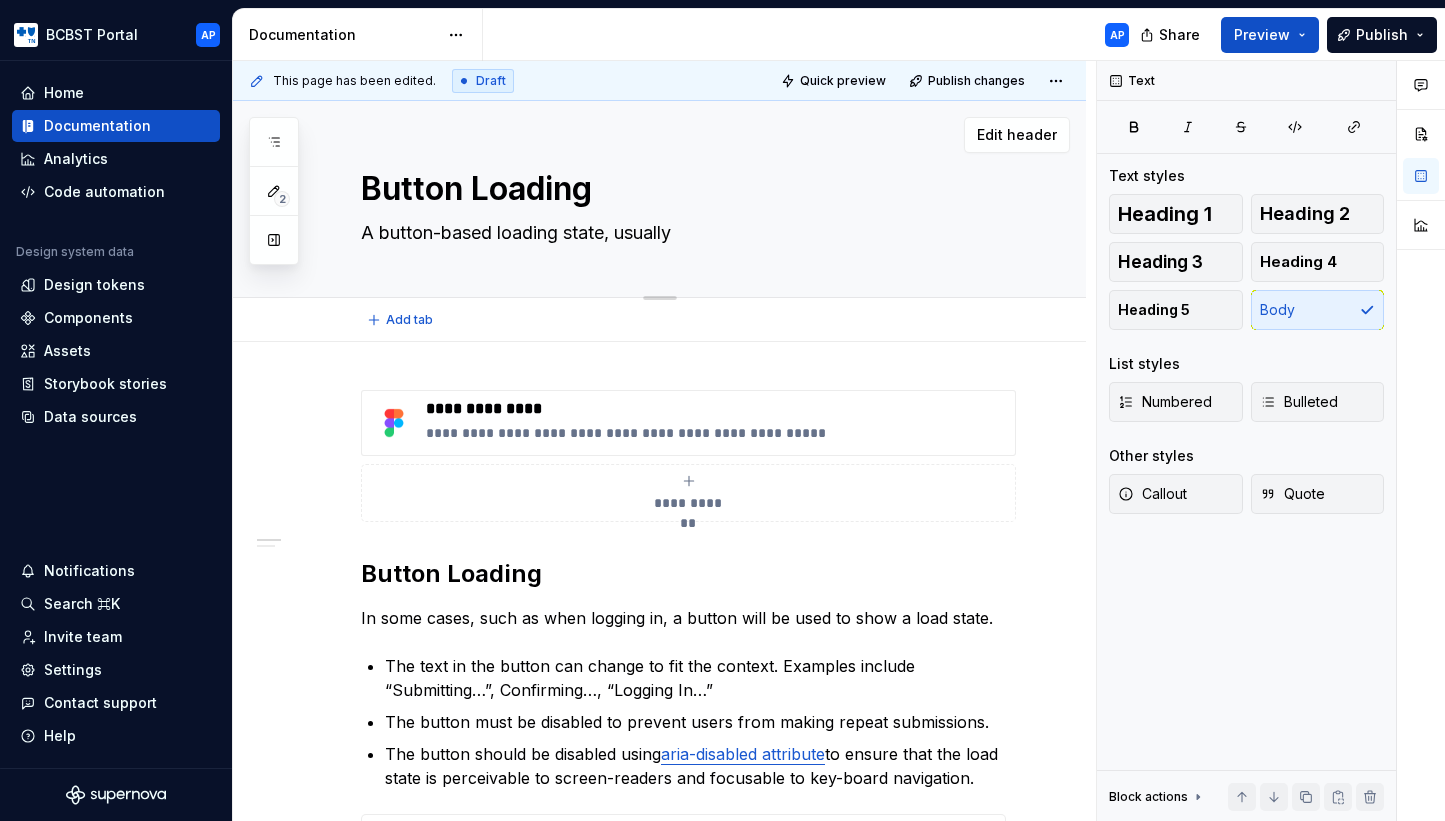 type on "*" 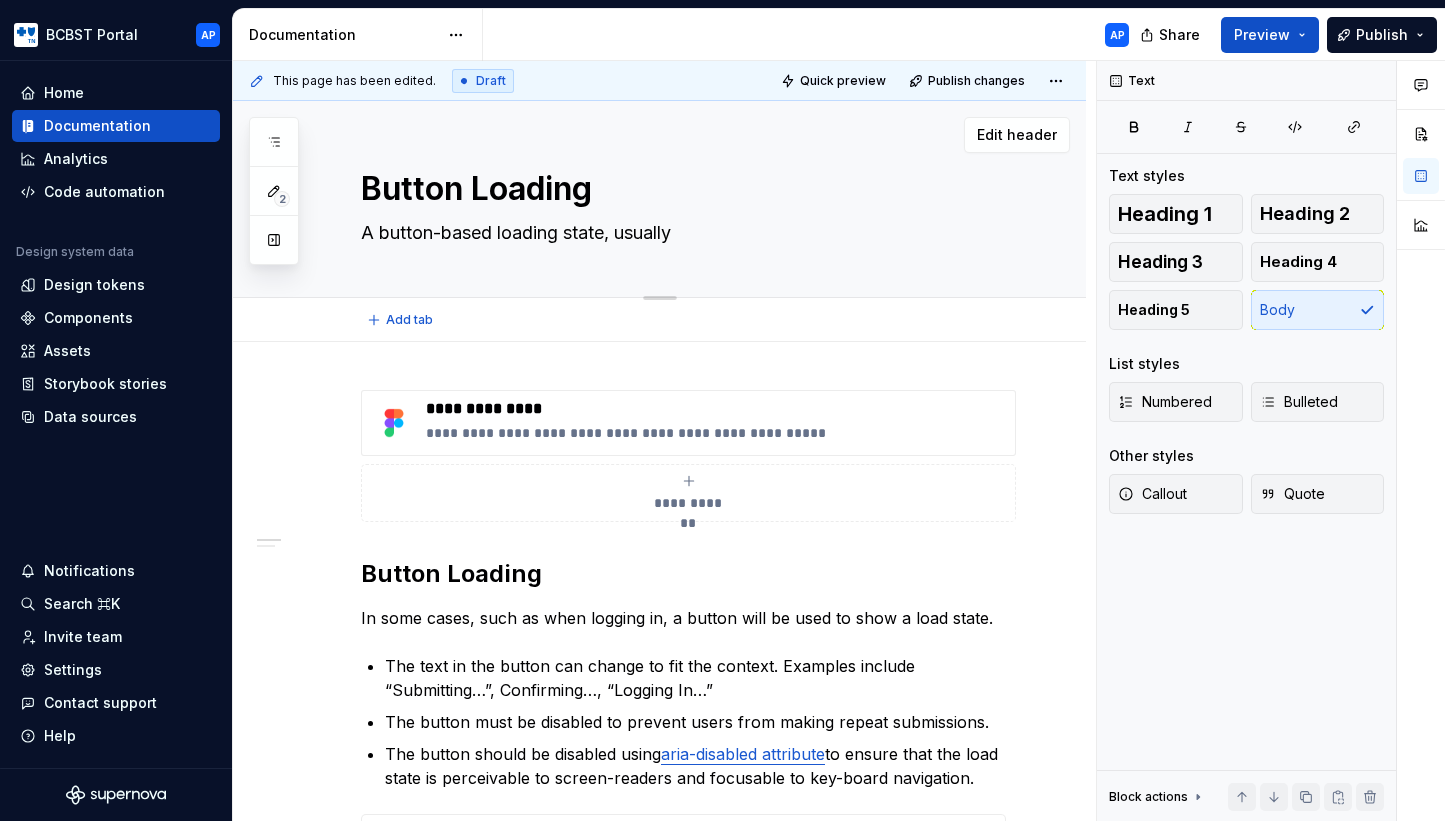 type on "T button-based loading state, usually" 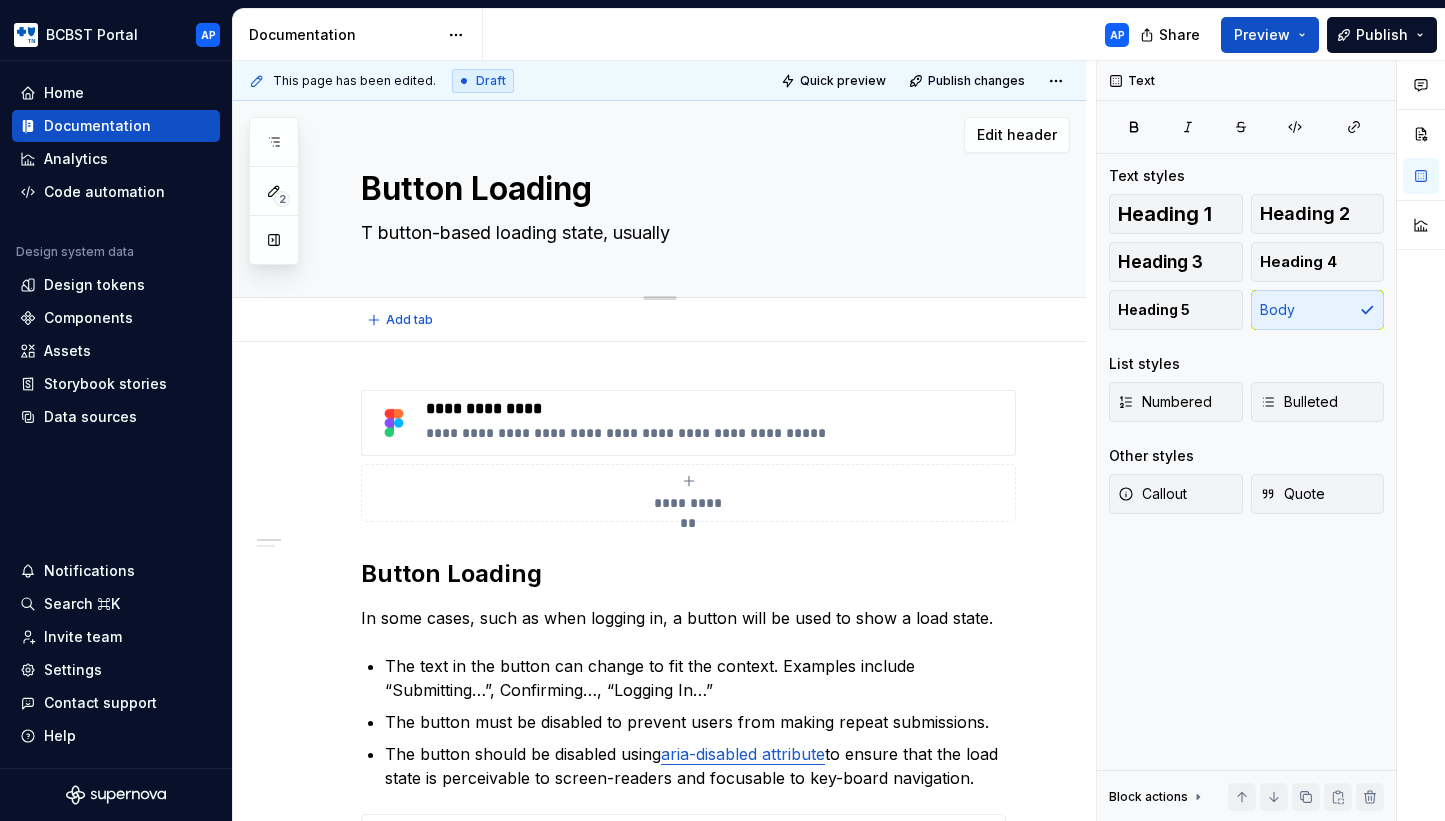 type on "*" 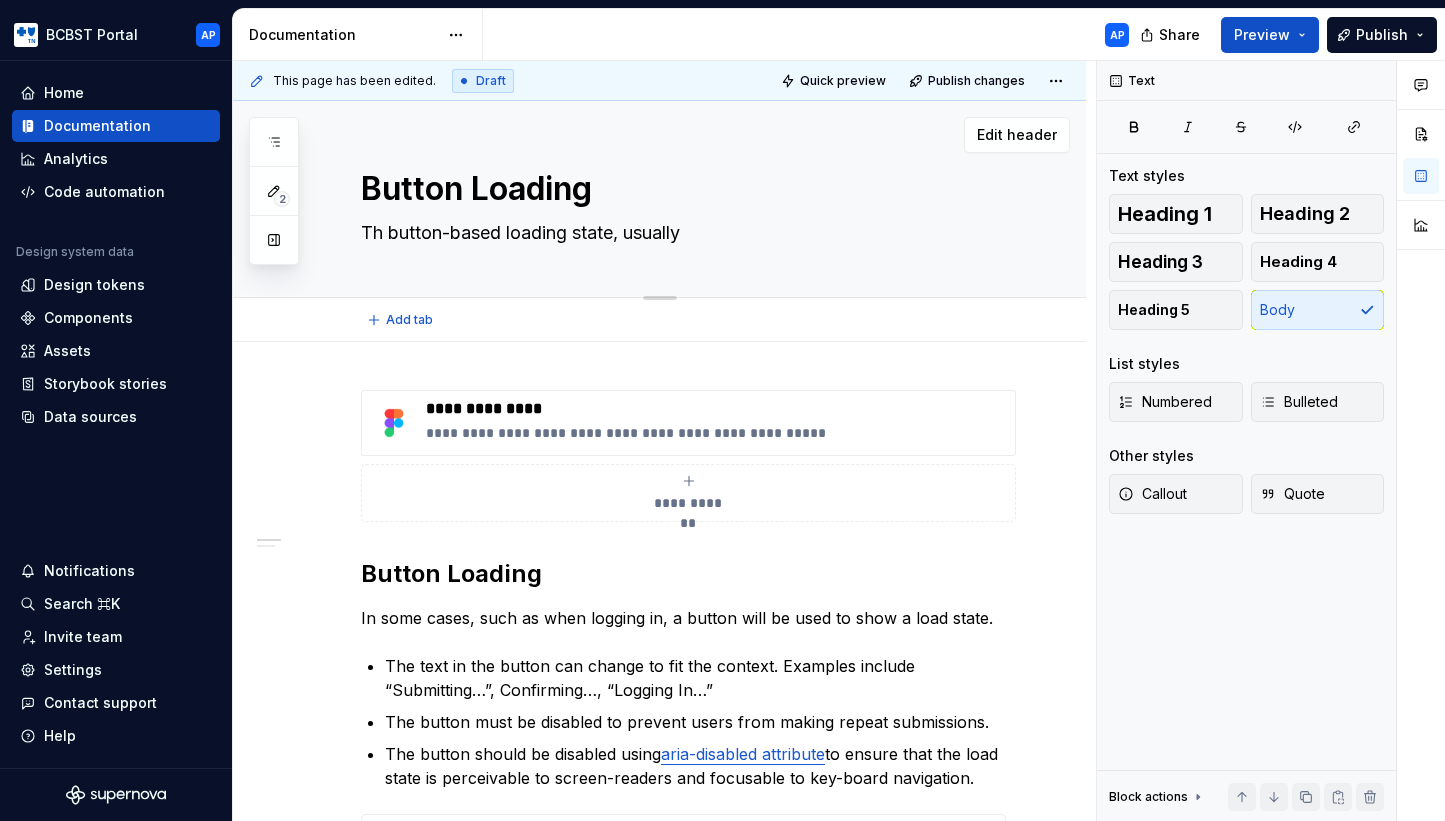 type on "*" 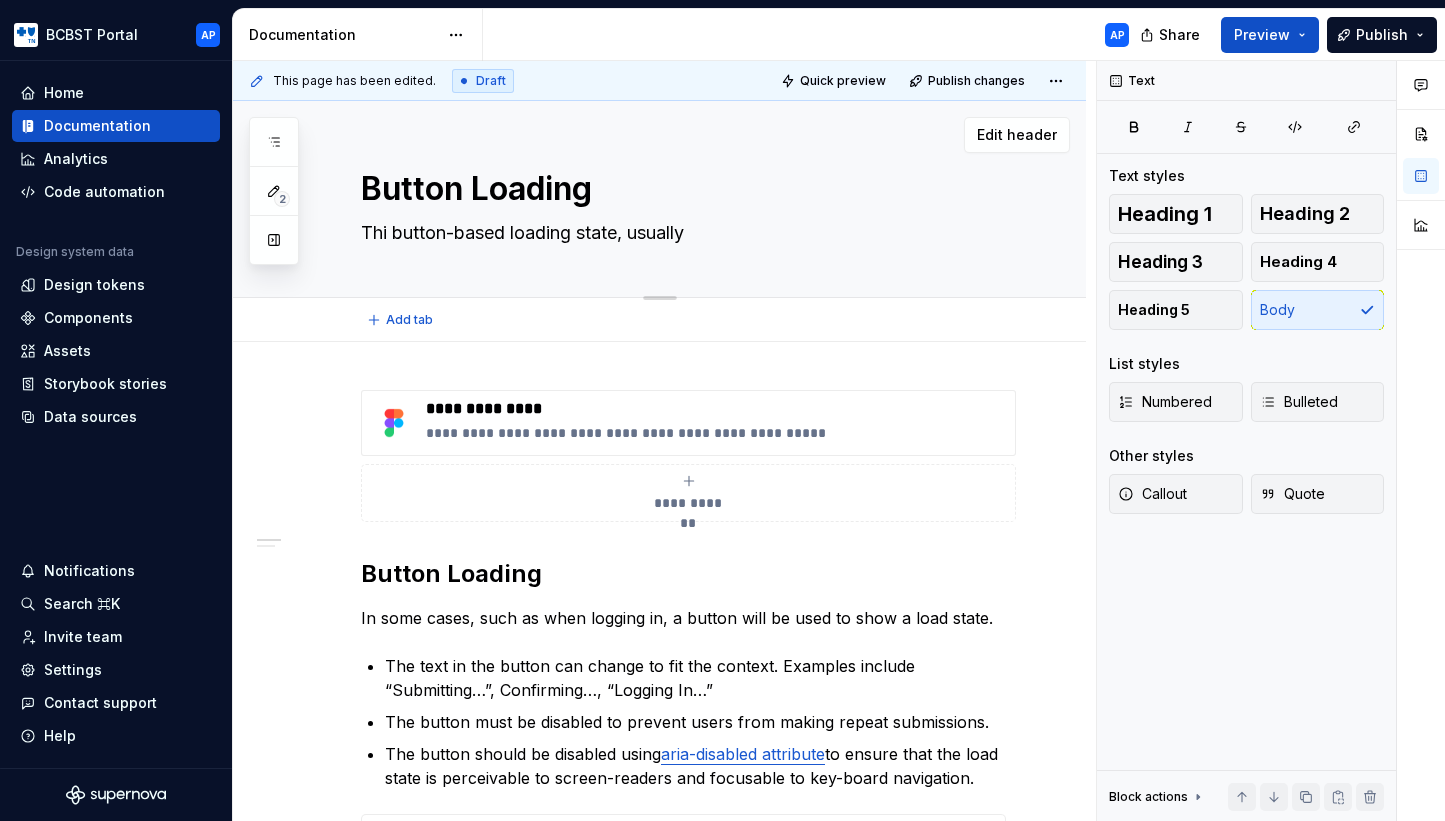 type on "*" 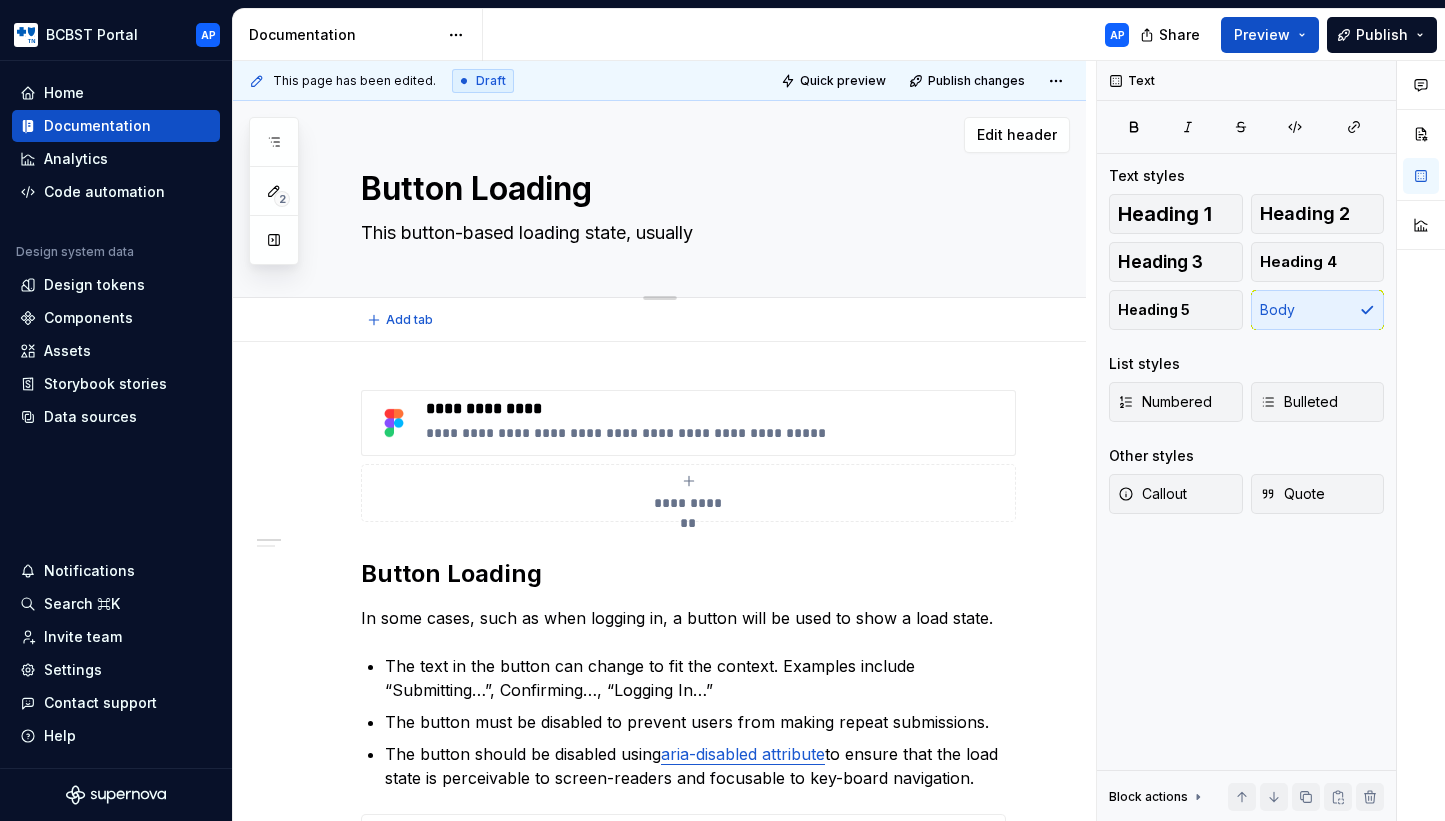 type on "*" 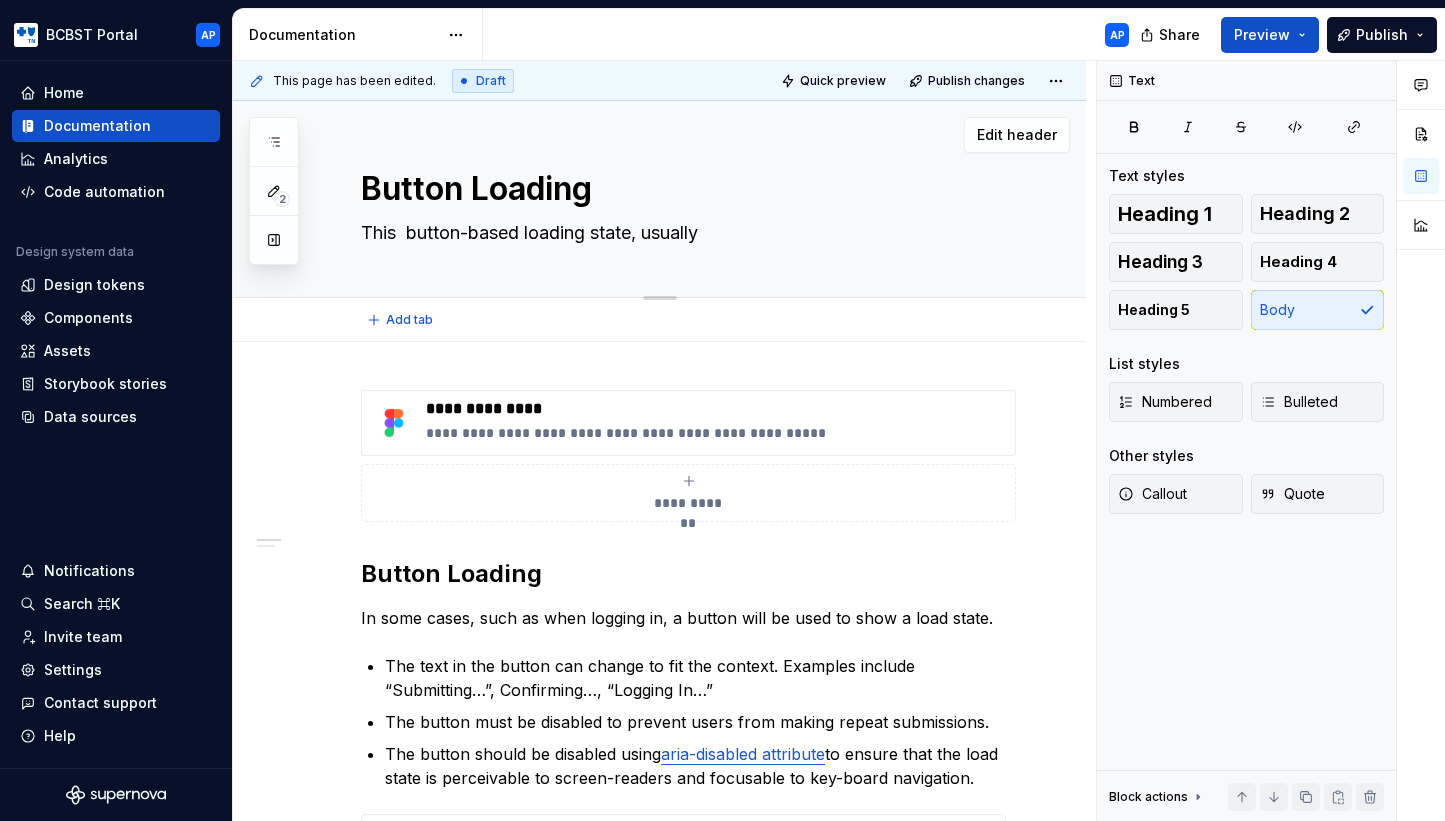 type on "*" 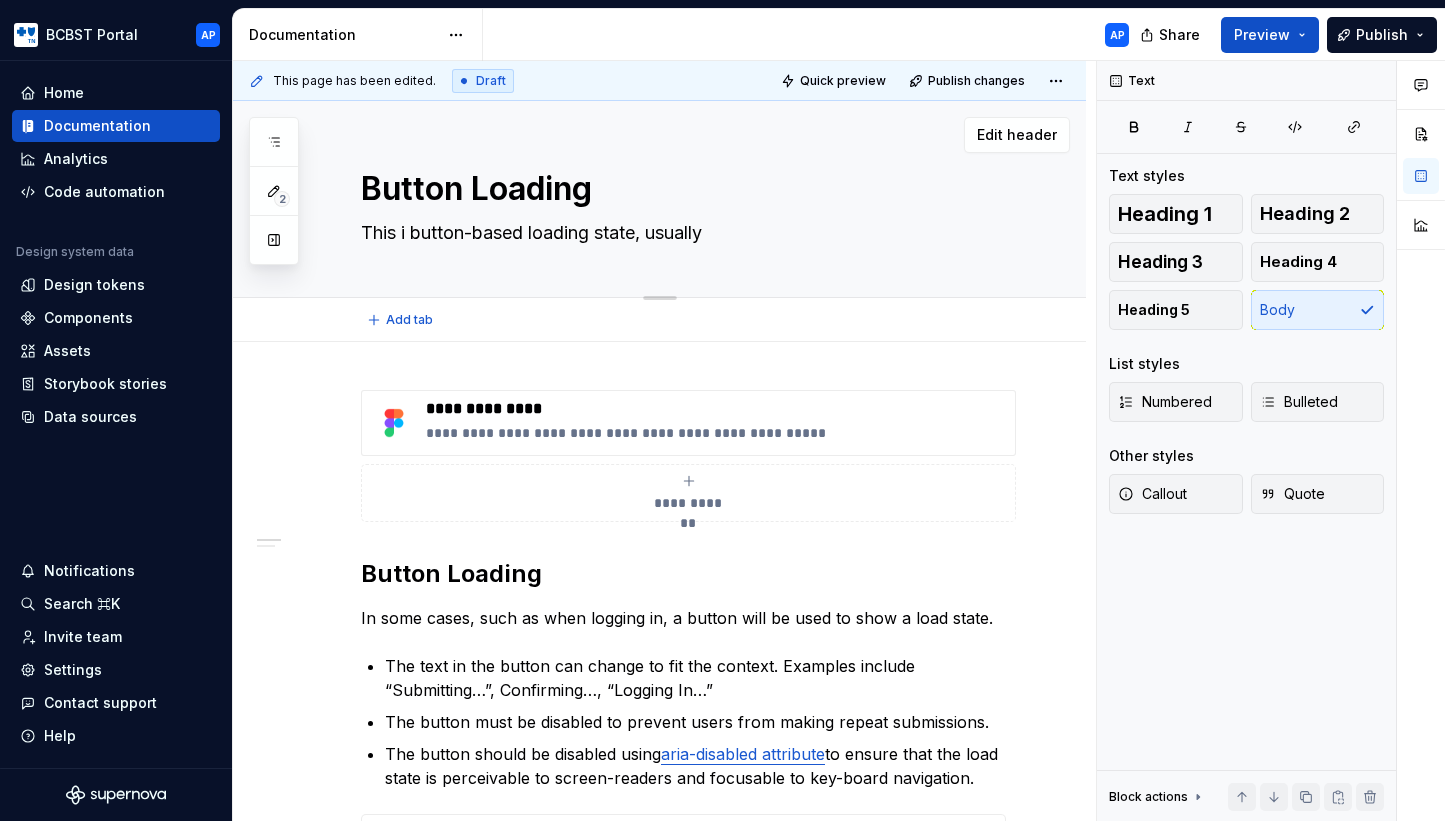 type on "*" 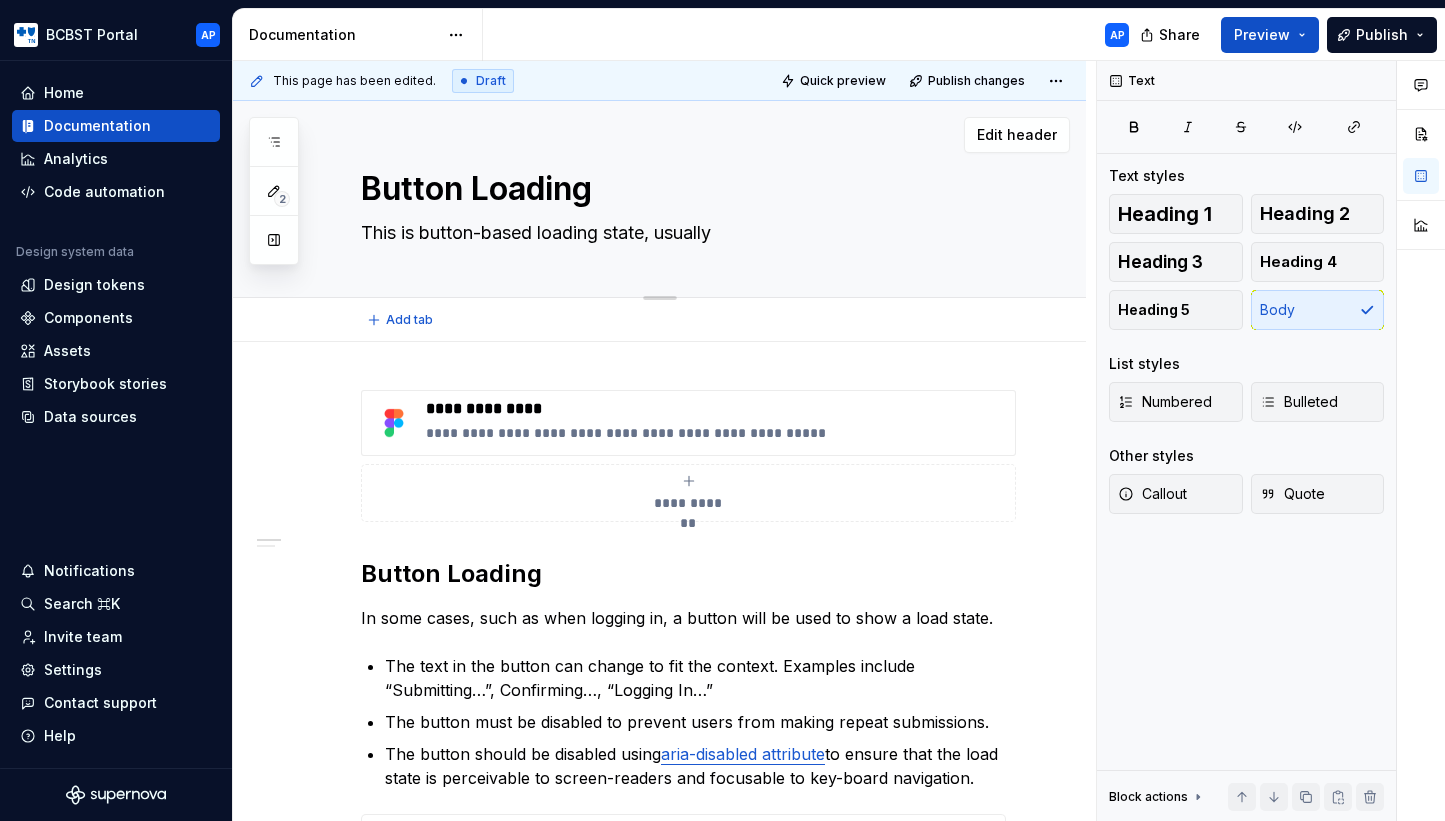 type on "*" 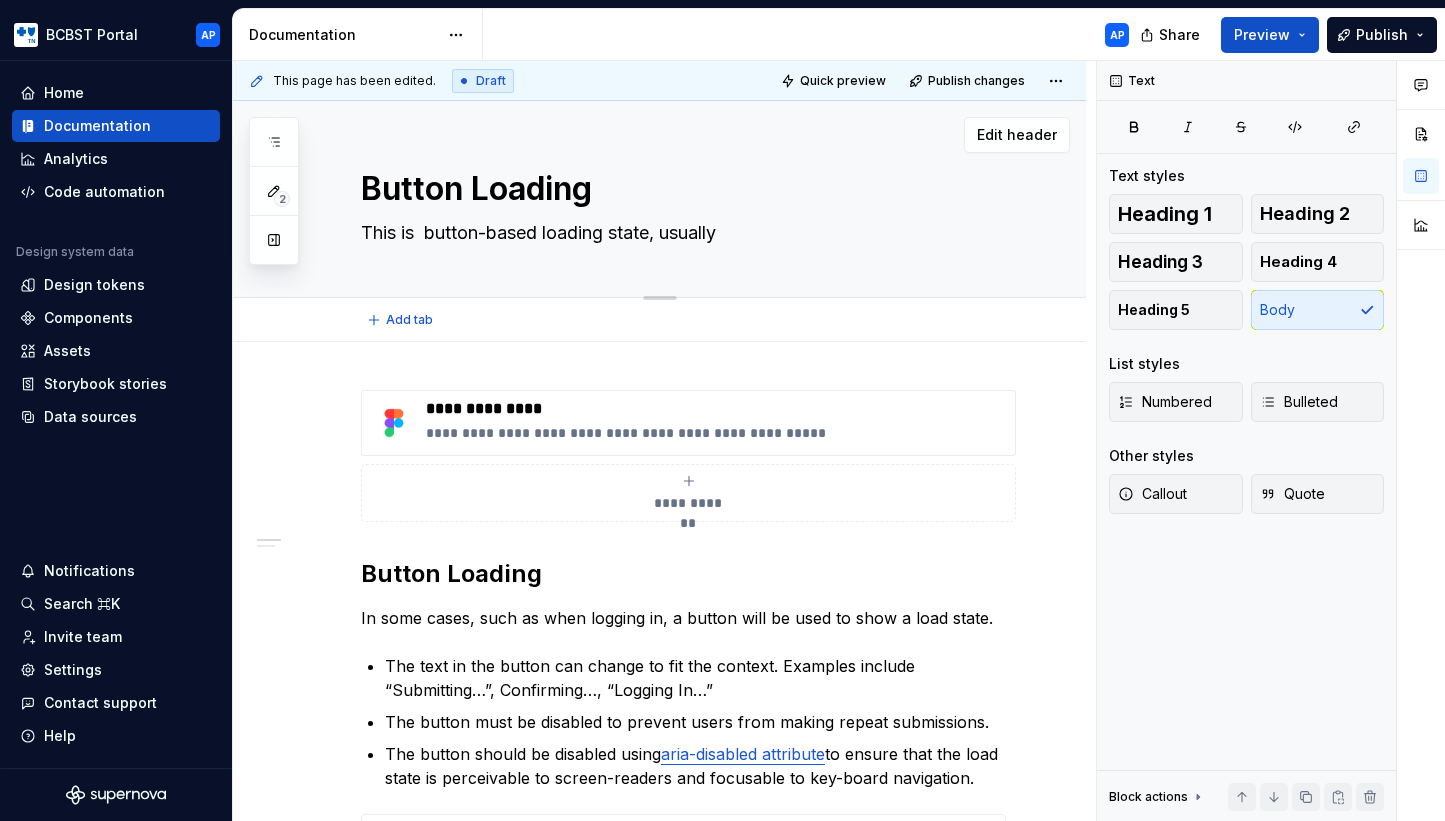 type on "*" 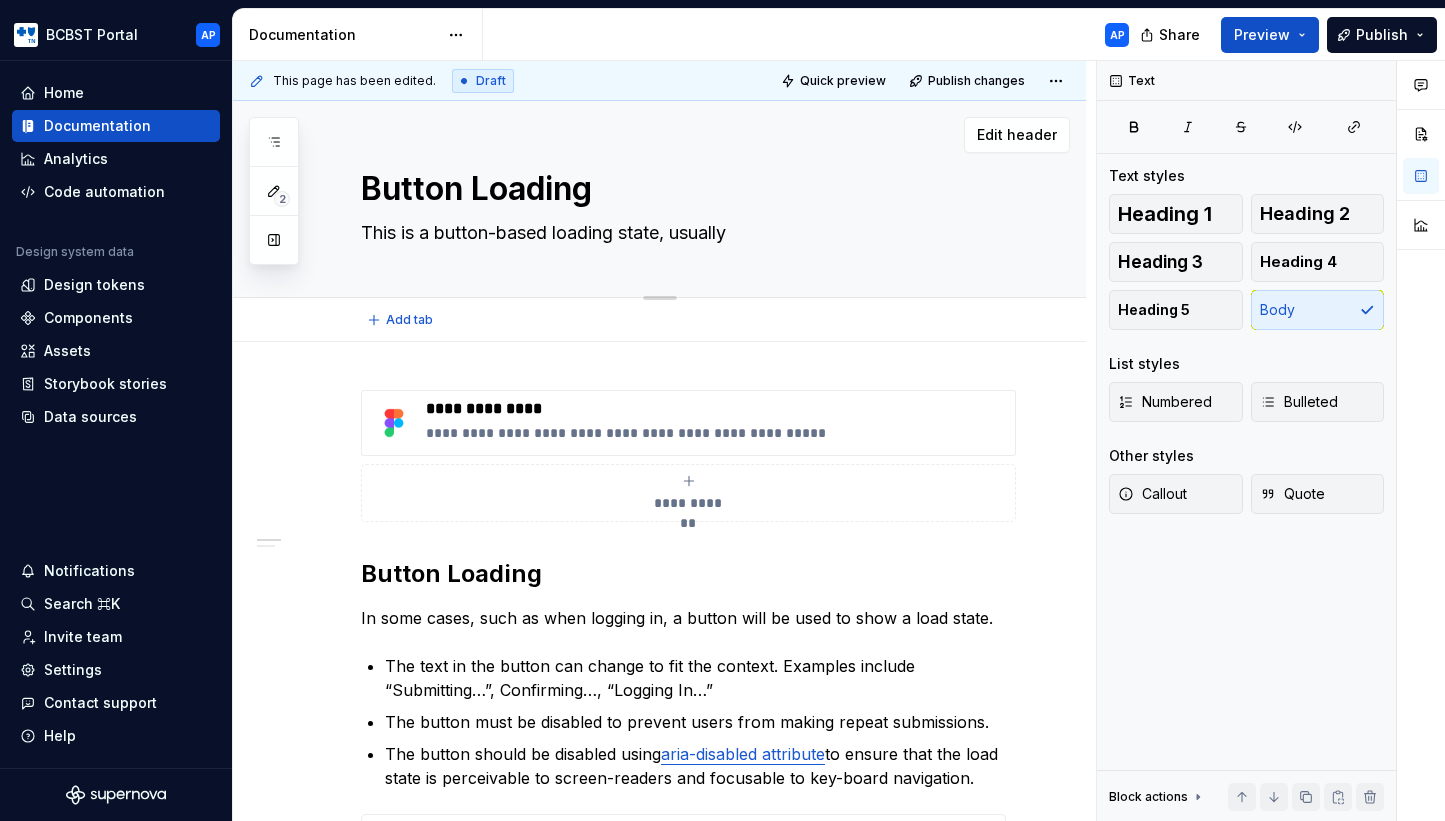 click on "This is a button-based loading state, usually" at bounding box center [679, 233] 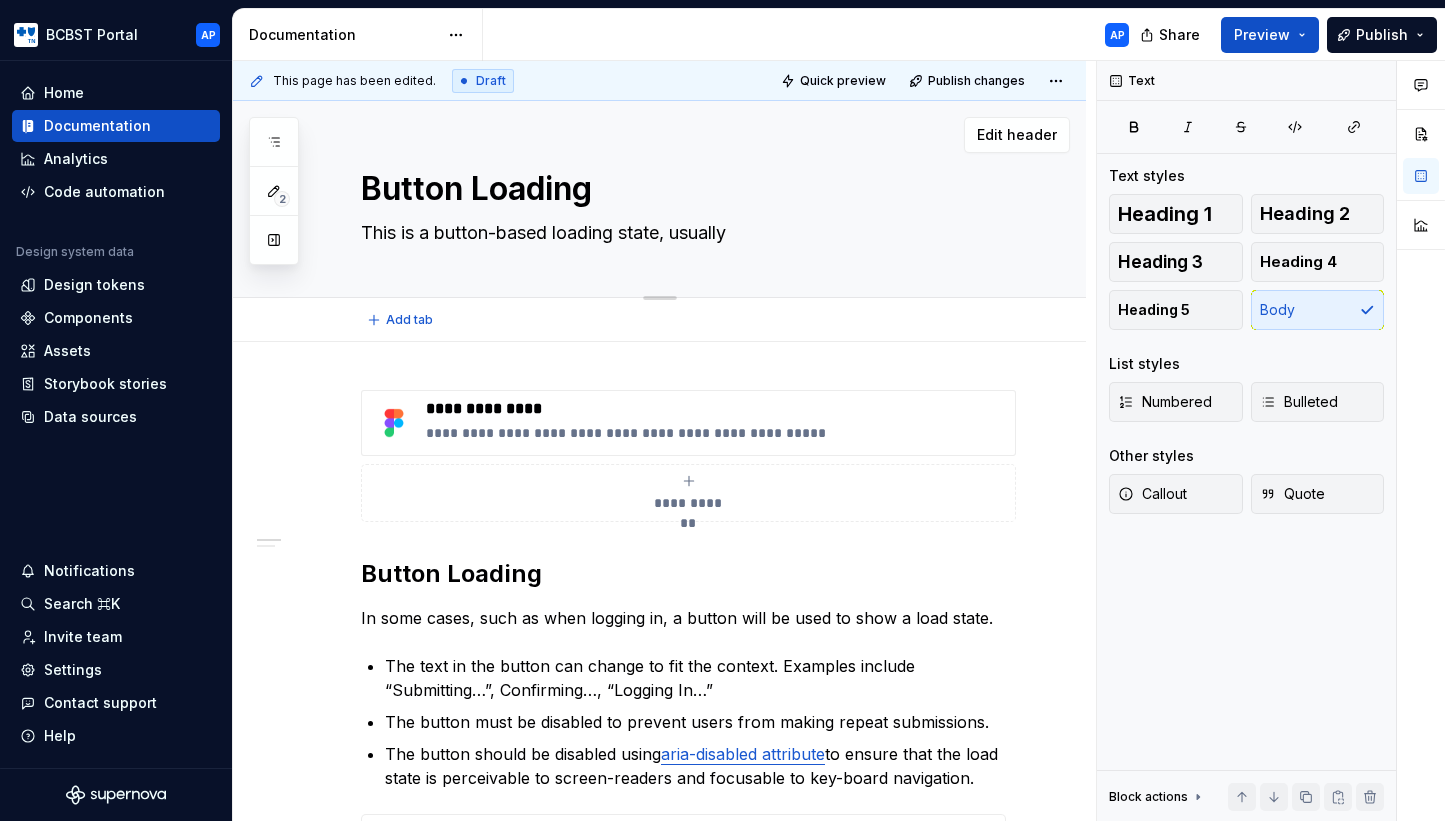 type on "This is a button-based loading state, usually a" 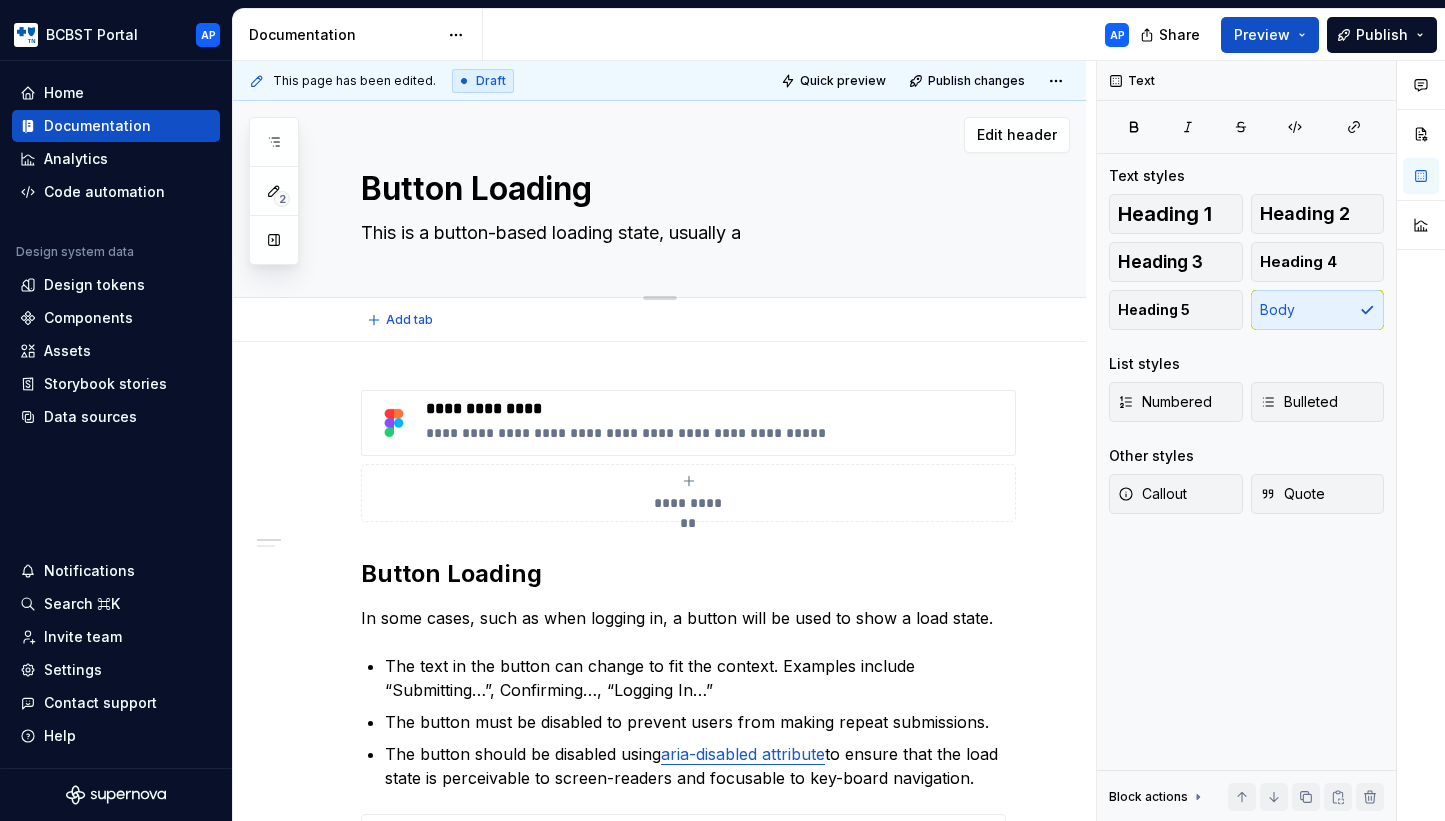 type on "*" 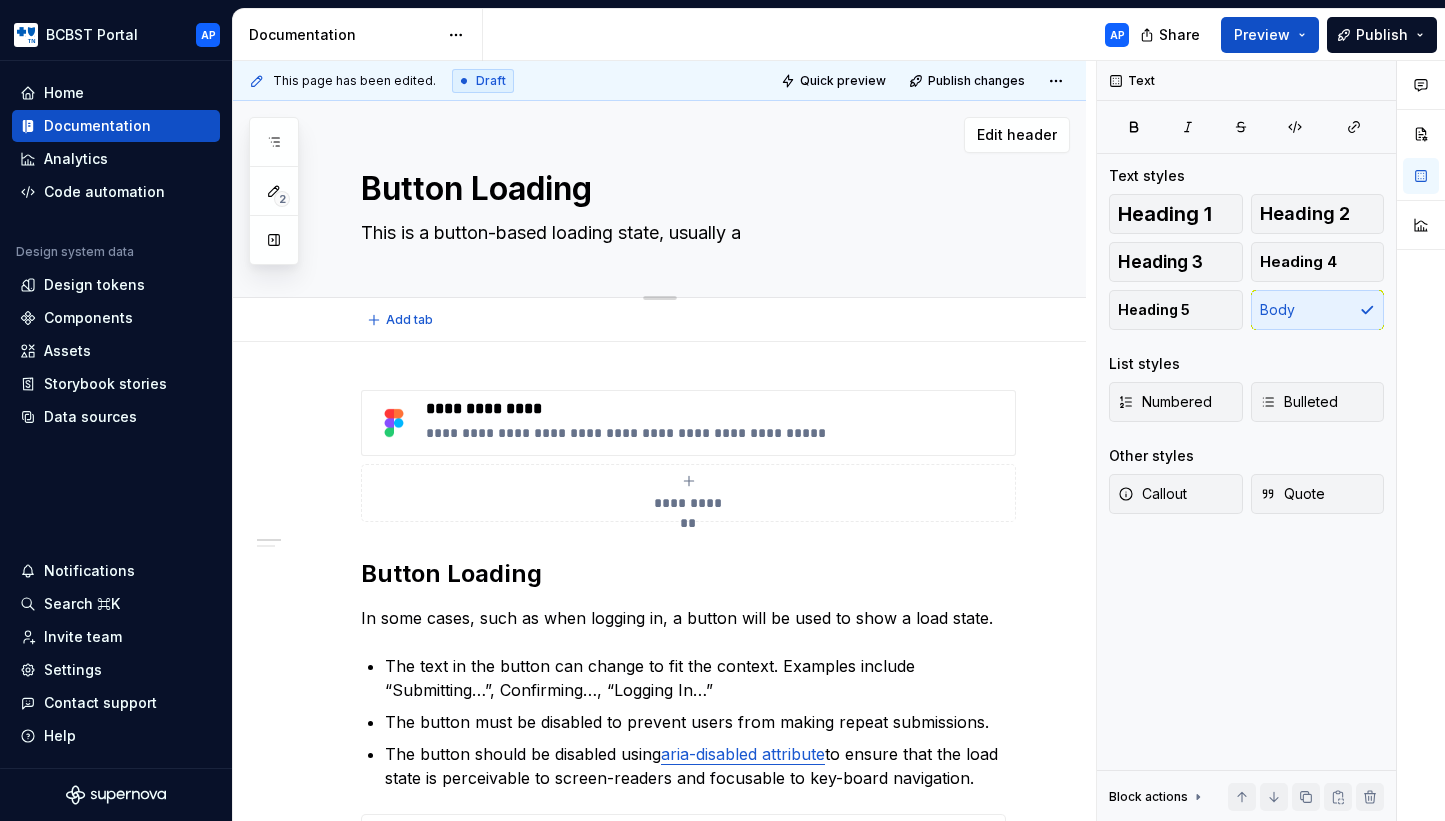 type on "This is a button-based loading state, usually af" 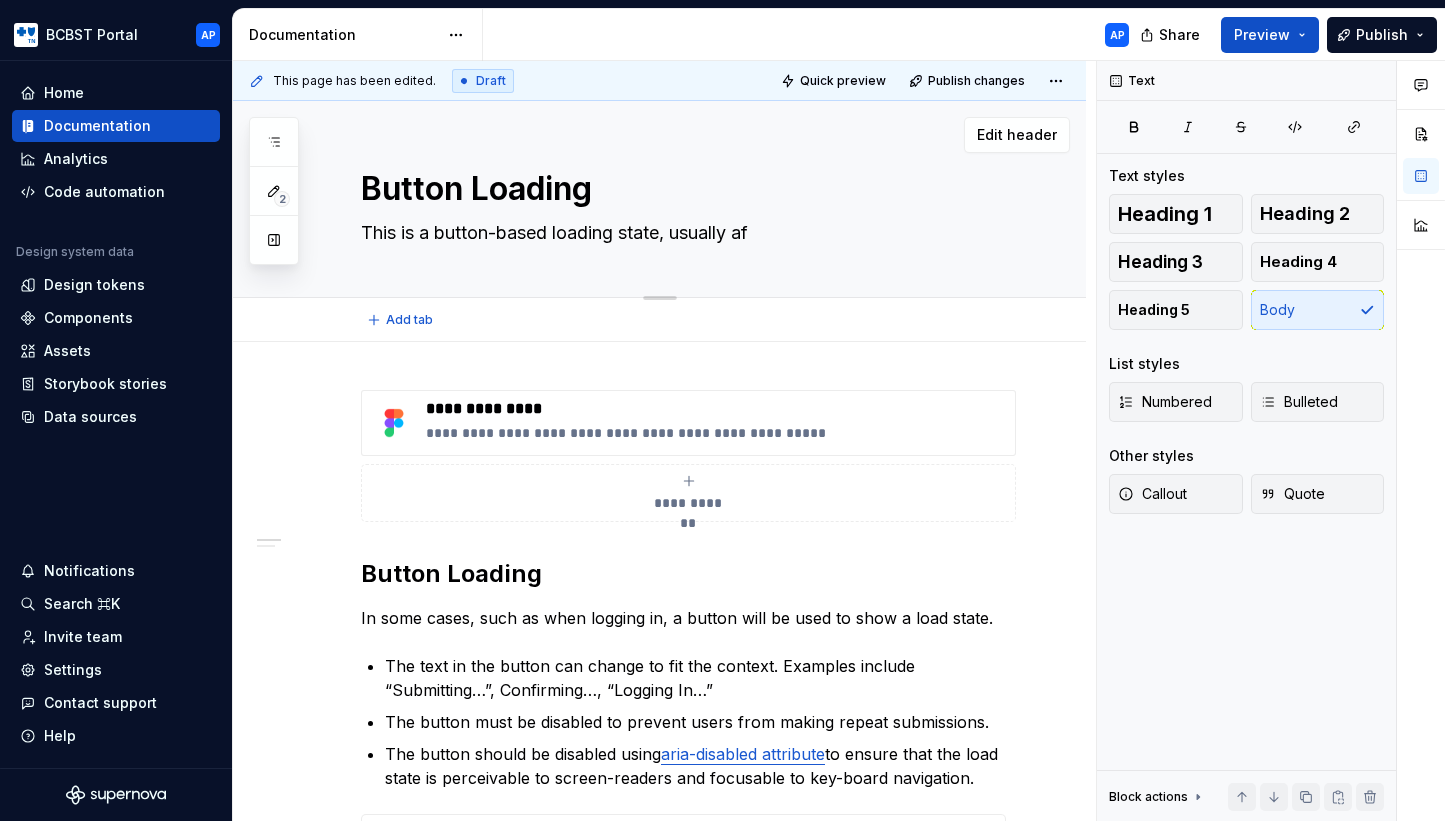 type on "*" 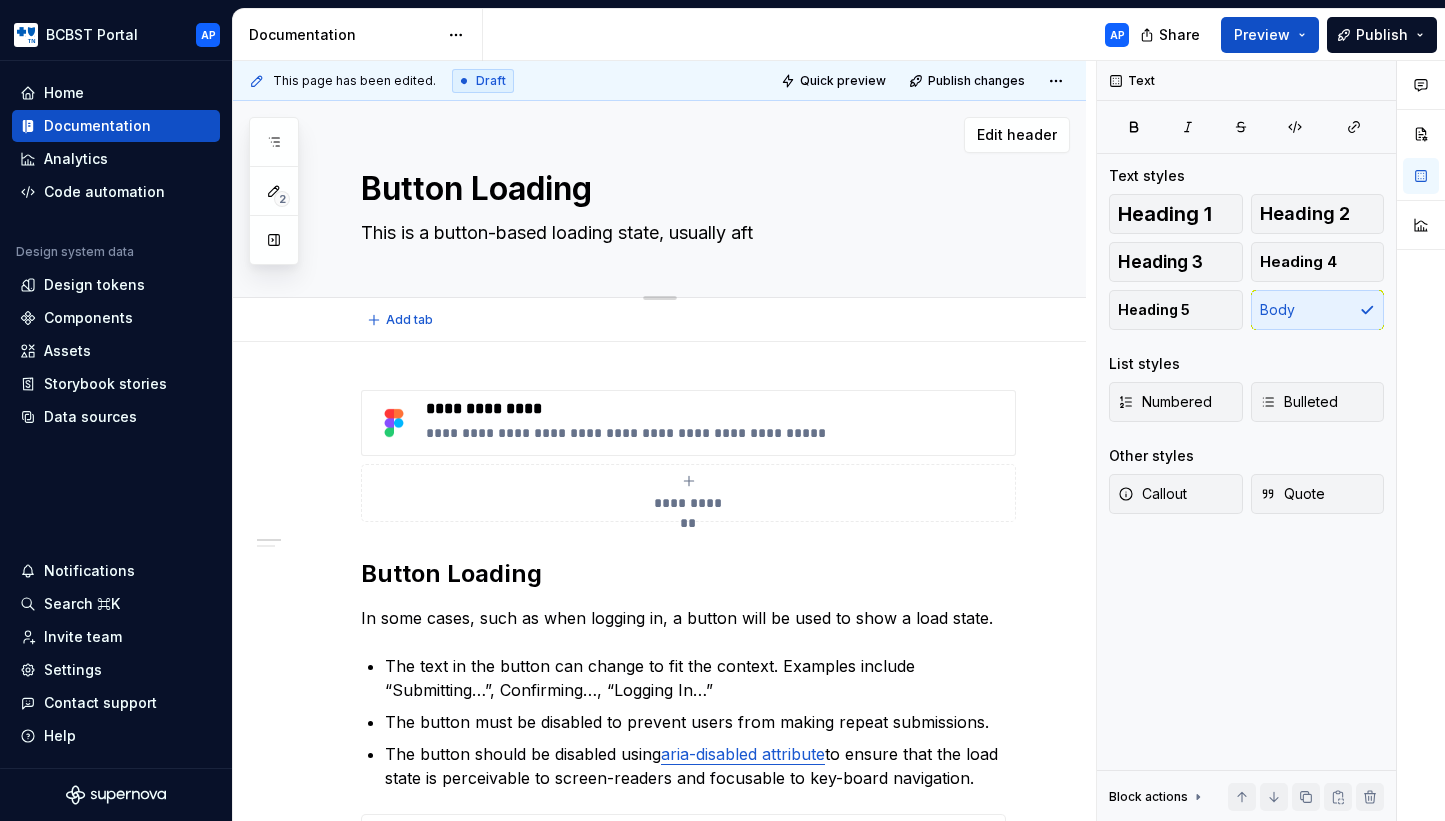 type on "*" 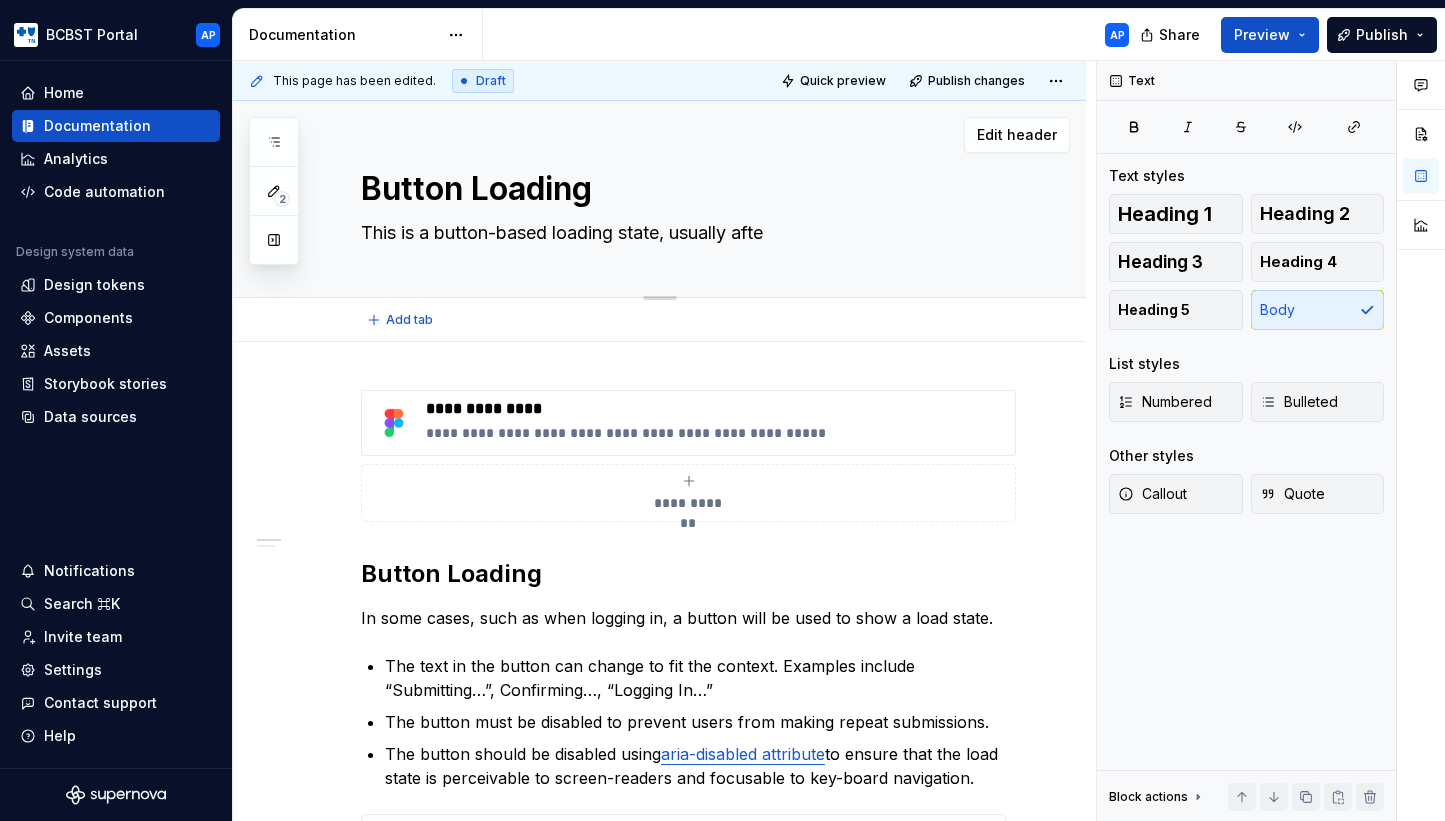 type on "*" 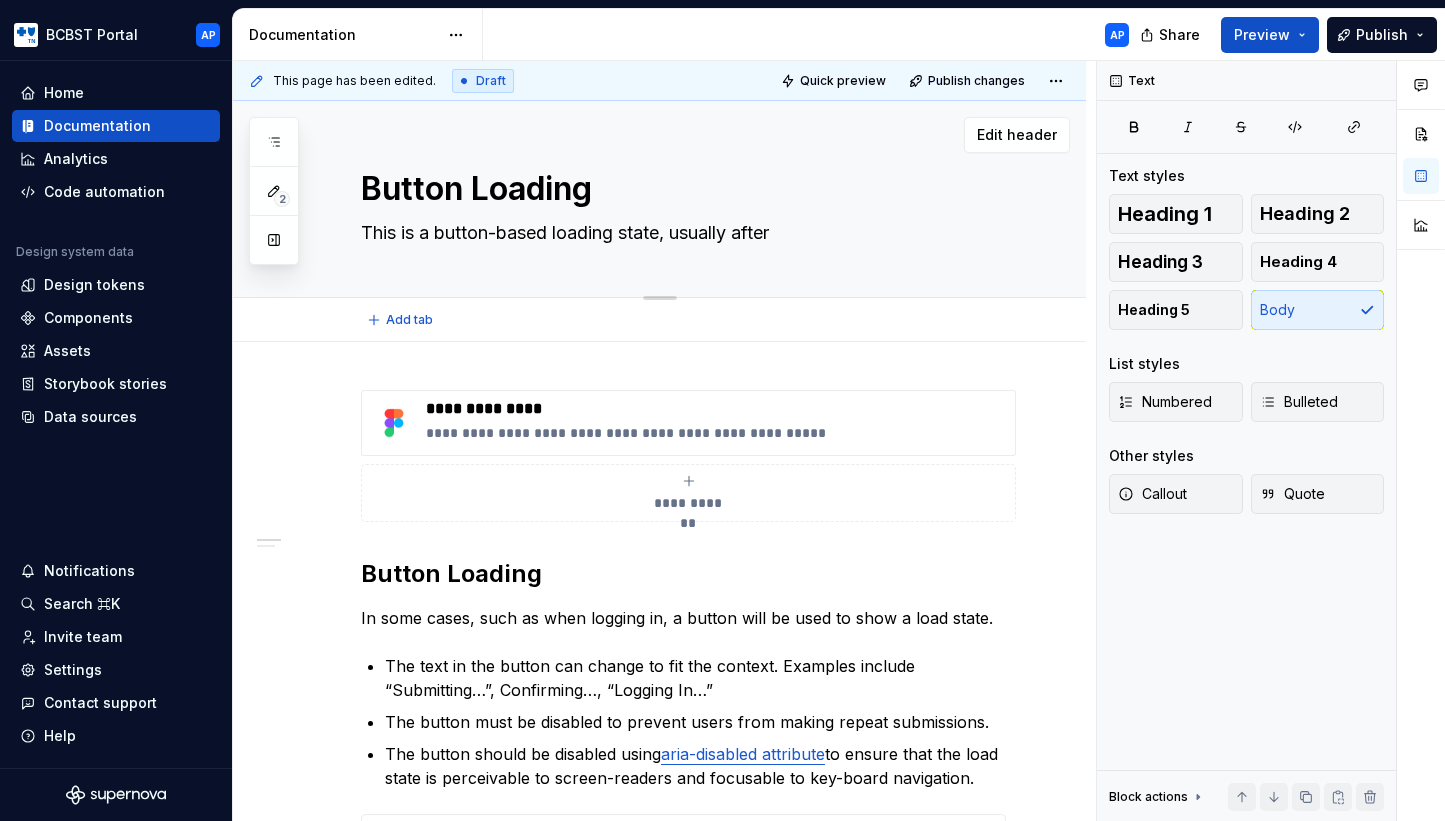 type on "*" 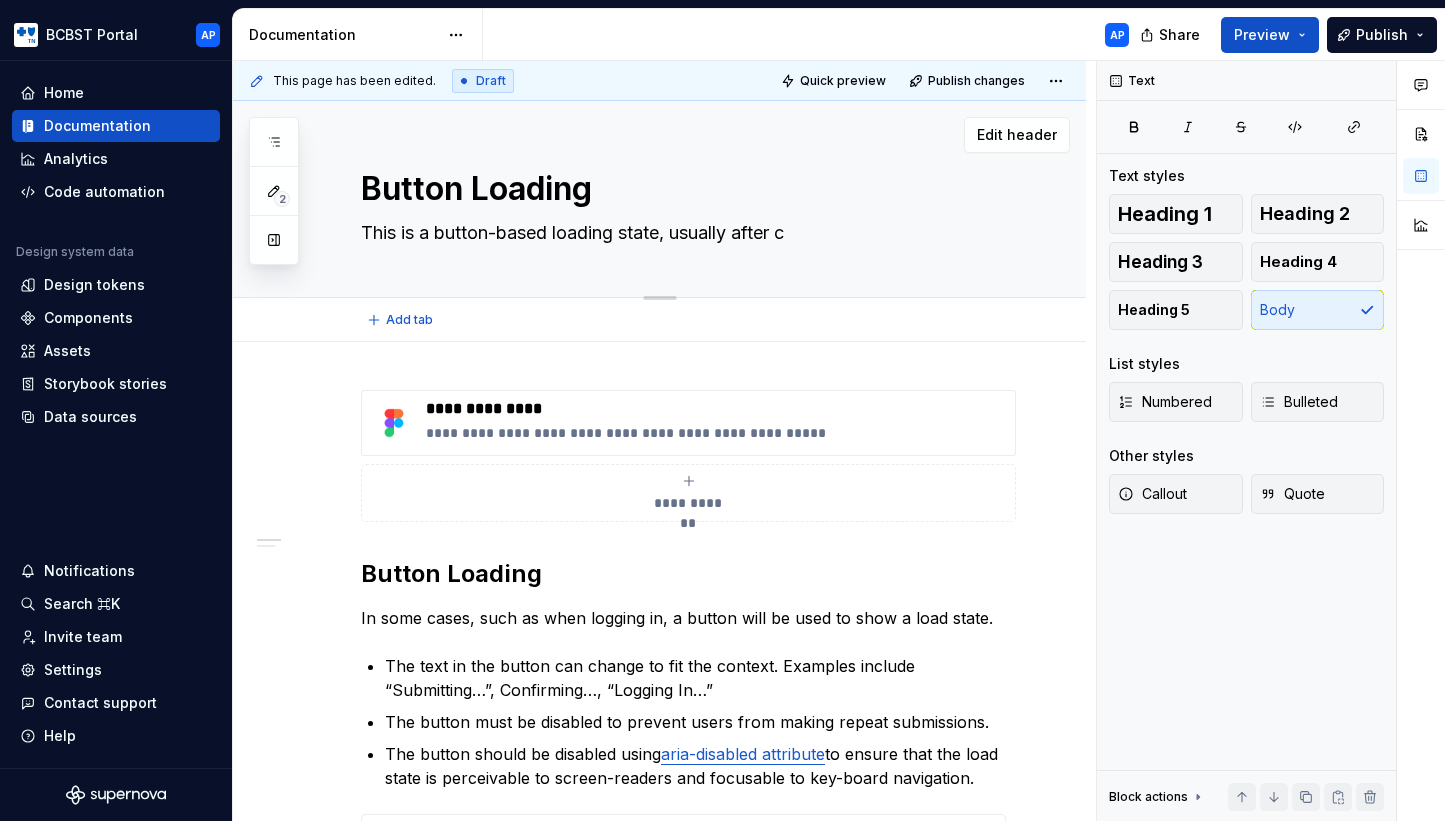 type on "*" 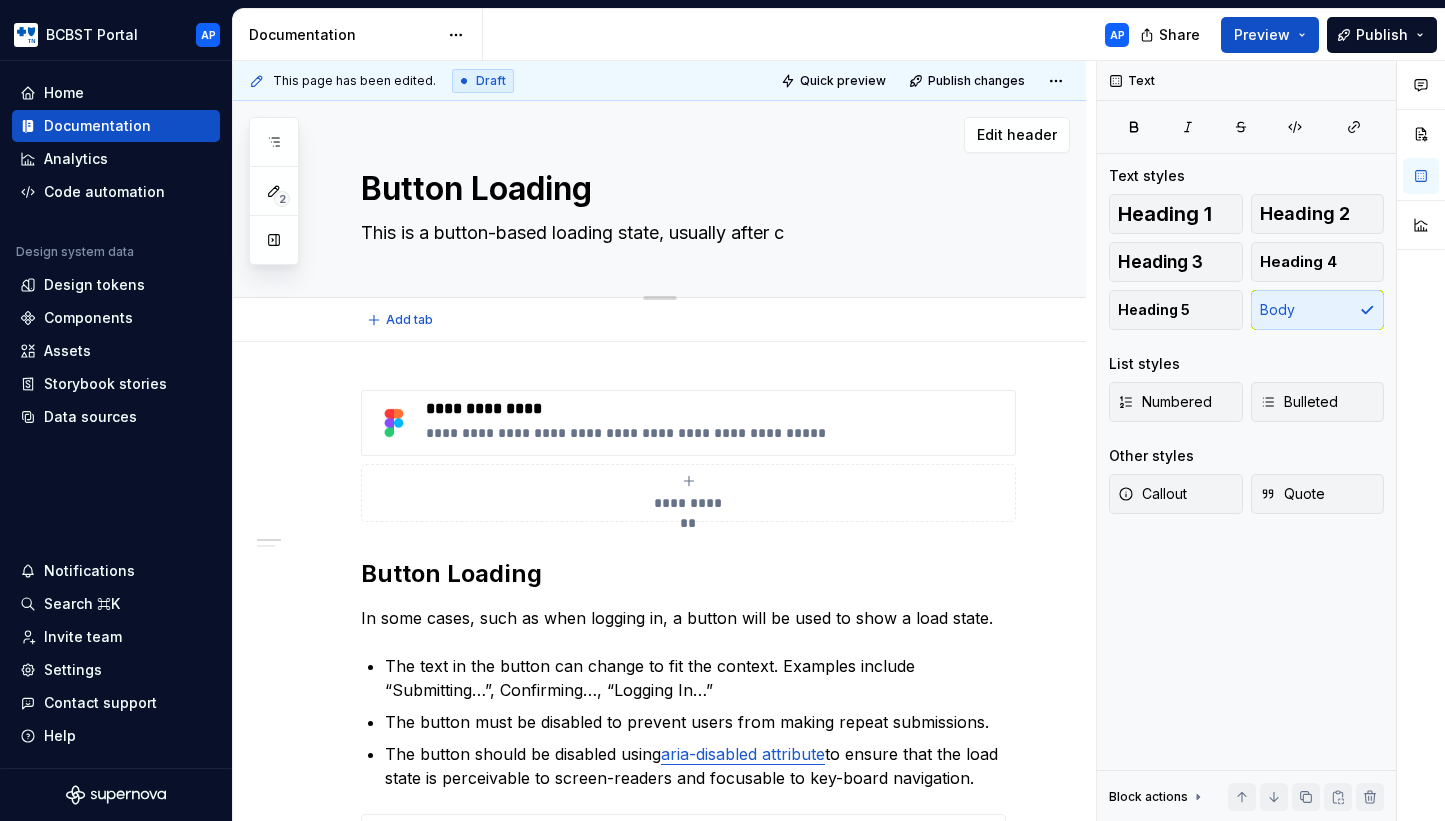 type on "This is a button-based loading state, usually after" 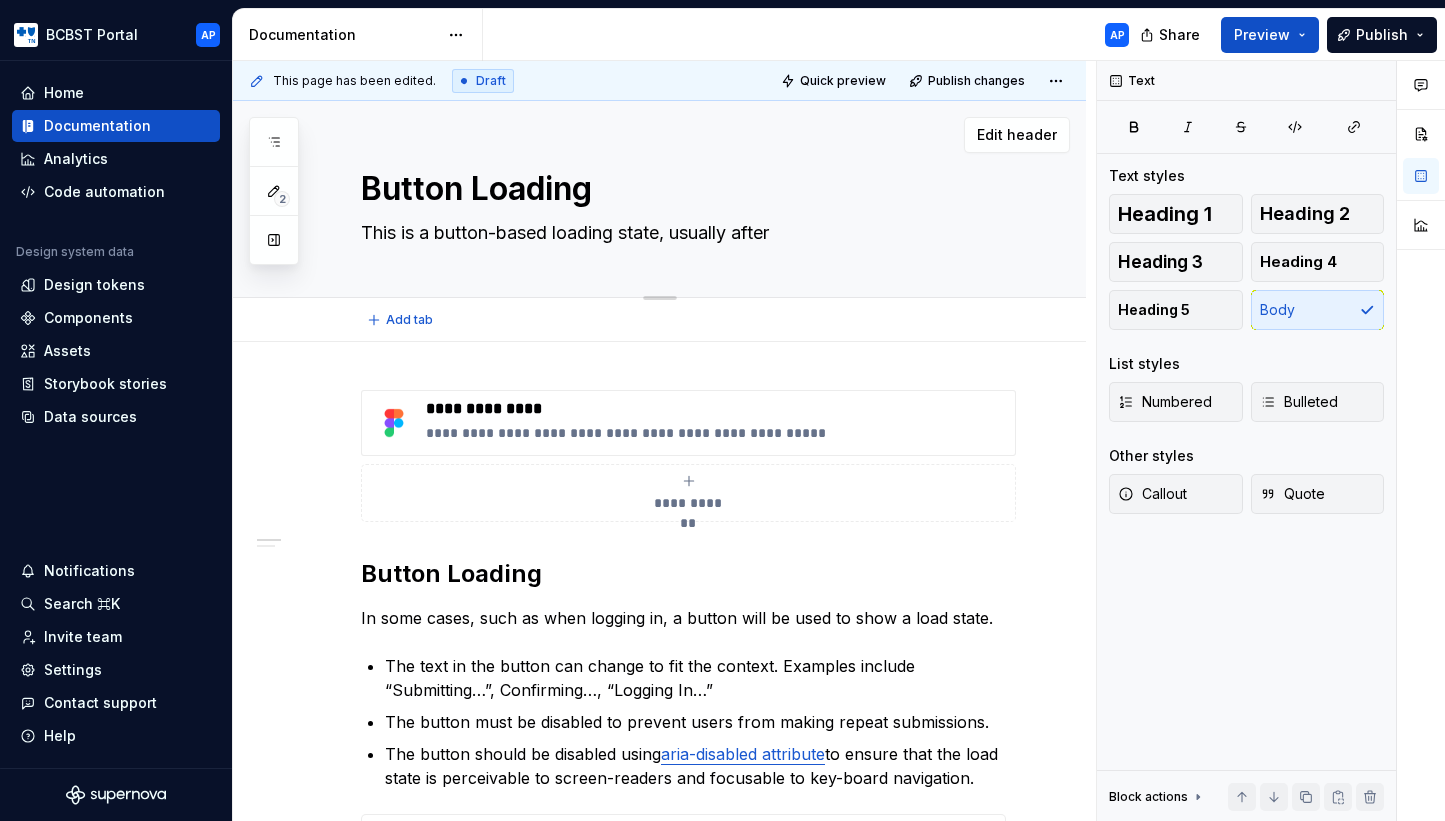 type on "*" 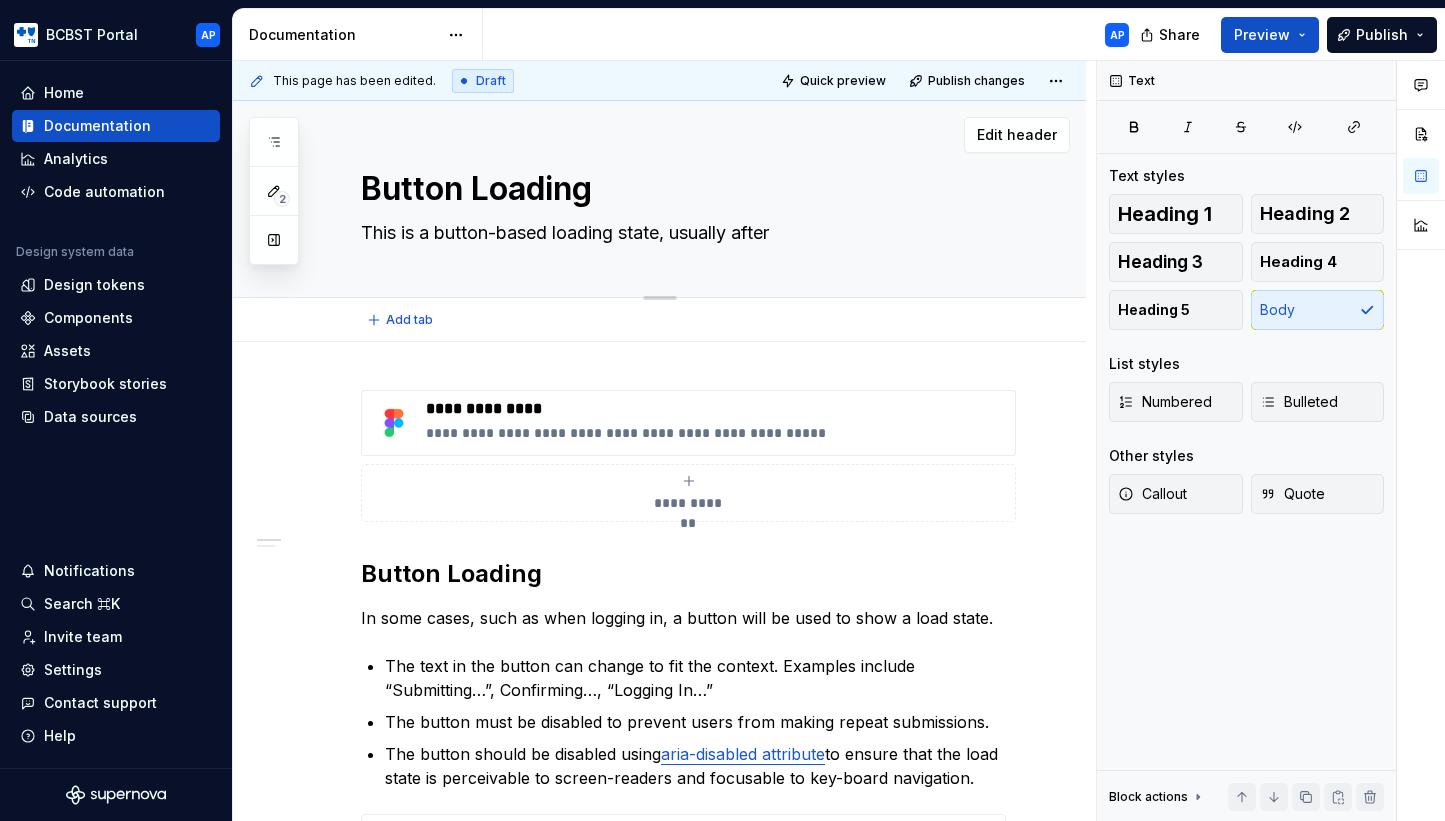 type on "This is a button-based loading state, usually after s" 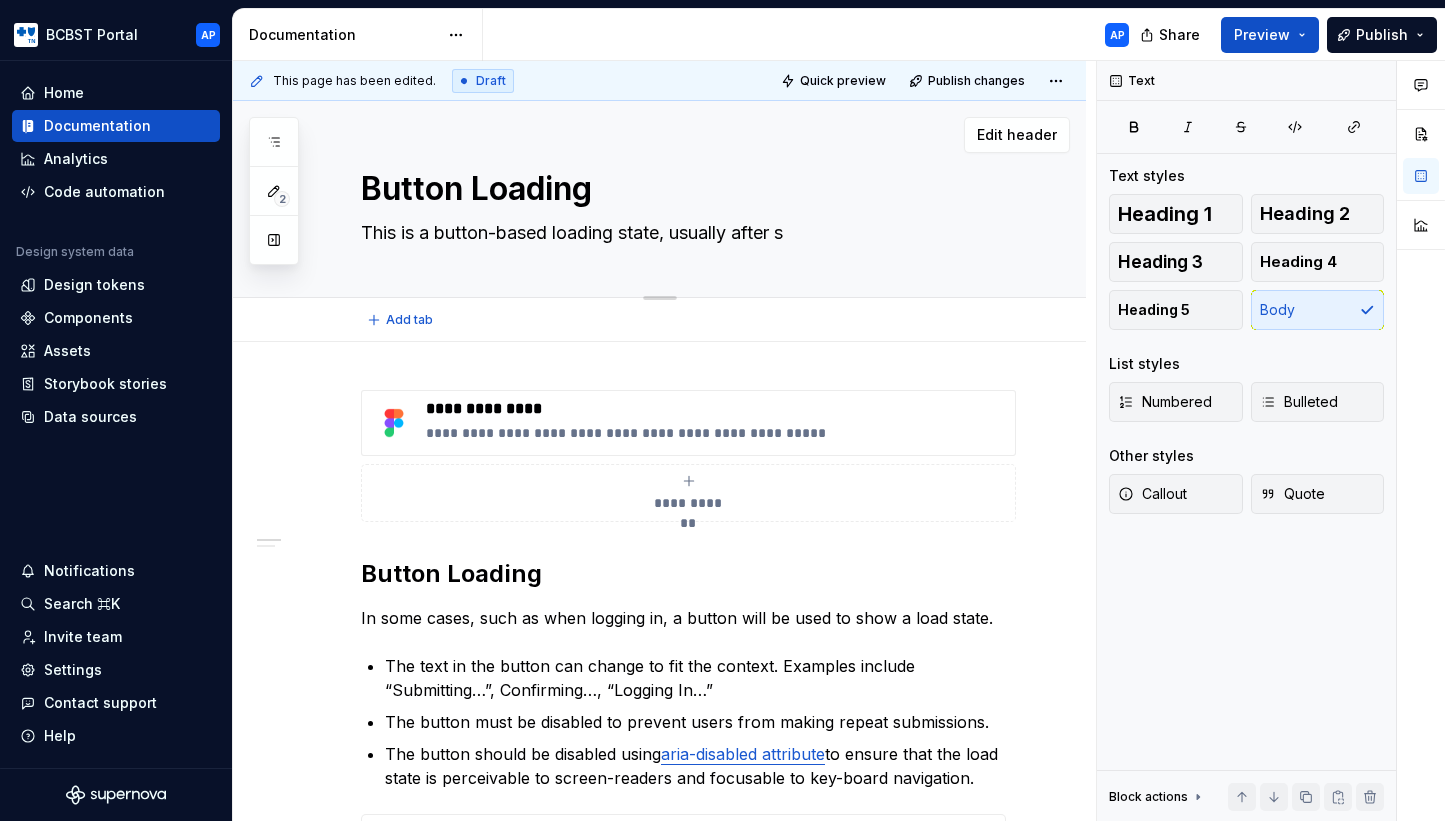 type on "*" 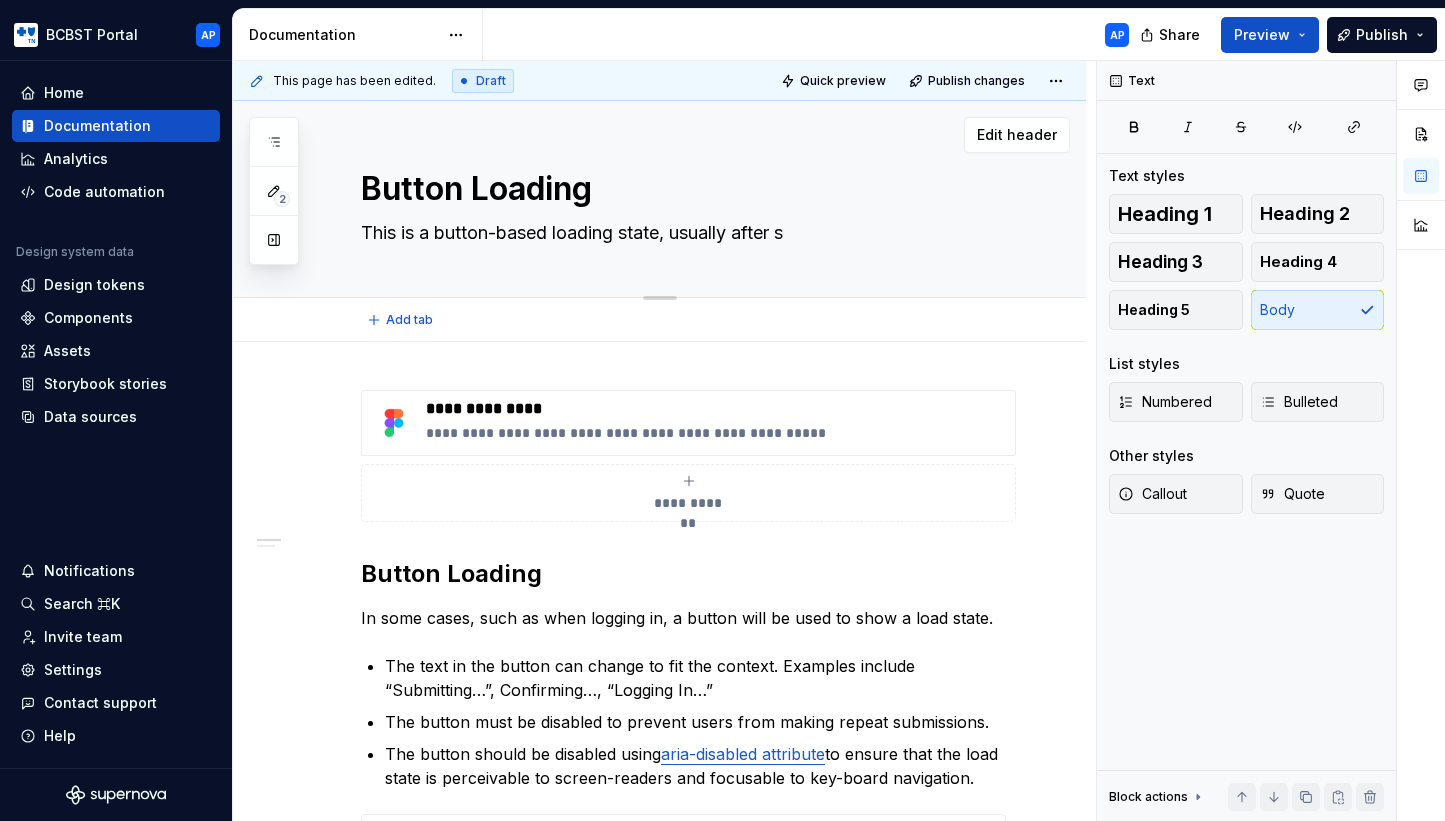 type on "This is a button-based loading state, usually after su" 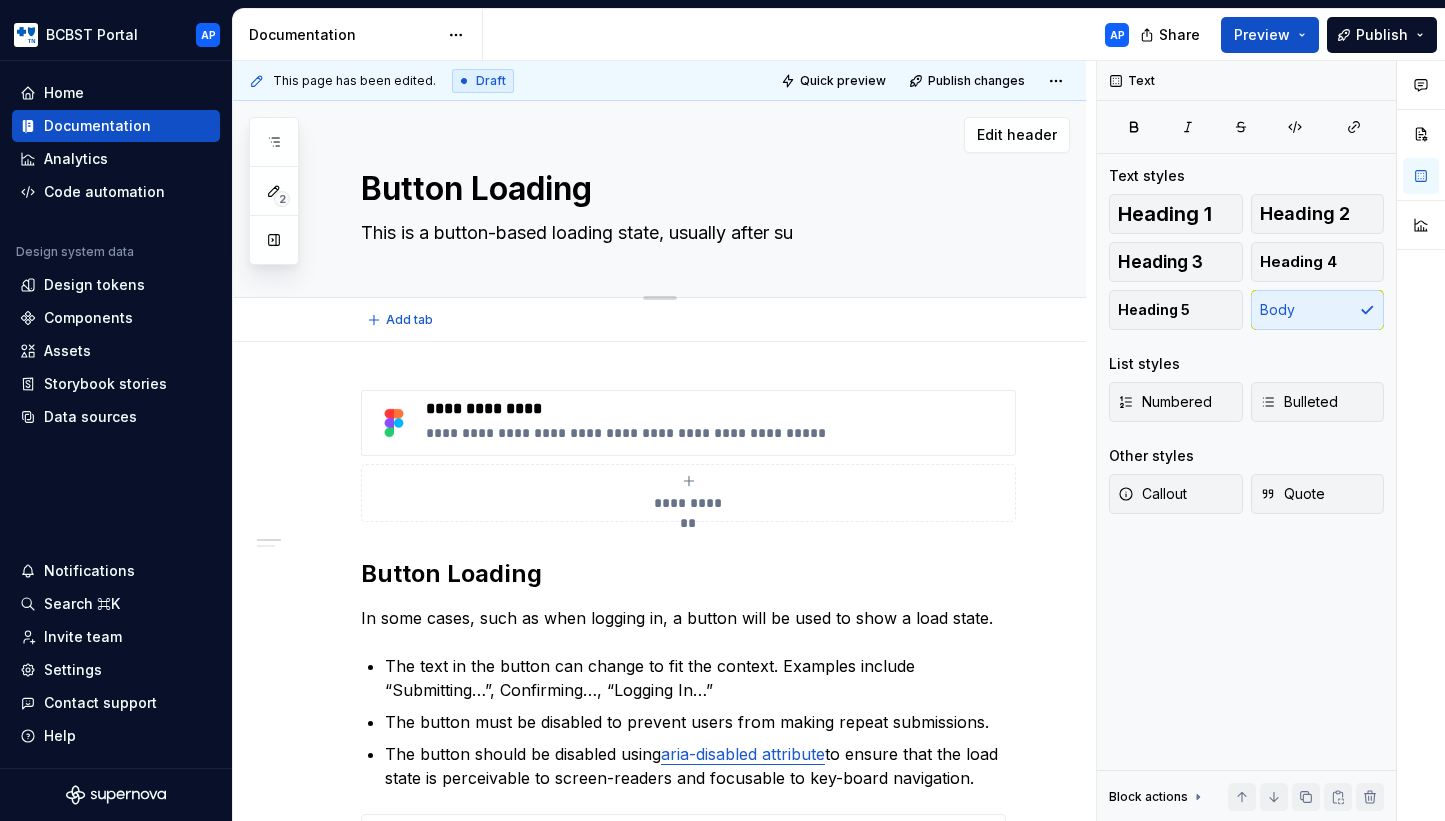 type on "*" 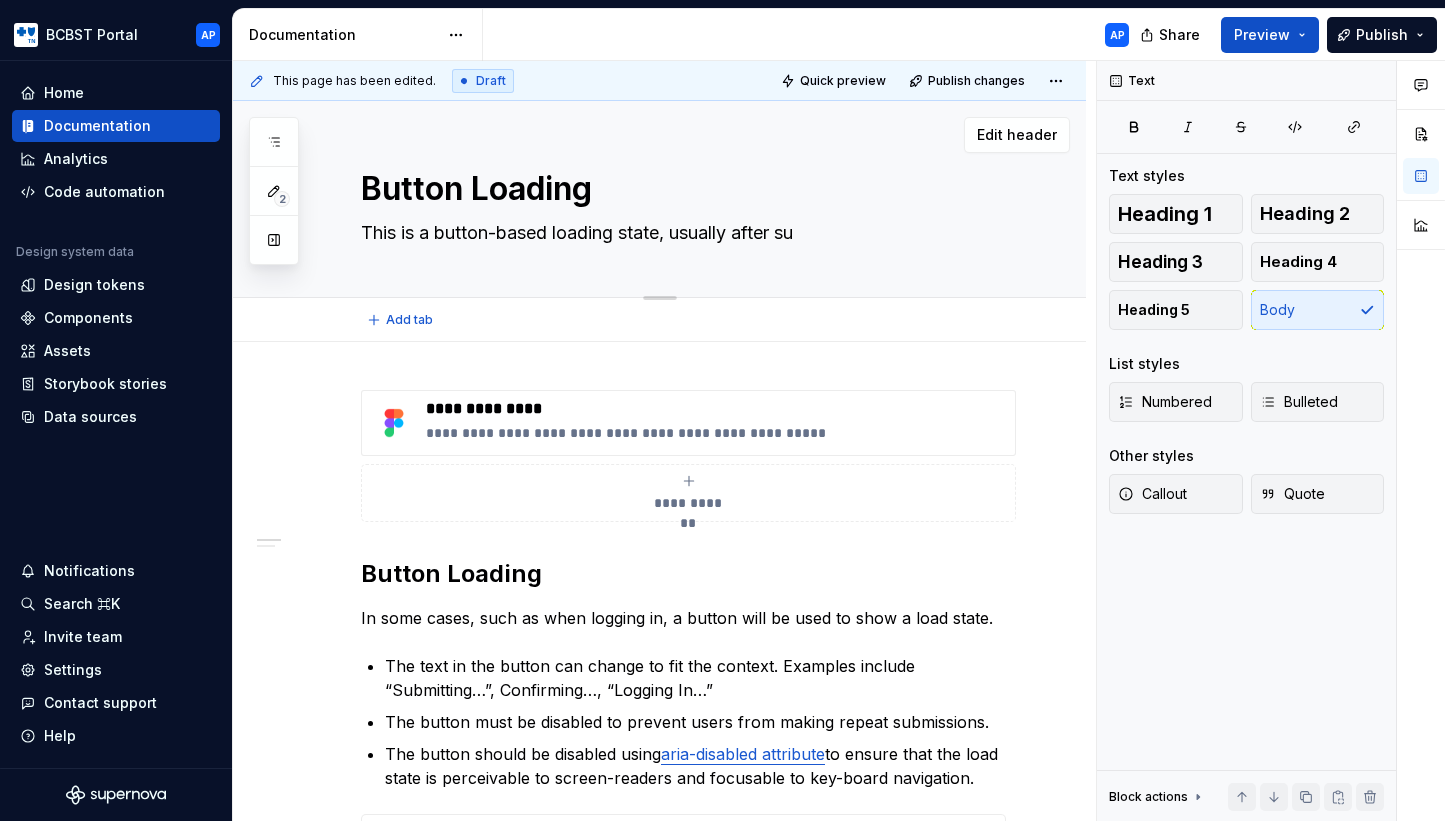 type on "This is a button-based loading state, usually after sub" 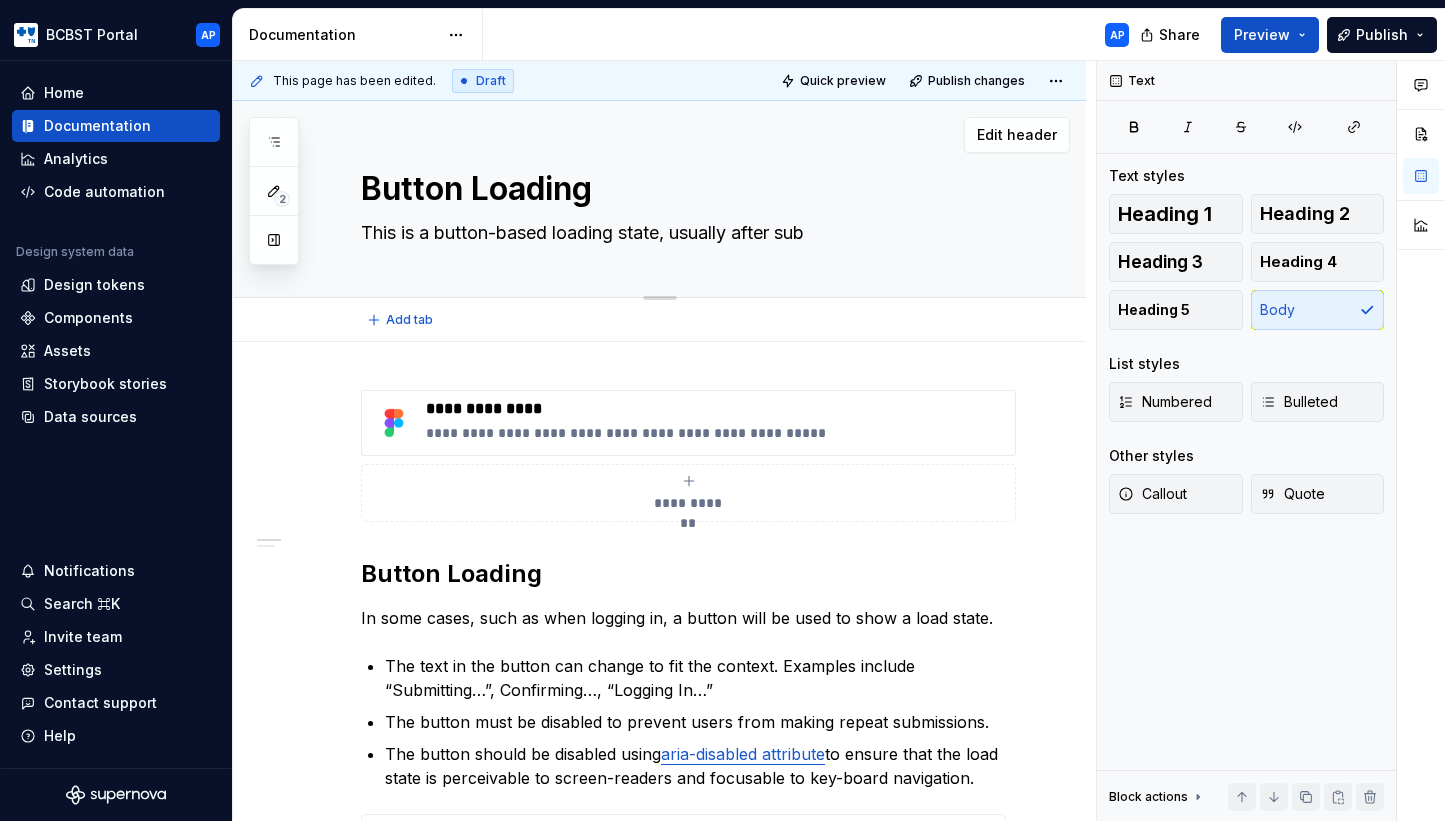 type on "*" 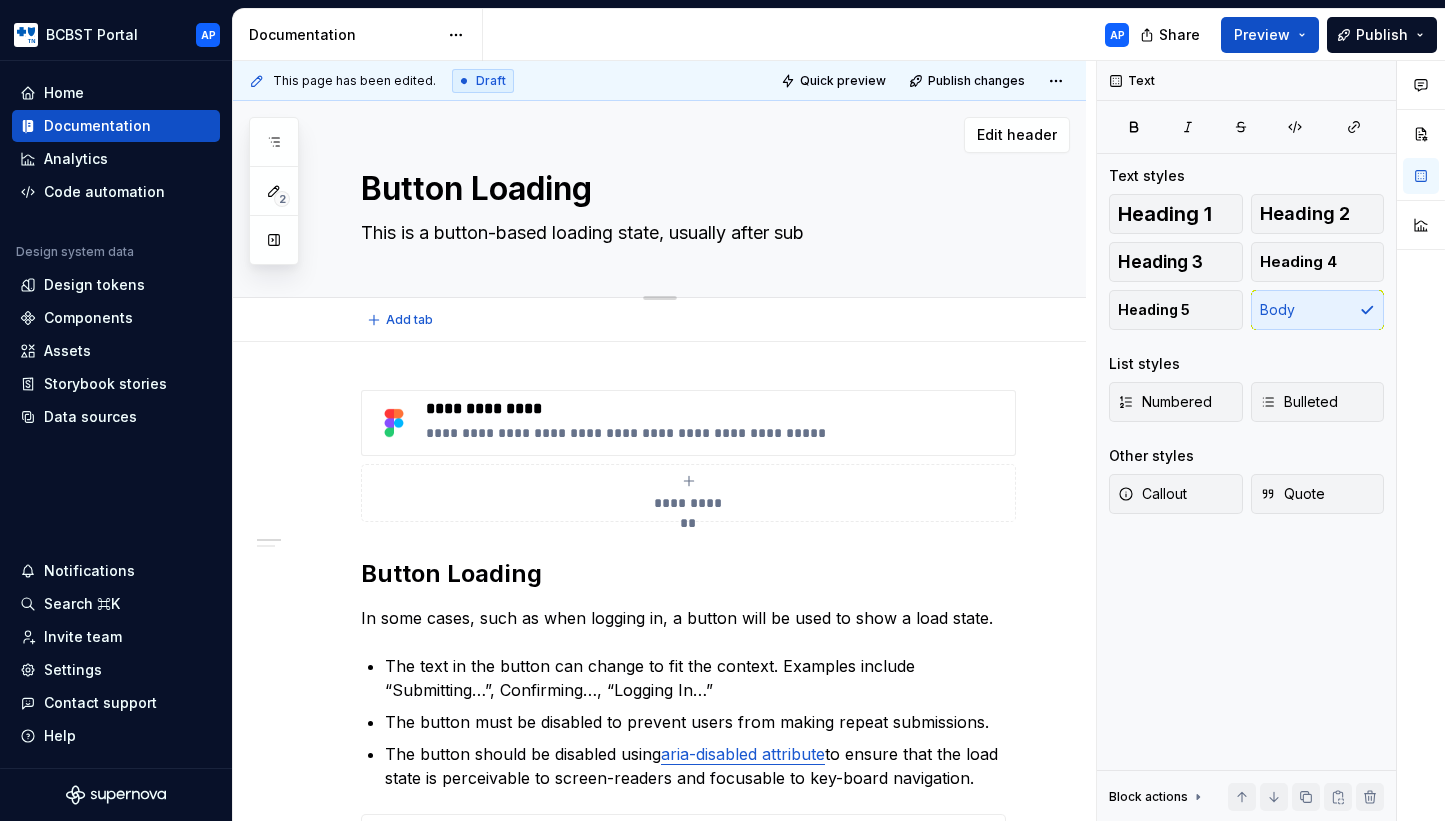 type on "This is a button-based loading state, usually after subm" 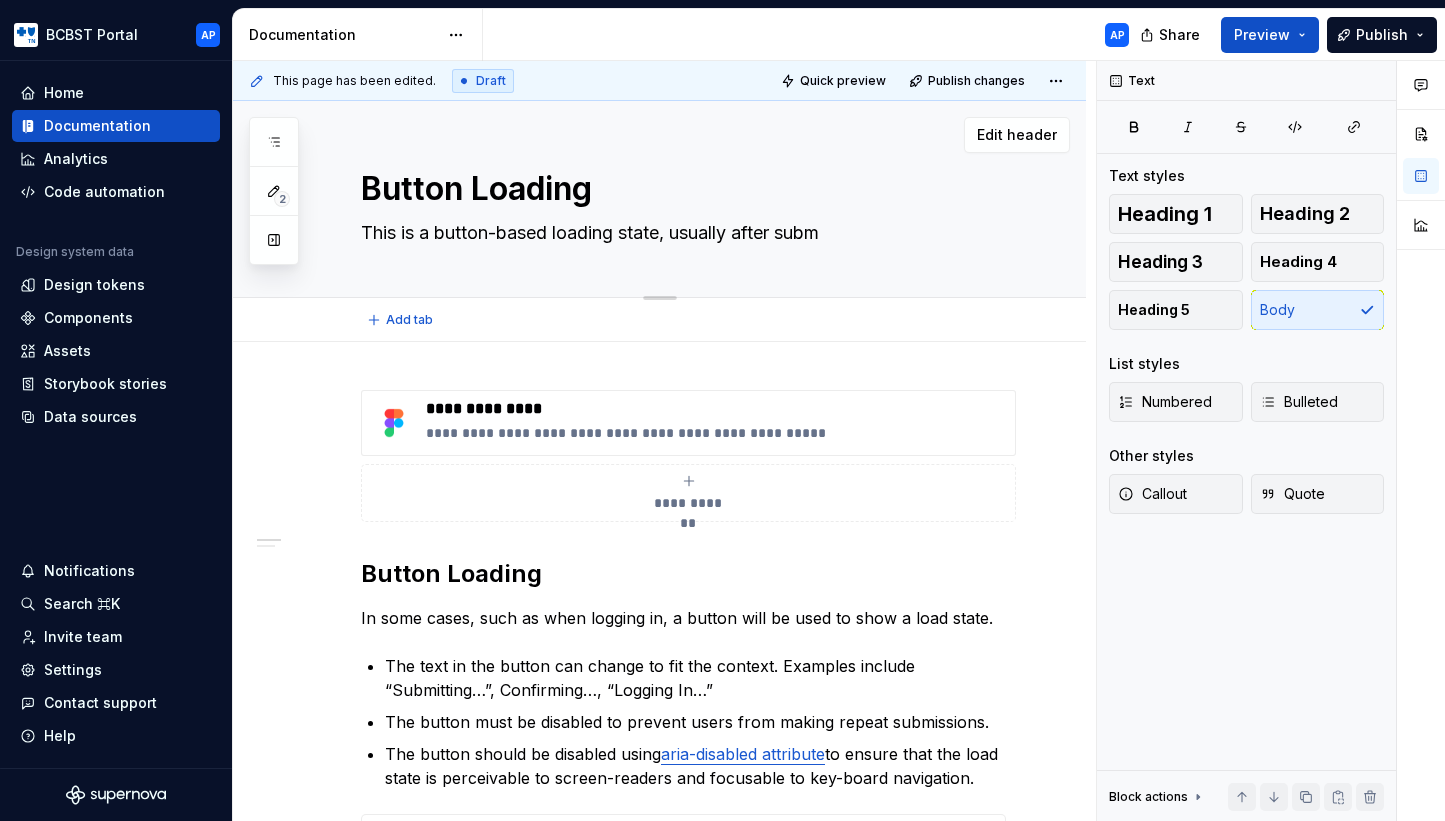 type on "*" 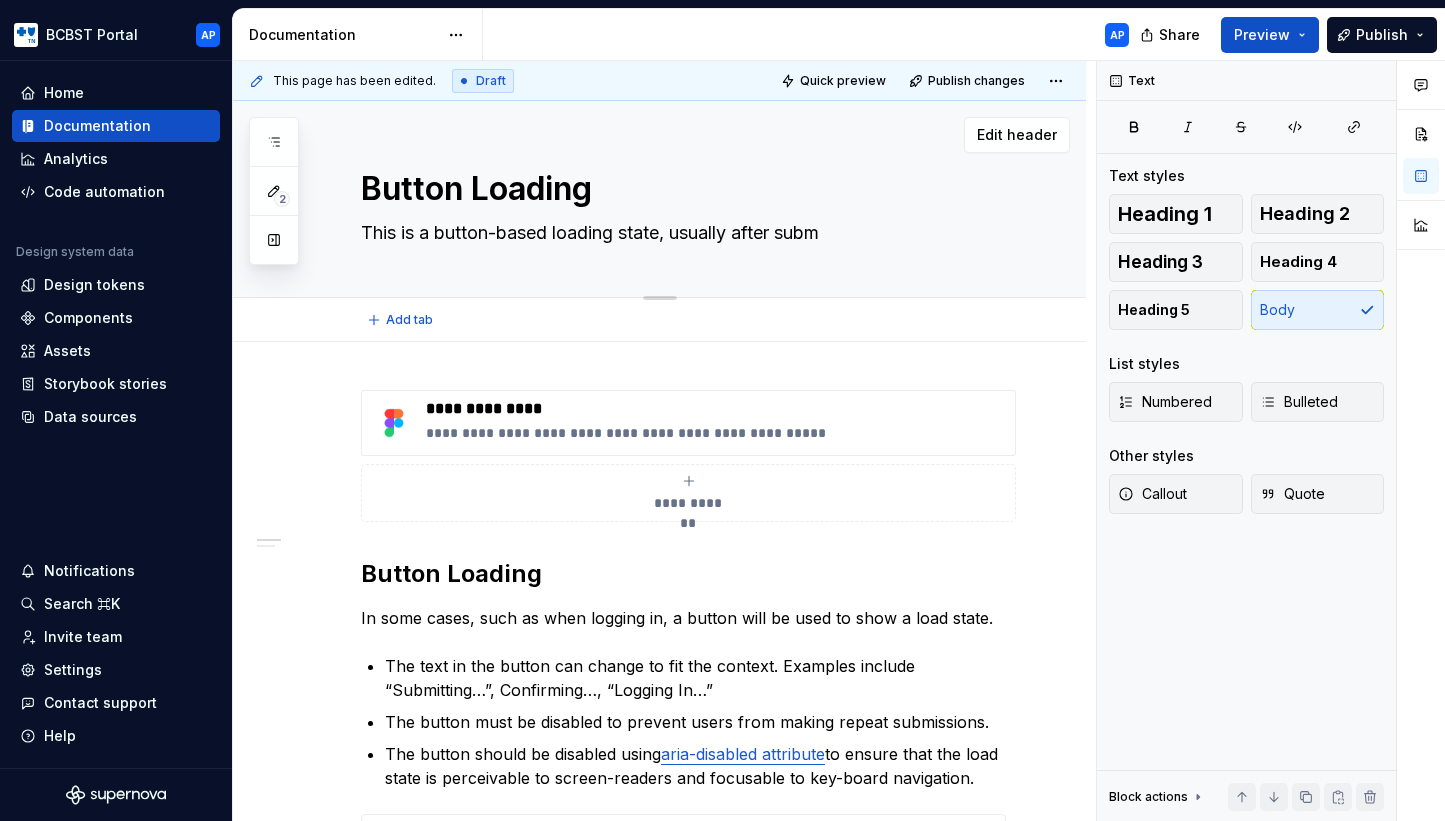 type on "This is a button-based loading state, usually after submi" 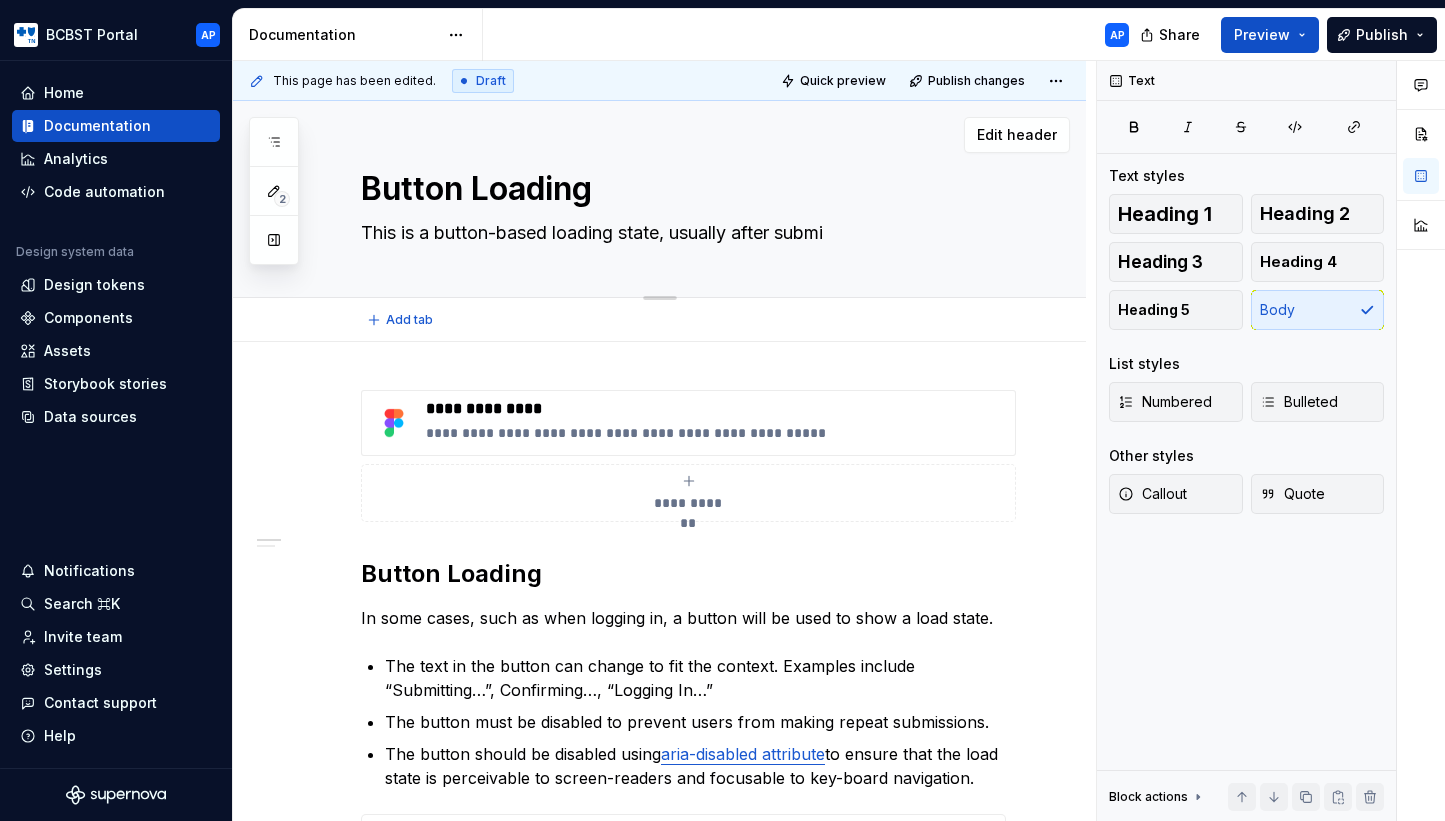 type on "*" 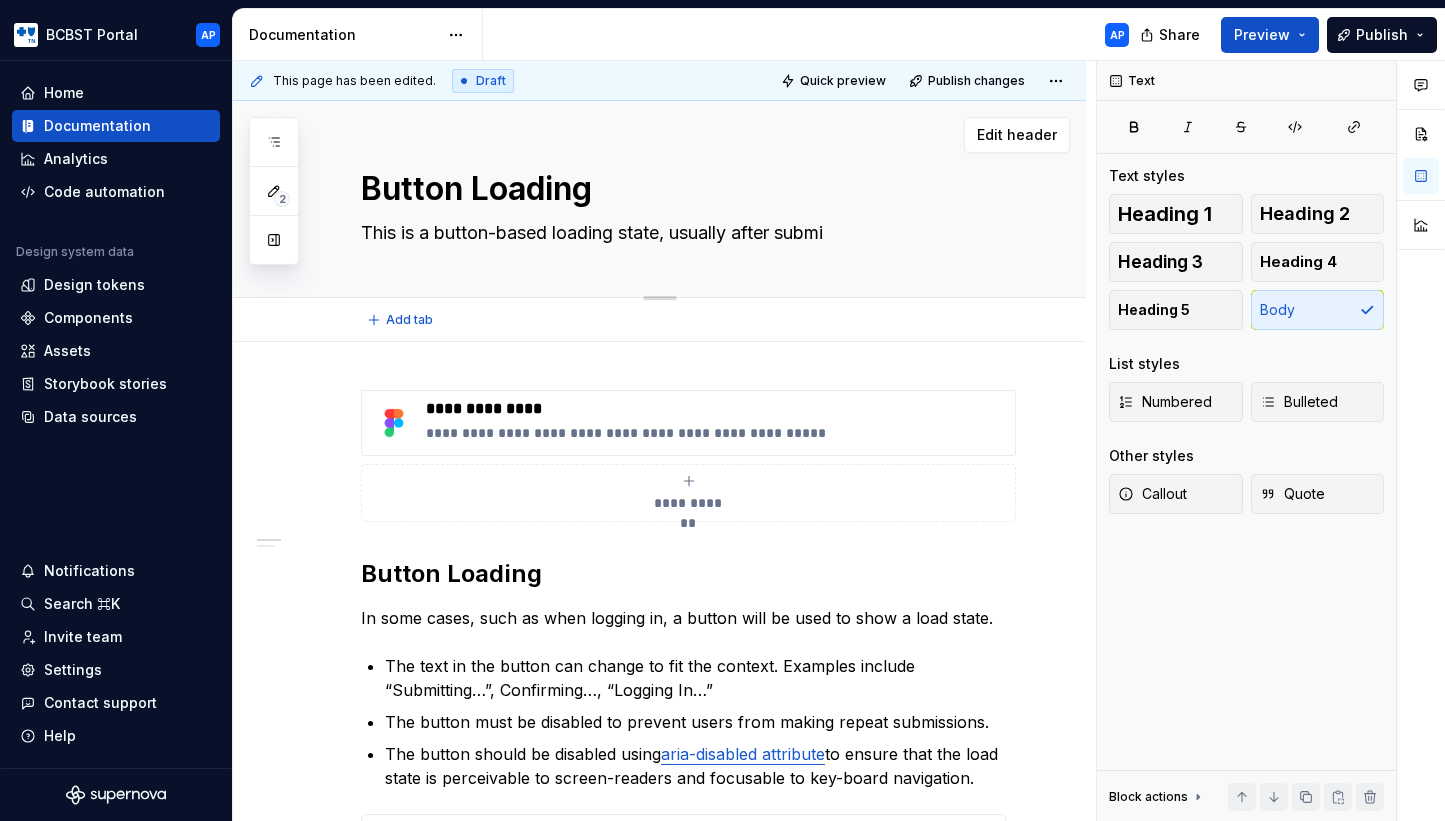 type on "This is a button-based loading state, usually after submit" 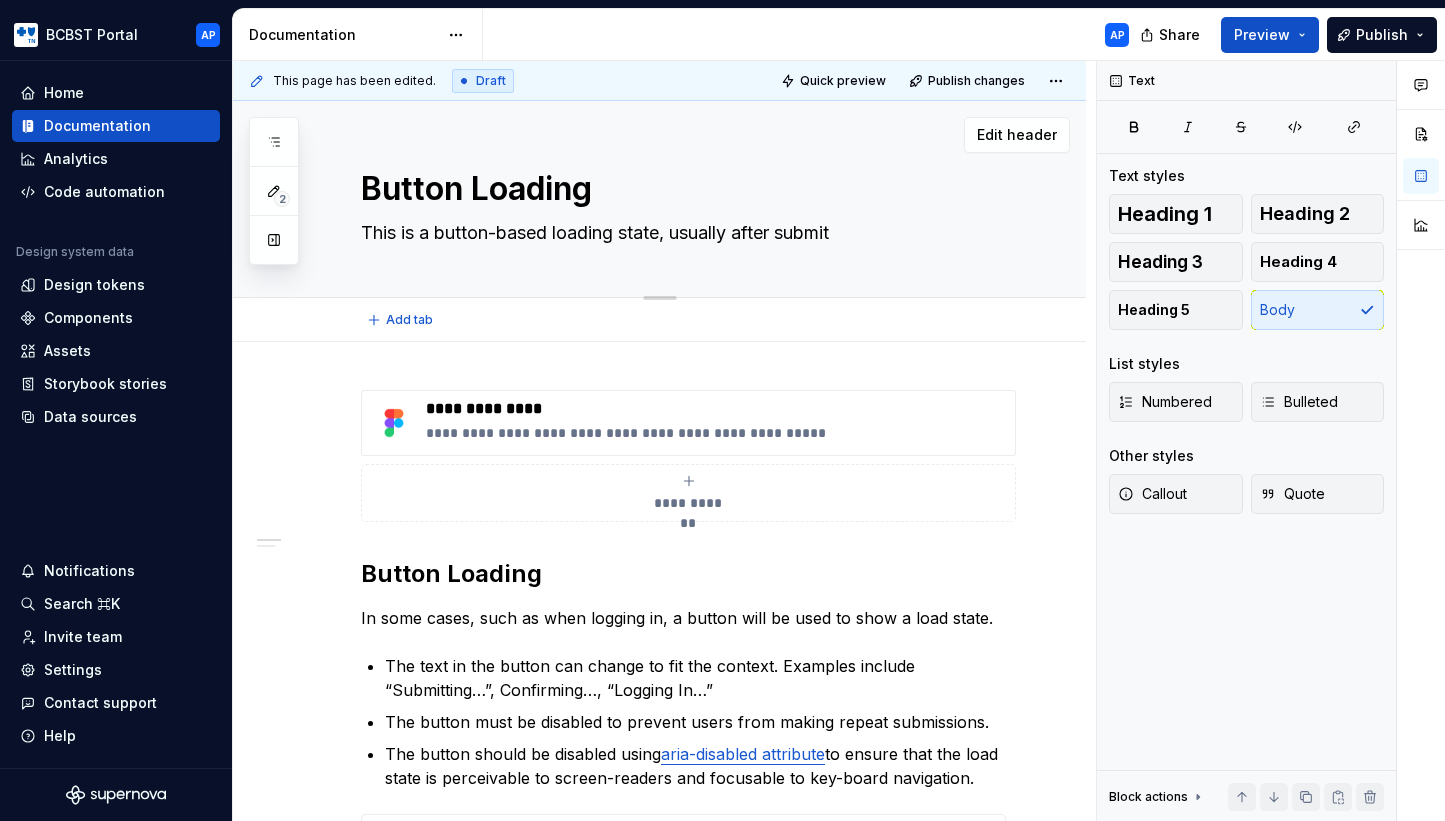 type on "*" 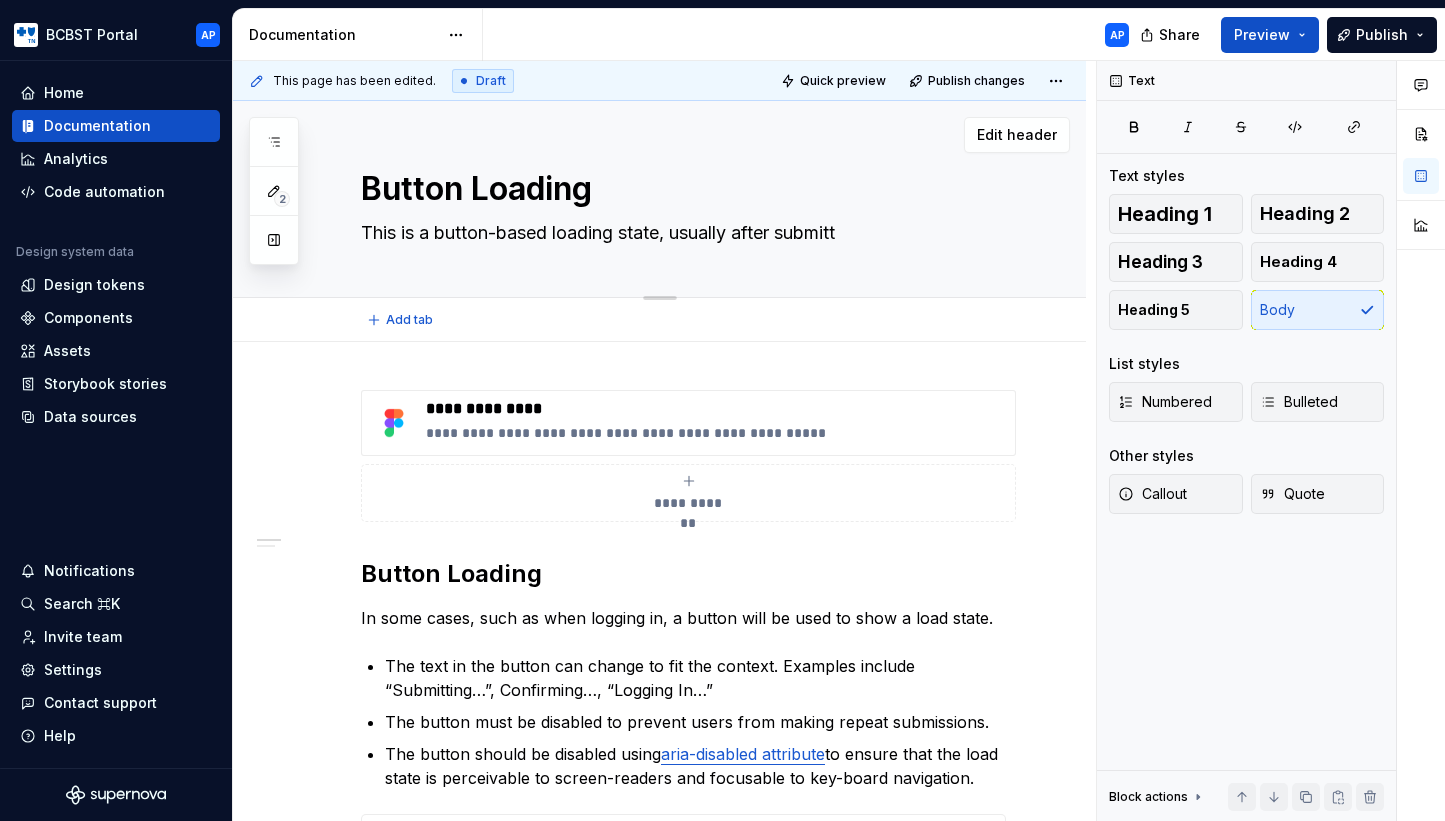 type on "This is a button-based loading state, usually after submitti" 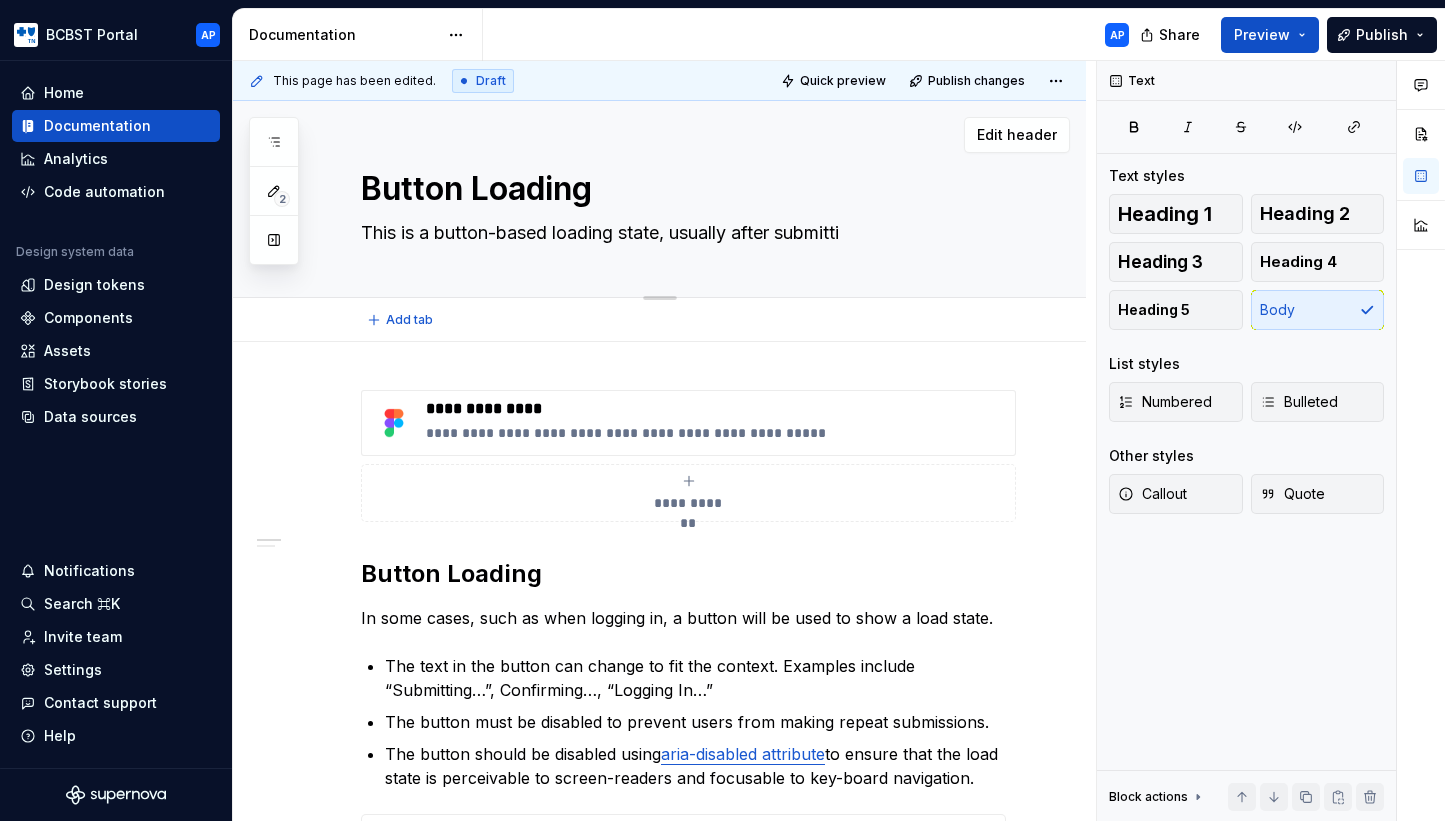 type on "*" 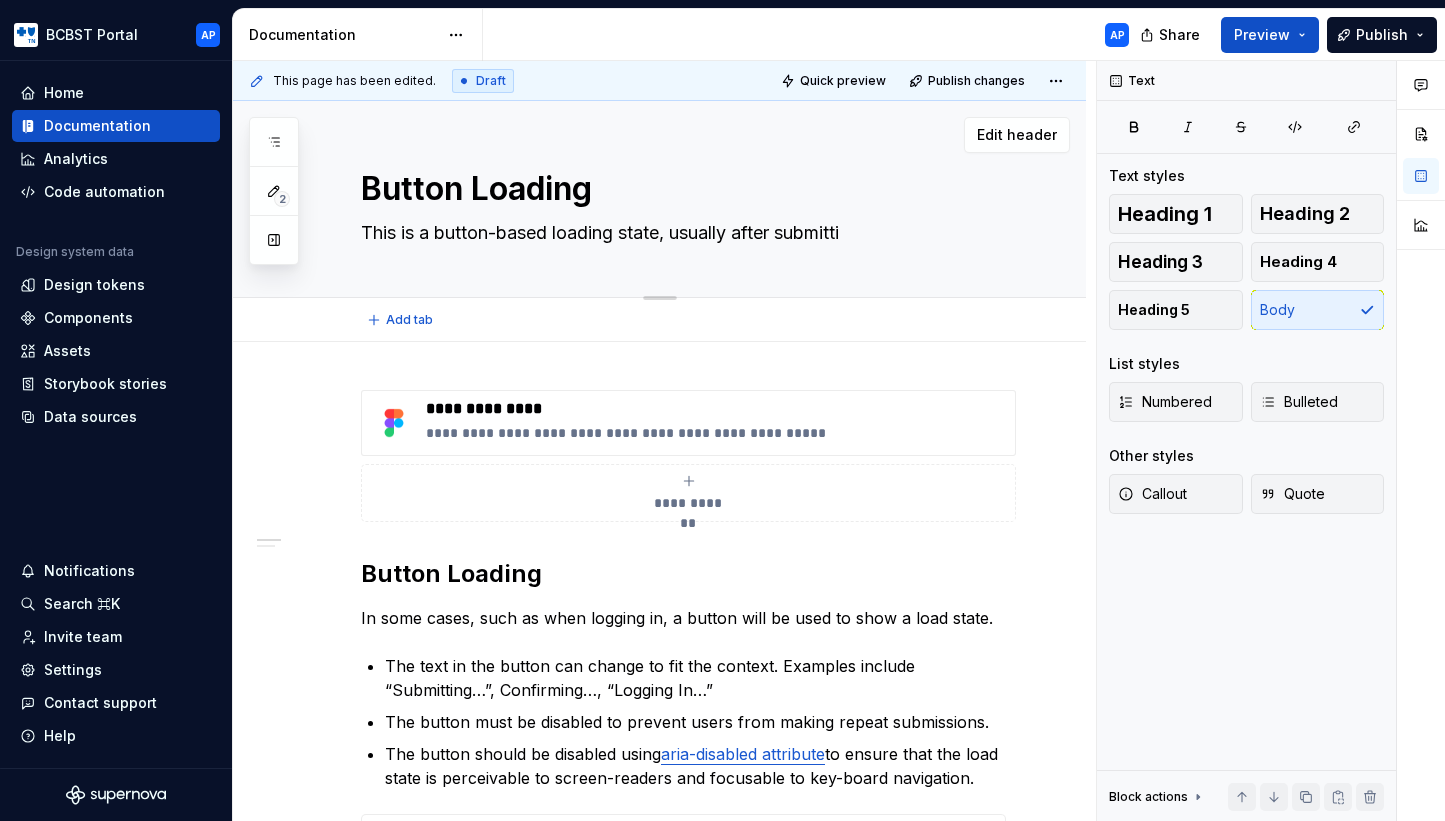 type on "This is a button-based loading state, usually after submittin" 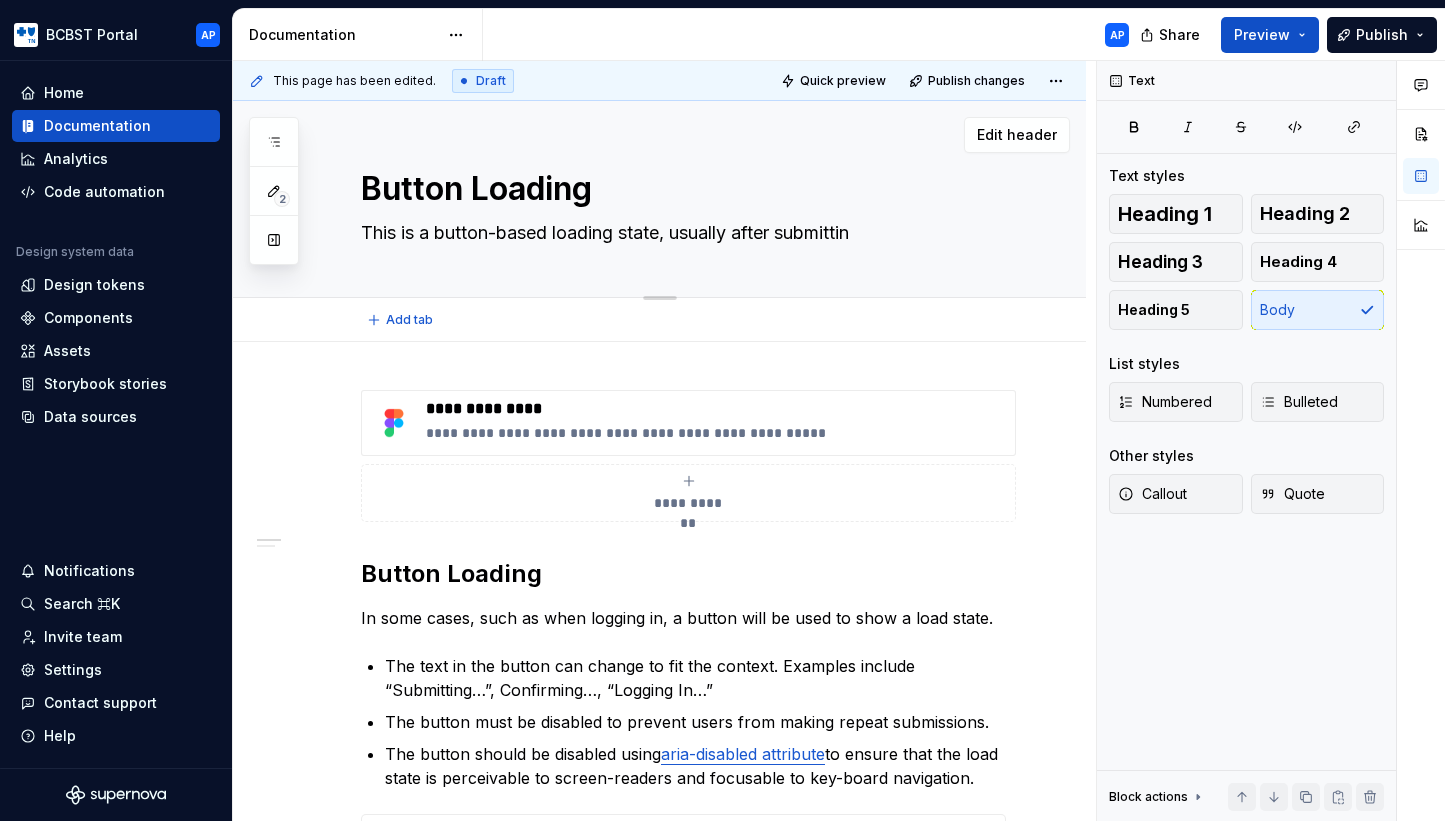 type on "*" 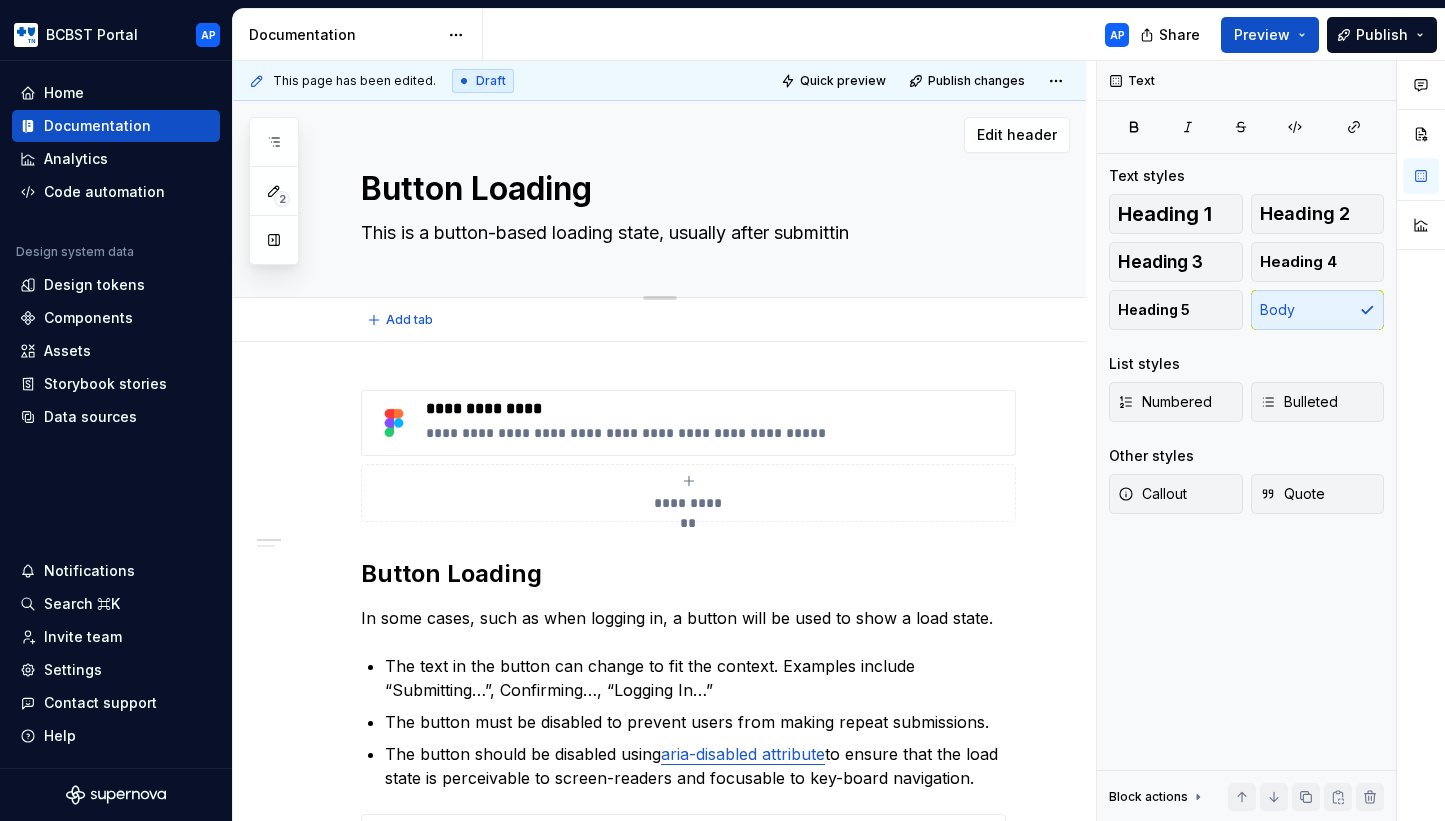 type on "This is a button-based loading state, usually after submitting" 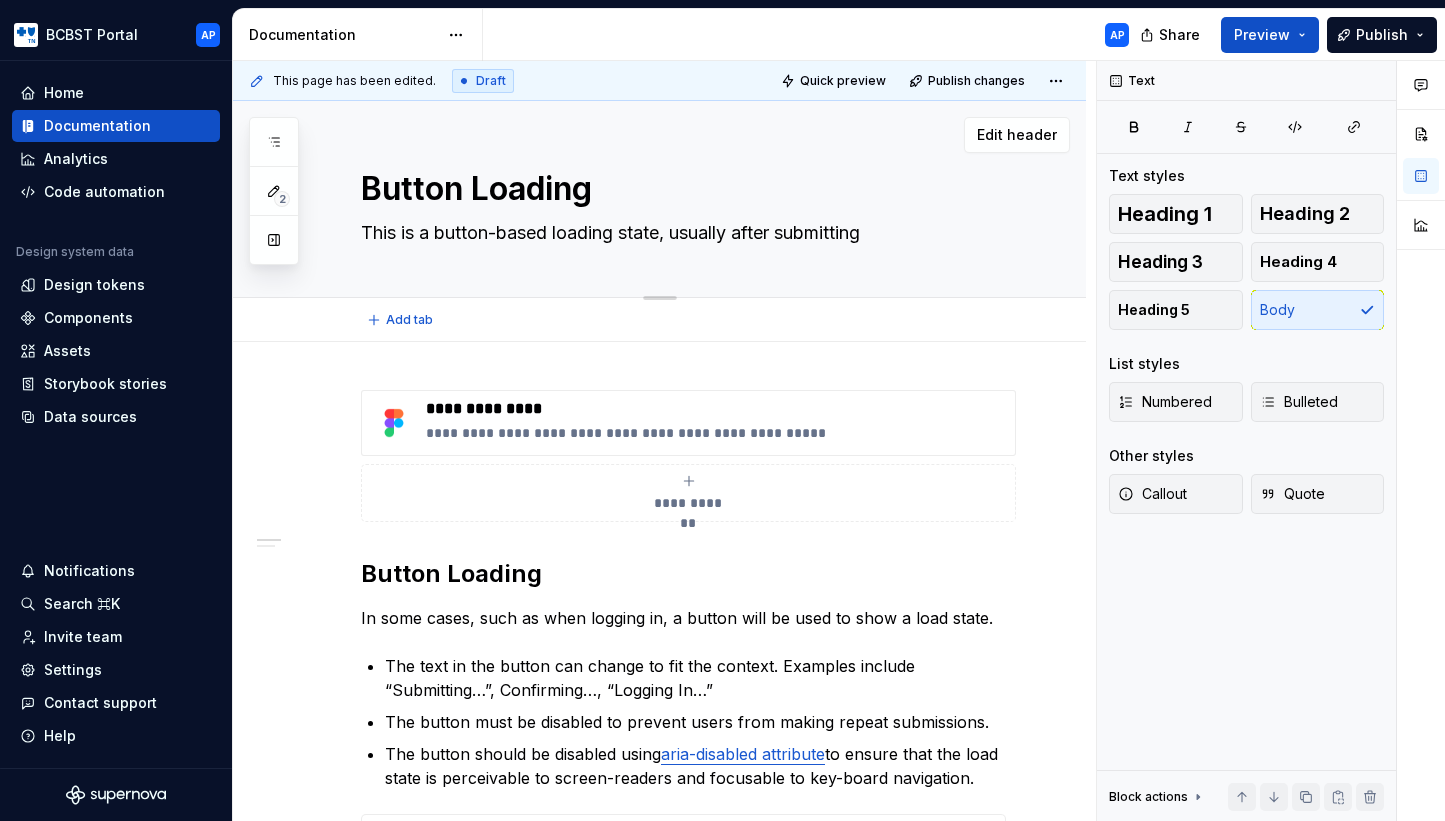 type on "*" 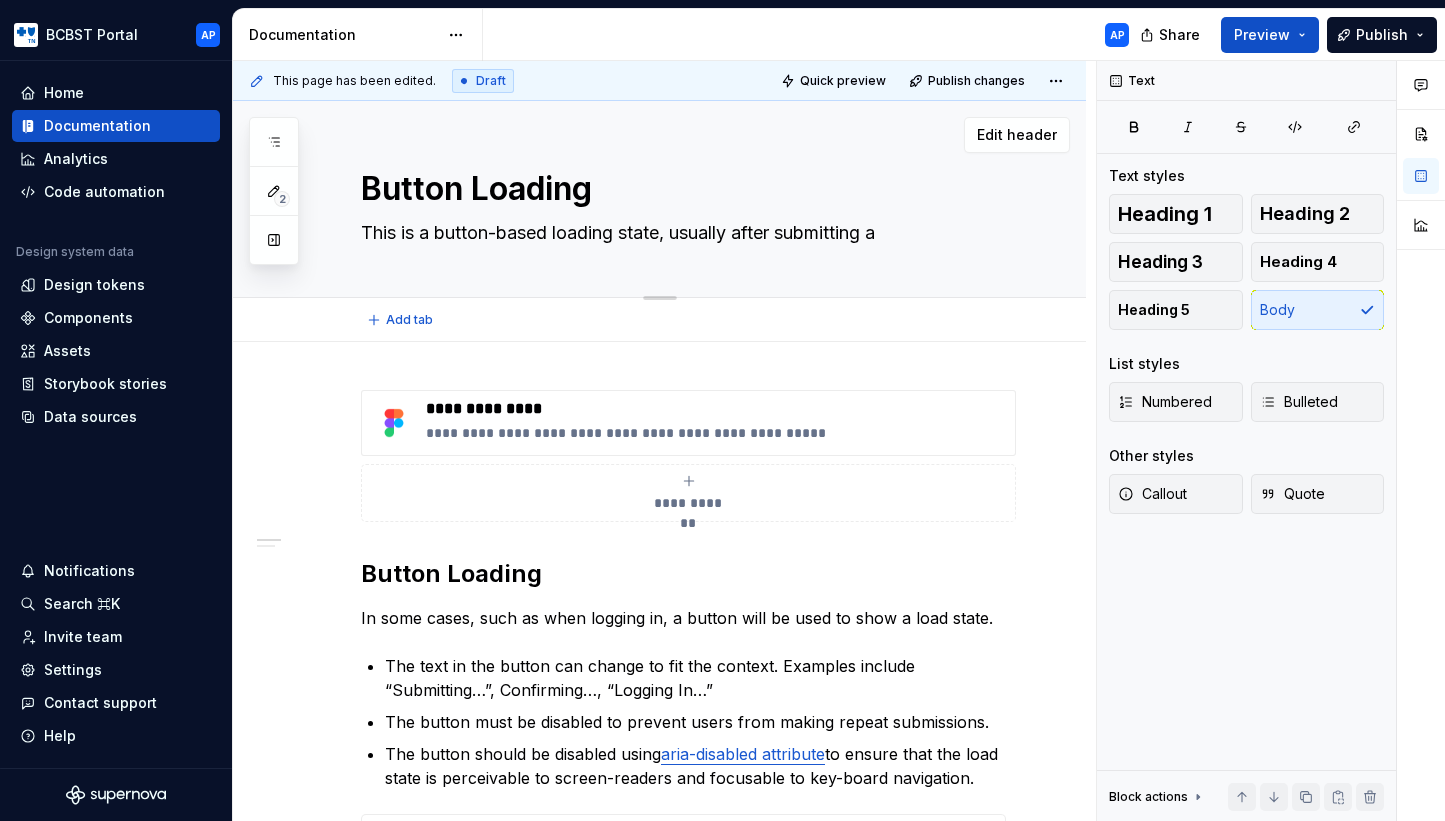 type on "*" 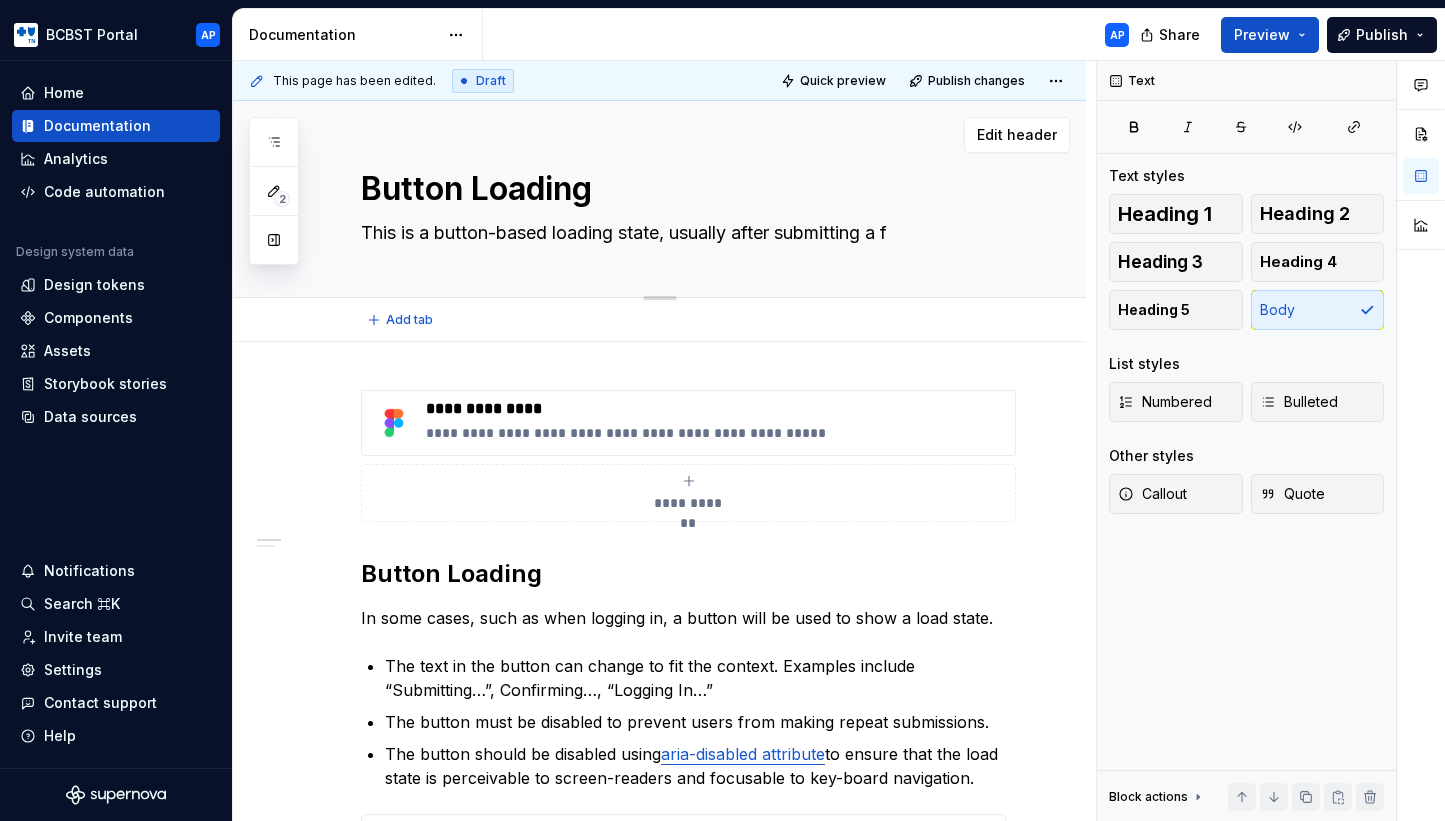 type on "*" 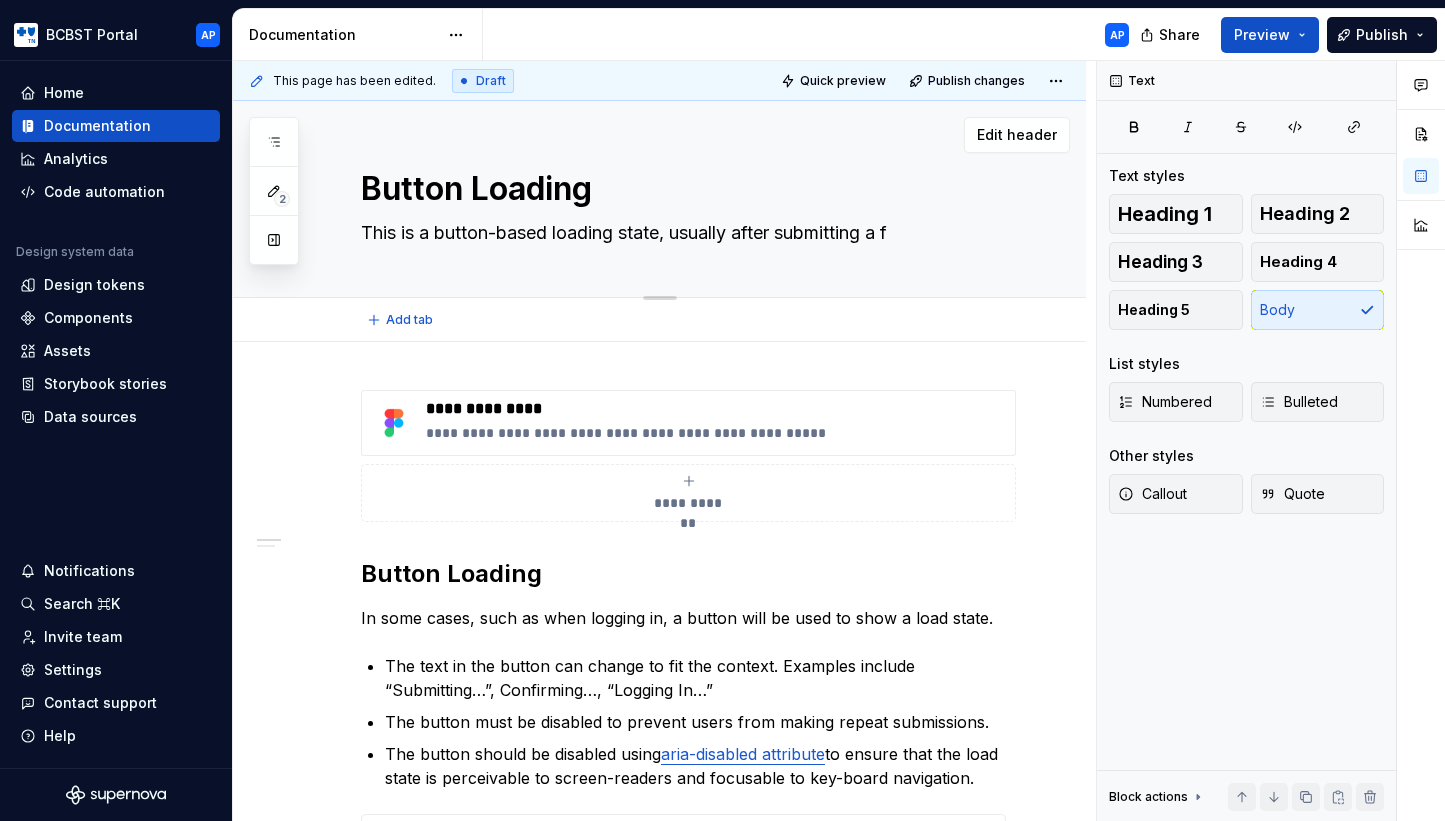 type on "This is a button-based loading state, usually after submitting a fo" 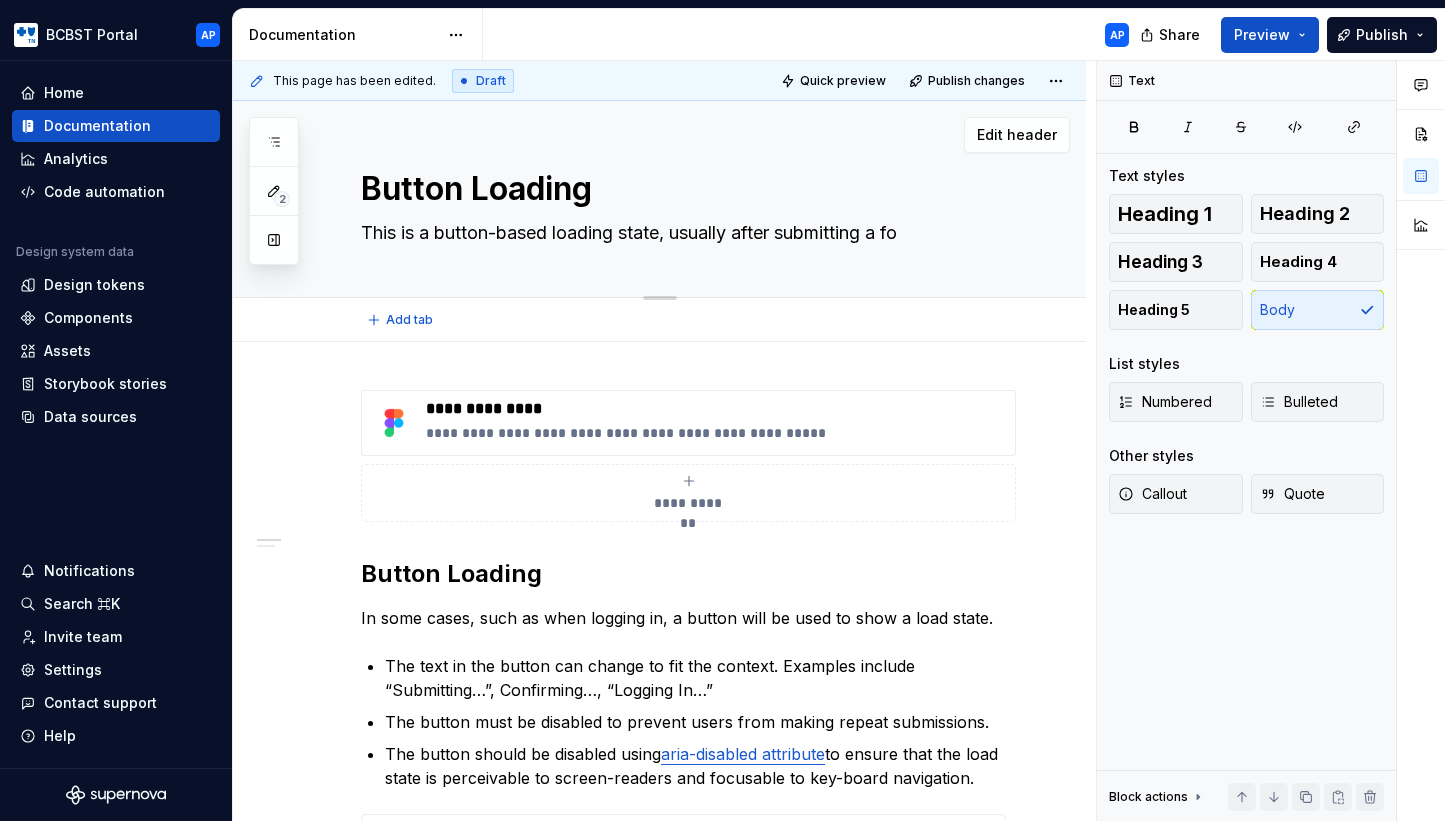 type on "*" 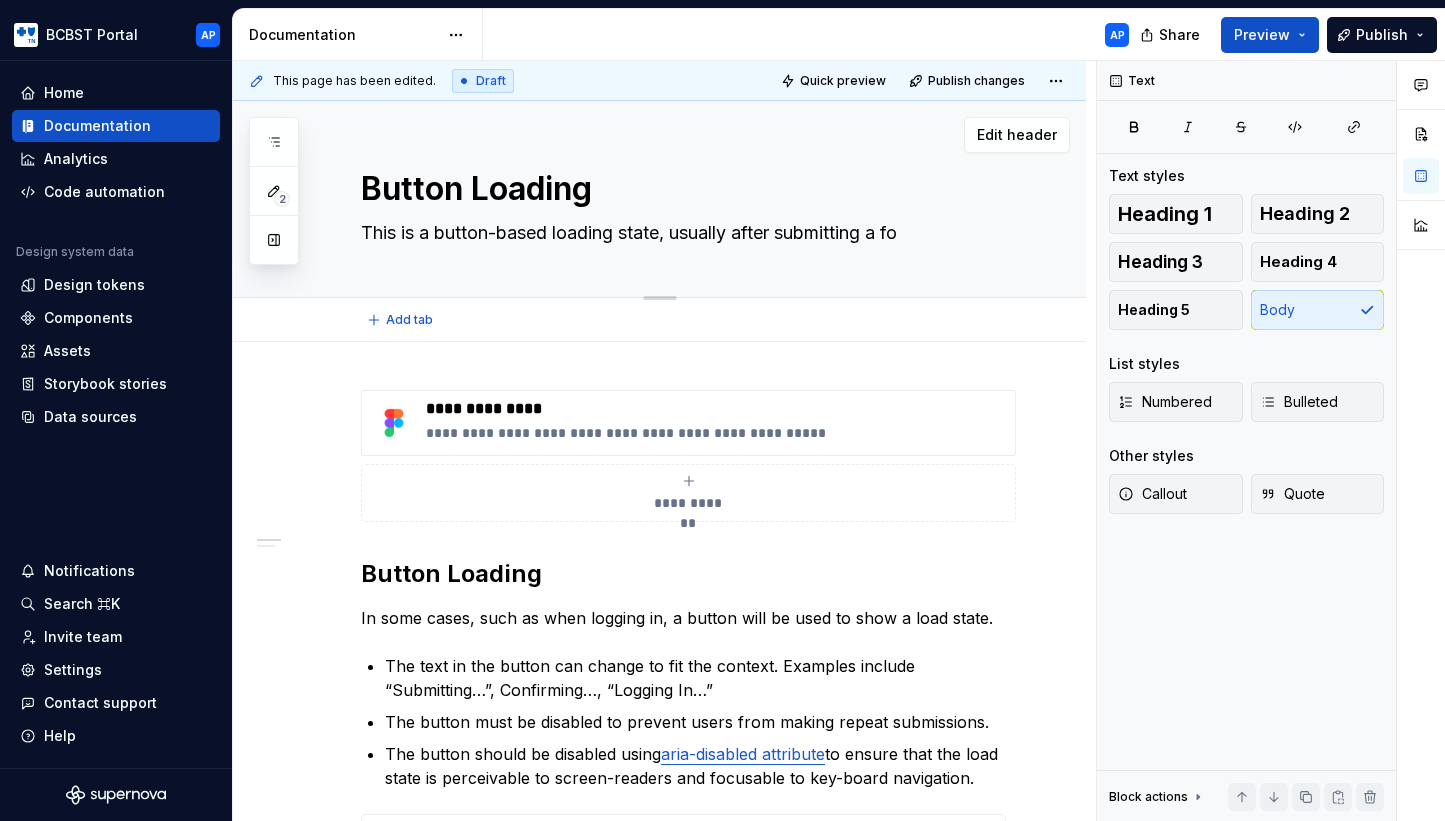 type on "This is a button-based loading state, usually after submitting a for" 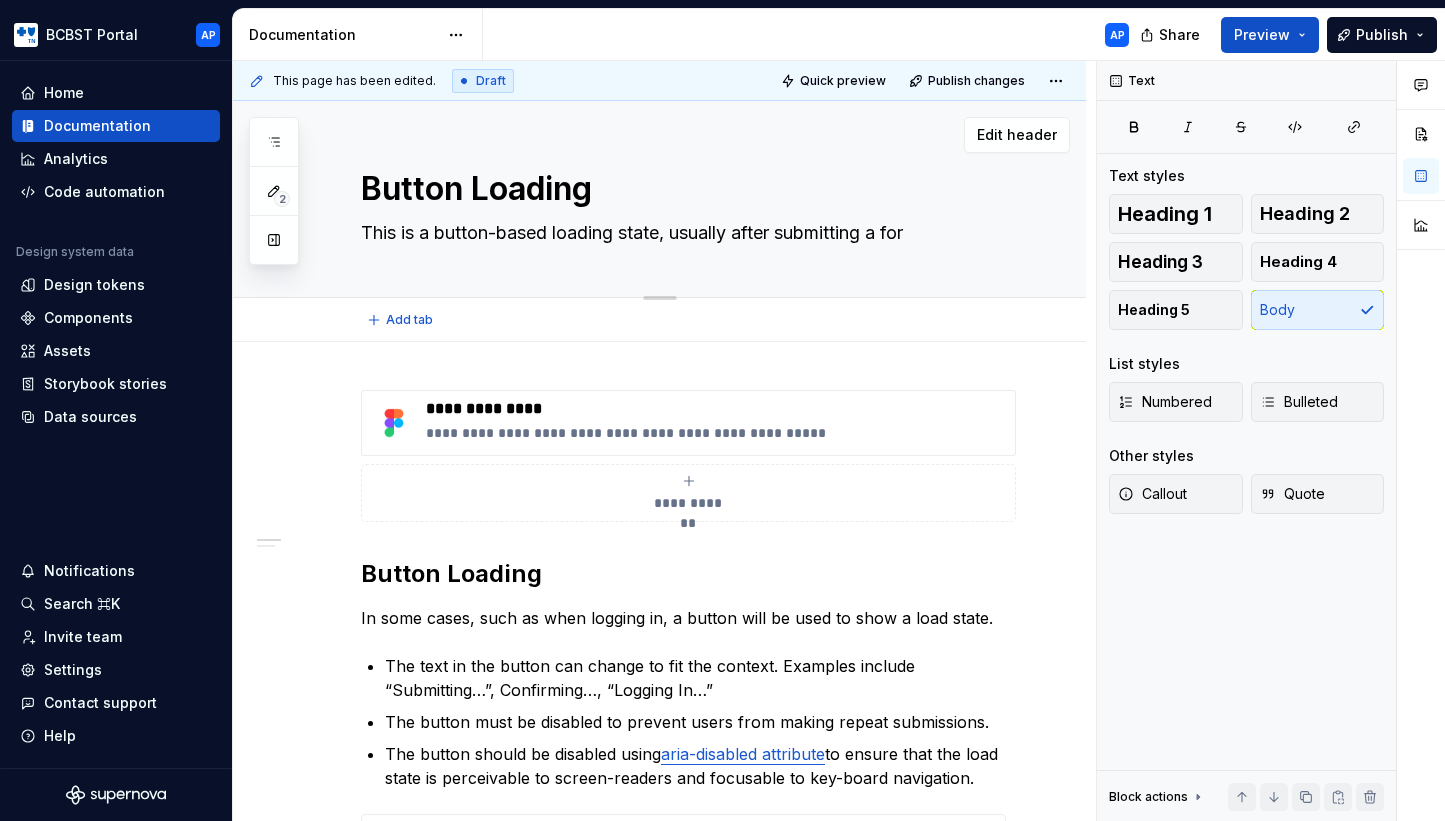 type on "*" 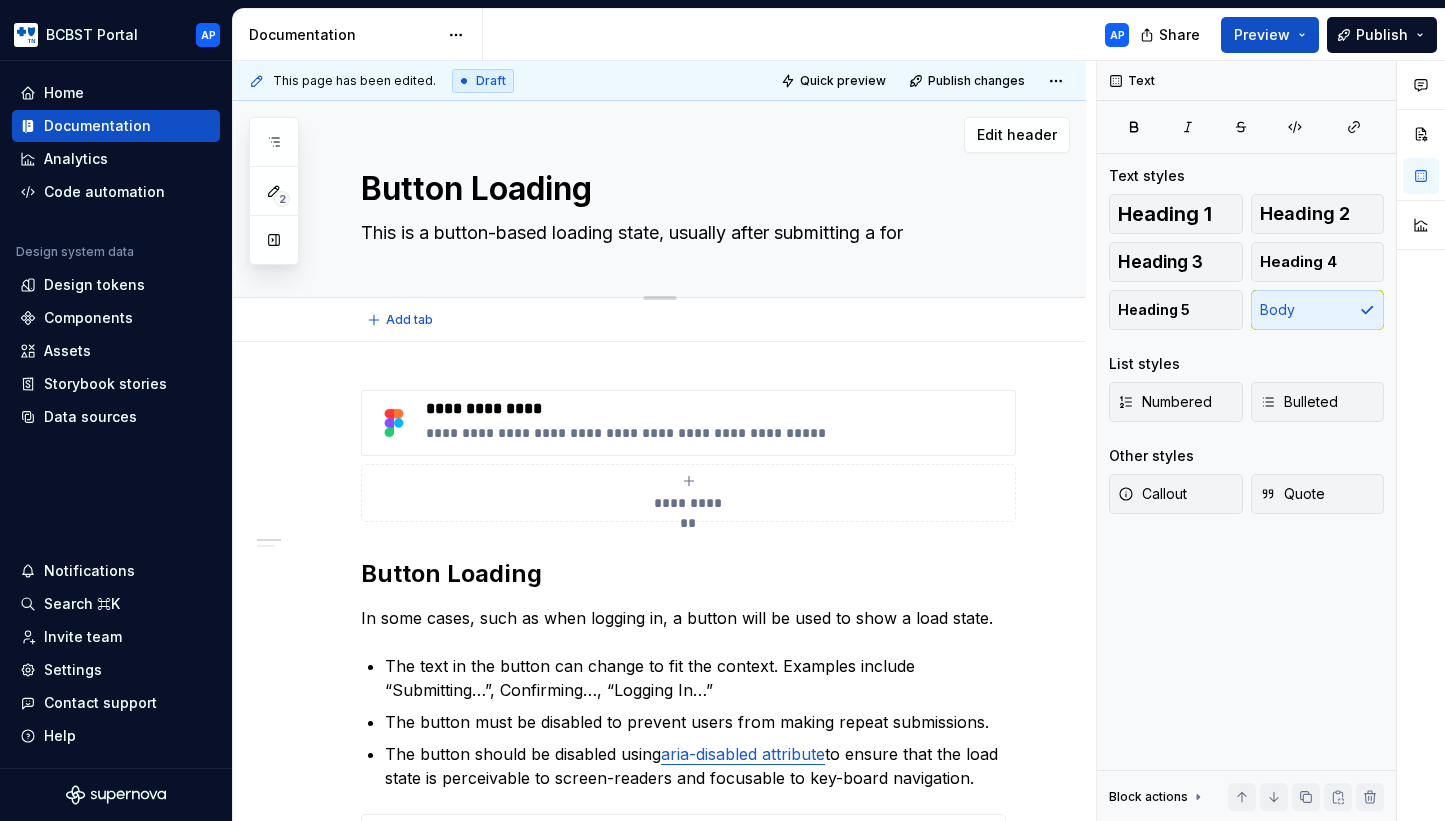 type on "This is a button-based loading state, usually after submitting a form" 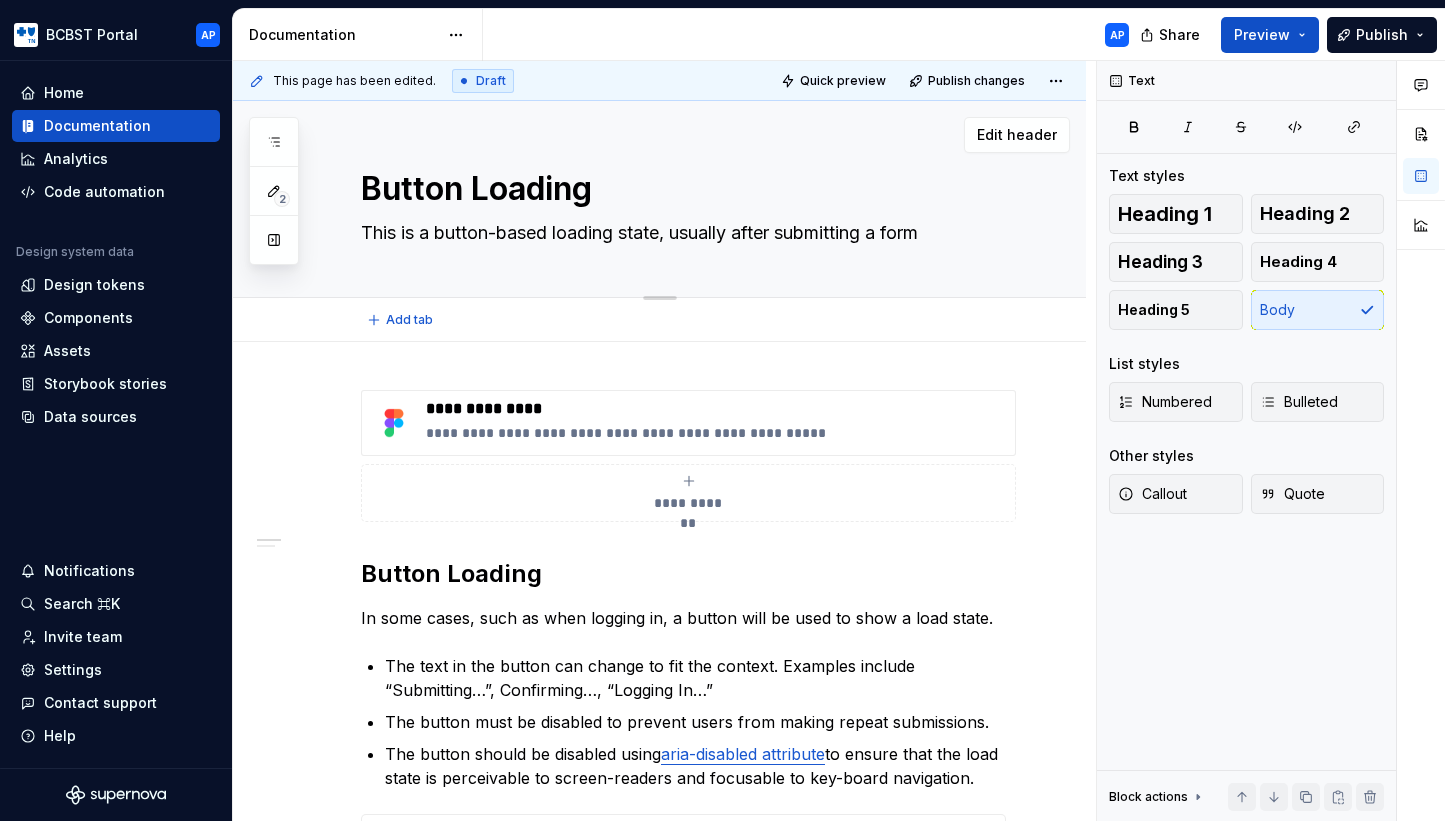 type on "*" 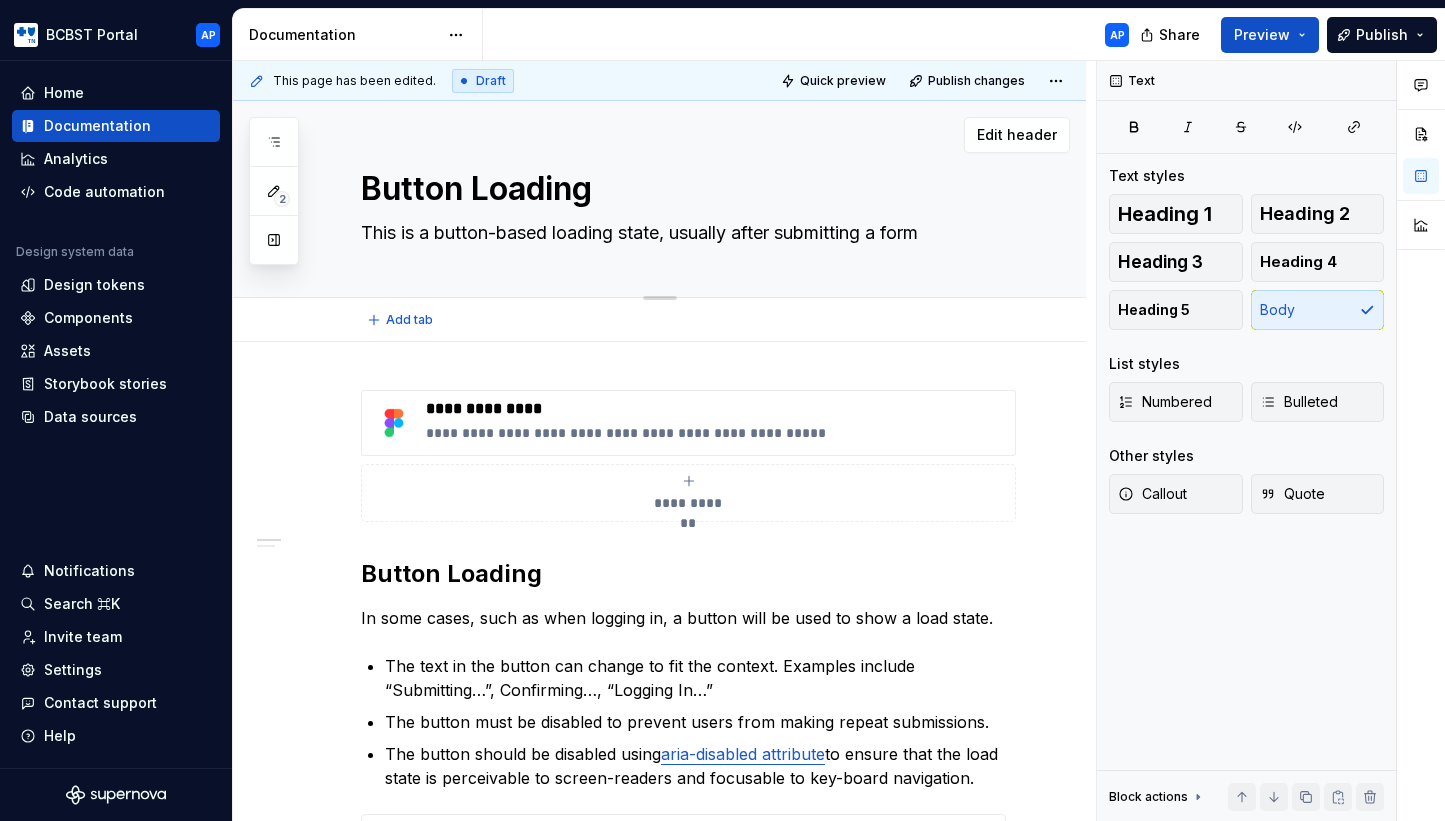 type on "This is a button-based loading state, usually after submitting a form." 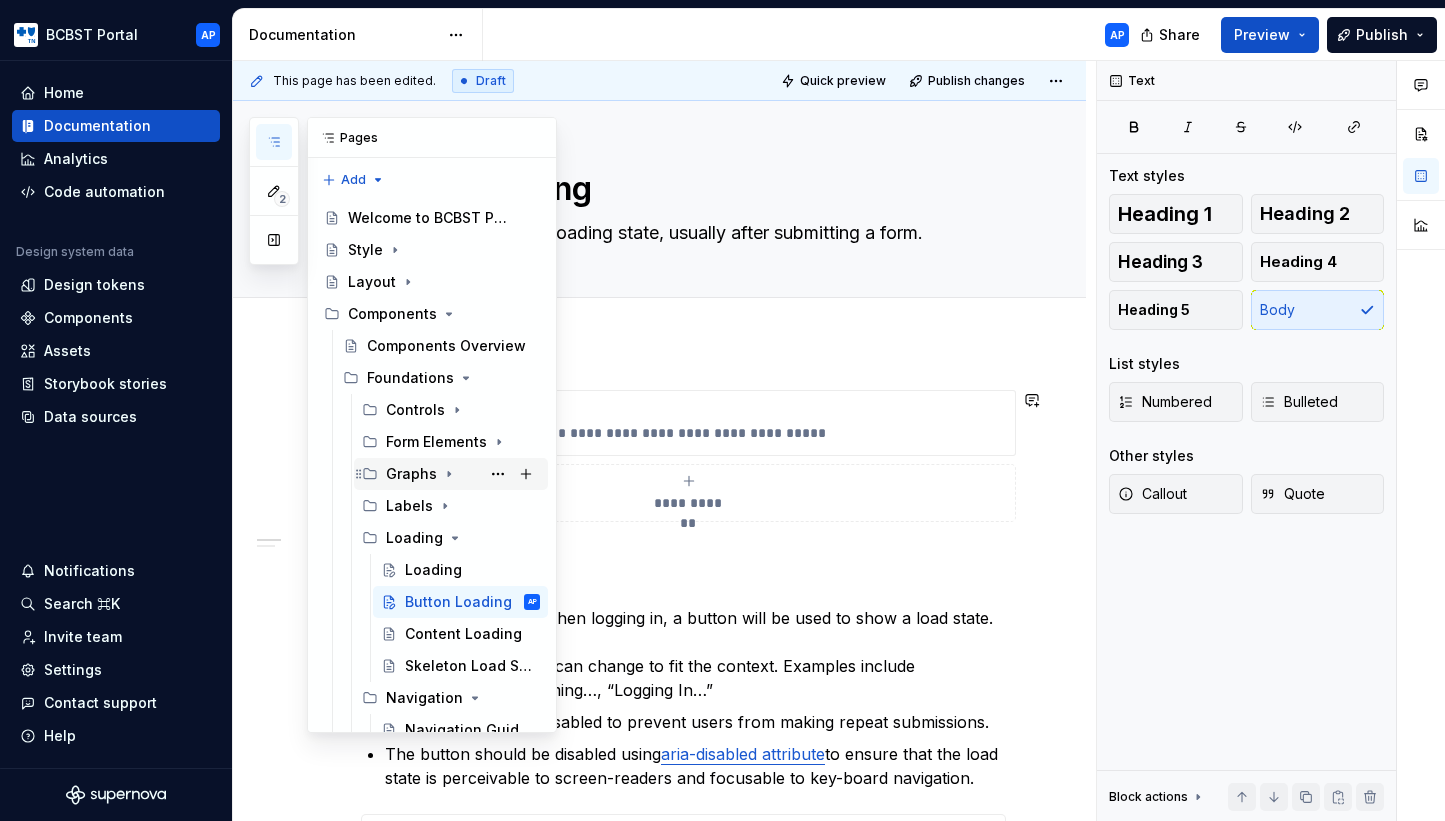 type on "*" 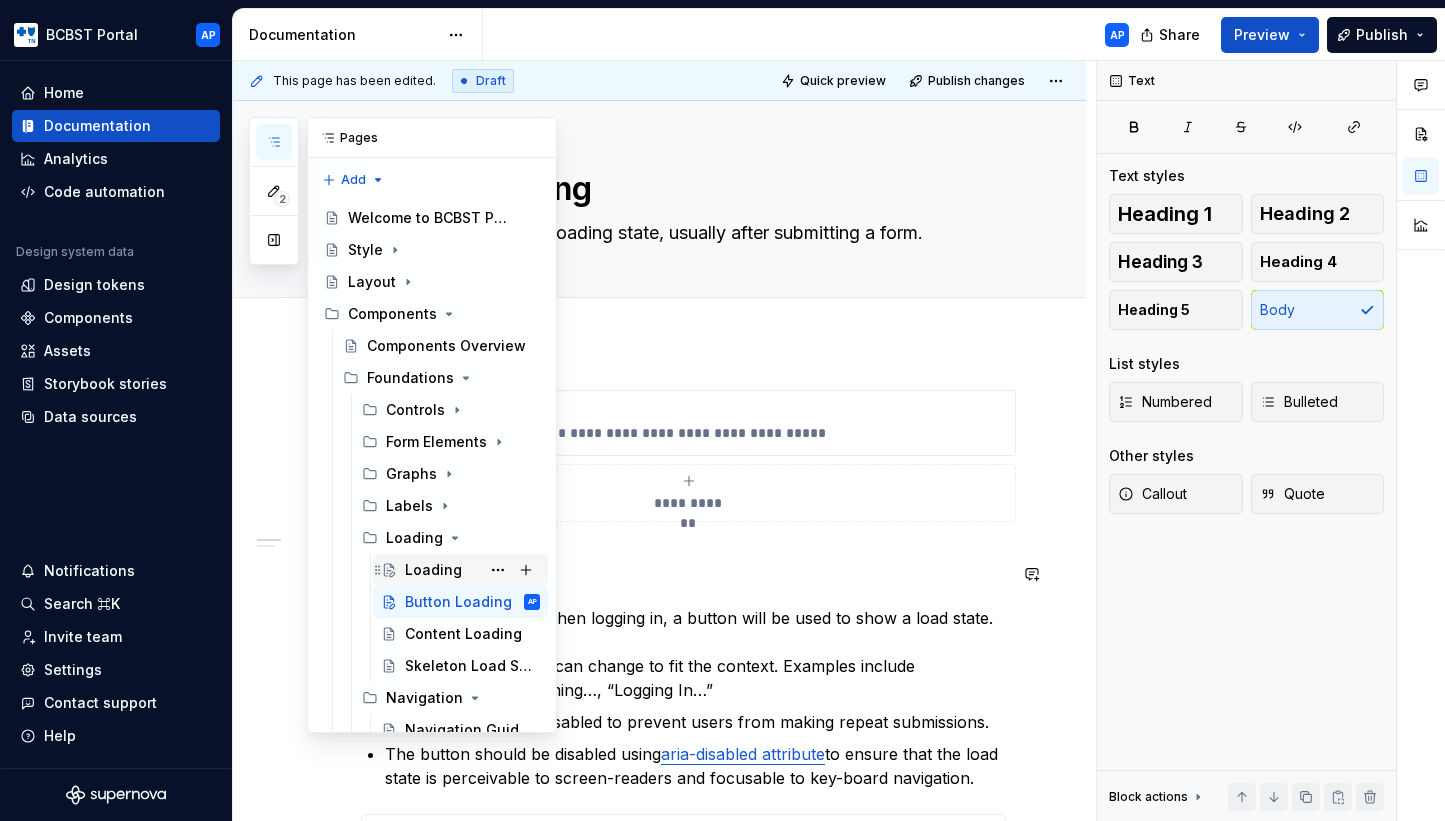 type on "This is a button-based loading state, usually after submitting a form." 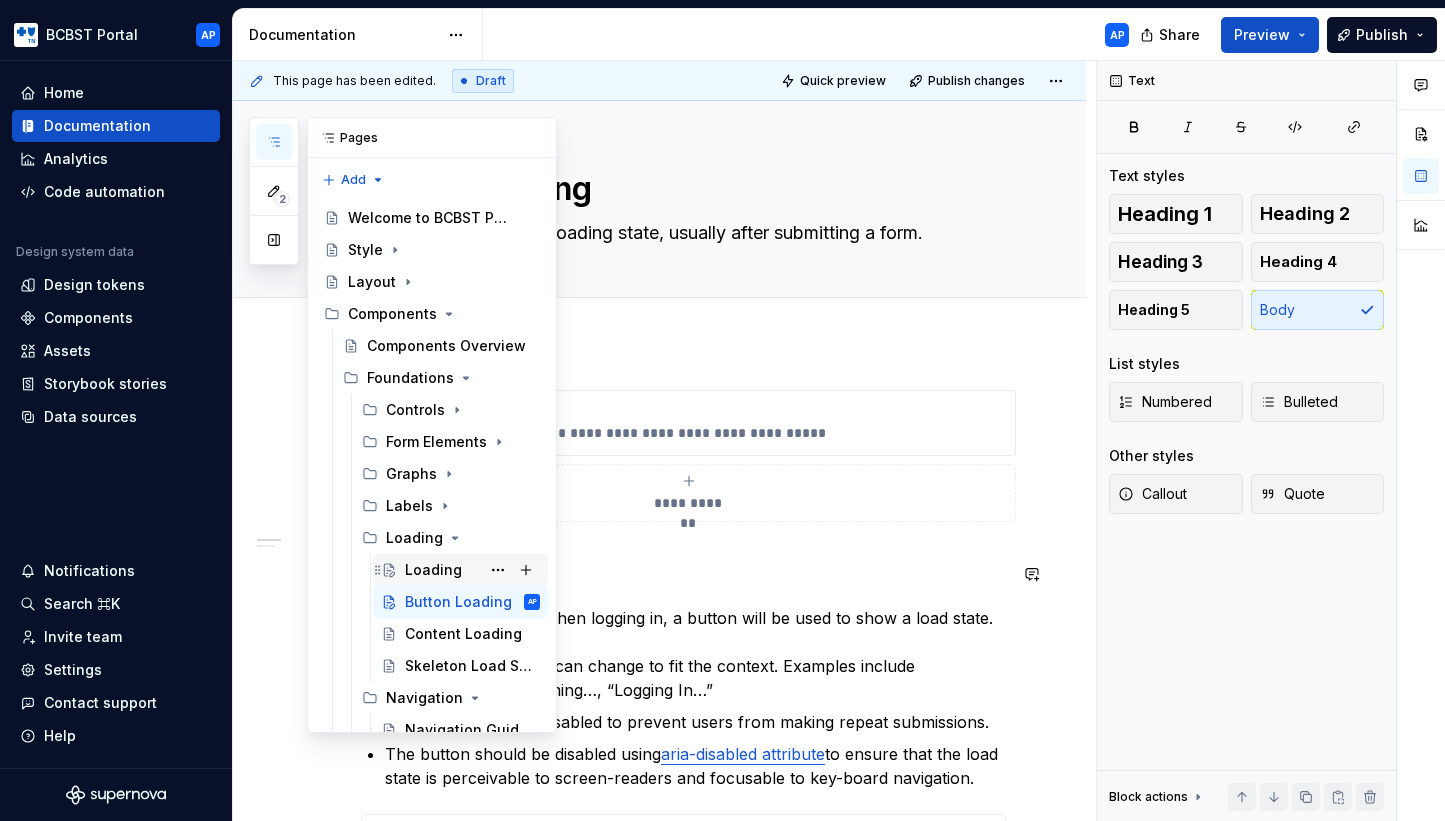 click on "Loading" at bounding box center [433, 570] 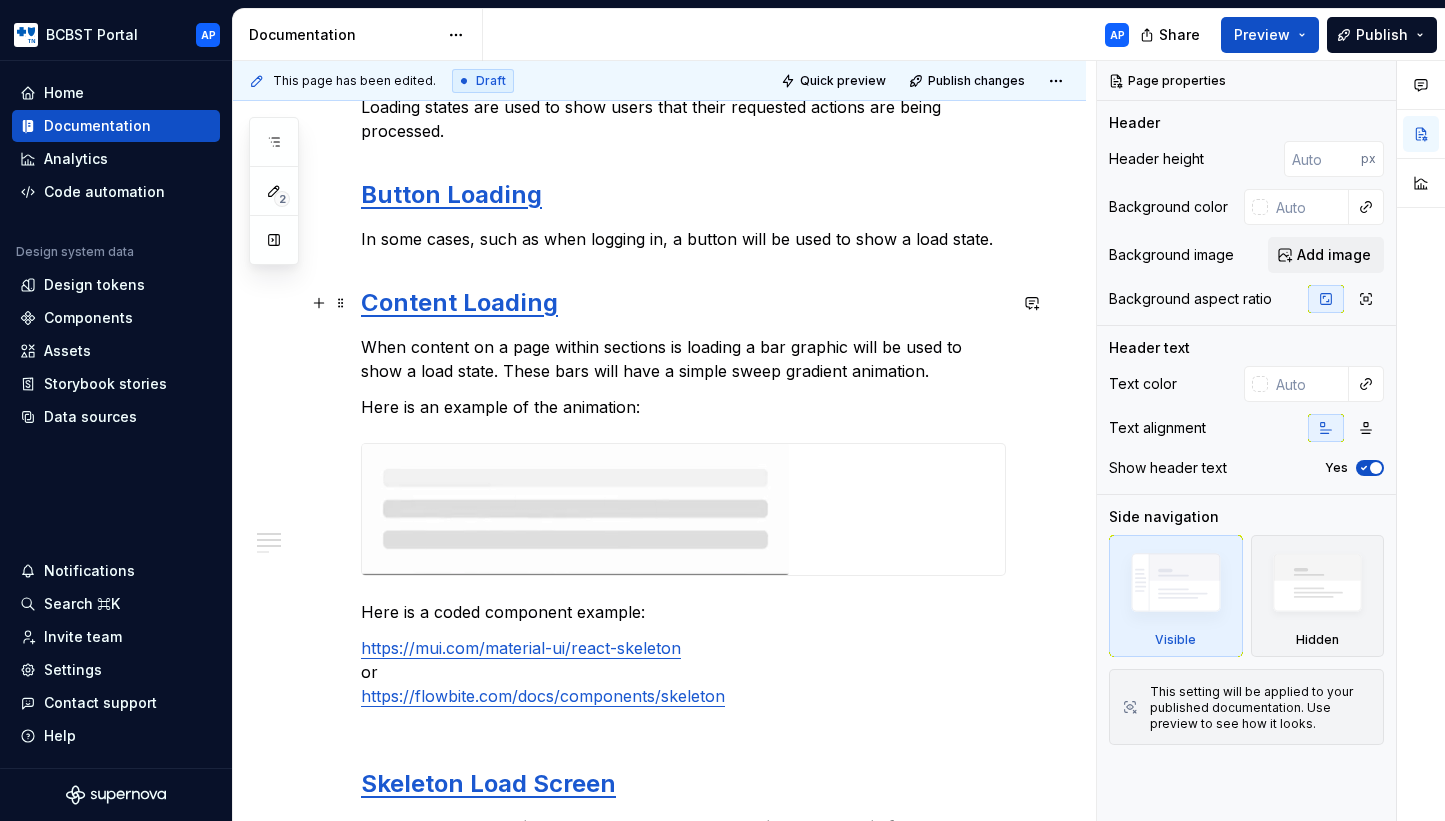 scroll, scrollTop: 376, scrollLeft: 0, axis: vertical 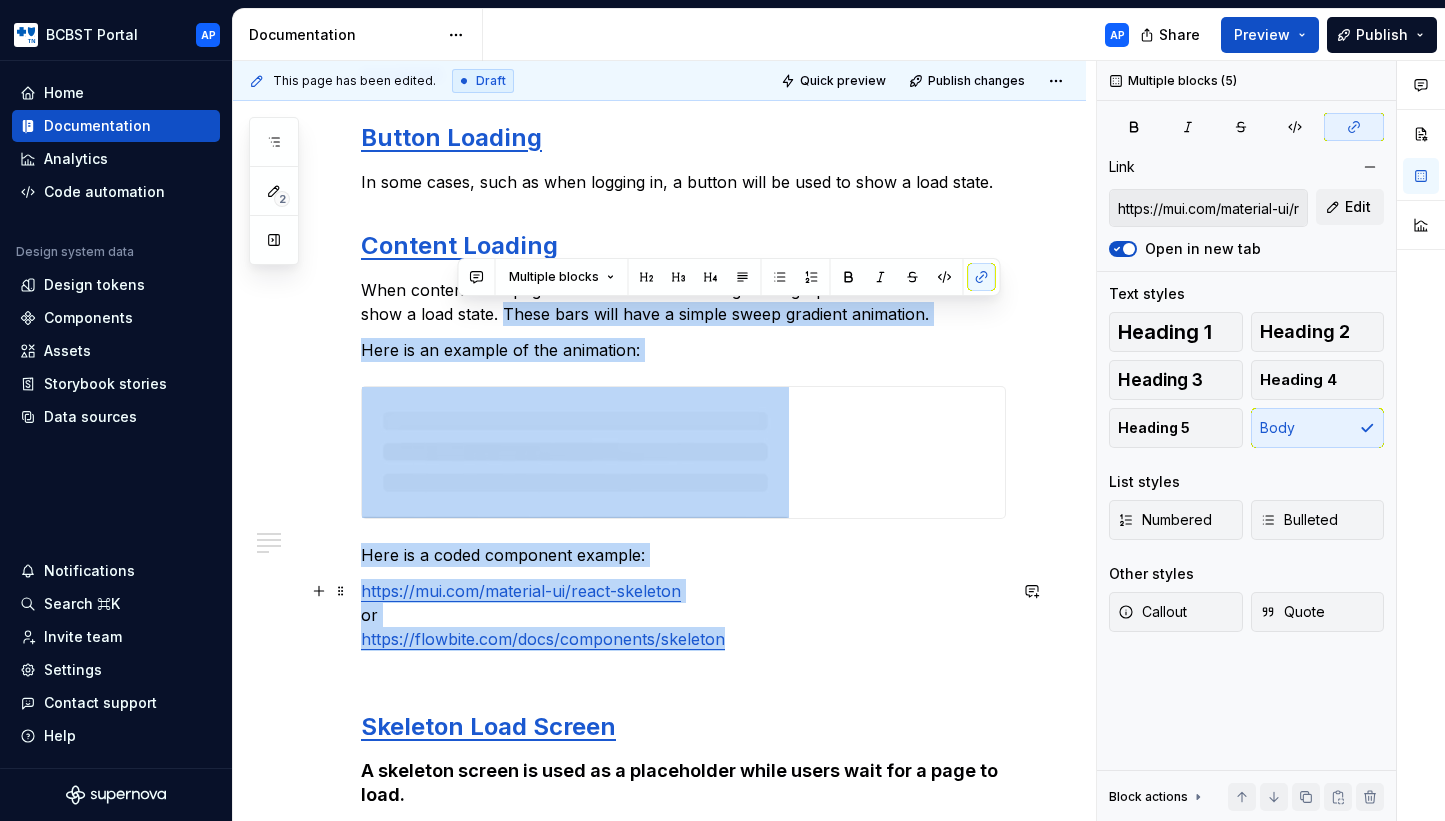 drag, startPoint x: 460, startPoint y: 314, endPoint x: 771, endPoint y: 649, distance: 457.1061 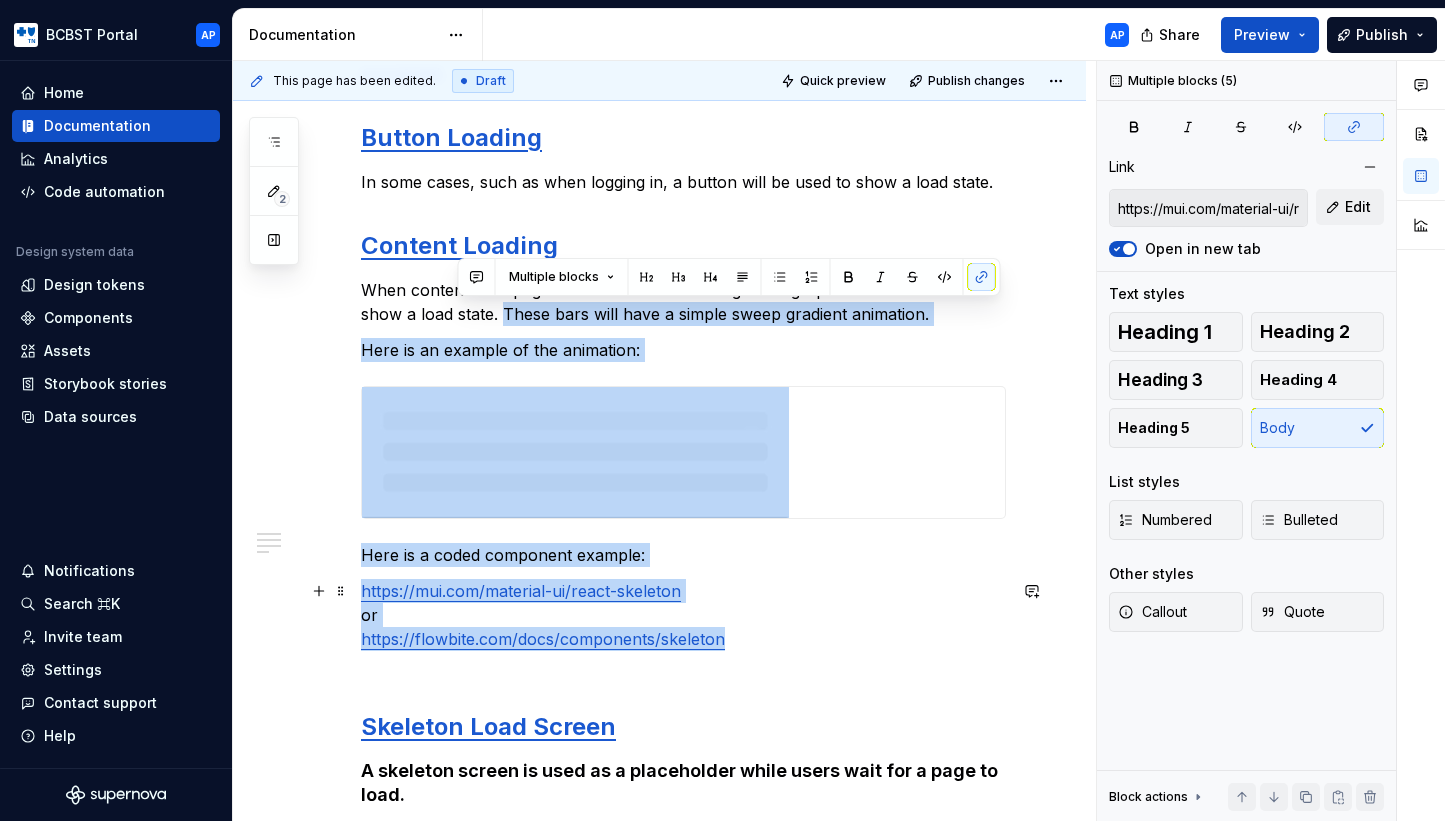 click on "Loading states are used to show users that their requested actions are being processed. Button Loading In some cases, such as when logging in, a button will be used to show a load state. Content Loading When content on a page within sections is loading a bar graphic will be used to show a load state. These bars will have a simple sweep gradient animation. Here is an example of the animation: Here is a coded component example: https://mui.com/material-ui/react-skeleton or https://flowbite.com/docs/components/skeleton Skeleton Load Screen A skeleton screen is used as a placeholder while users wait for a page to load. This progress indicator is used for full page loads and reduces the perception of a long loading time by providing clues for how the page will ultimately look. The skeleton loading page templates use the  Content Loading component . The  Dashboard-Parent Page Load Content Load component . The  Child Page Load" at bounding box center (683, 574) 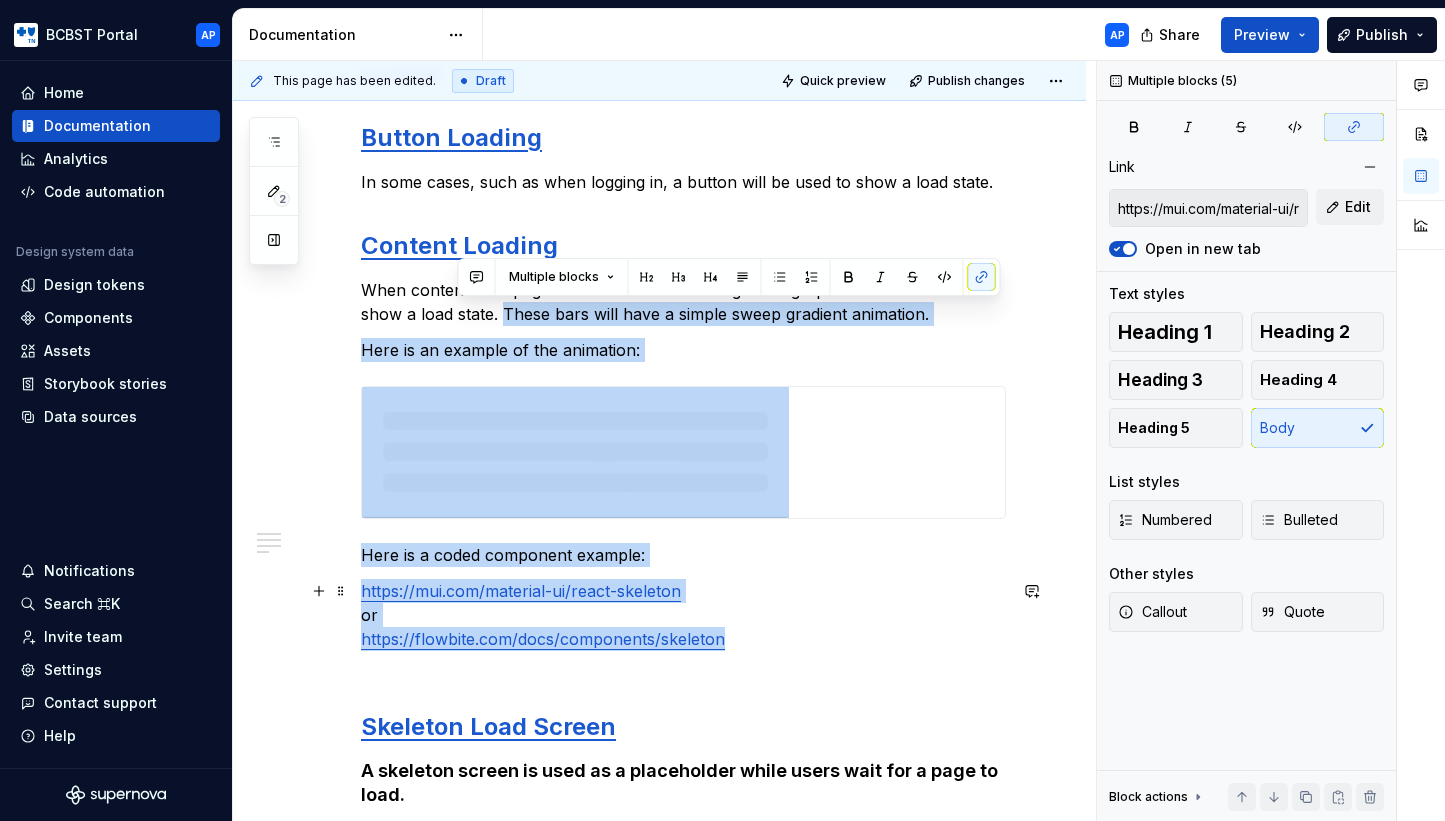 copy on "These bars will have a simple sweep gradient animation. Here is an example of the animation: Here is a coded component example: https://mui.com/material-ui/react-skeleton or https://flowbite.com/docs/components/skeleton" 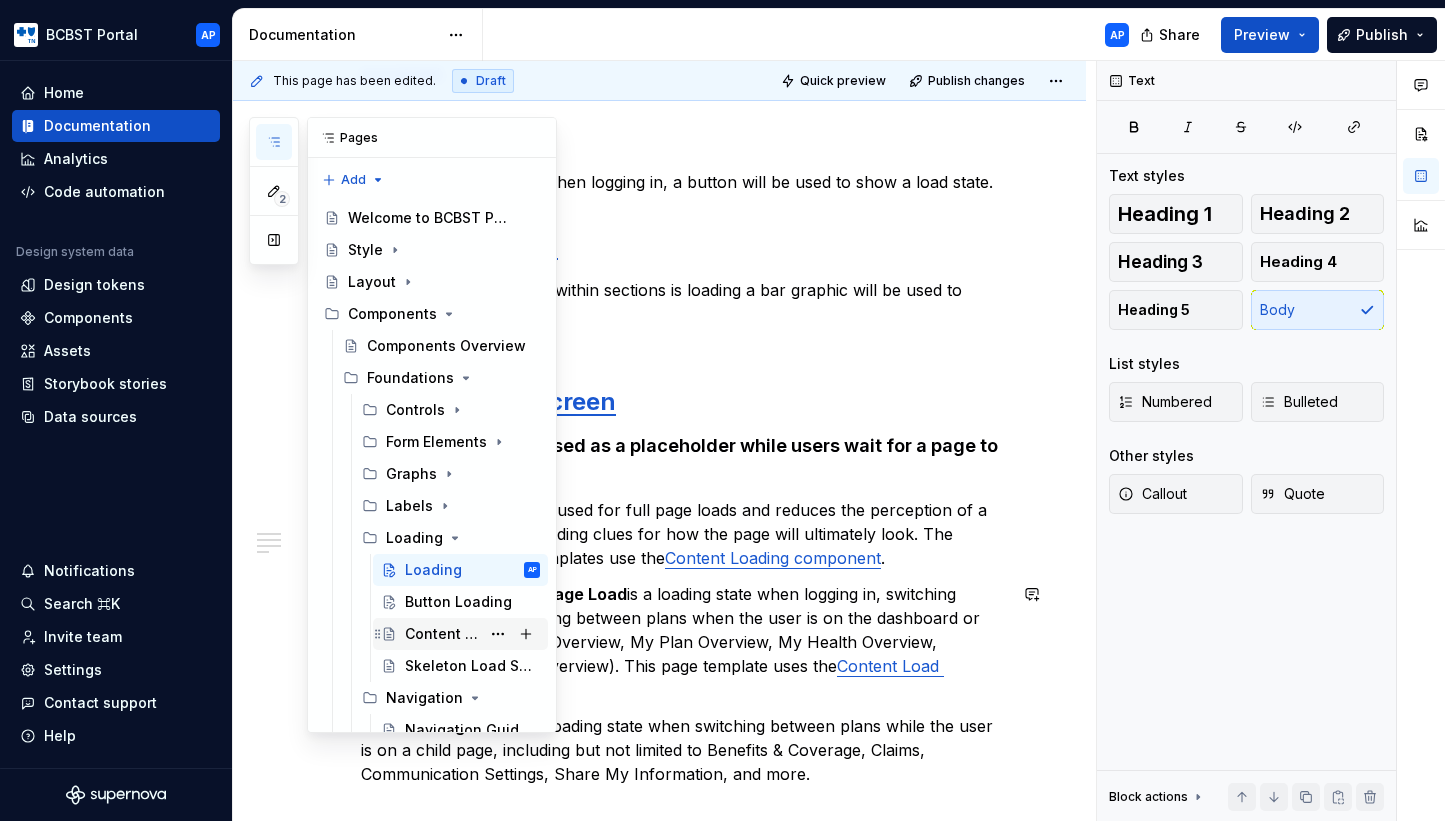 click on "Content Loading" at bounding box center (442, 634) 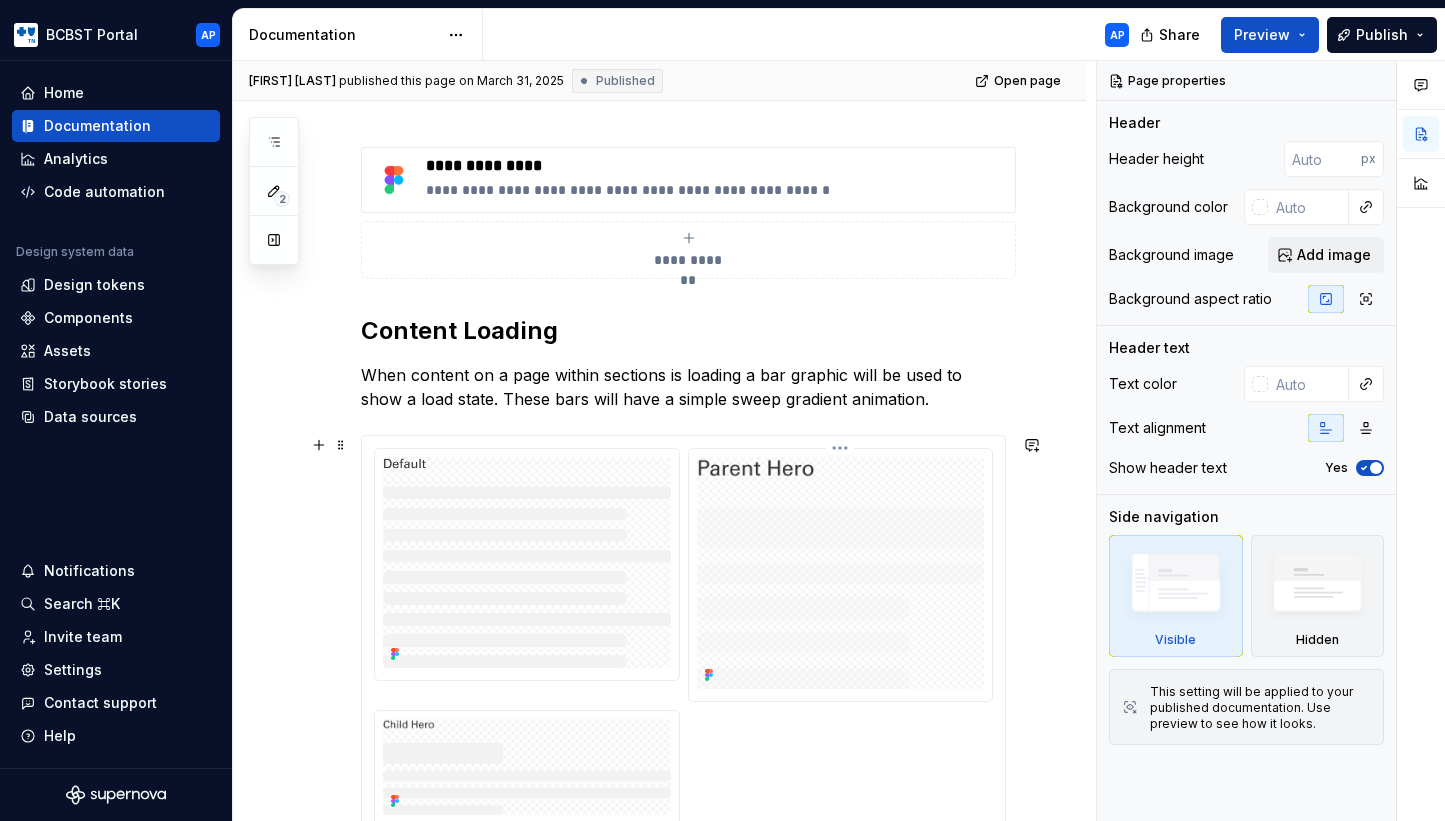 scroll, scrollTop: 562, scrollLeft: 0, axis: vertical 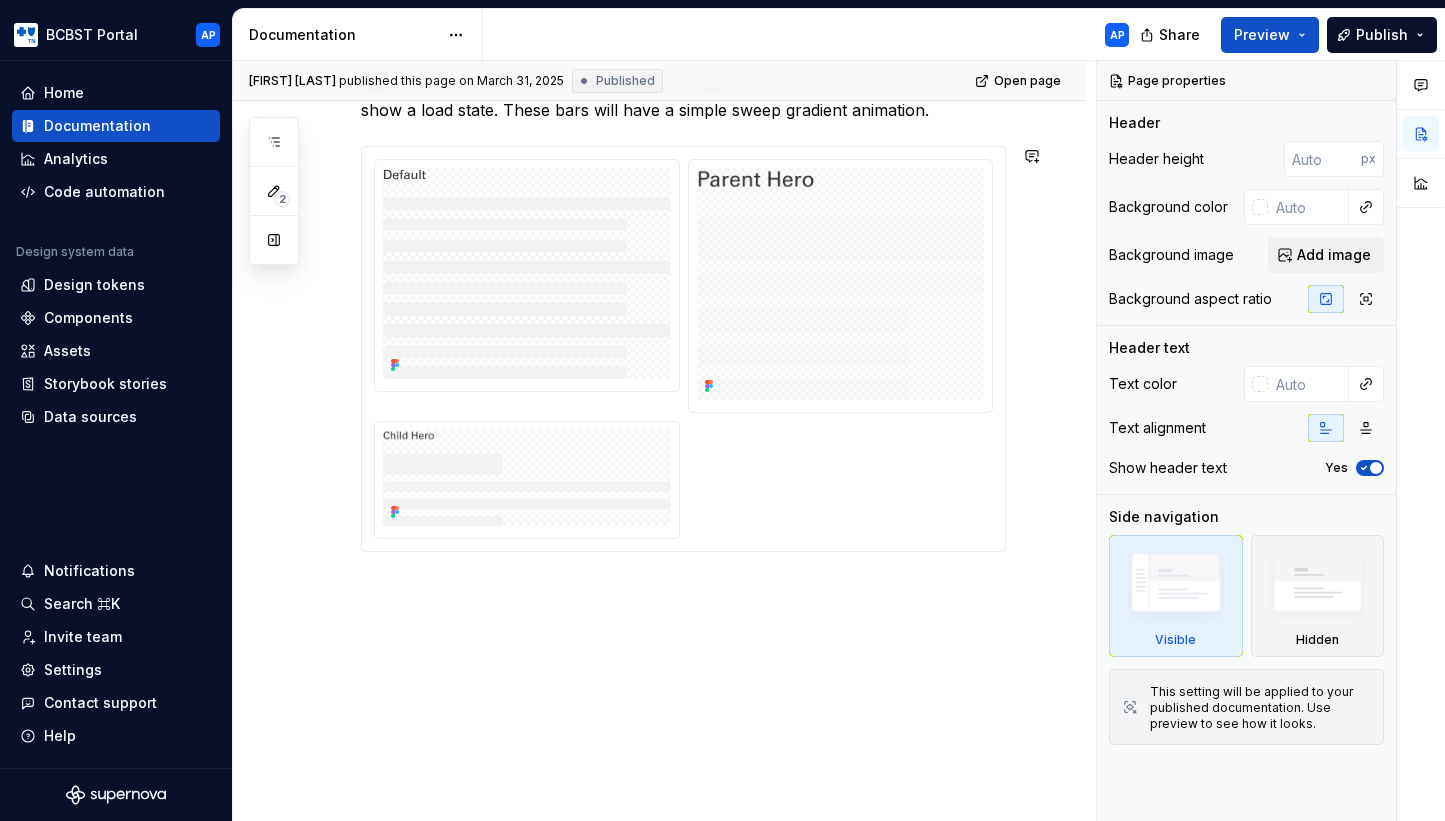 click on "**********" at bounding box center [659, 316] 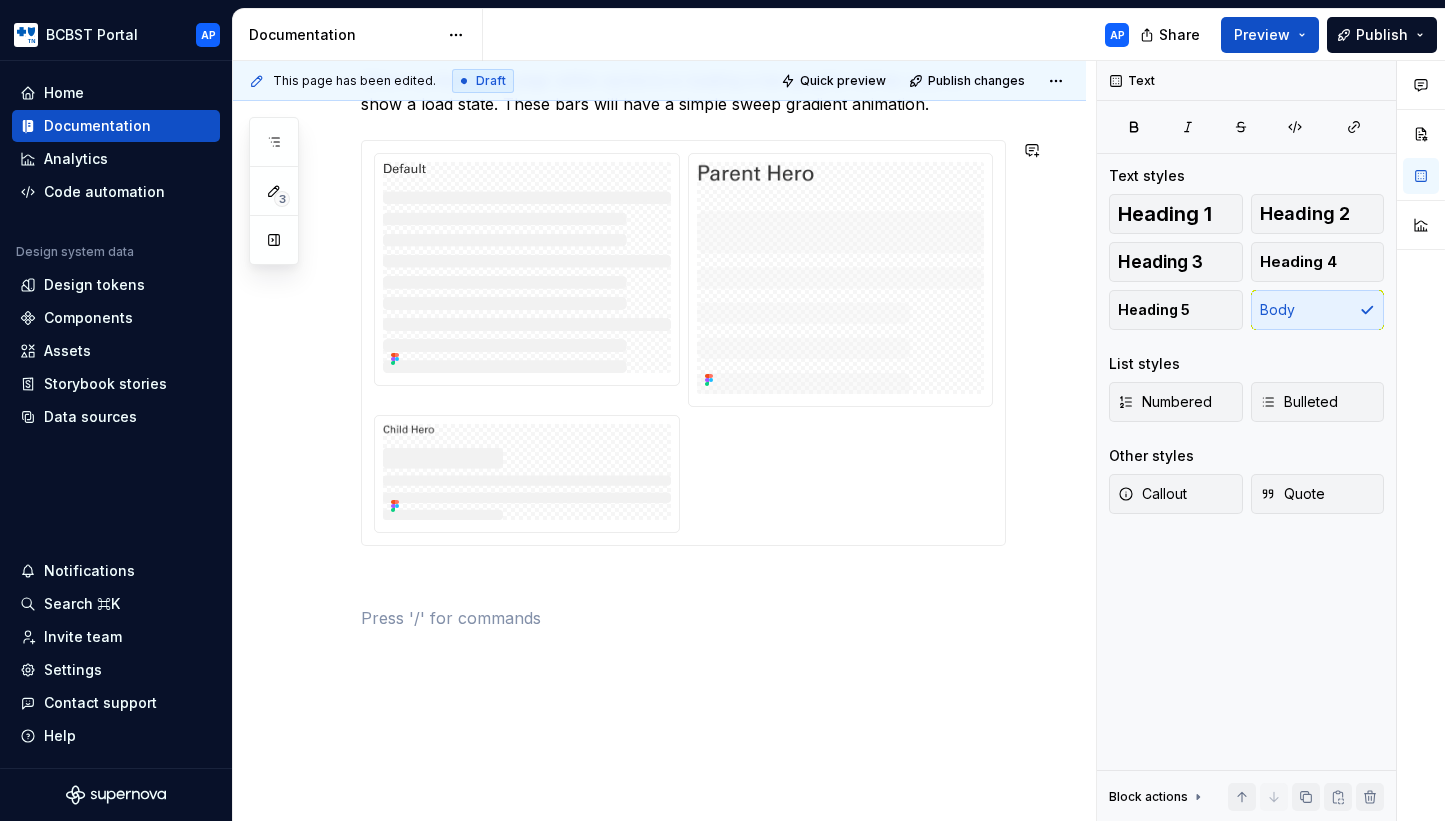 paste 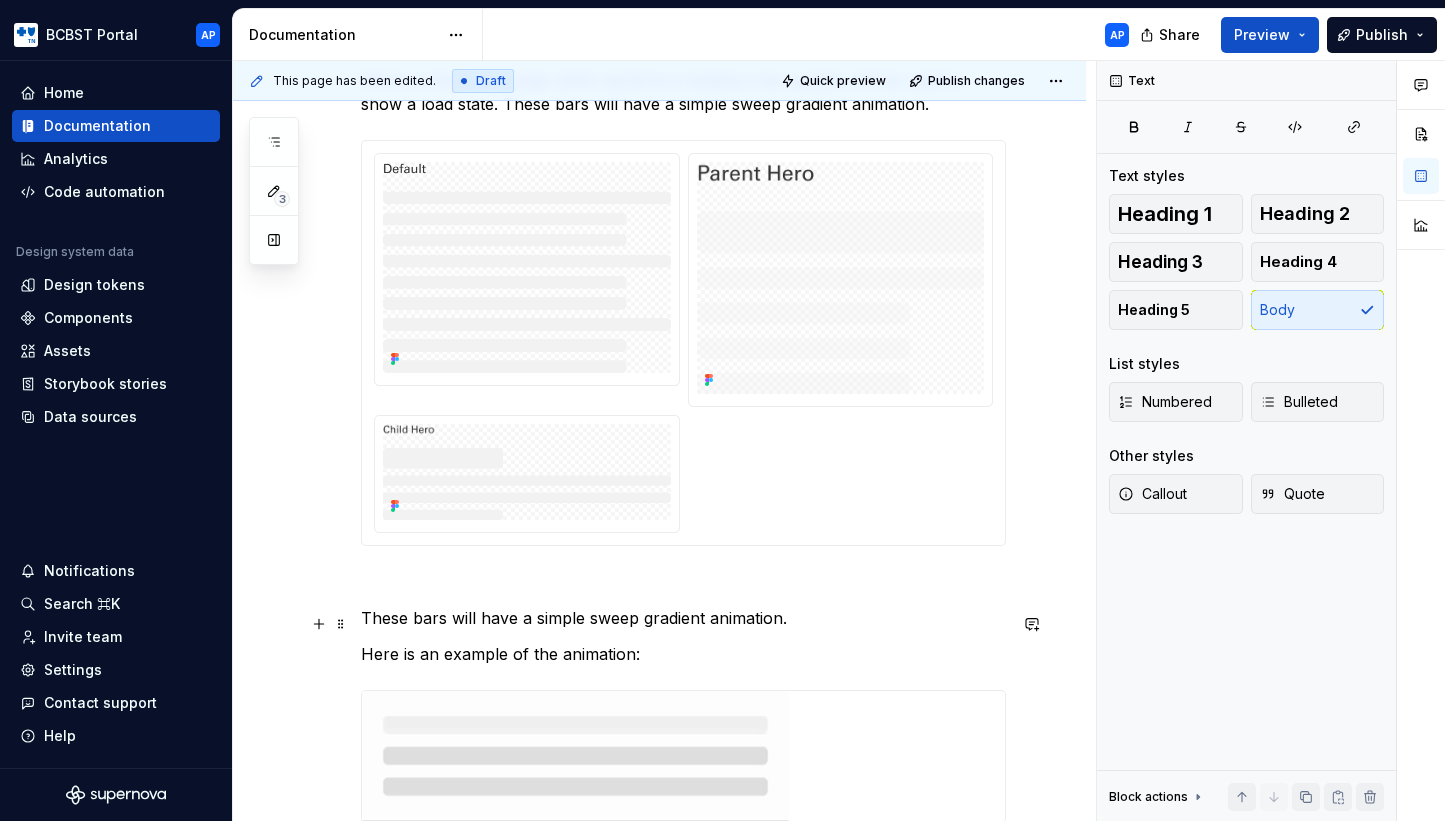type on "*" 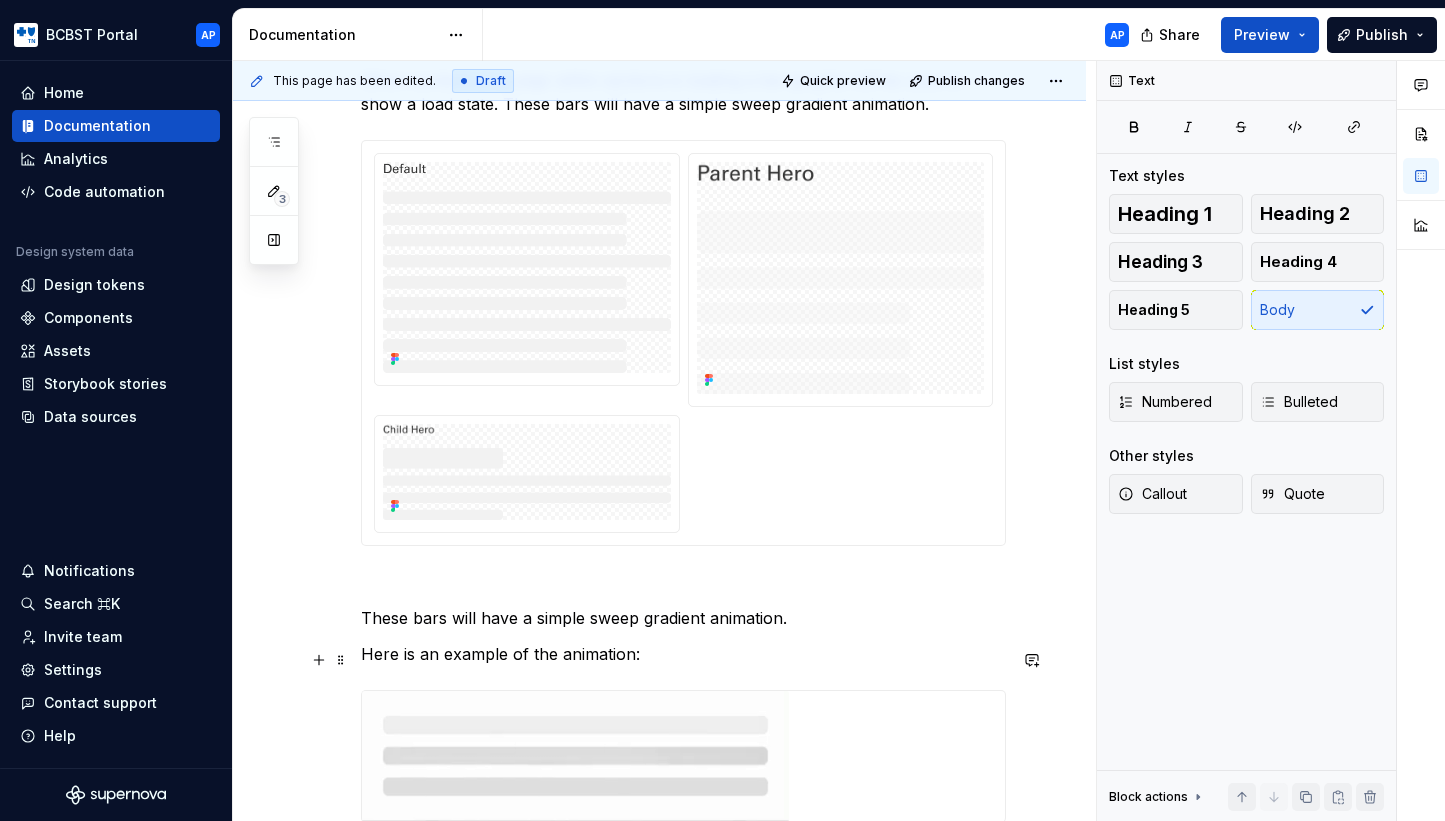 click on "Here is an example of the animation:" at bounding box center (683, 654) 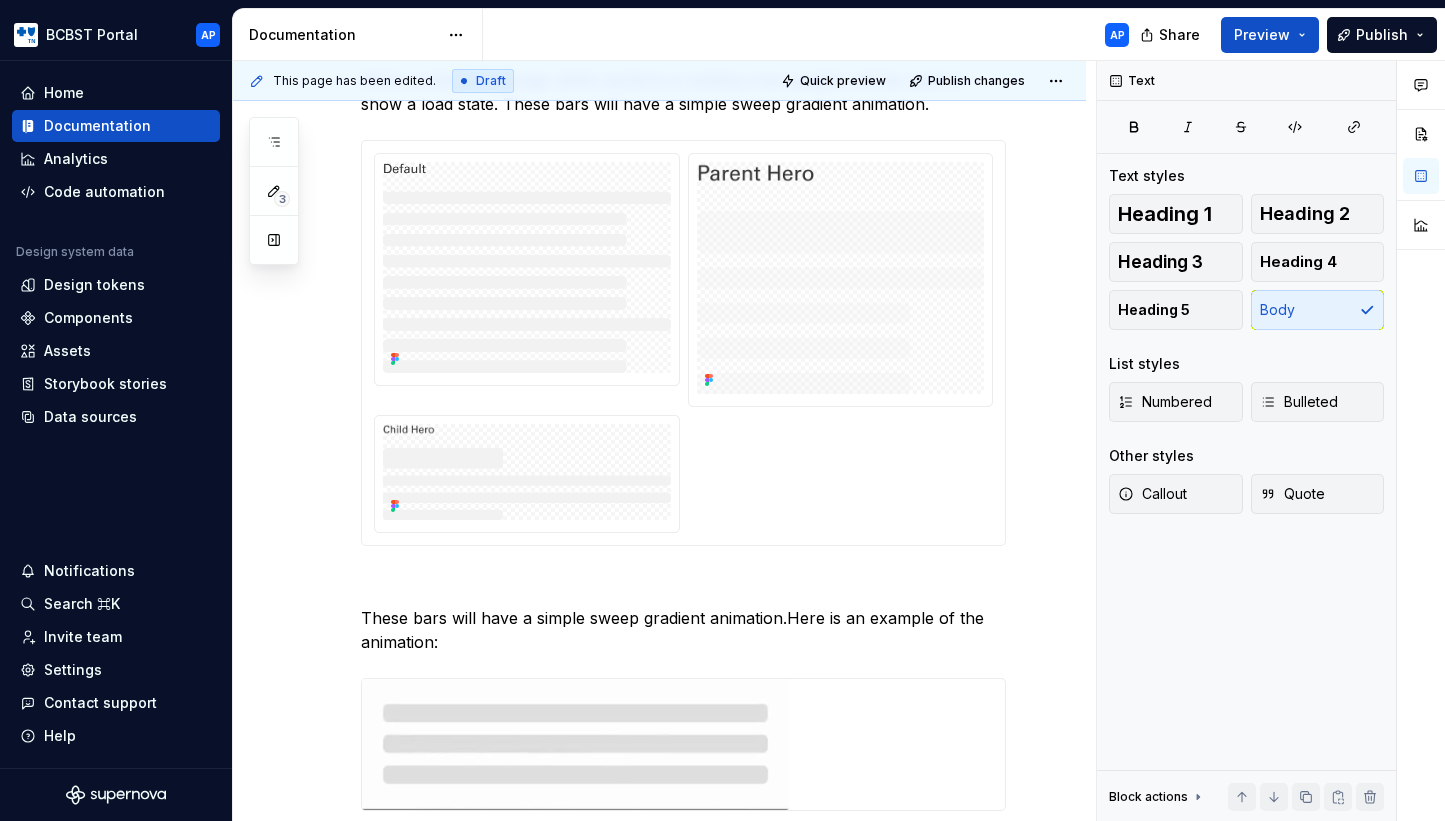 type 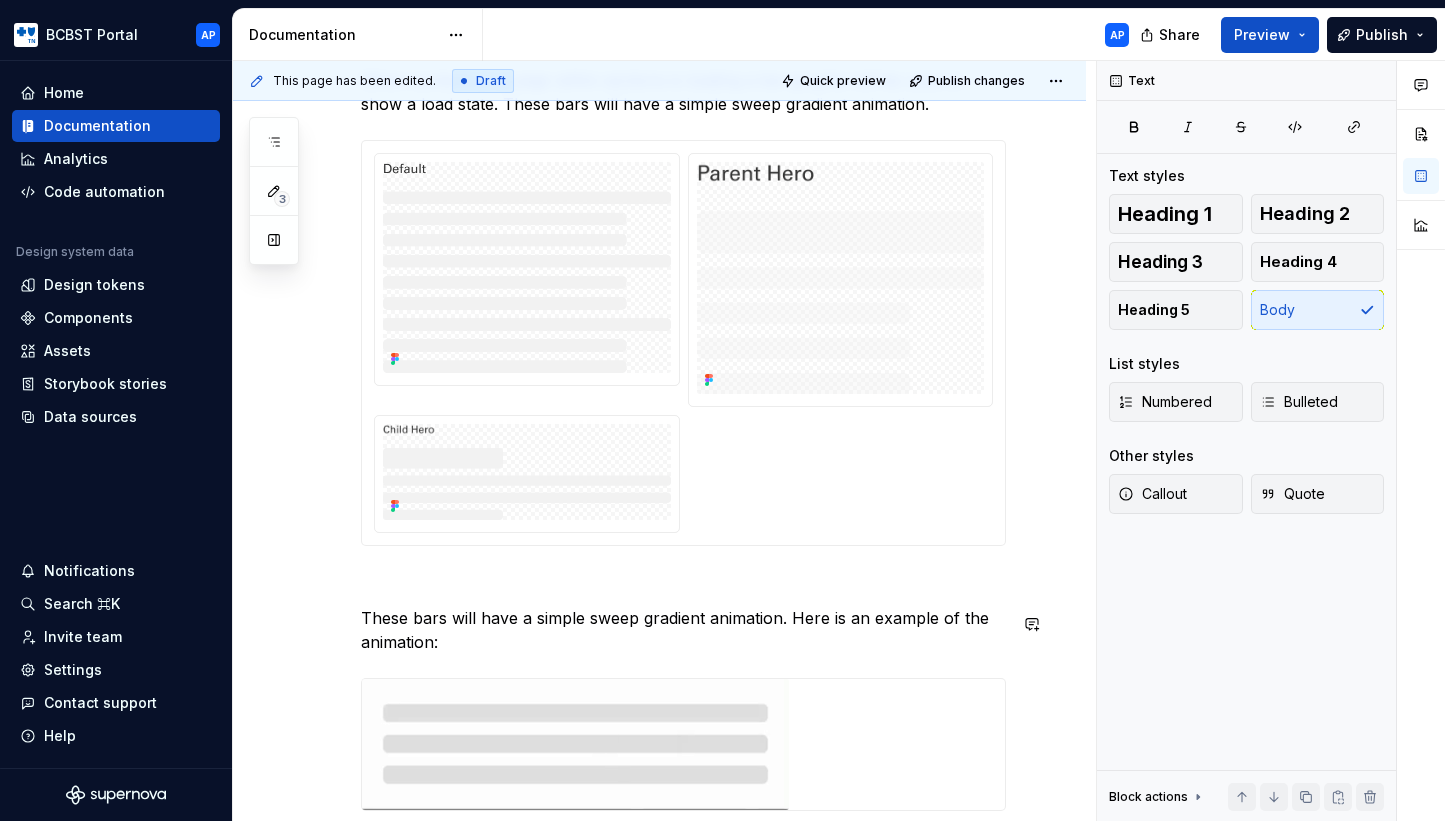 click on "**********" at bounding box center (683, 397) 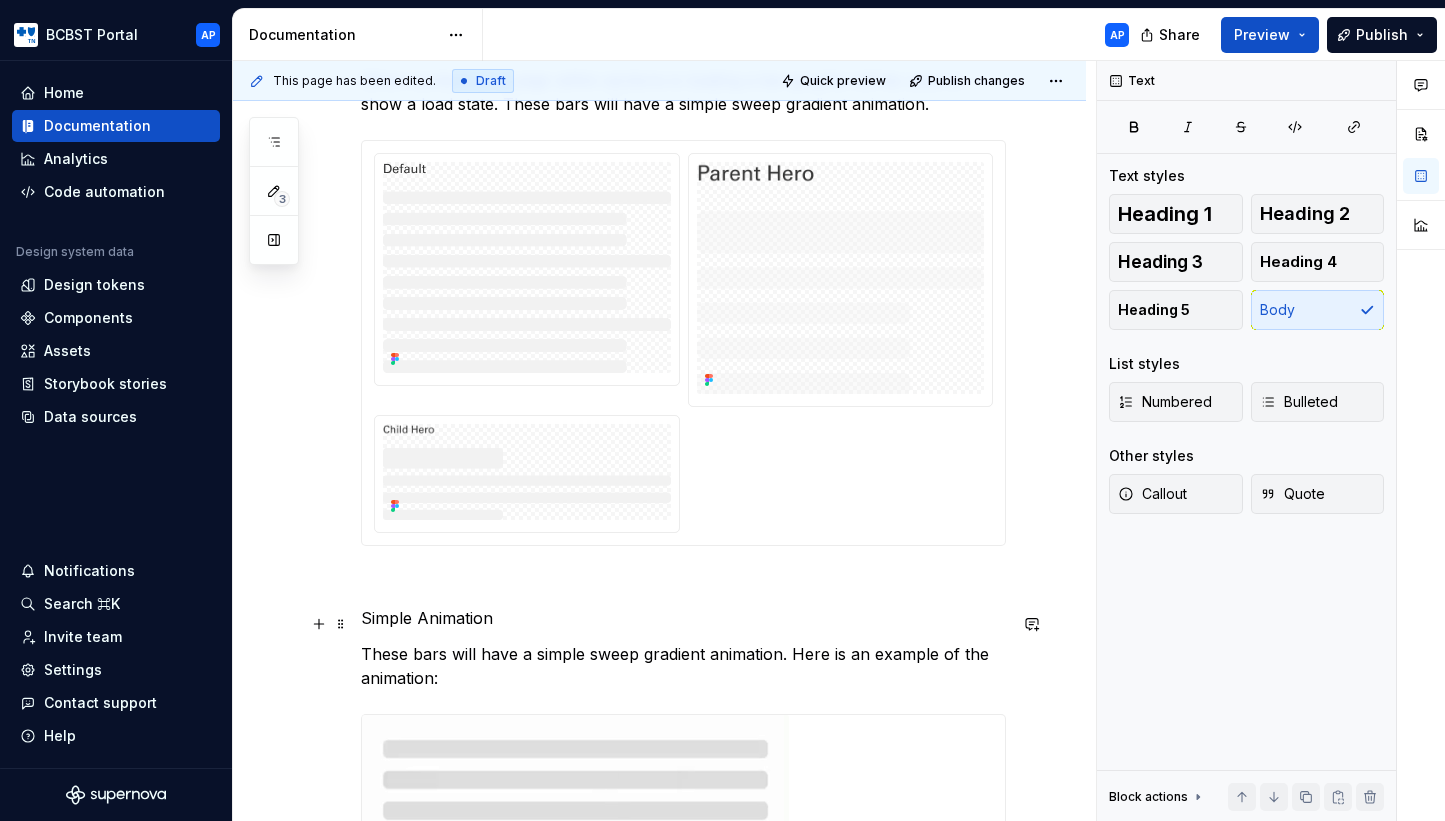click on "Simple Animation" at bounding box center (683, 618) 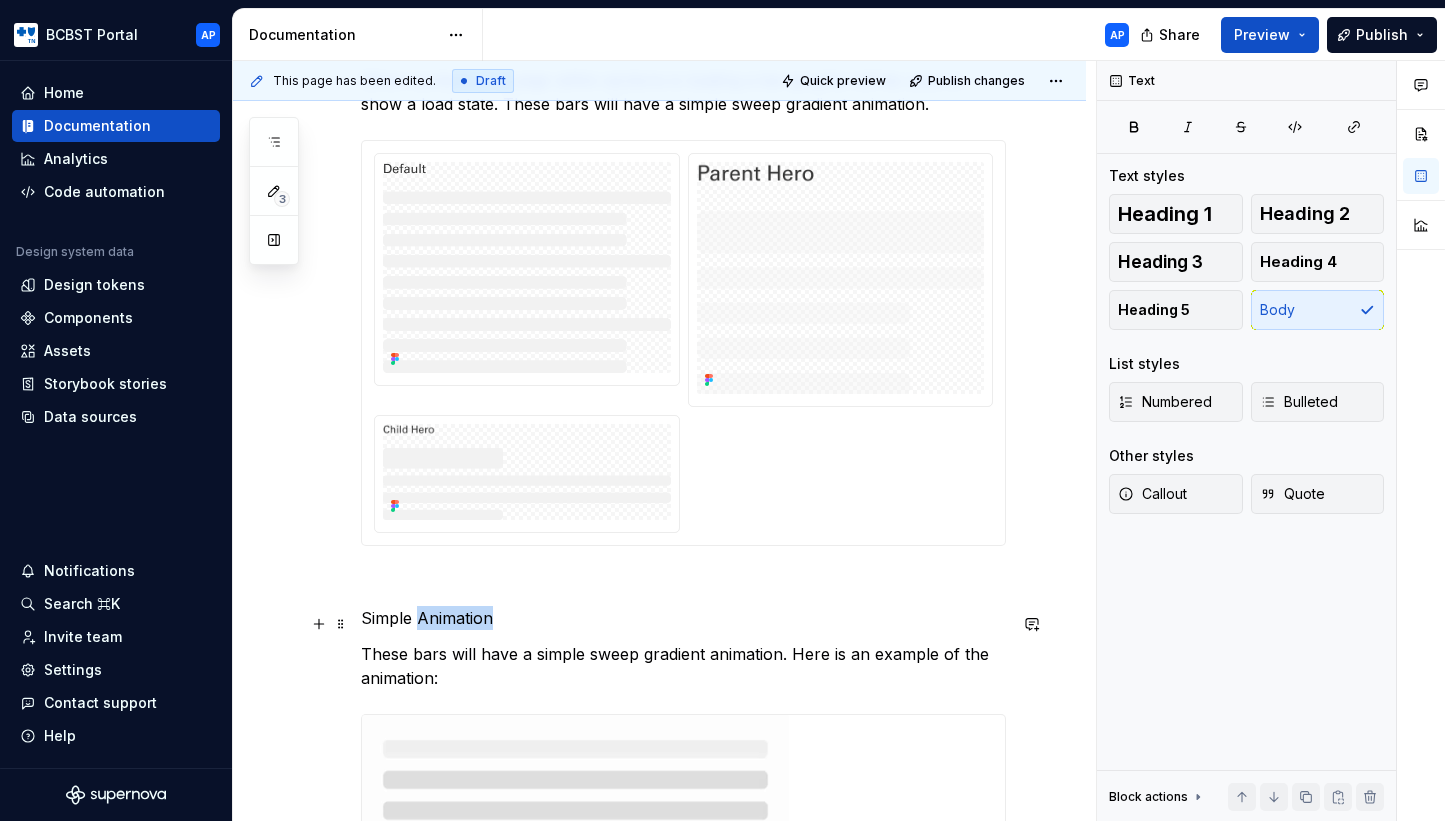 click on "Simple Animation" at bounding box center (683, 618) 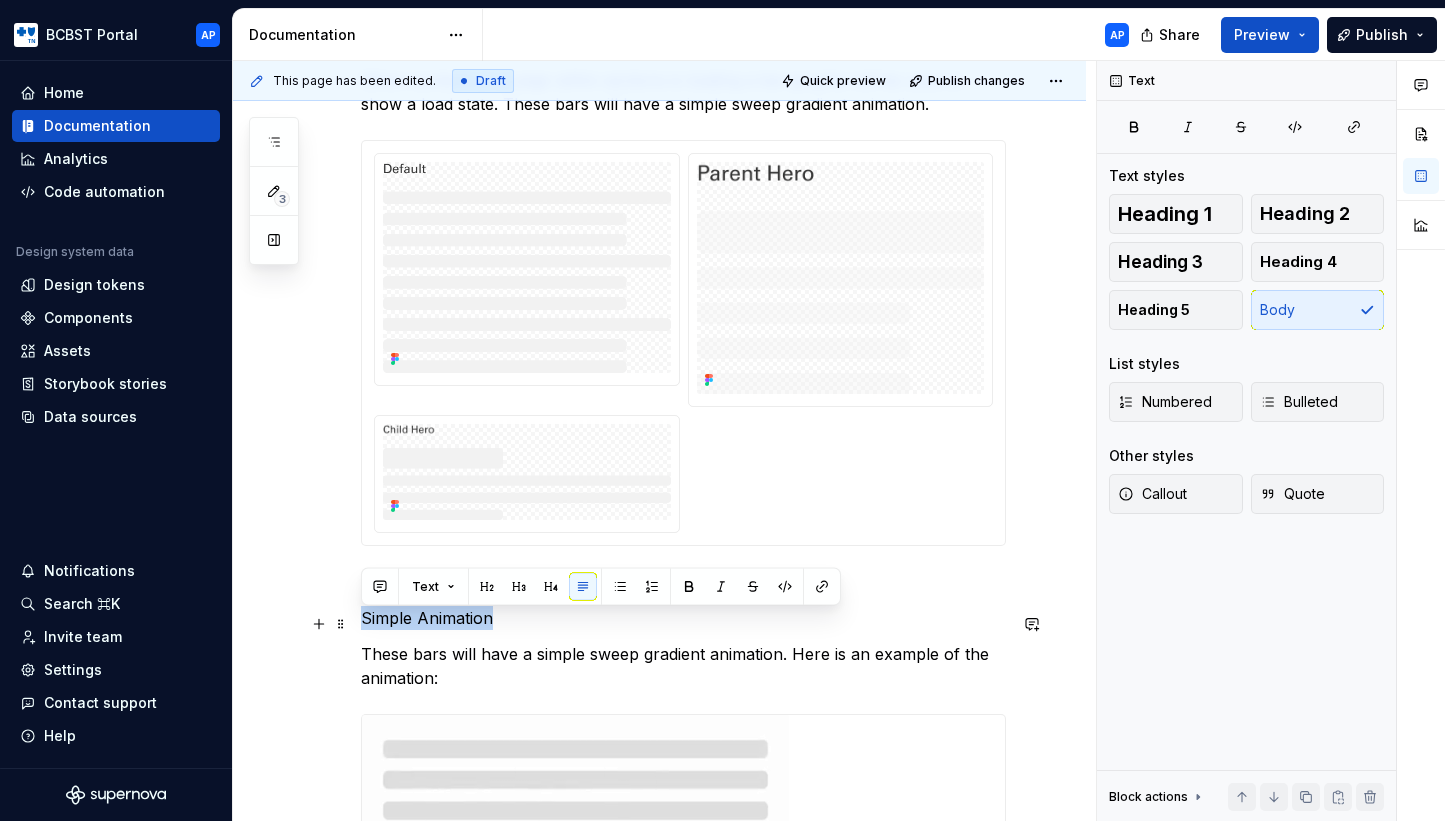 click on "Simple Animation" at bounding box center (683, 618) 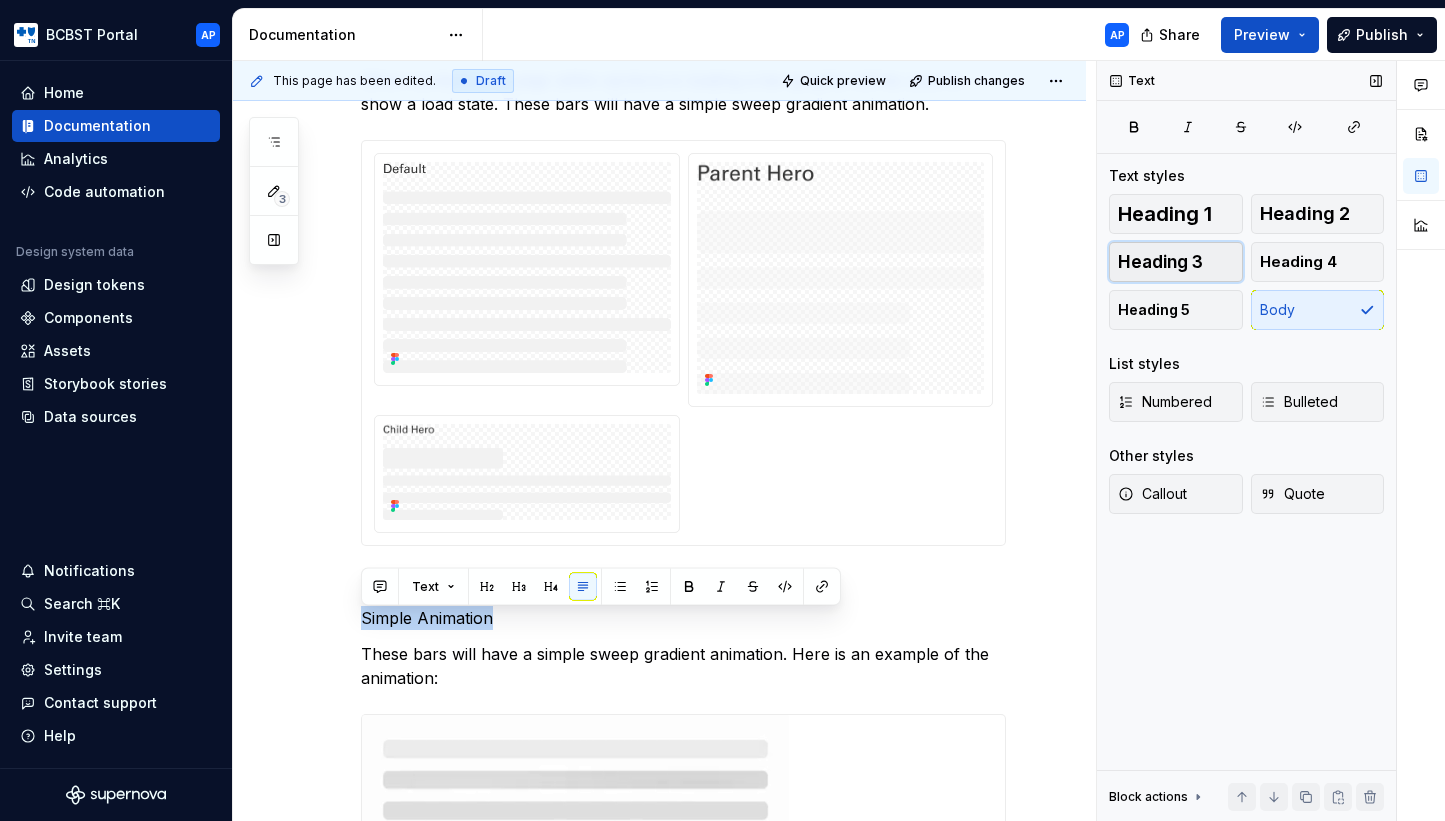 click on "Heading 3" at bounding box center [1176, 262] 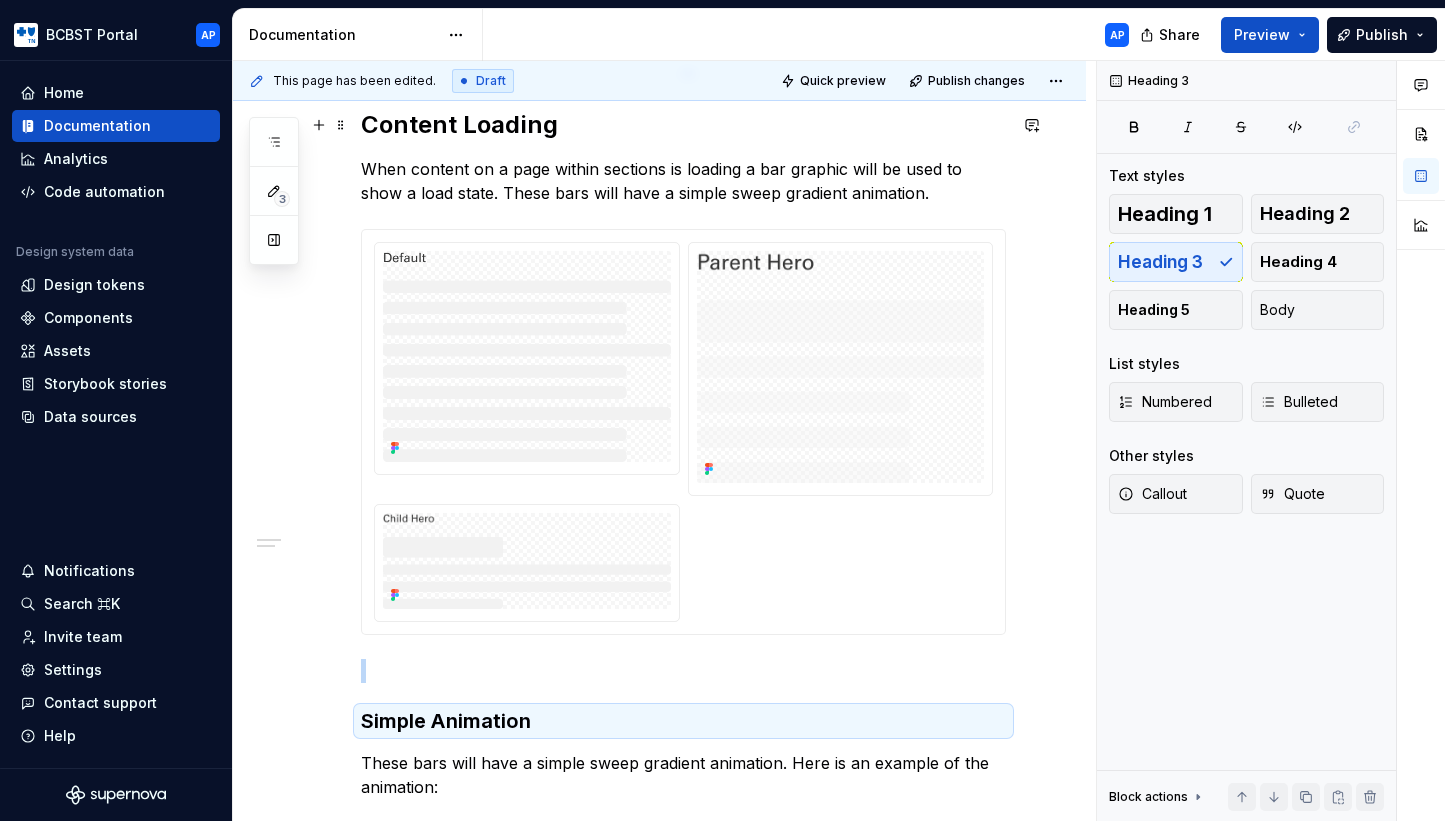 scroll, scrollTop: 461, scrollLeft: 0, axis: vertical 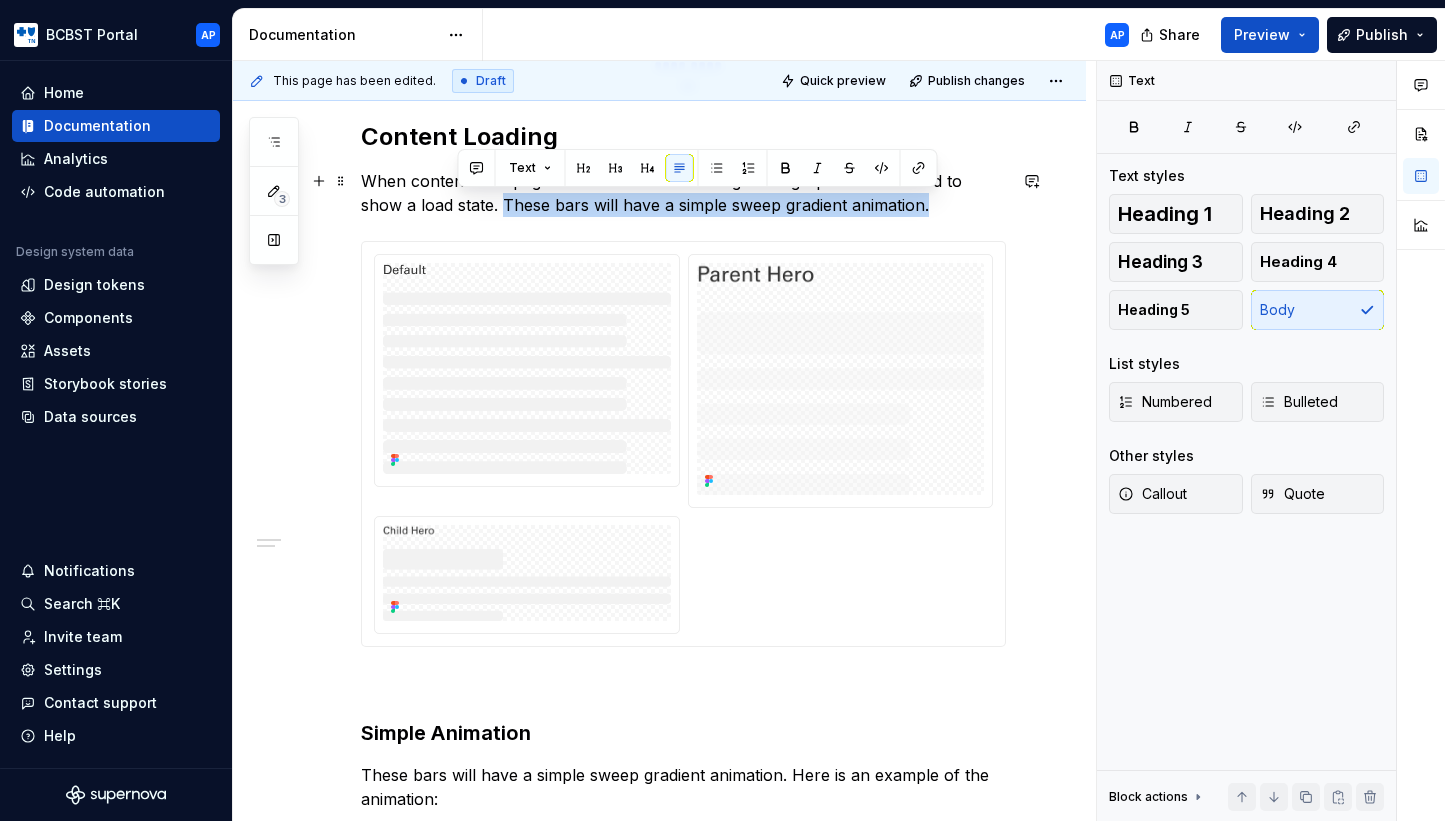 drag, startPoint x: 459, startPoint y: 206, endPoint x: 885, endPoint y: 200, distance: 426.04224 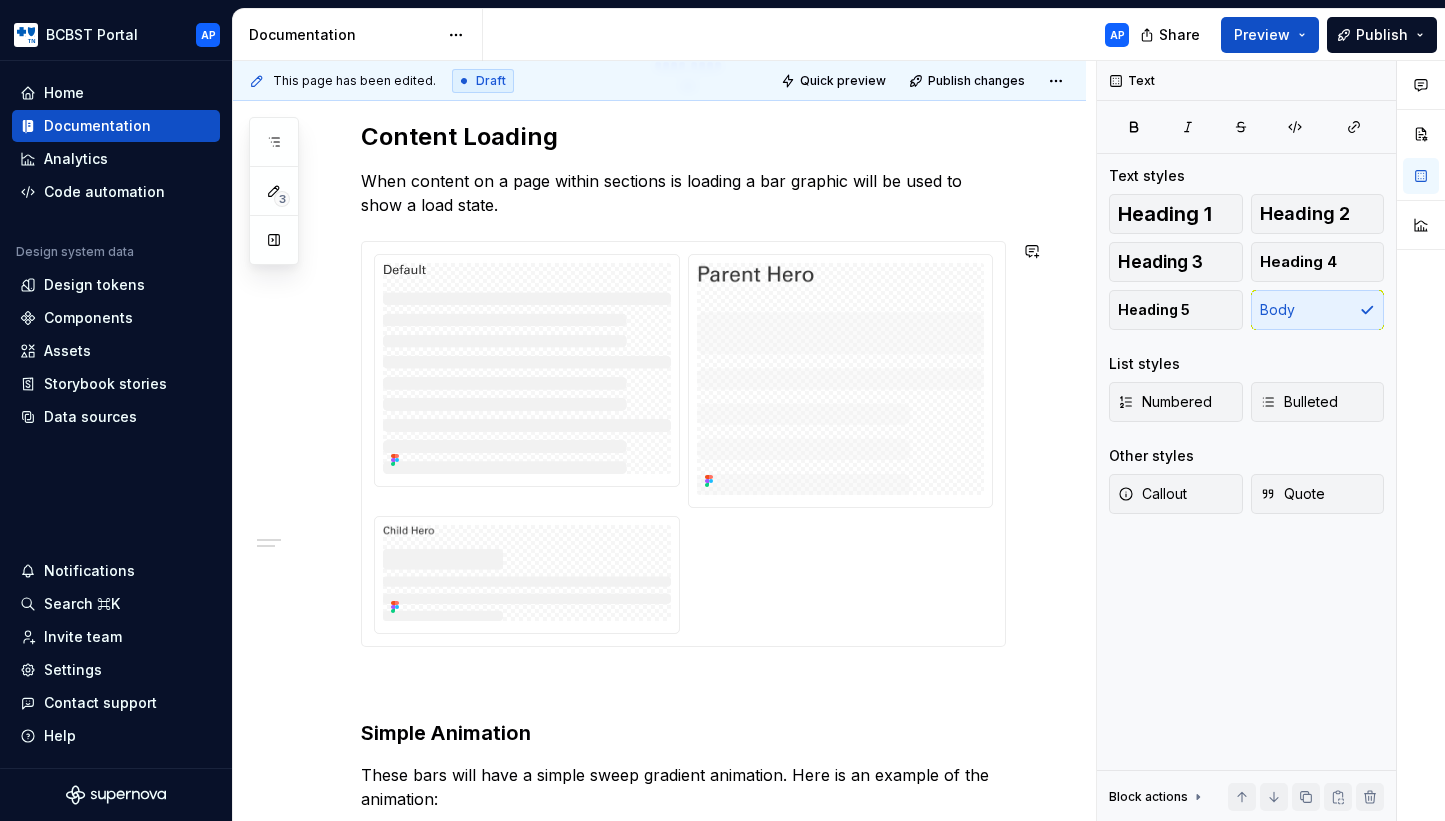click at bounding box center (683, 683) 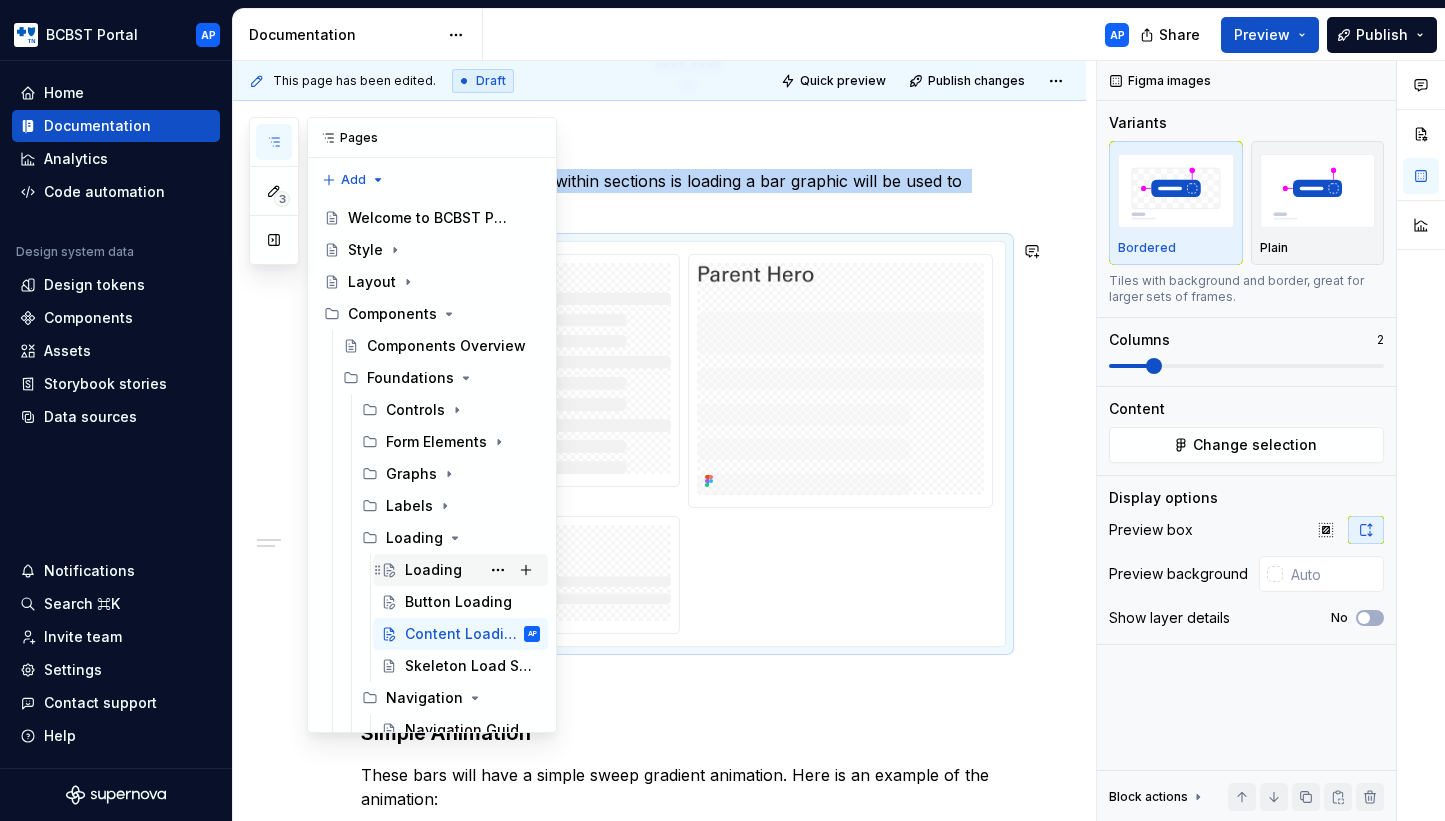 click on "Loading" at bounding box center [433, 570] 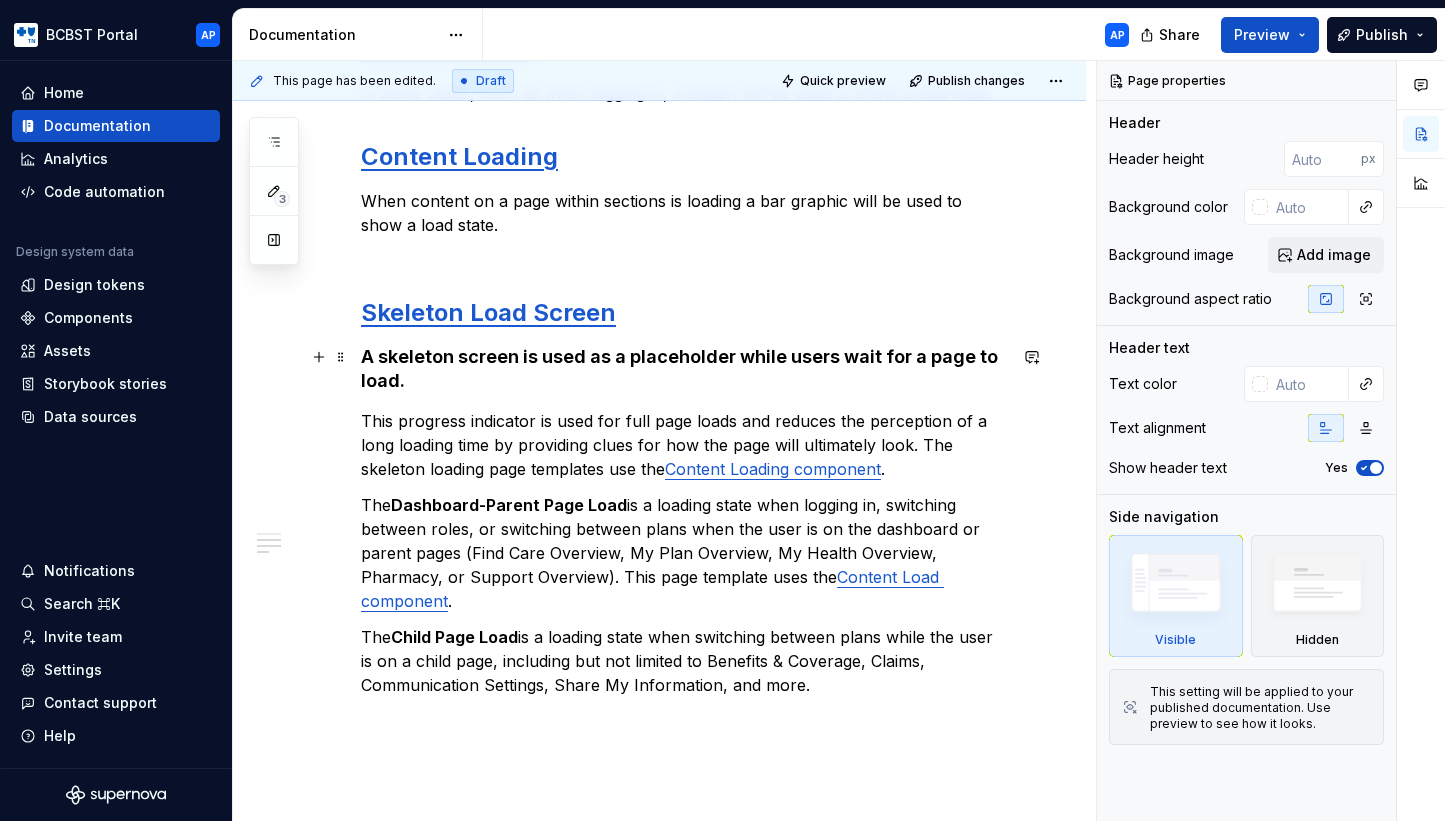 scroll, scrollTop: 466, scrollLeft: 0, axis: vertical 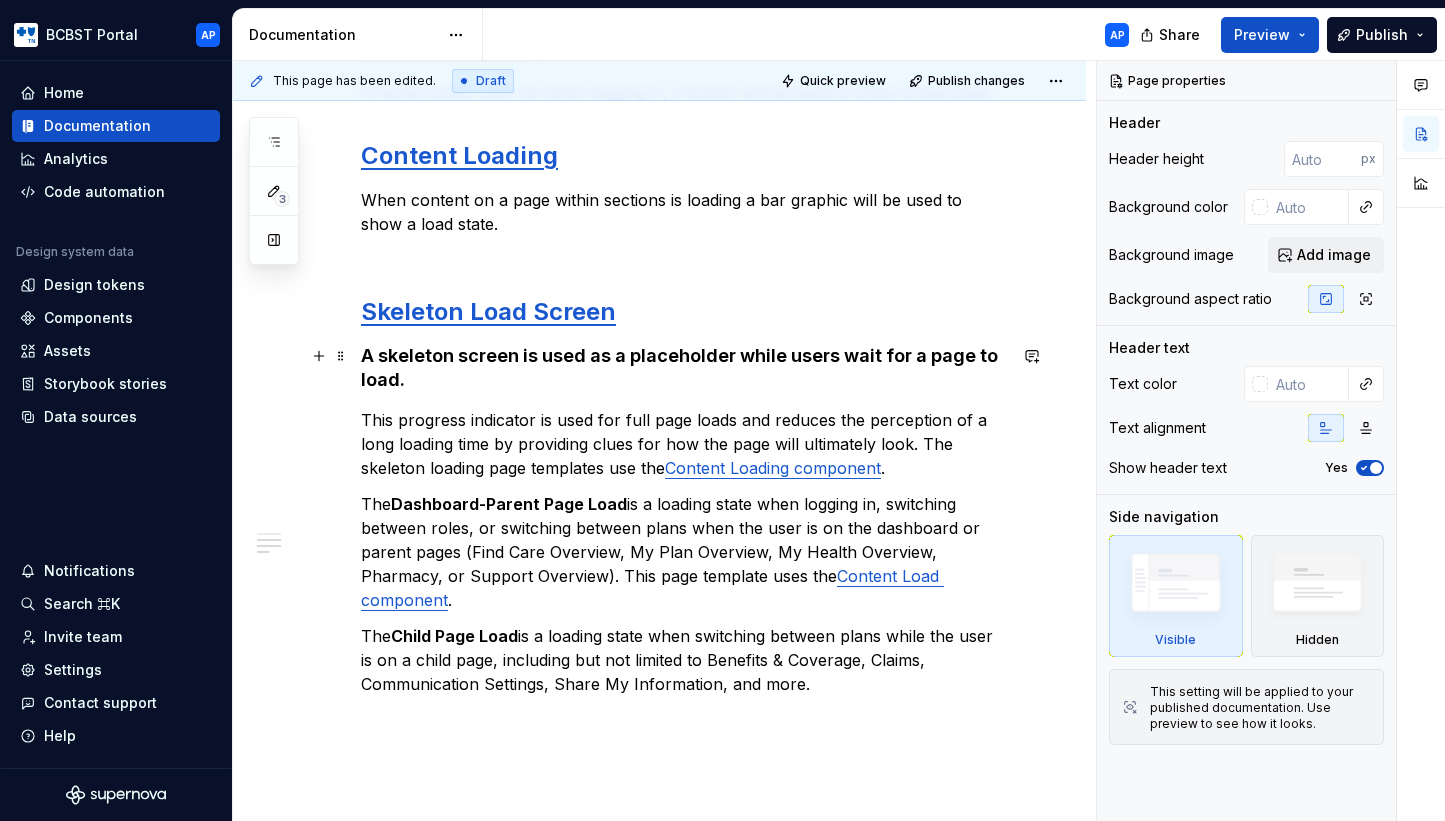 click on "A skeleton screen is used as a placeholder while users wait for a page to load." at bounding box center (681, 367) 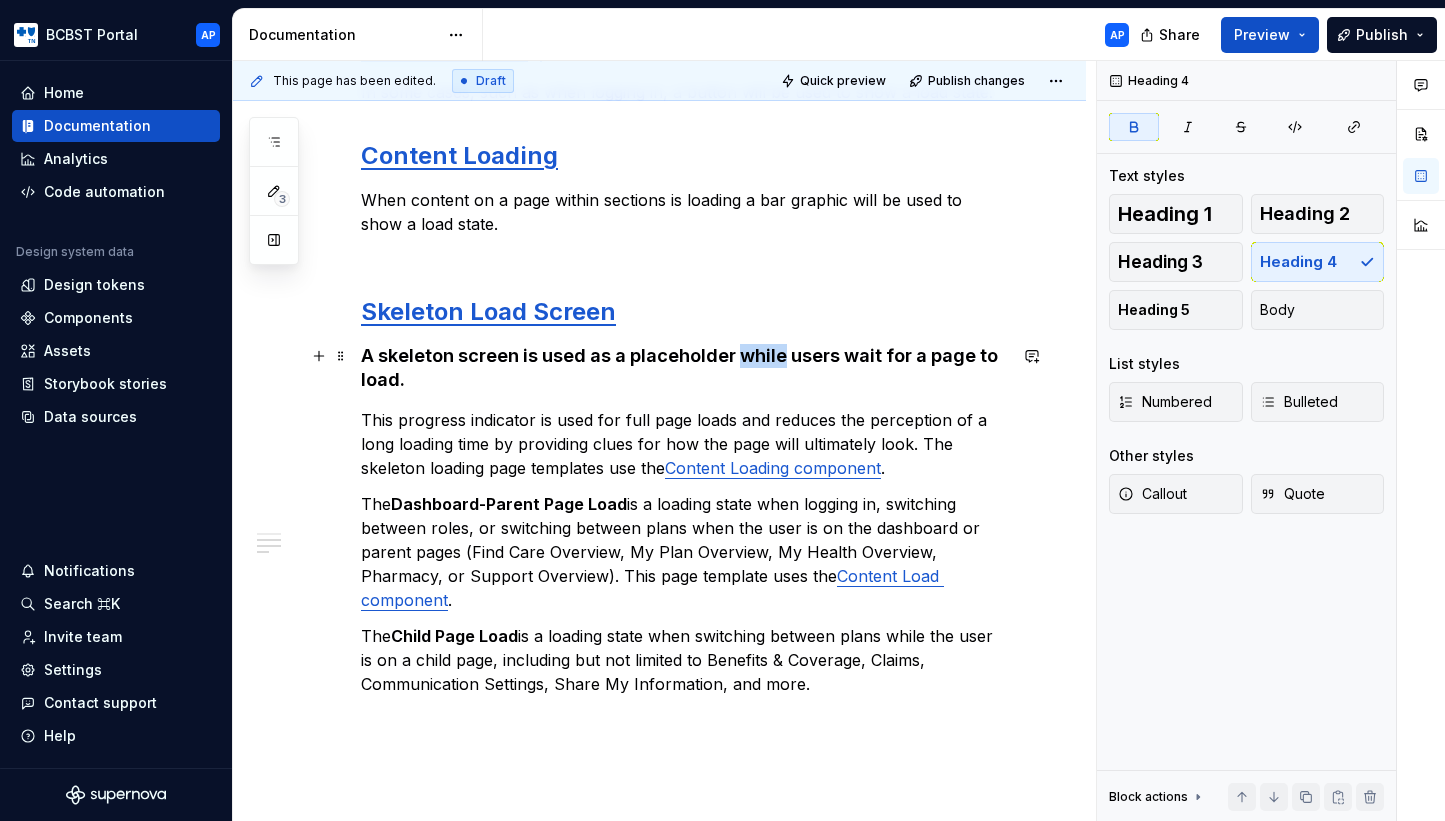 click on "A skeleton screen is used as a placeholder while users wait for a page to load." at bounding box center (681, 367) 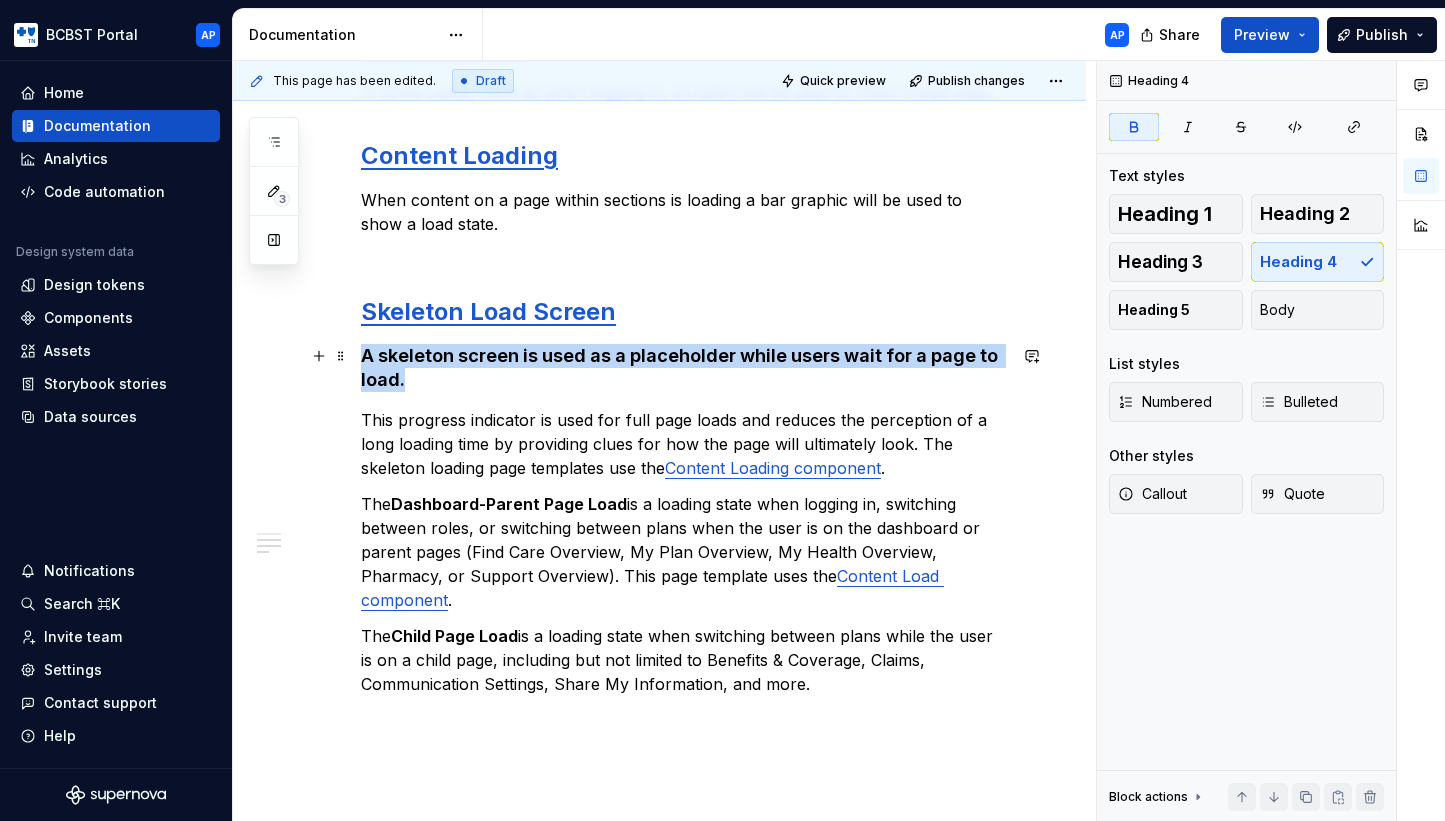 click on "A skeleton screen is used as a placeholder while users wait for a page to load." at bounding box center [681, 367] 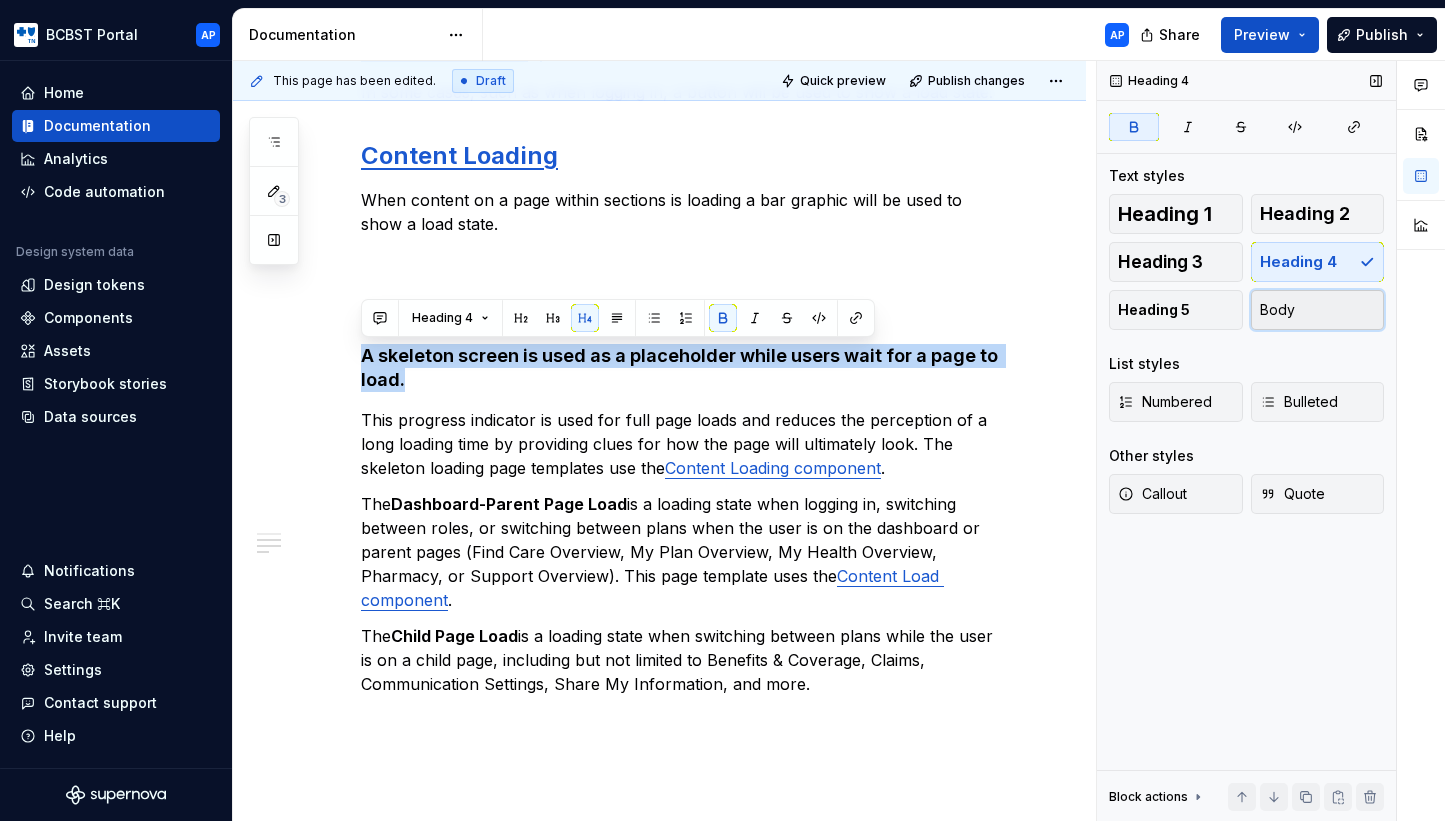 click on "Body" at bounding box center [1318, 310] 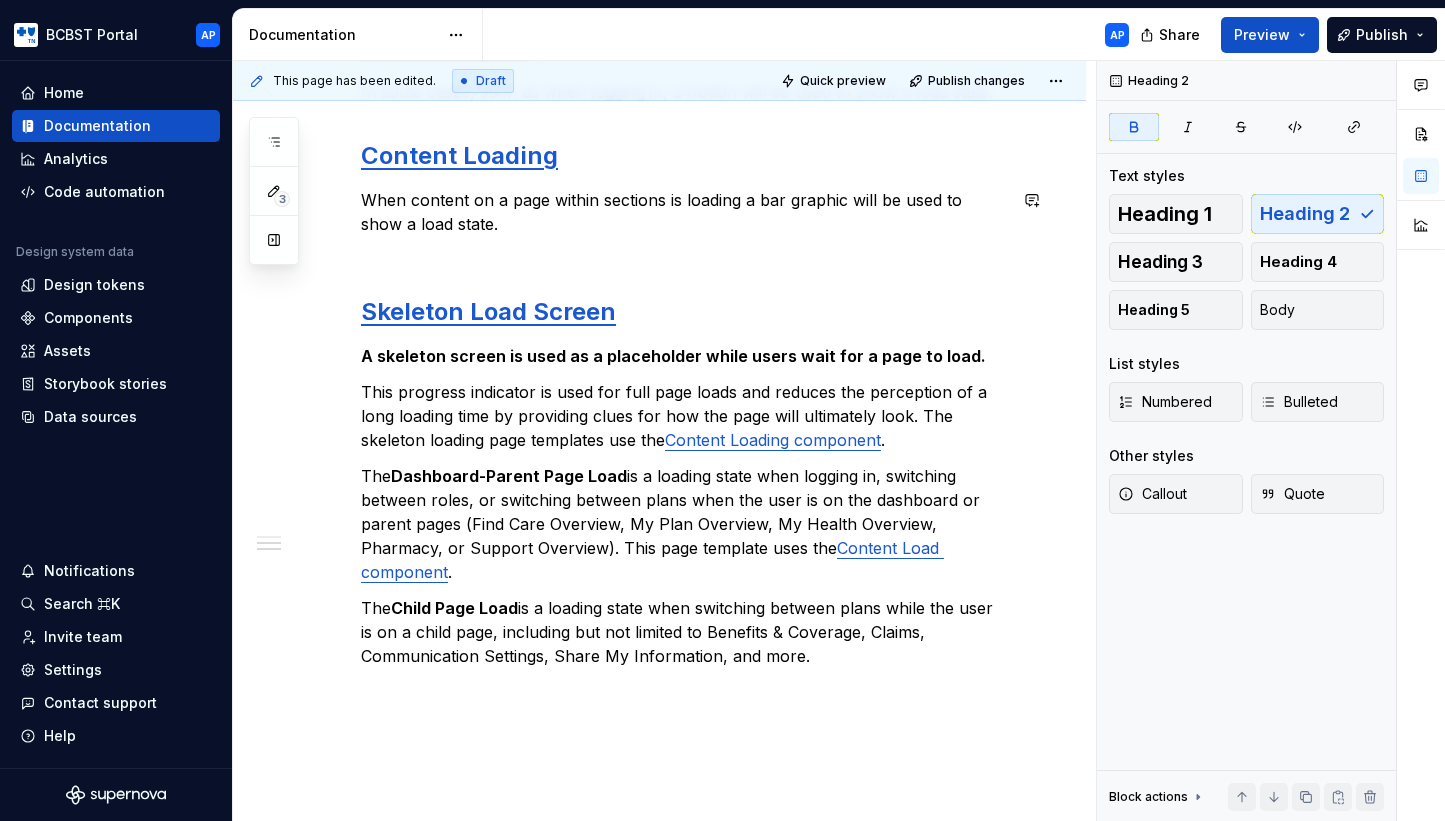 click on "Loading states are used to show users that their requested actions are being processed. Button Loading In some cases, such as when logging in, a button will be used to show a load state. Content Loading When content on a page within sections is loading a bar graphic will be used to show a load state.  Skeleton Load Screen A skeleton screen is used as a placeholder while users wait for a page to load. This progress indicator is used for full page loads and reduces the perception of a long loading time by providing clues for how the page will ultimately look. The skeleton loading page templates use the  Content Loading component . The  Dashboard-Parent Page Load  is a loading state when logging in, switching between roles, or switching between plans when the user is on the dashboard or parent pages (Find Care Overview, My Plan Overview, My Health Overview, Pharmacy, or Support Overview). This page template uses the  Content Load component . The  Child Page Load" at bounding box center [683, 308] 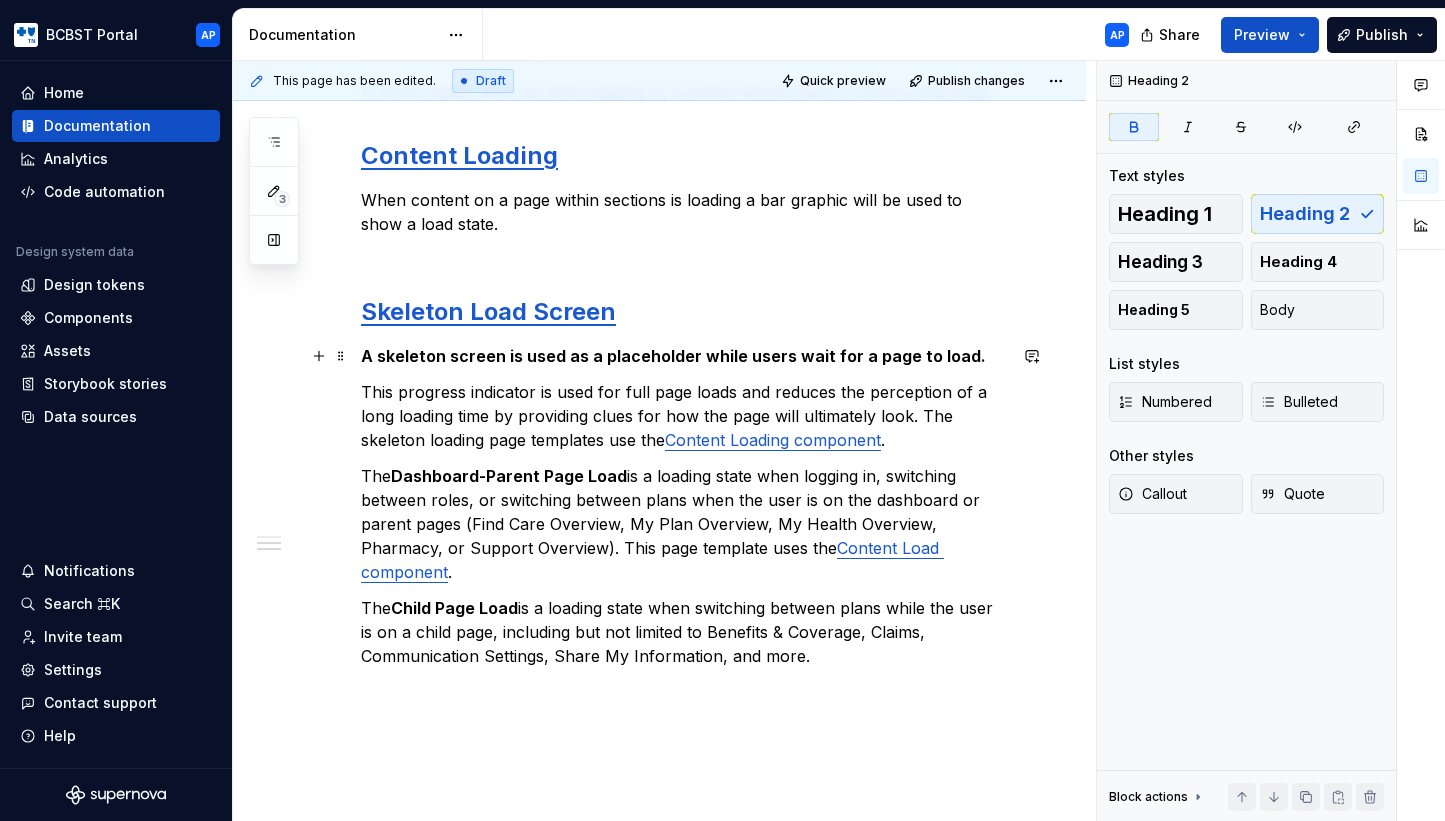 click on "A skeleton screen is used as a placeholder while users wait for a page to load." at bounding box center [673, 356] 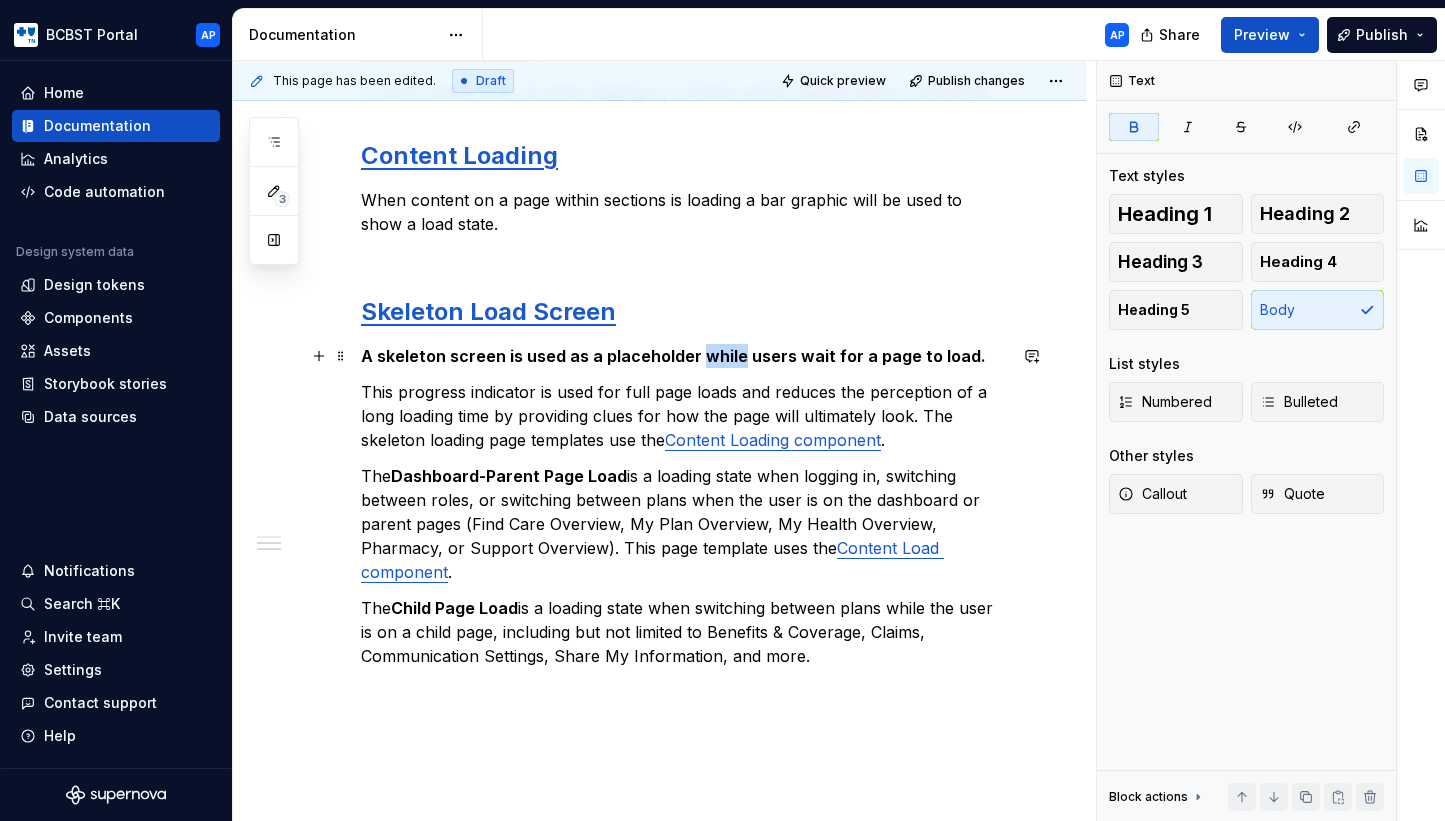 click on "A skeleton screen is used as a placeholder while users wait for a page to load." at bounding box center (673, 356) 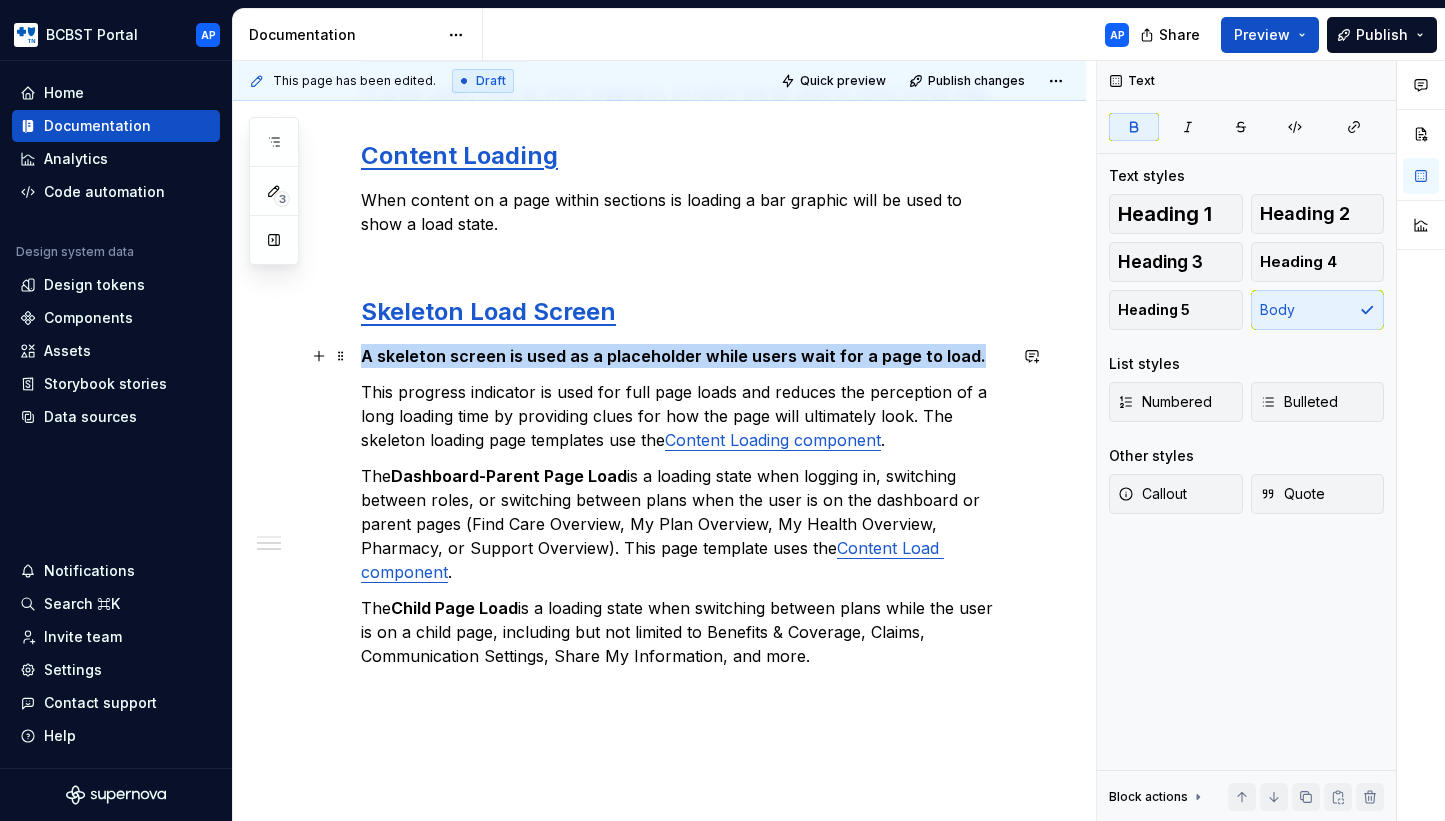 click on "A skeleton screen is used as a placeholder while users wait for a page to load." at bounding box center [673, 356] 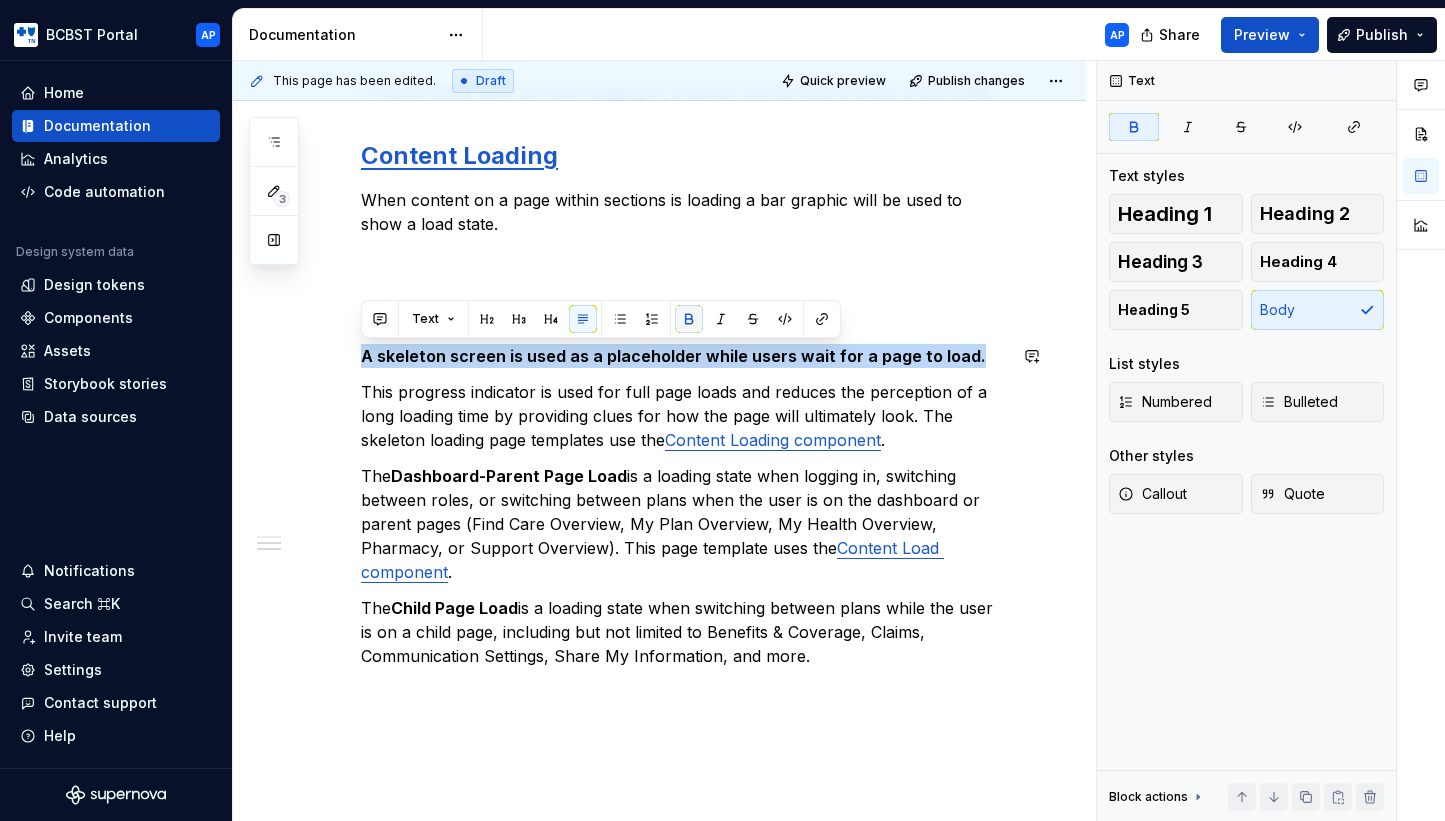 click at bounding box center (689, 319) 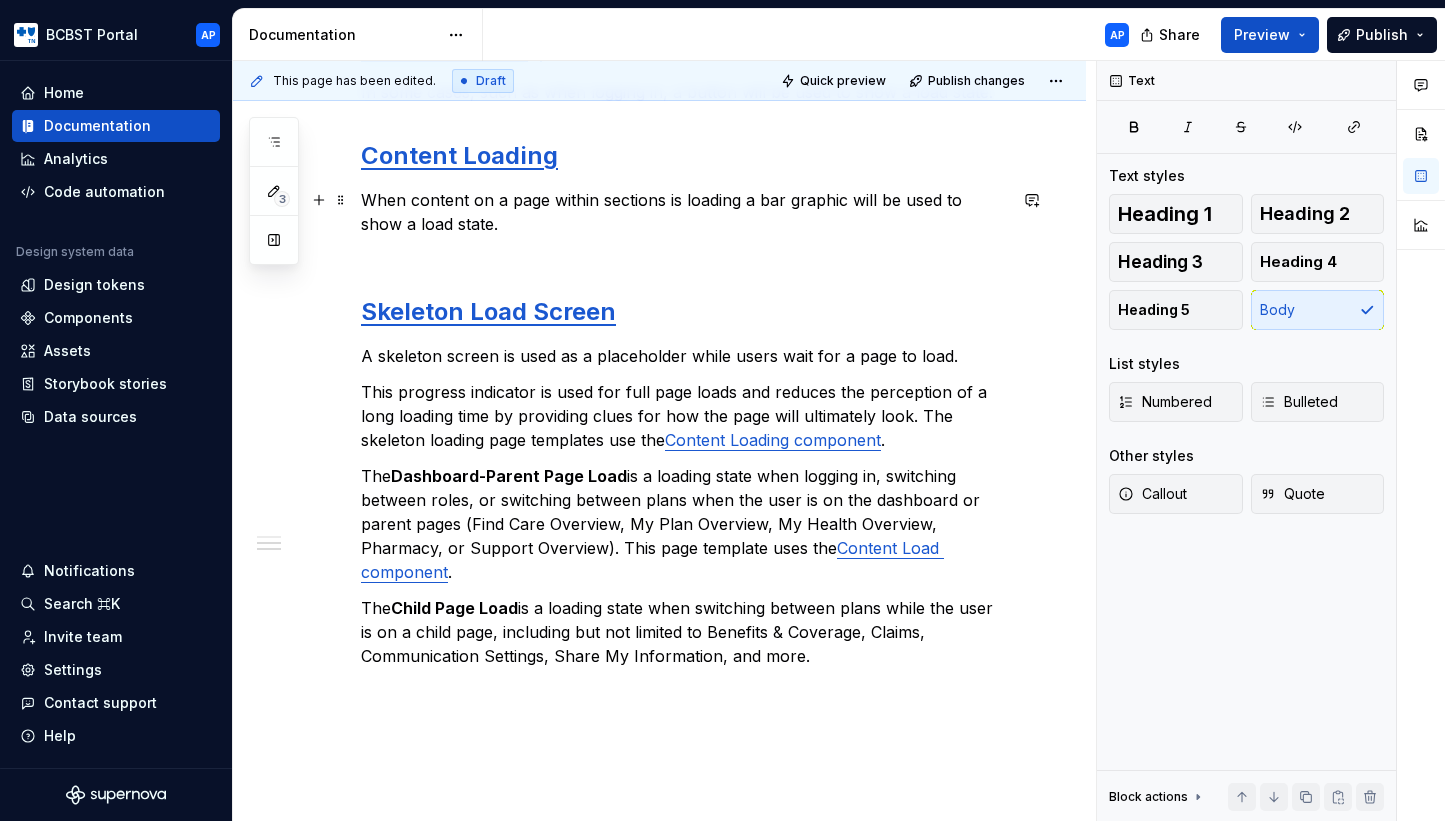 click on "When content on a page within sections is loading a bar graphic will be used to show a load state." at bounding box center (683, 224) 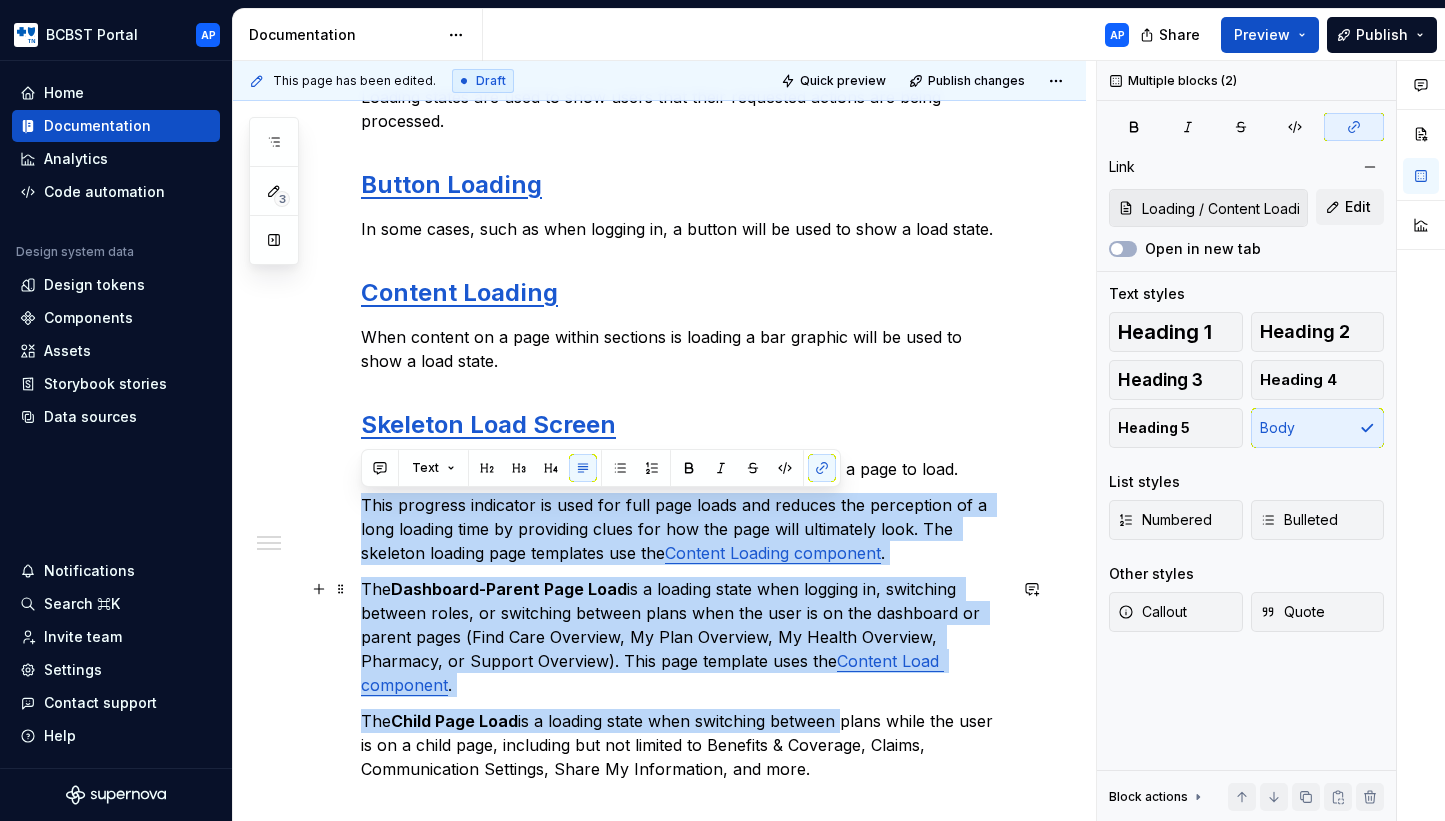 scroll, scrollTop: 558, scrollLeft: 0, axis: vertical 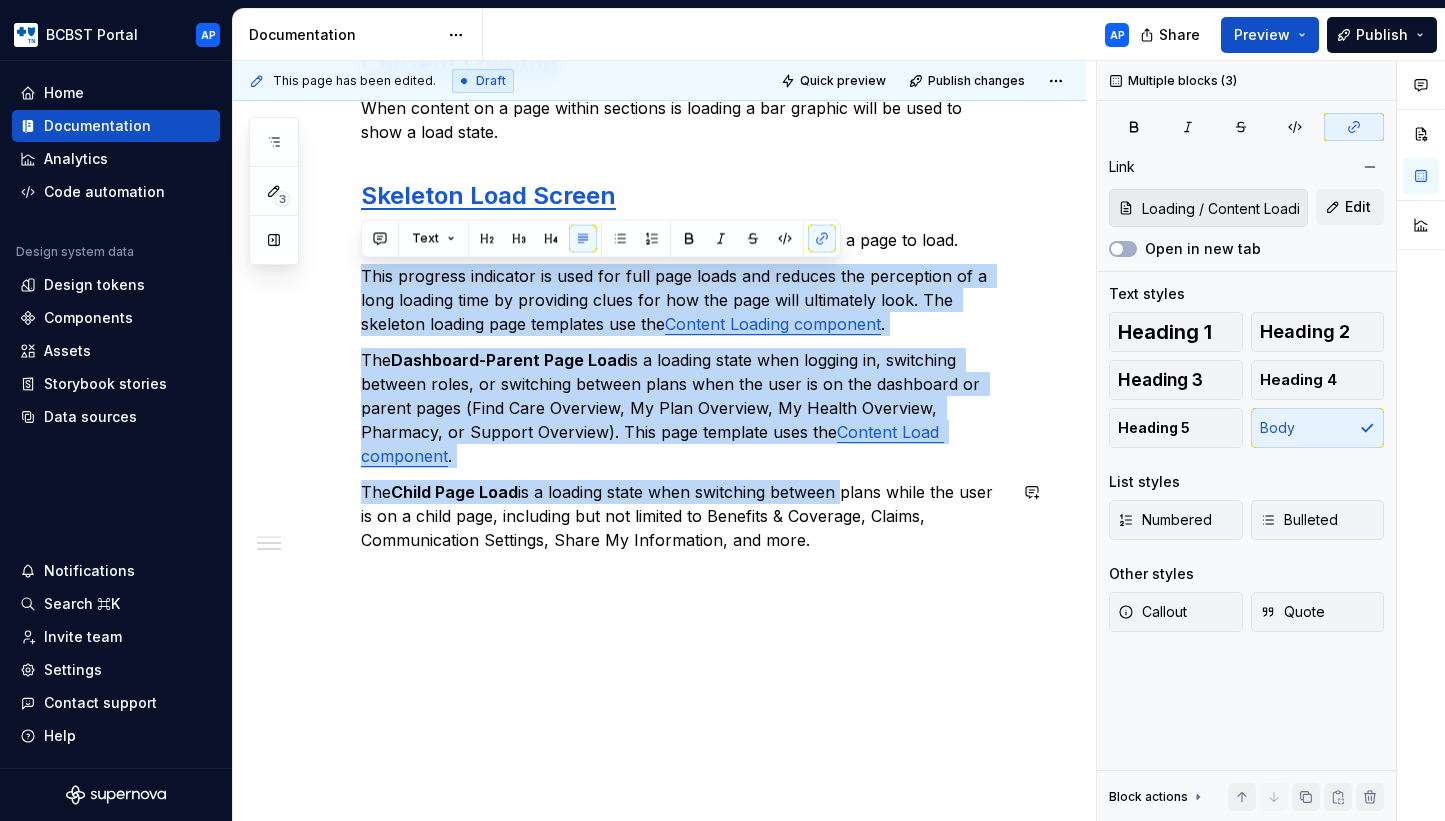 drag, startPoint x: 433, startPoint y: 500, endPoint x: 864, endPoint y: 673, distance: 464.42438 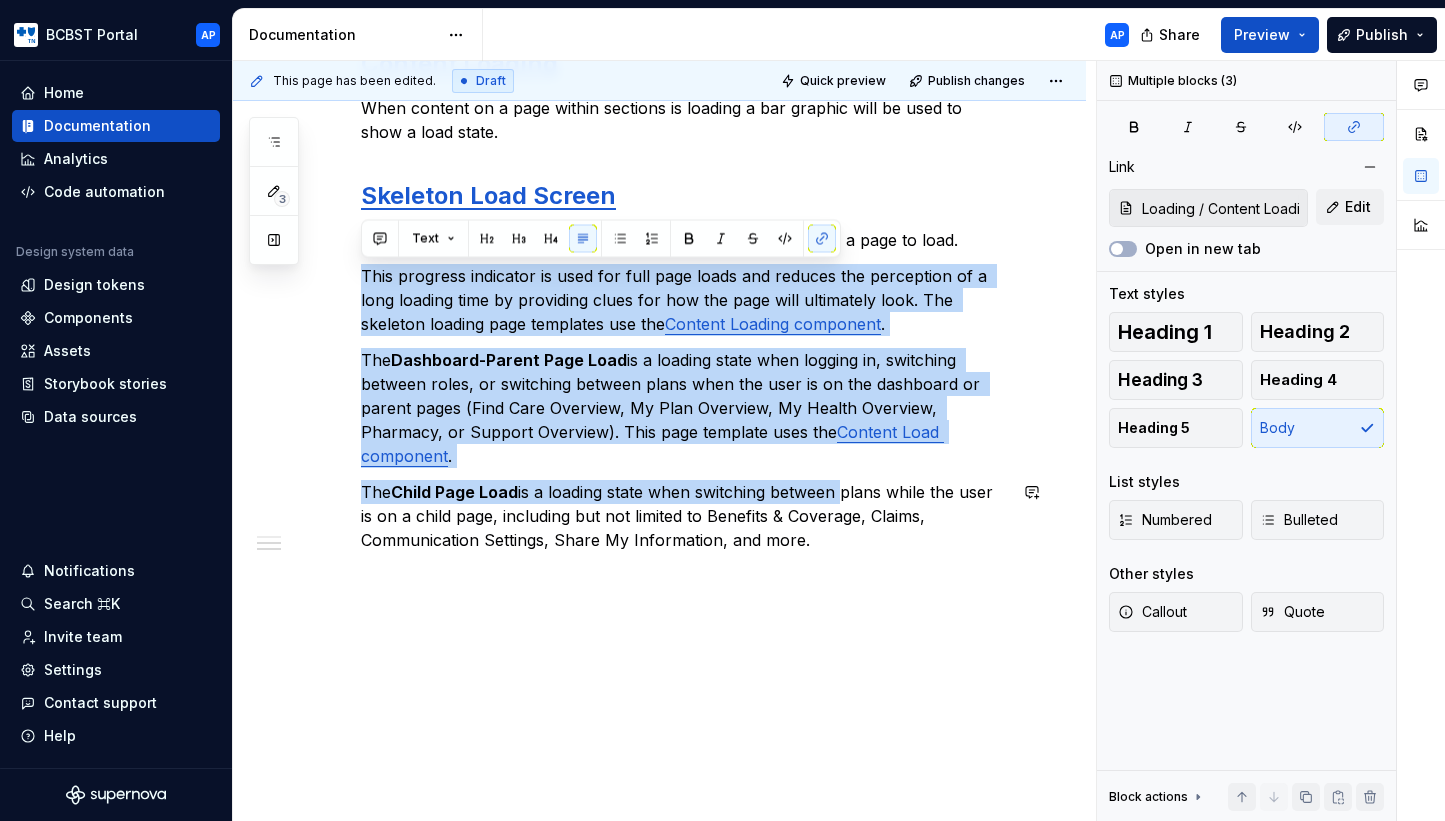 click on "Loading states are used to show users that their requested actions are being processed. Button Loading In some cases, such as when logging in, a button will be used to show a load state. Content Loading When content on a page within sections is loading a bar graphic will be used to show a load state.  Skeleton Load Screen A skeleton screen is used as a placeholder while users wait for a page to load. This progress indicator is used for full page loads and reduces the perception of a long loading time by providing clues for how the page will ultimately look. The skeleton loading page templates use the  Content Loading component . The  Dashboard-Parent Page Load  is a loading state when logging in, switching between roles, or switching between plans when the user is on the dashboard or parent pages (Find Care Overview, My Plan Overview, My Health Overview, Pharmacy, or Support Overview). This page template uses the  Content Load component . The  Child Page Load" at bounding box center [659, 315] 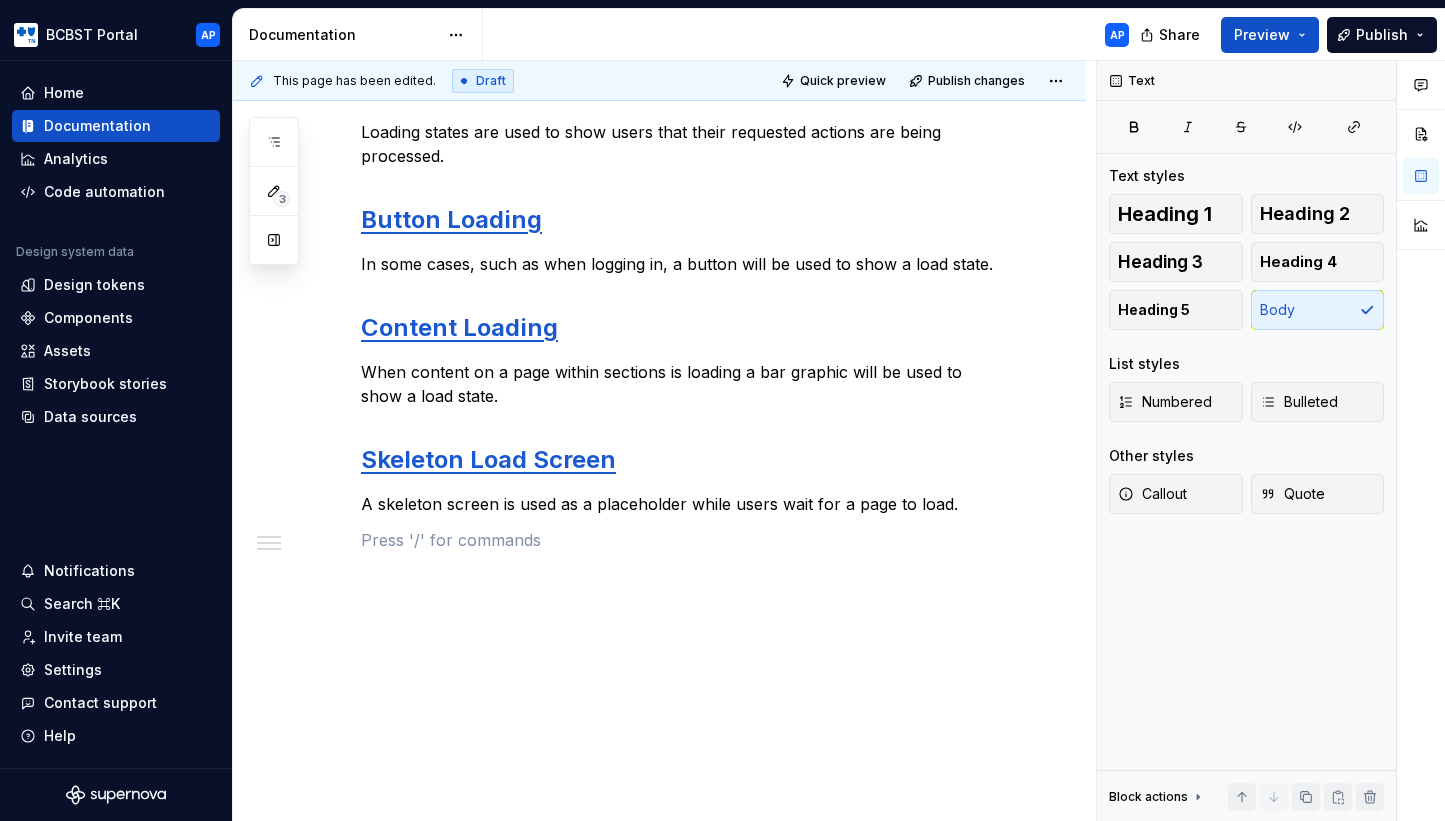 scroll, scrollTop: 258, scrollLeft: 0, axis: vertical 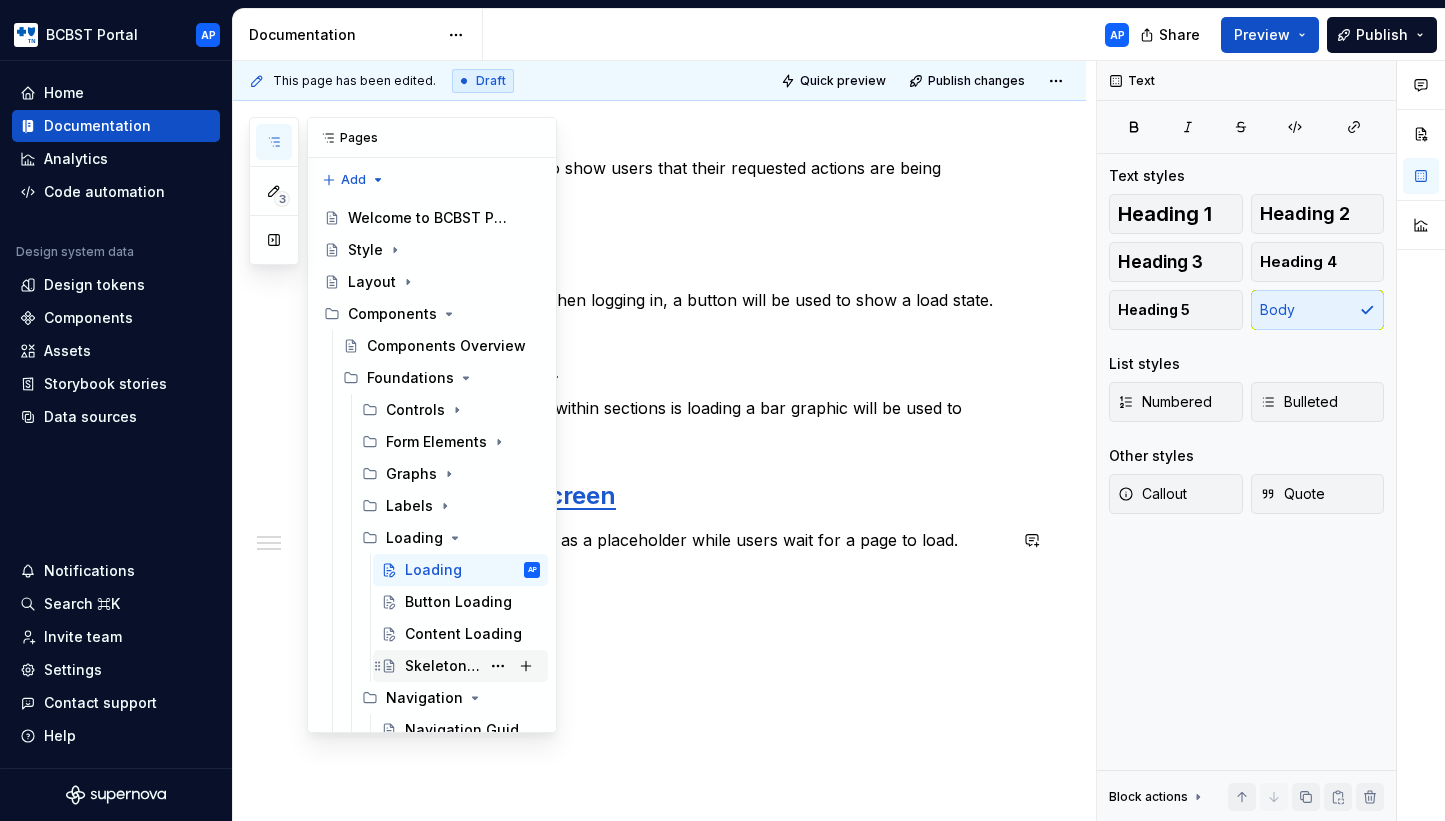 click on "Skeleton Load Screen" at bounding box center (442, 666) 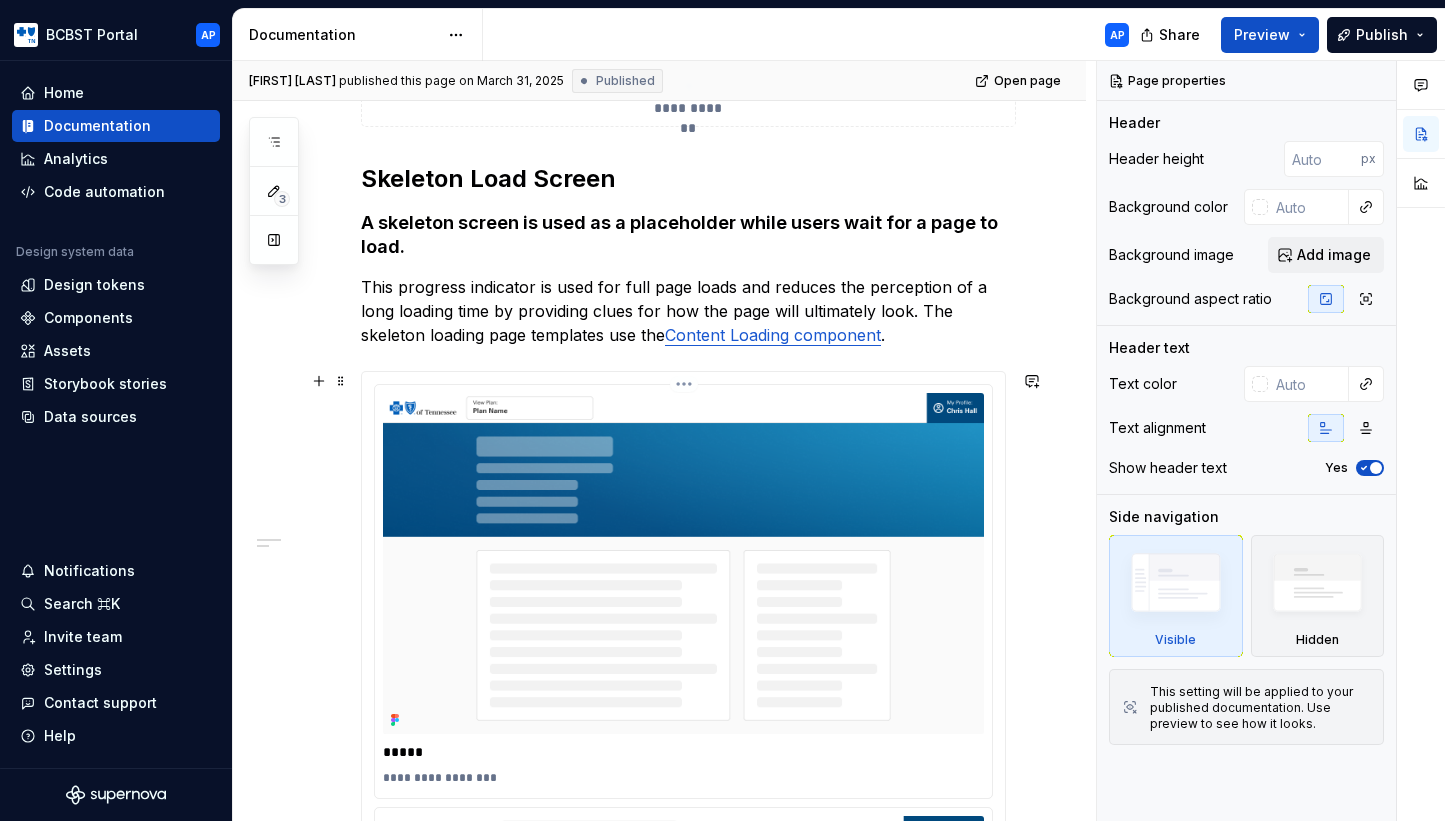 scroll, scrollTop: 413, scrollLeft: 0, axis: vertical 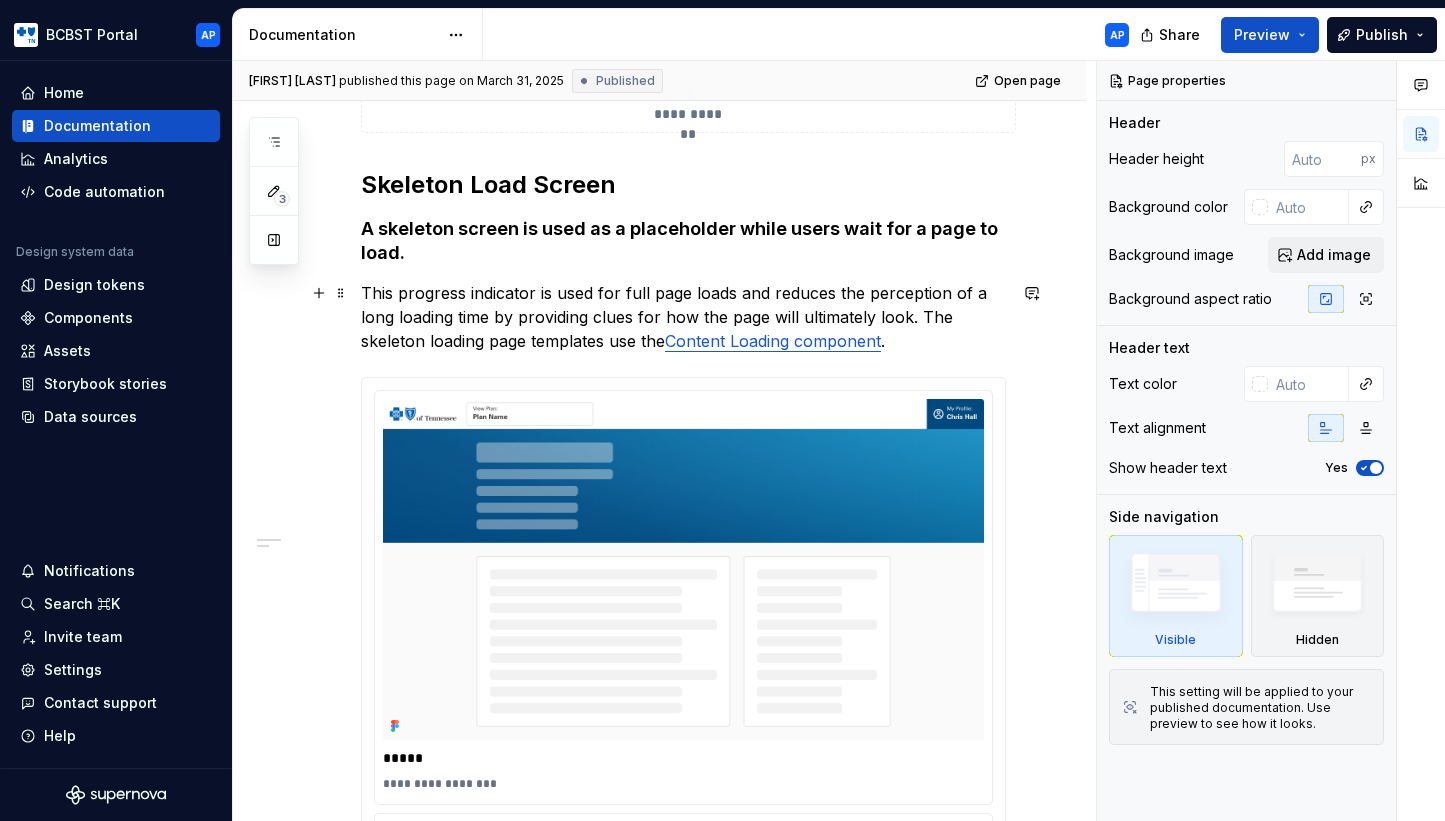 click on "This progress indicator is used for full page loads and reduces the perception of a long loading time by providing clues for how the page will ultimately look. The skeleton loading page templates use the  Content Loading component ." at bounding box center [683, 317] 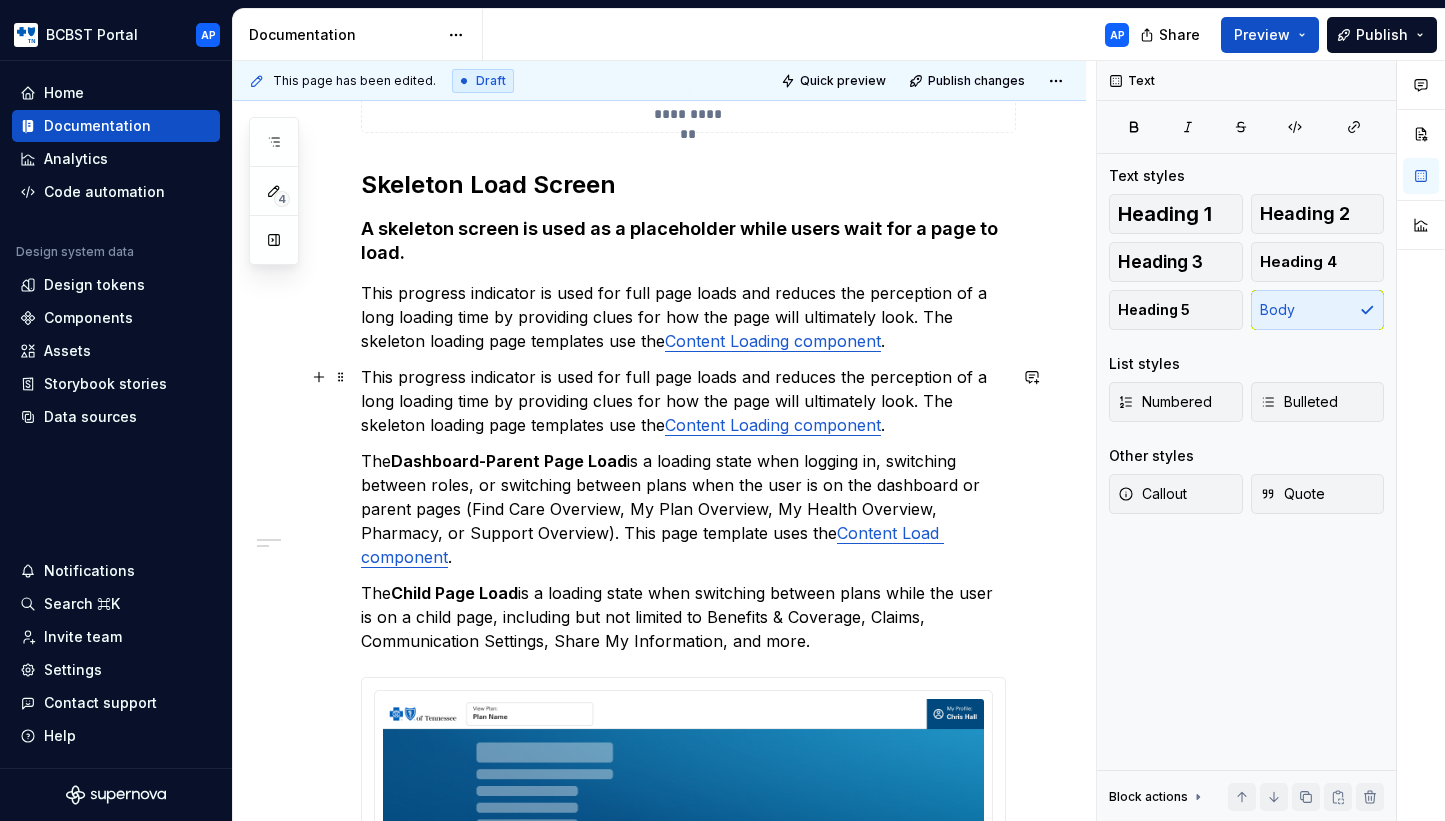 click on "This progress indicator is used for full page loads and reduces the perception of a long loading time by providing clues for how the page will ultimately look. The skeleton loading page templates use the  Content Loading component ." at bounding box center [683, 401] 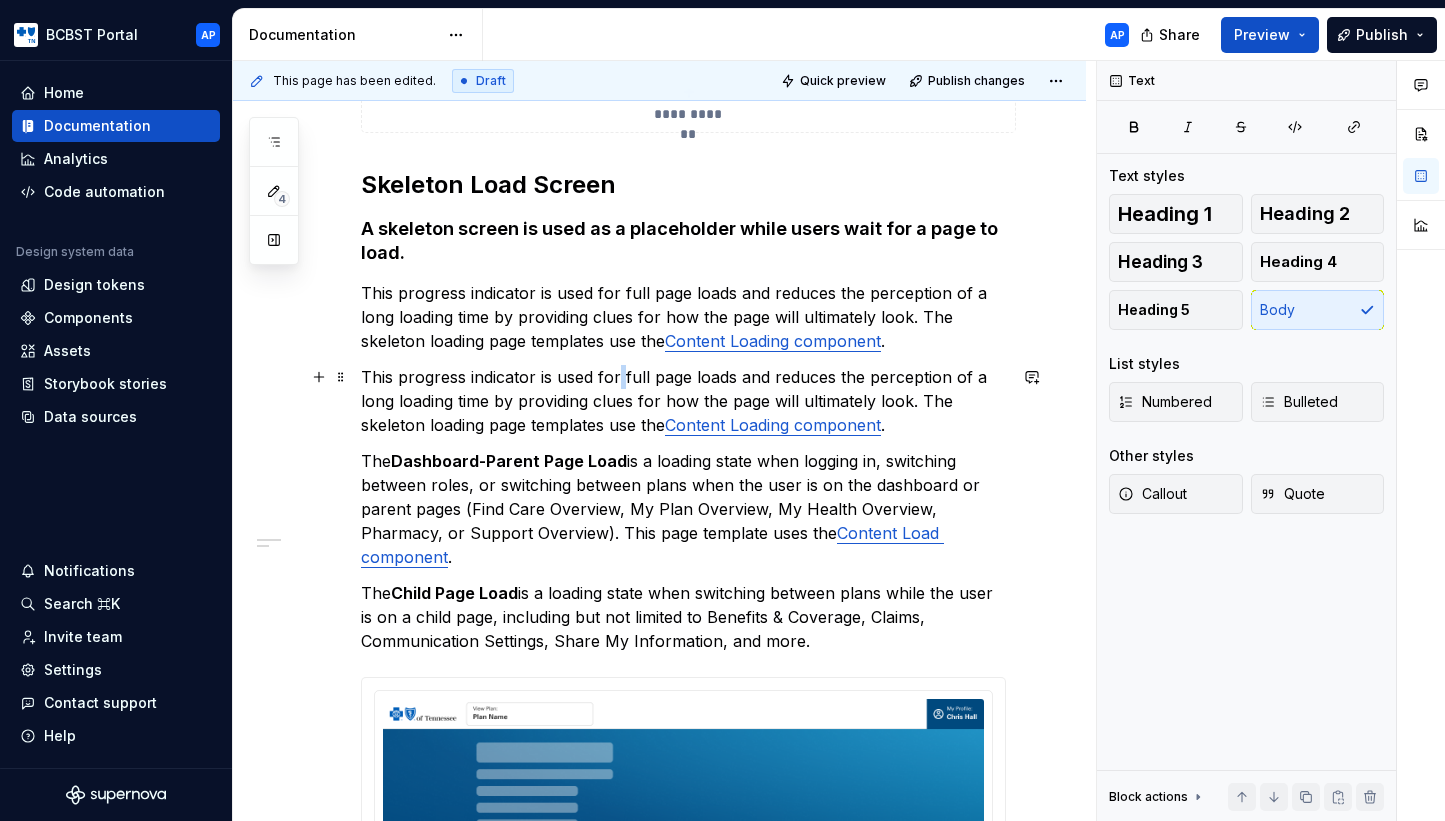 click on "This progress indicator is used for full page loads and reduces the perception of a long loading time by providing clues for how the page will ultimately look. The skeleton loading page templates use the  Content Loading component ." at bounding box center (683, 401) 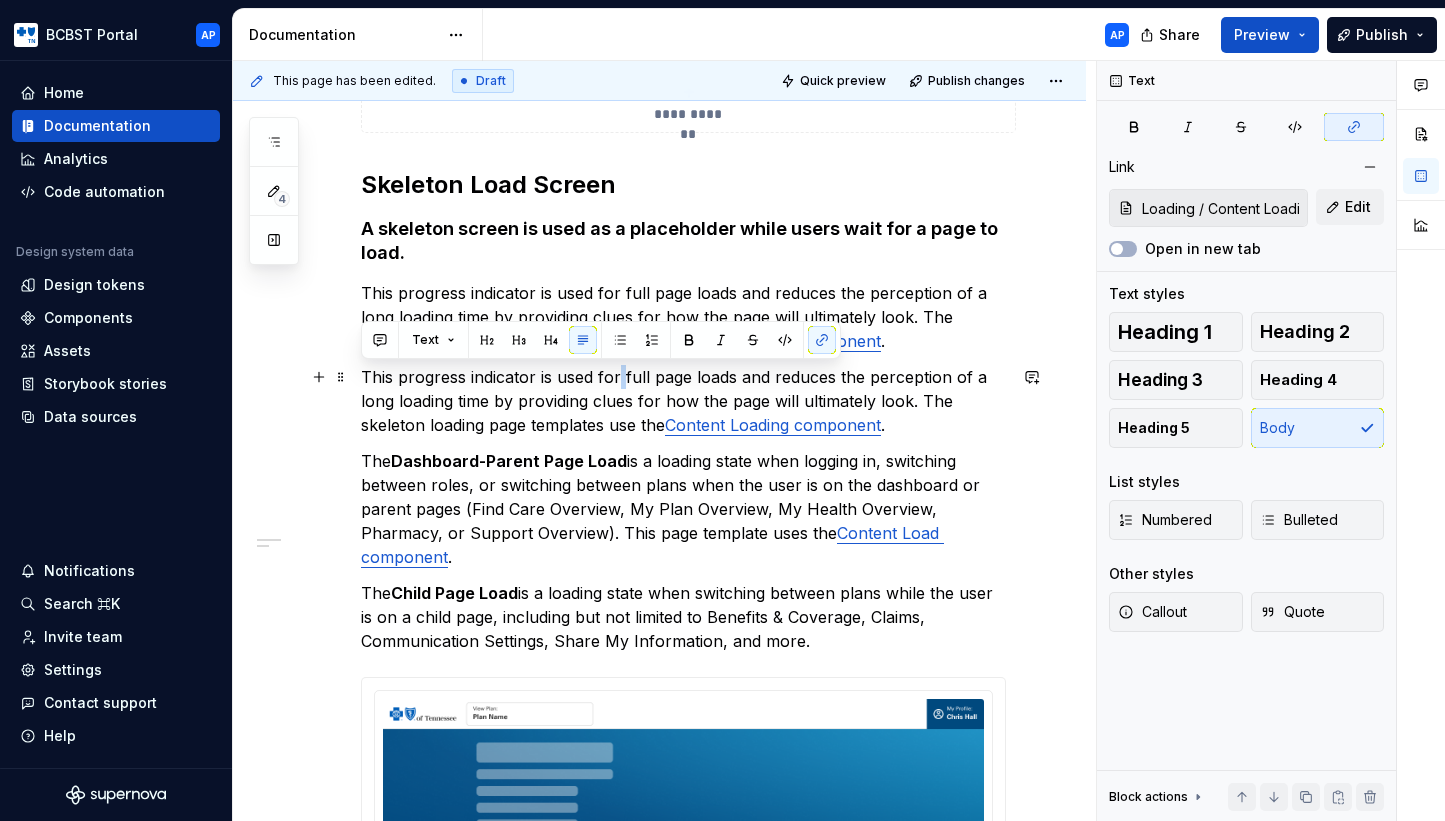 click on "This progress indicator is used for full page loads and reduces the perception of a long loading time by providing clues for how the page will ultimately look. The skeleton loading page templates use the  Content Loading component ." at bounding box center (683, 401) 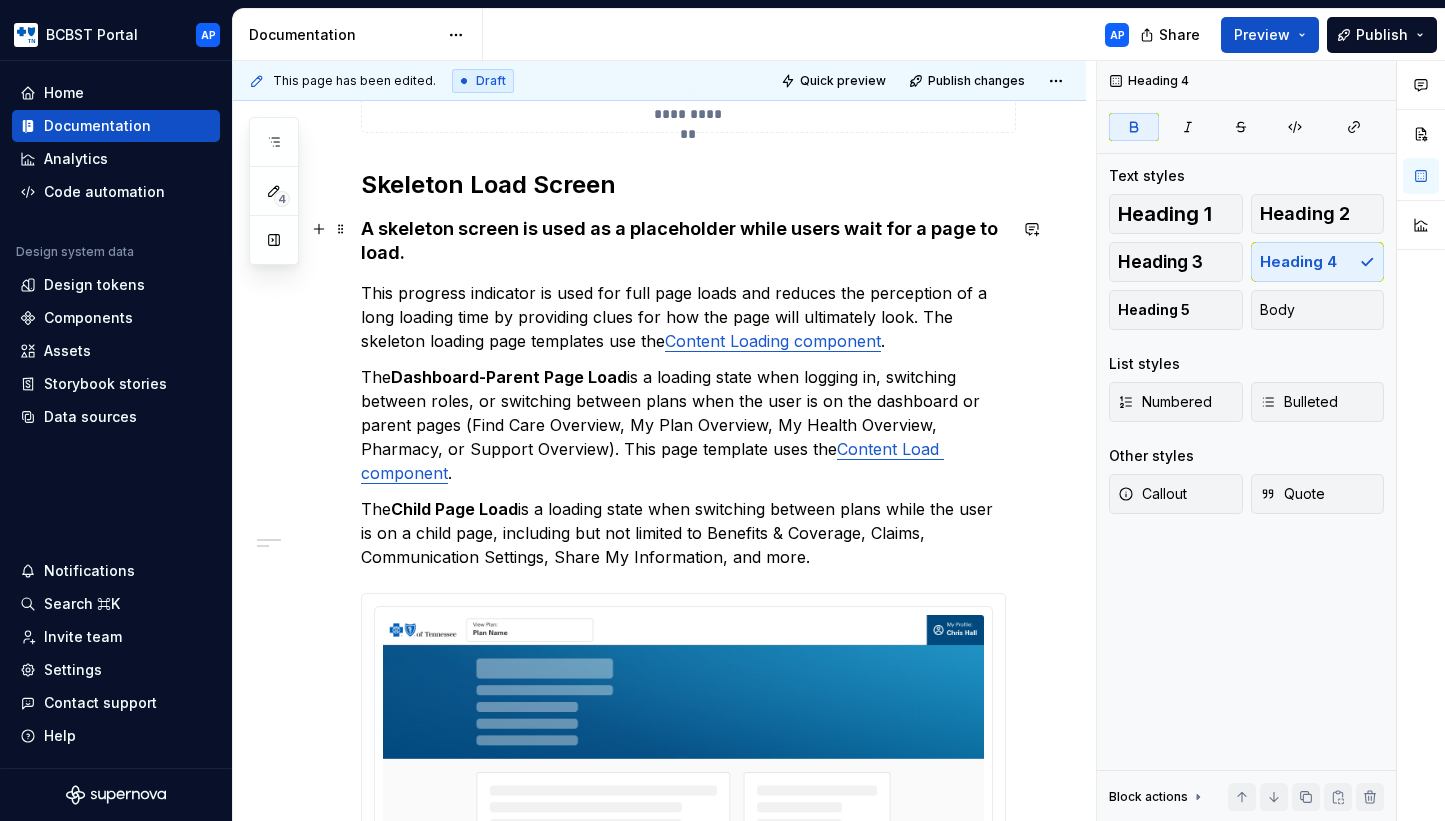 click on "A skeleton screen is used as a placeholder while users wait for a page to load." at bounding box center [681, 240] 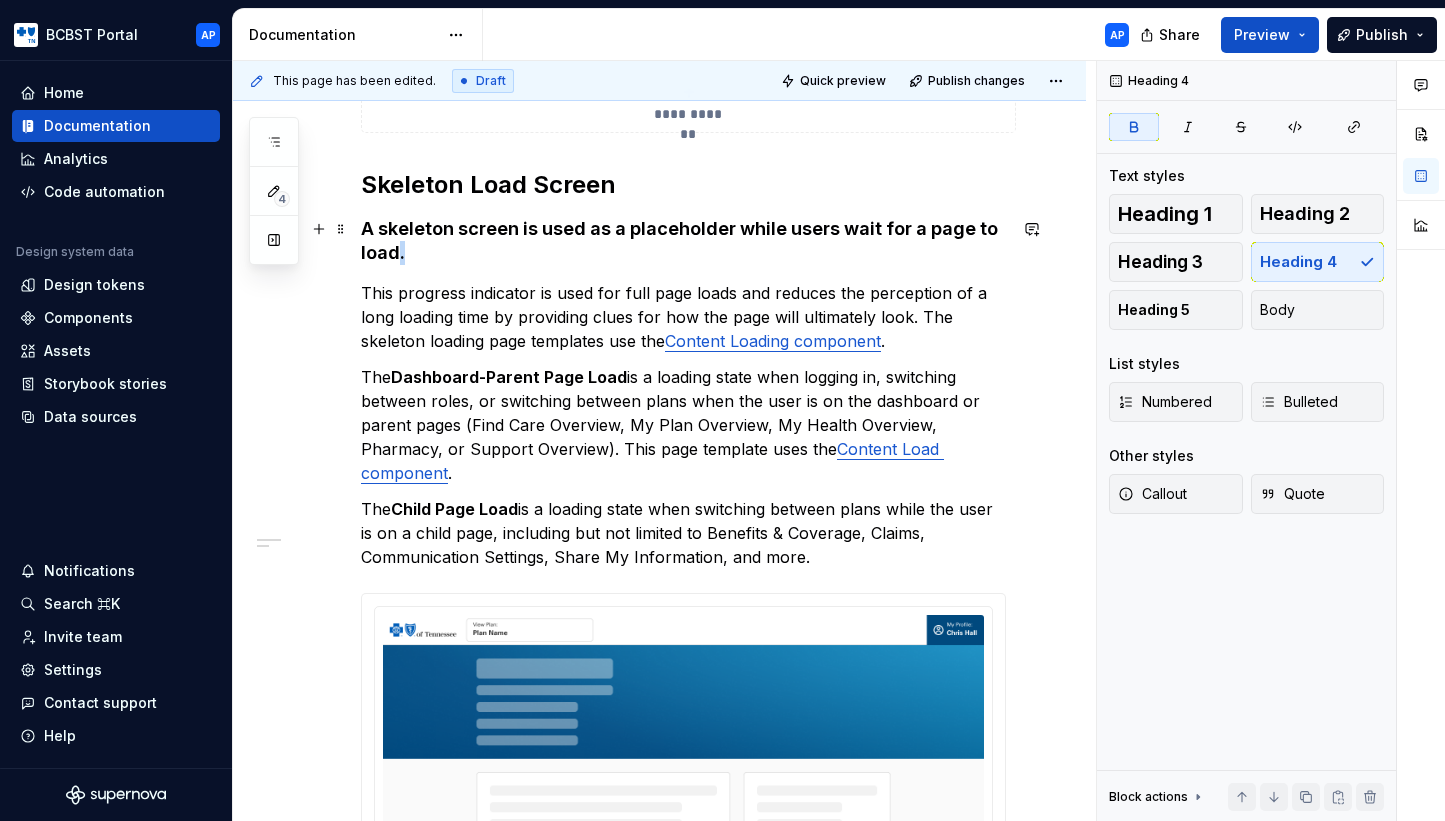 click on "A skeleton screen is used as a placeholder while users wait for a page to load." at bounding box center (681, 240) 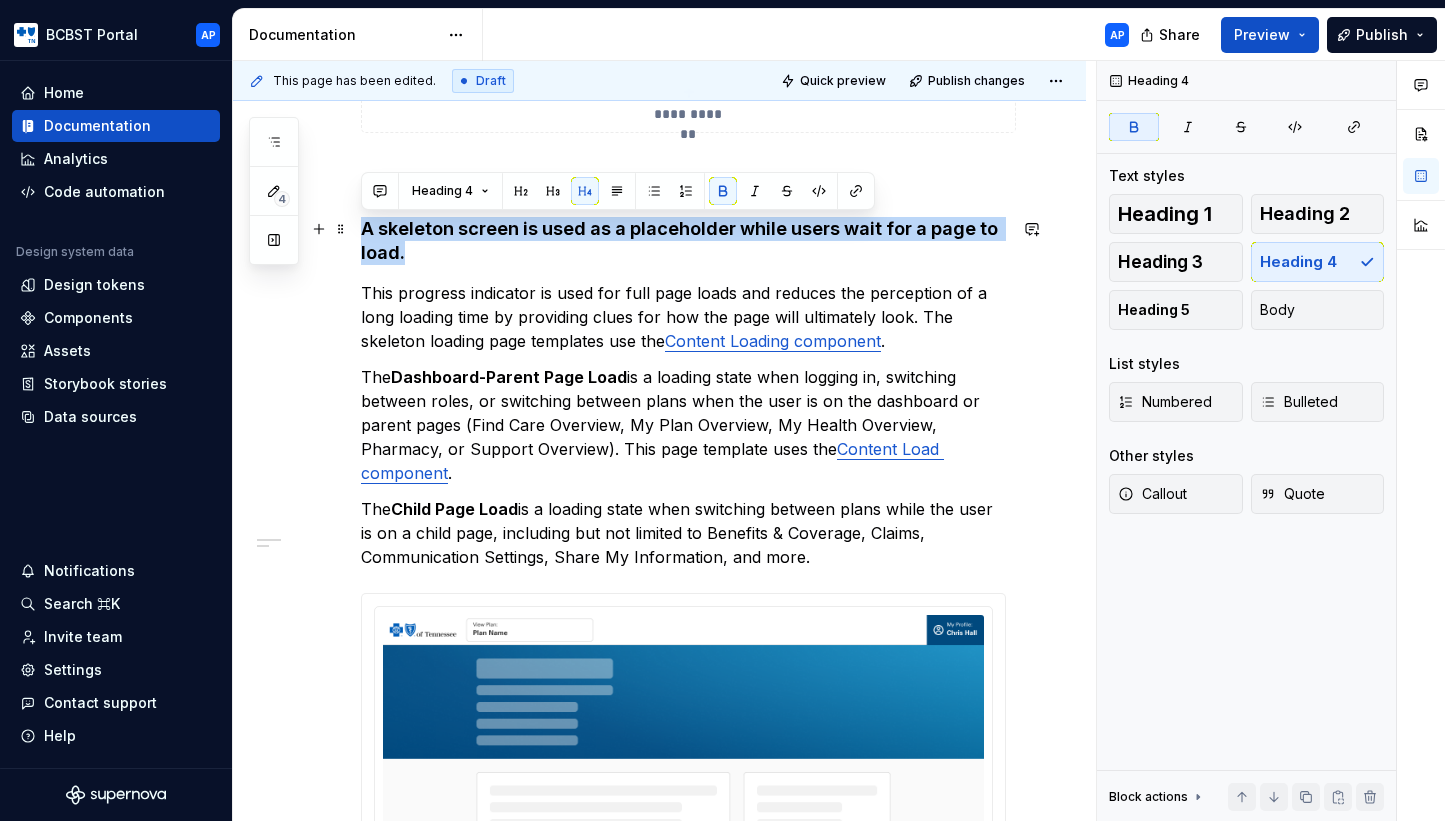 click on "A skeleton screen is used as a placeholder while users wait for a page to load." at bounding box center [681, 240] 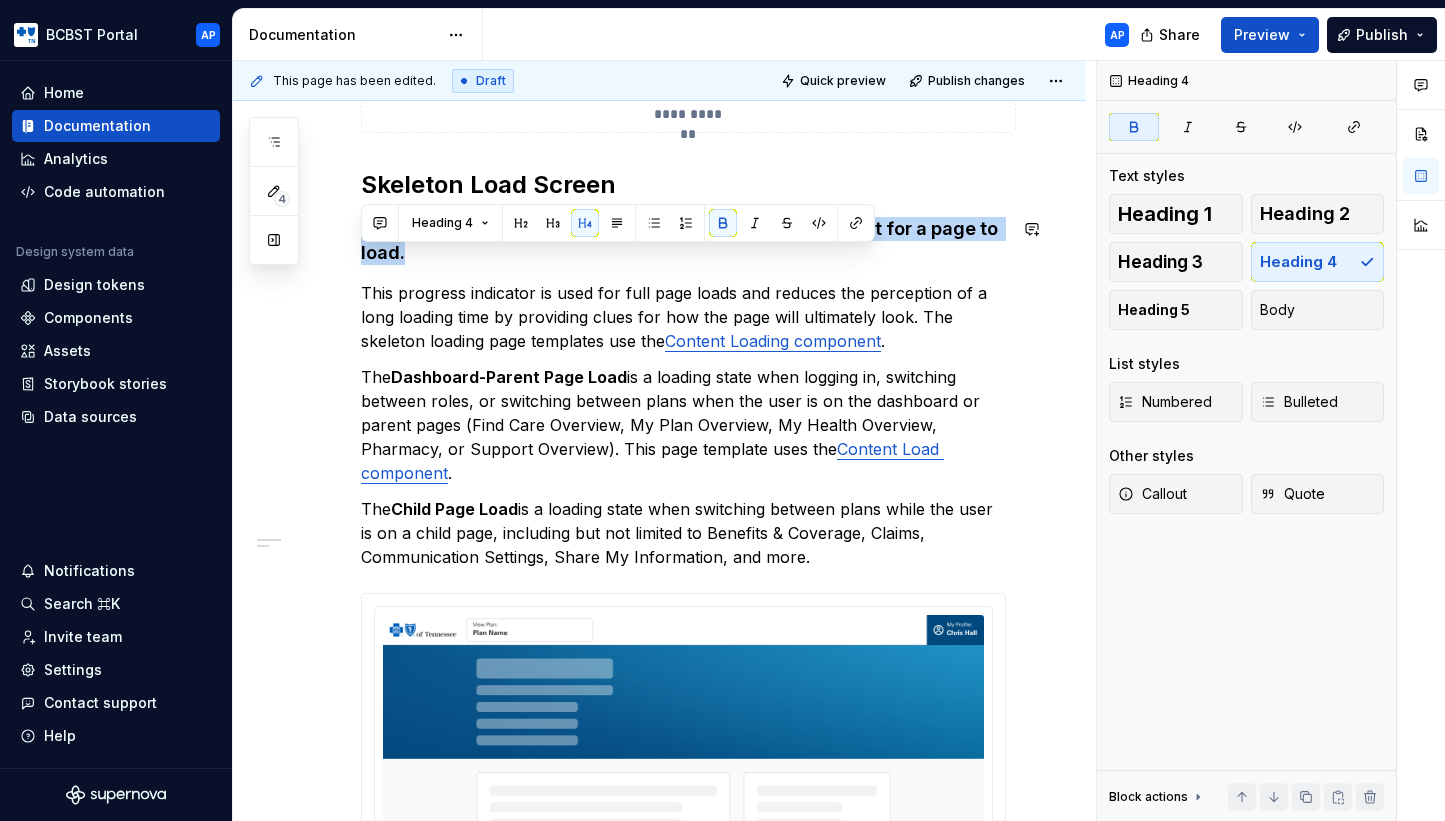 scroll, scrollTop: 0, scrollLeft: 0, axis: both 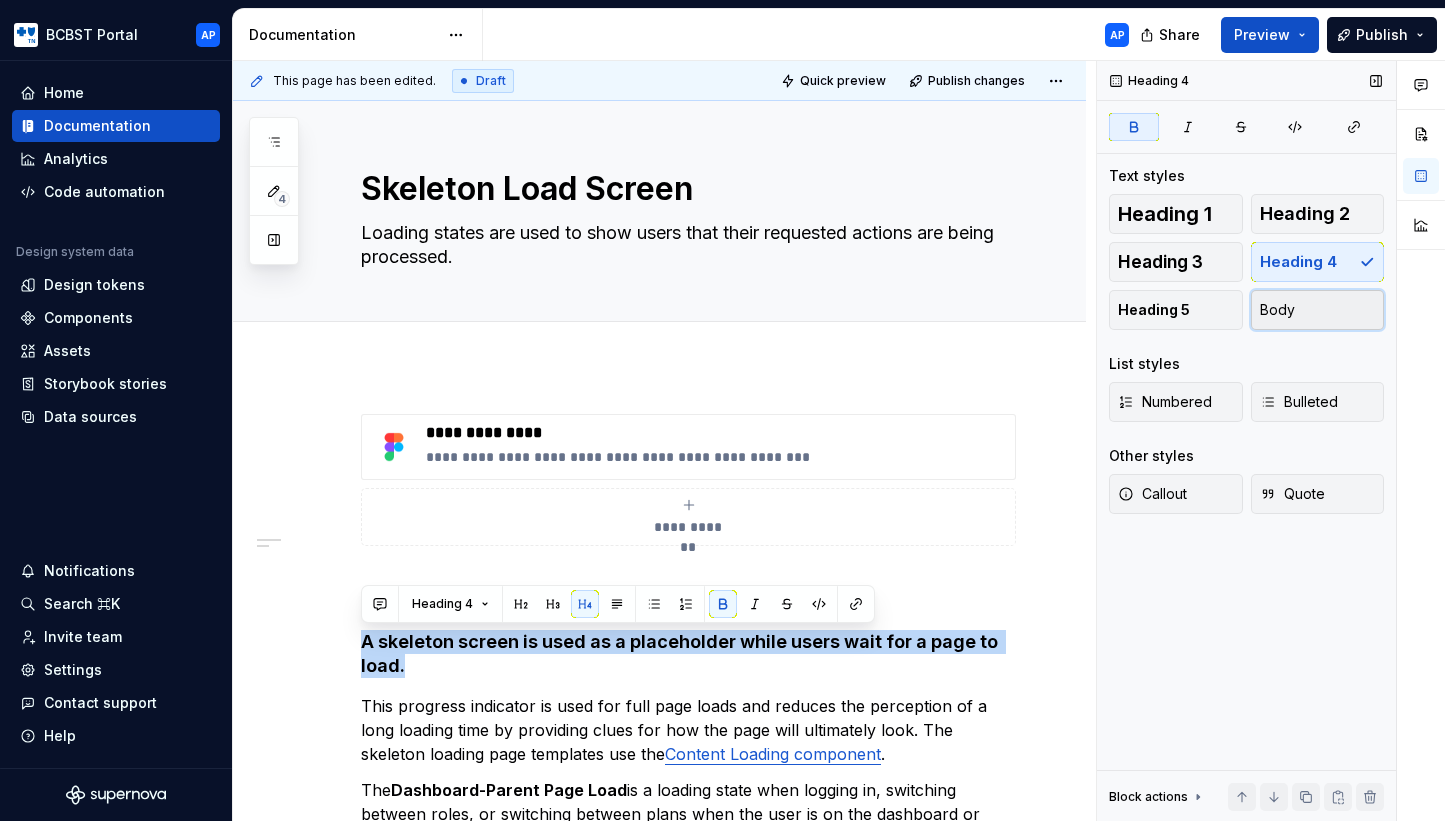 click on "Body" at bounding box center [1318, 310] 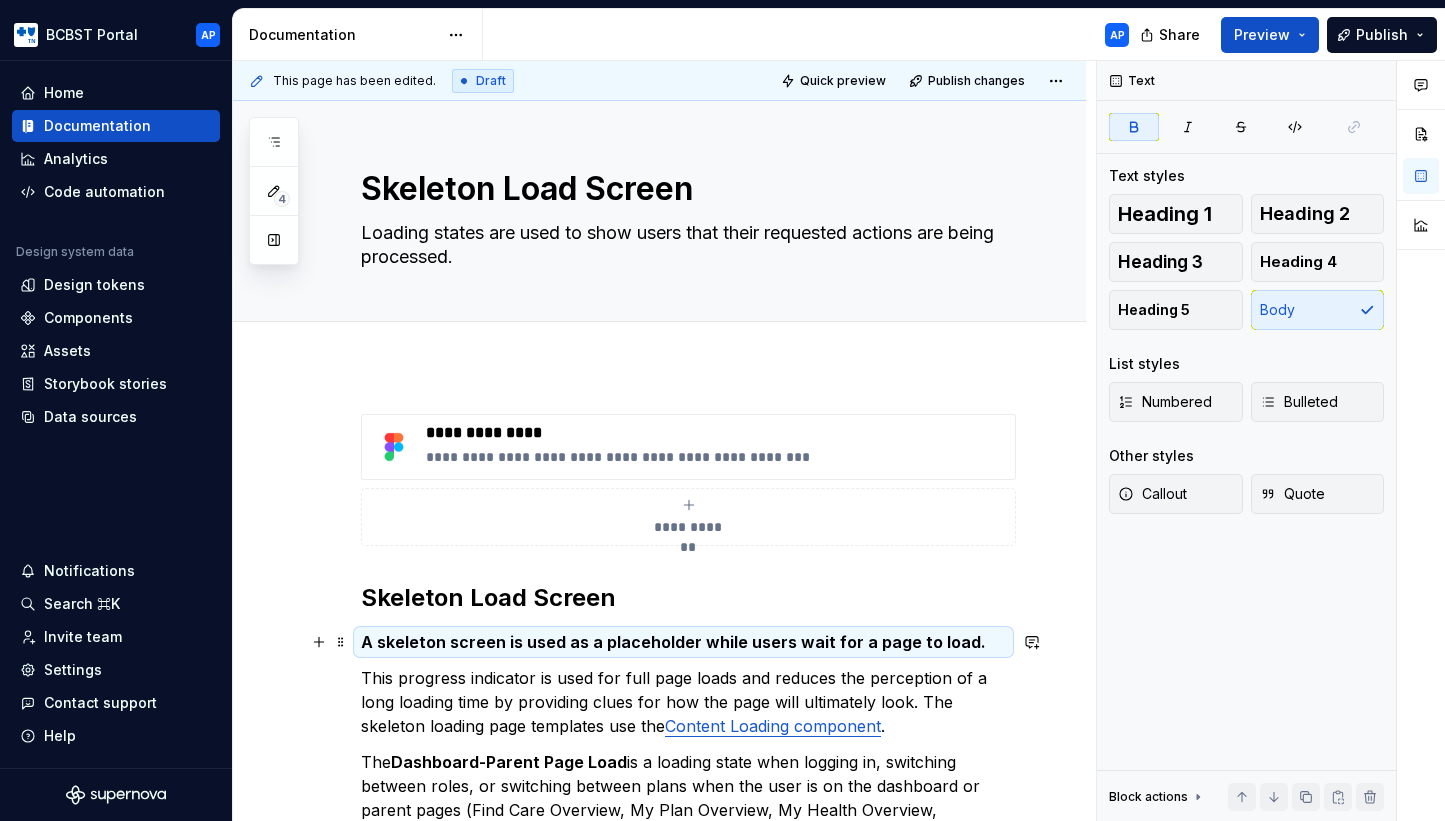 click on "A skeleton screen is used as a placeholder while users wait for a page to load." at bounding box center [673, 642] 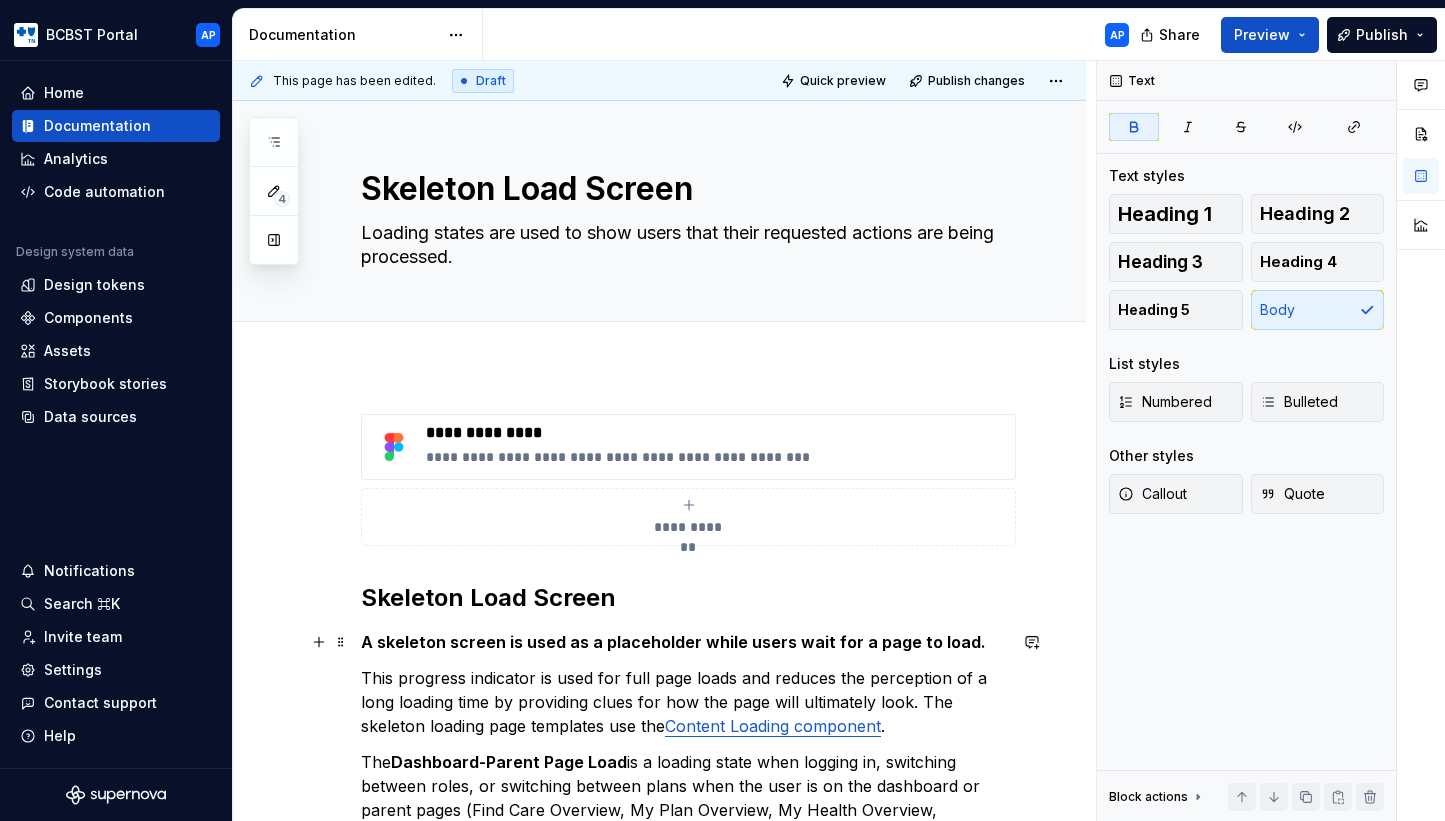 click on "A skeleton screen is used as a placeholder while users wait for a page to load." at bounding box center (673, 642) 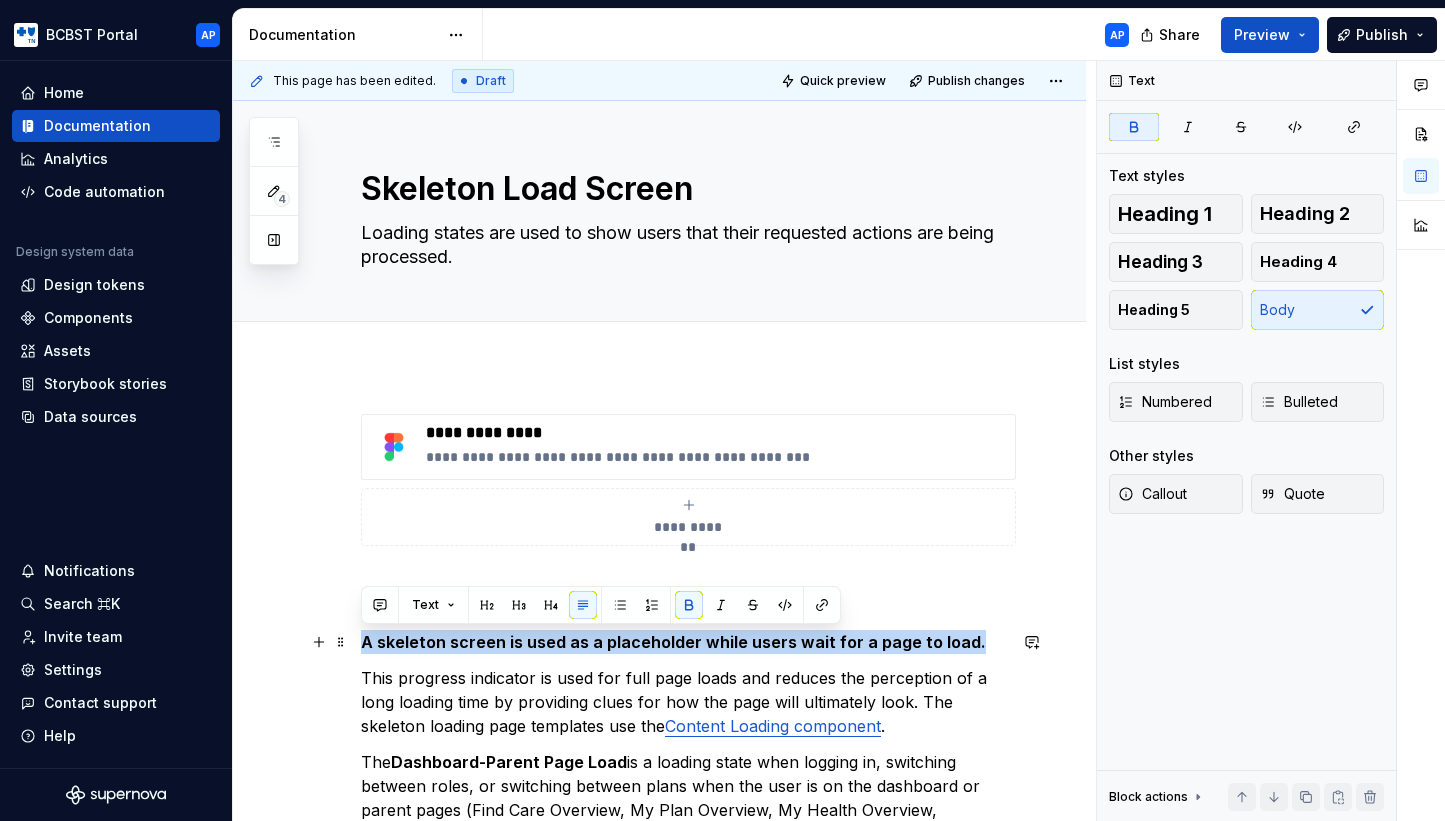 click on "A skeleton screen is used as a placeholder while users wait for a page to load." at bounding box center (673, 642) 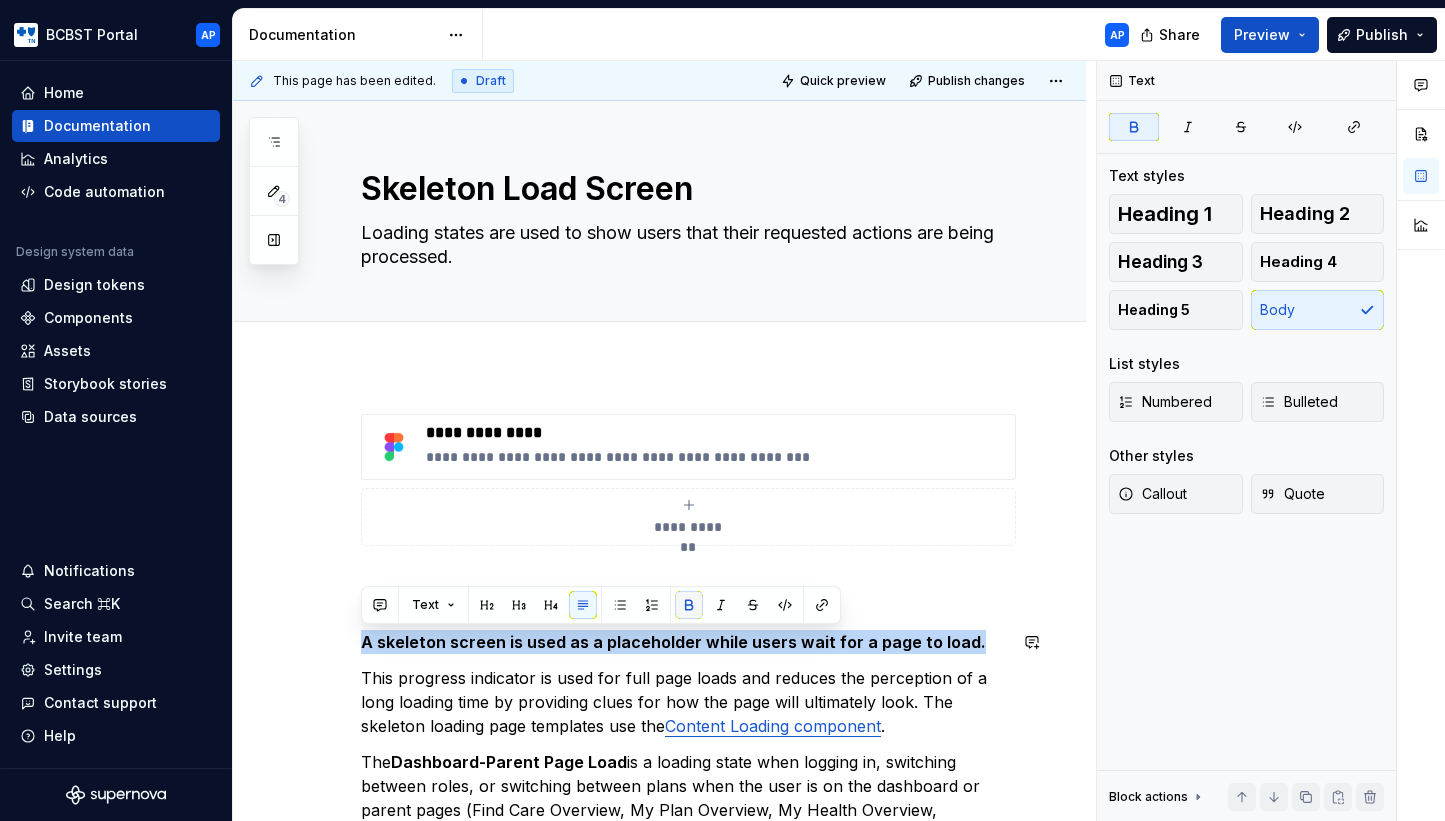 click at bounding box center (689, 605) 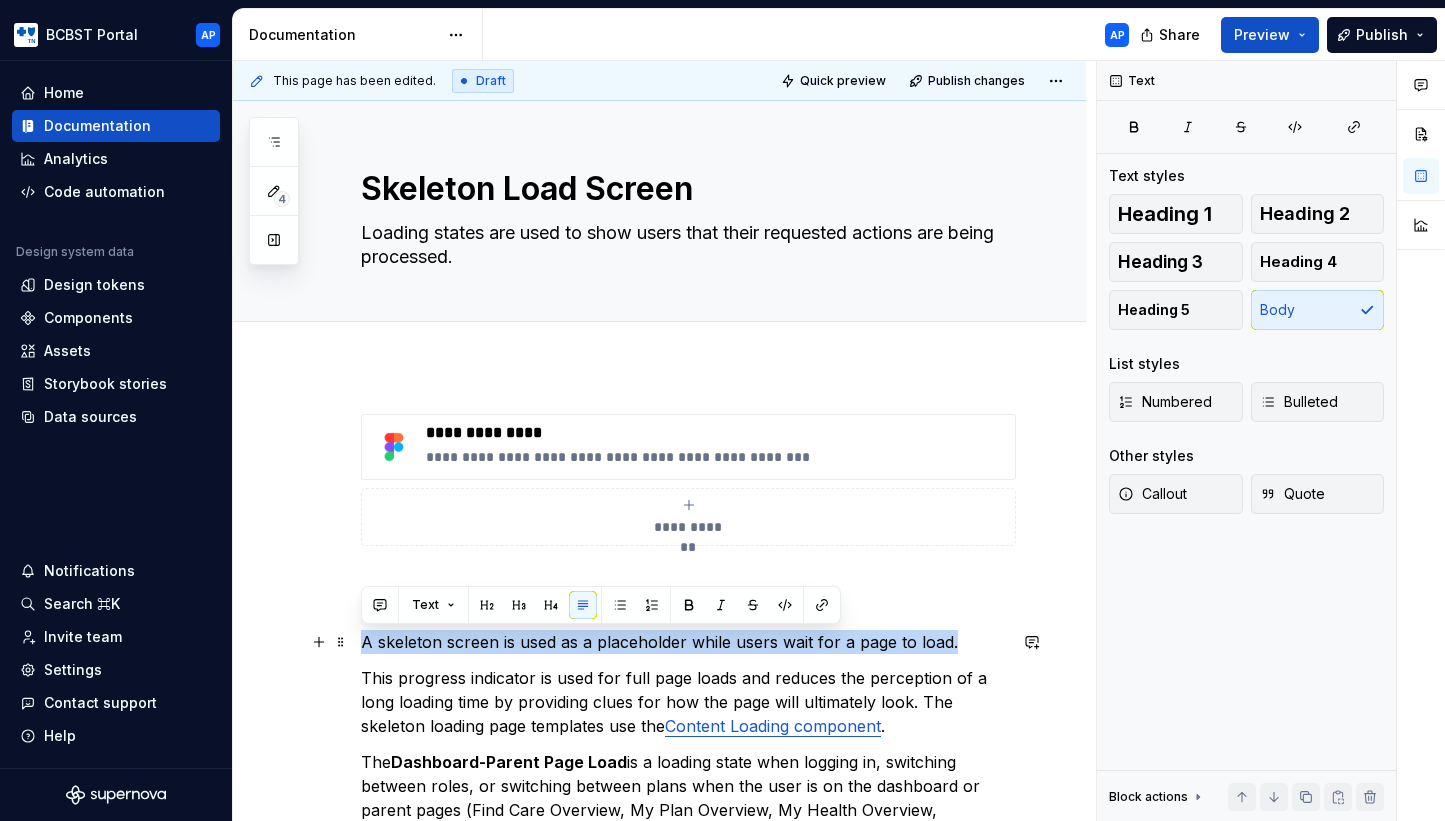 click on "A skeleton screen is used as a placeholder while users wait for a page to load." at bounding box center (683, 642) 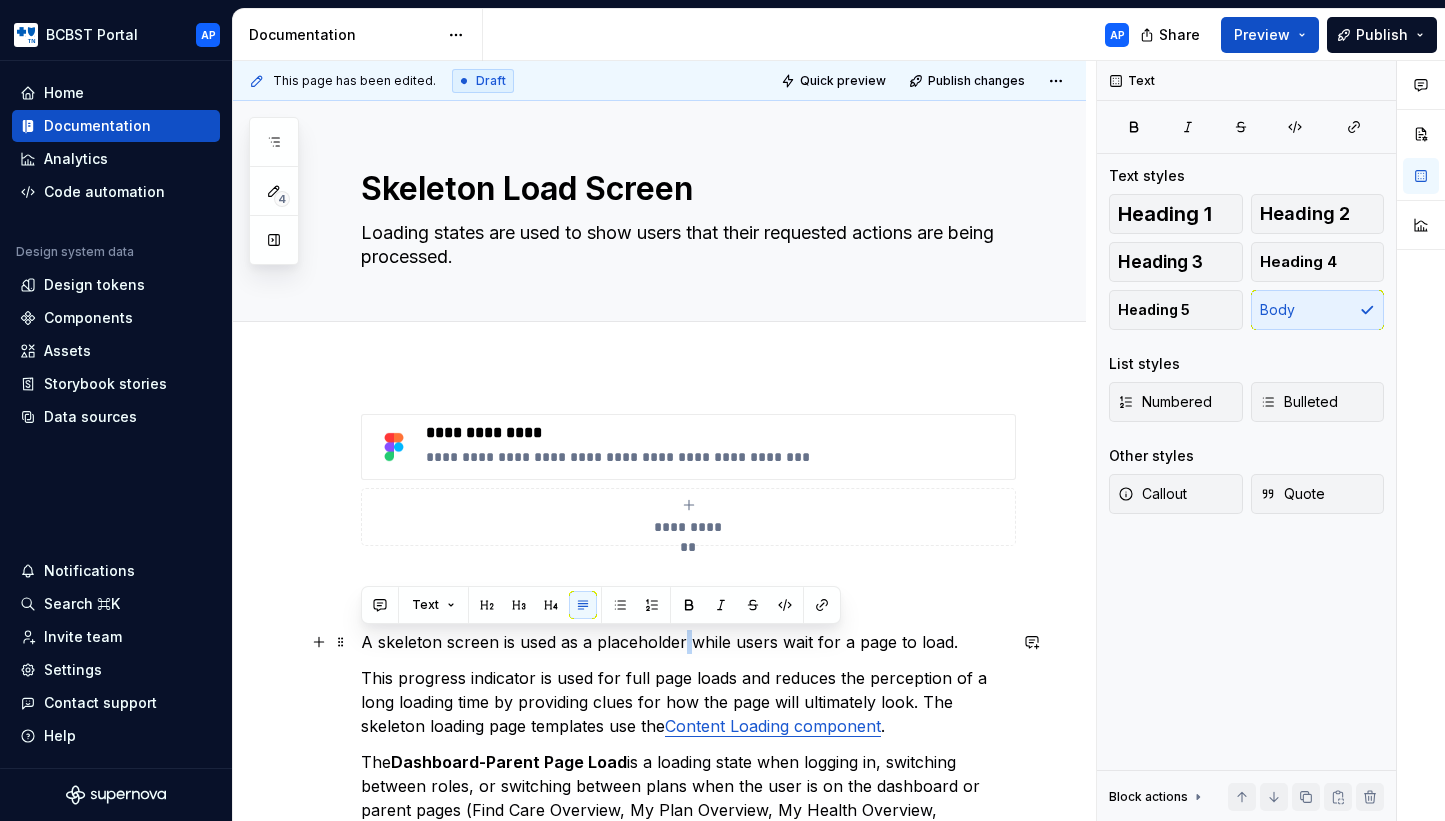 click on "A skeleton screen is used as a placeholder while users wait for a page to load." at bounding box center (683, 642) 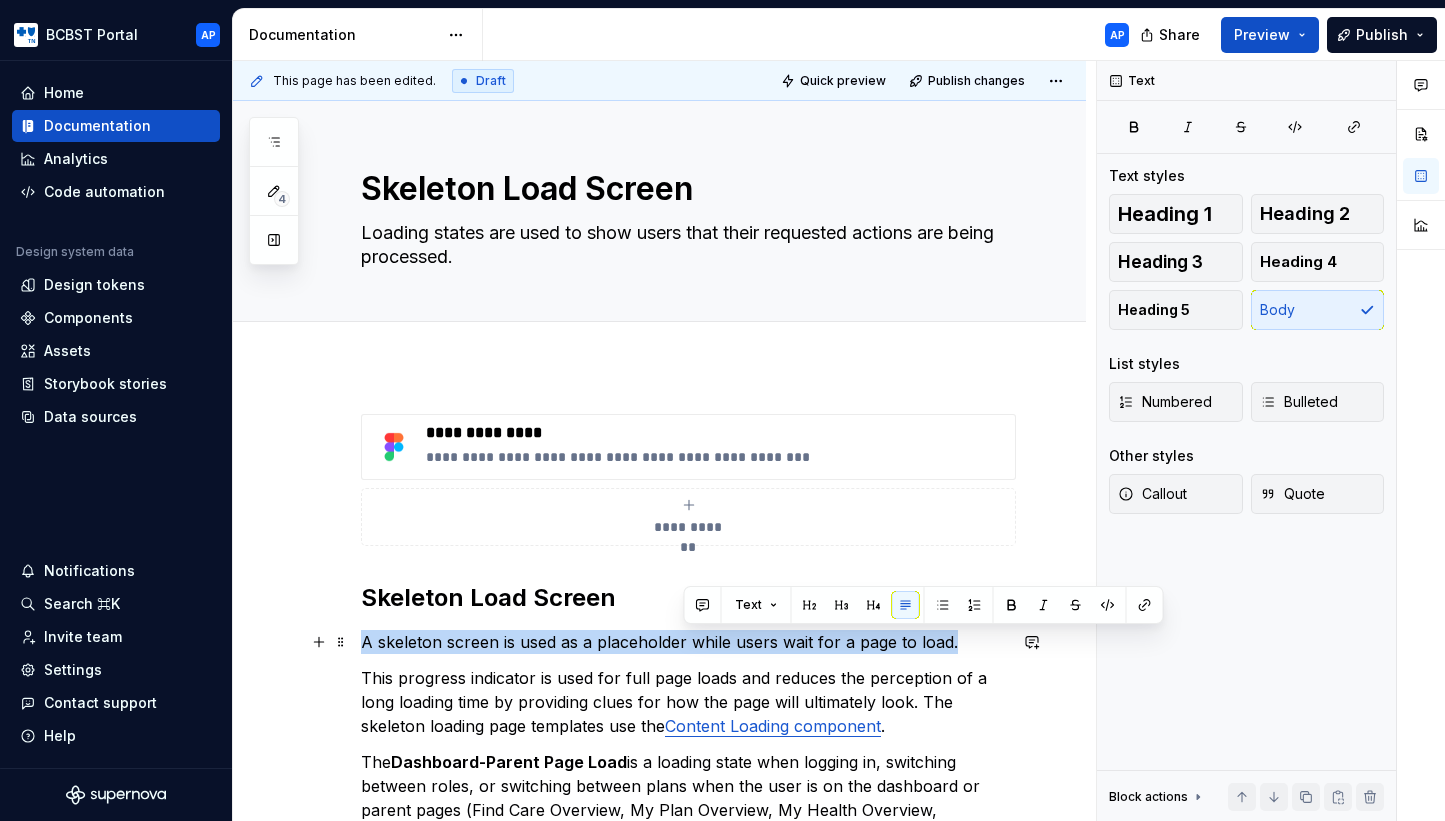click on "A skeleton screen is used as a placeholder while users wait for a page to load." at bounding box center (683, 642) 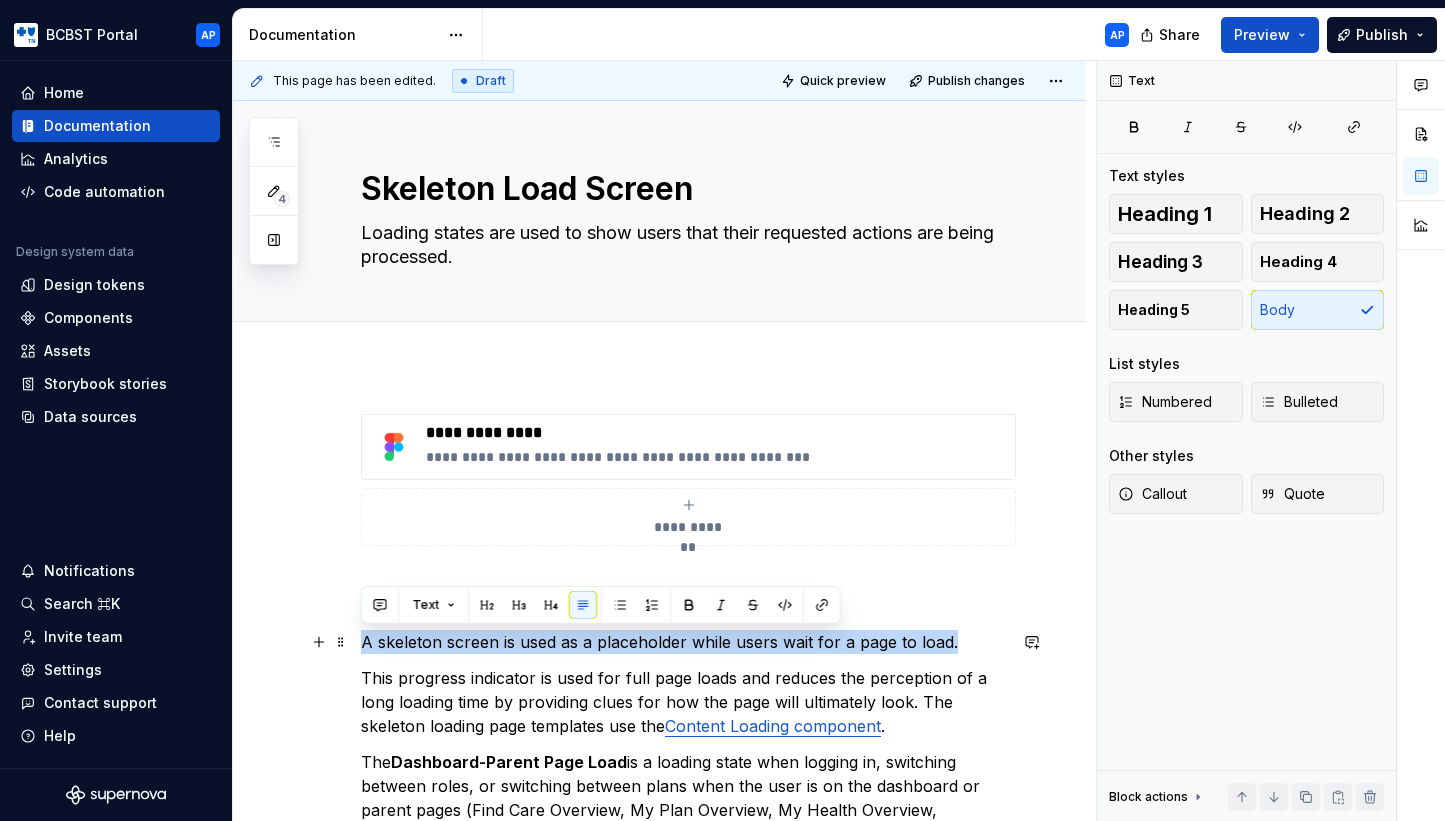copy on "A skeleton screen is used as a placeholder while users wait for a page to load." 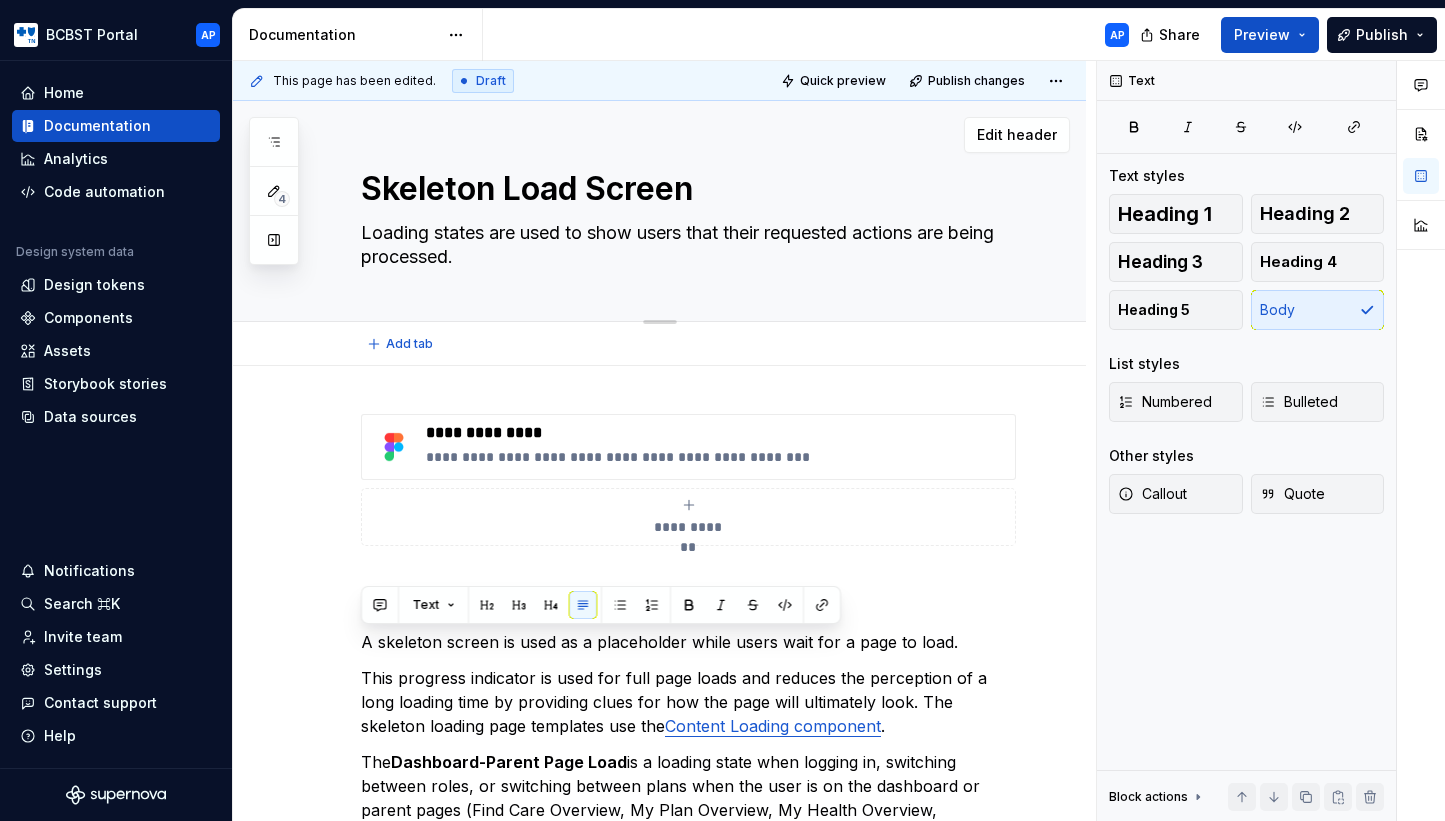 click on "Loading states are used to show users that their requested actions are being processed." at bounding box center [679, 245] 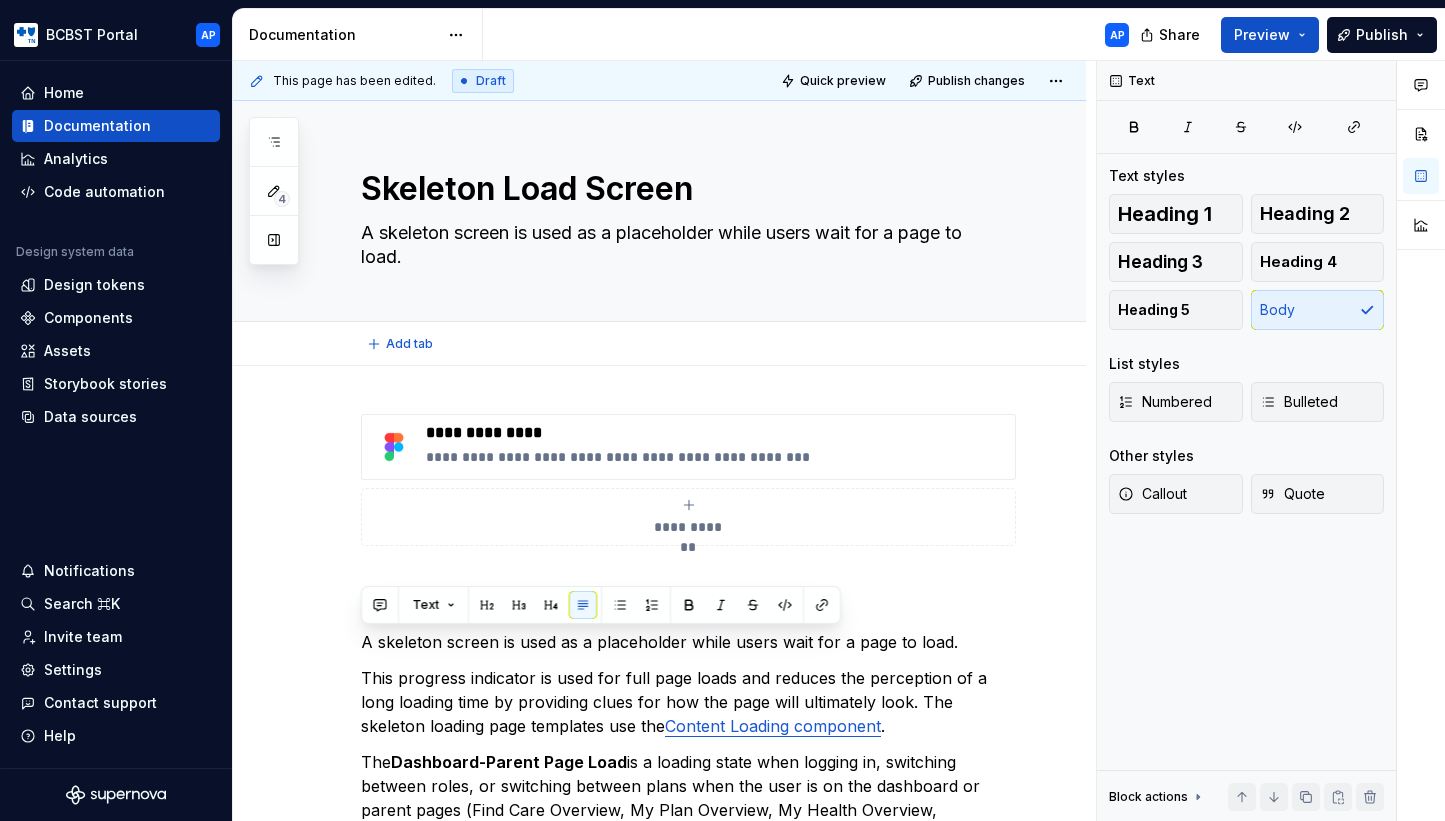 type on "*" 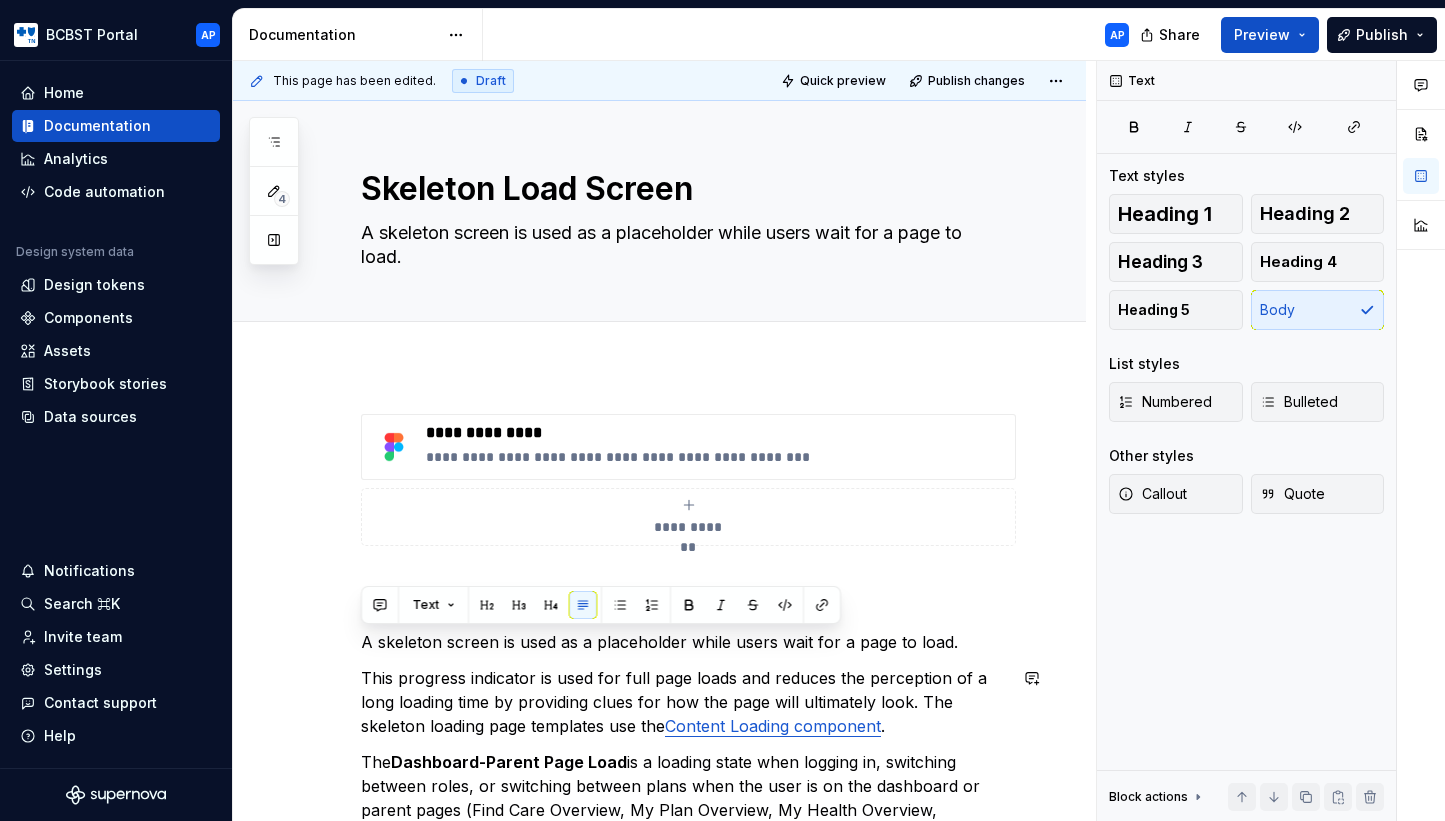 type on "A skeleton screen is used as a placeholder while users wait for a page to load." 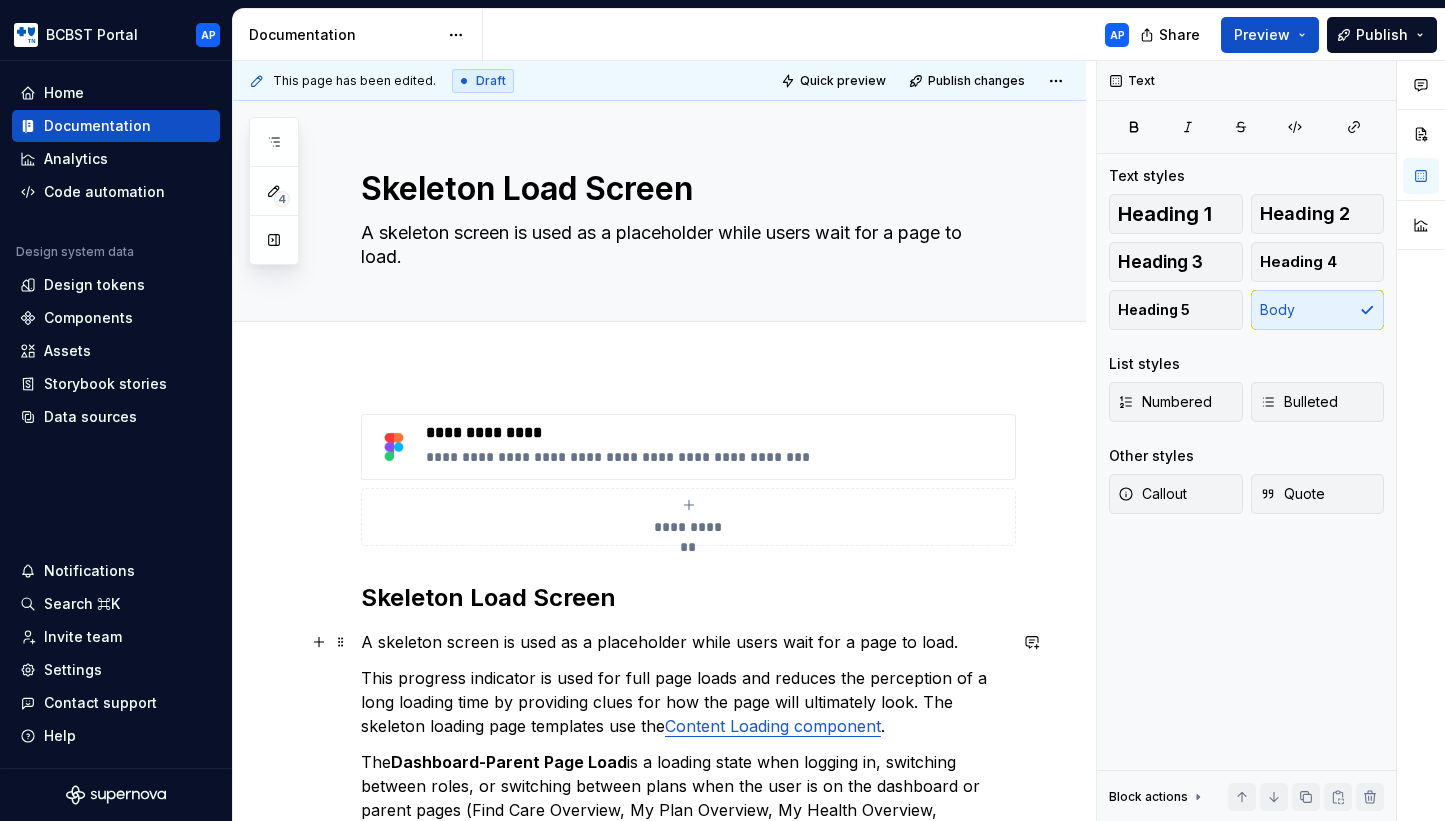click on "A skeleton screen is used as a placeholder while users wait for a page to load." at bounding box center [683, 642] 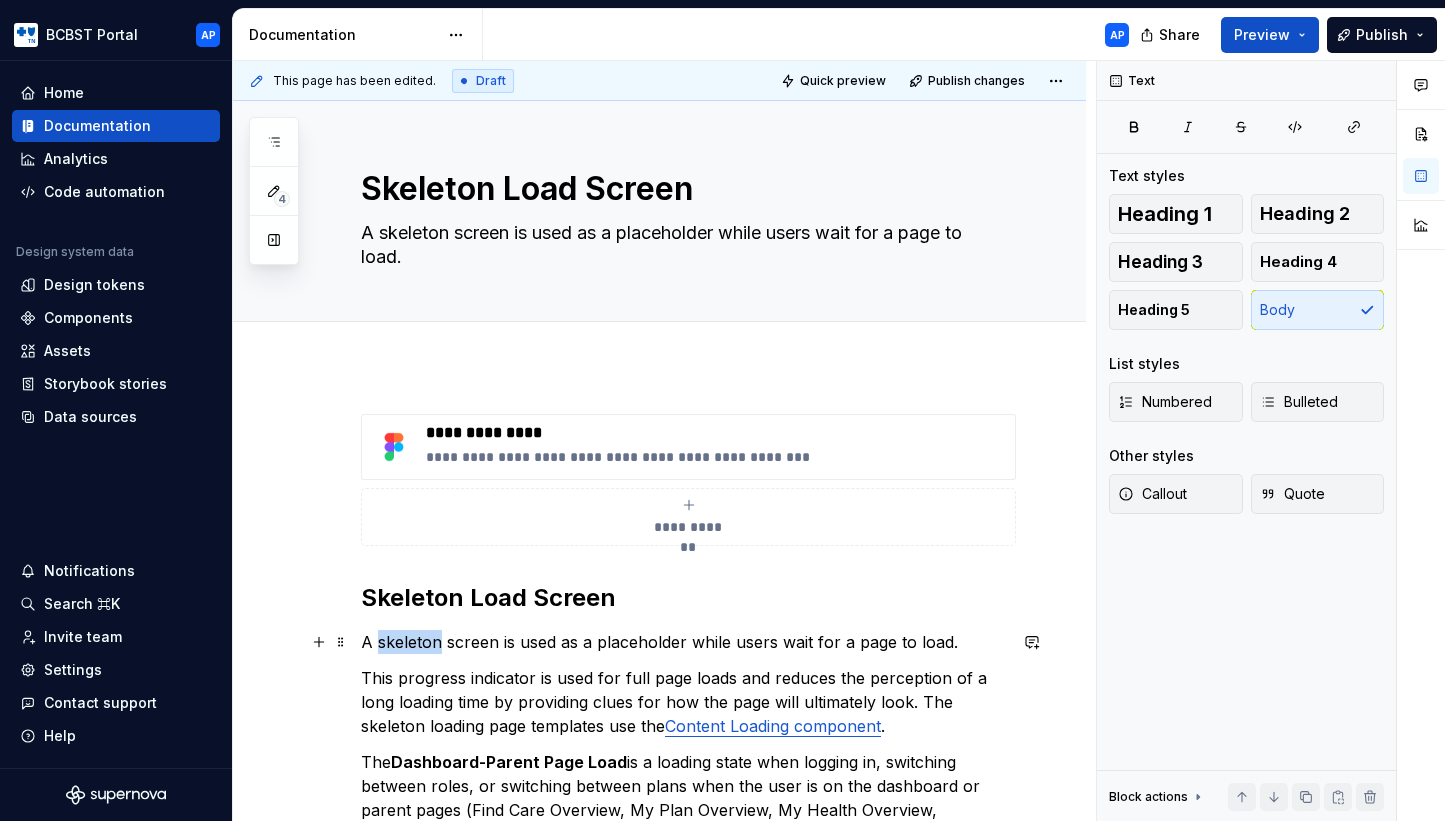 click on "A skeleton screen is used as a placeholder while users wait for a page to load." at bounding box center [683, 642] 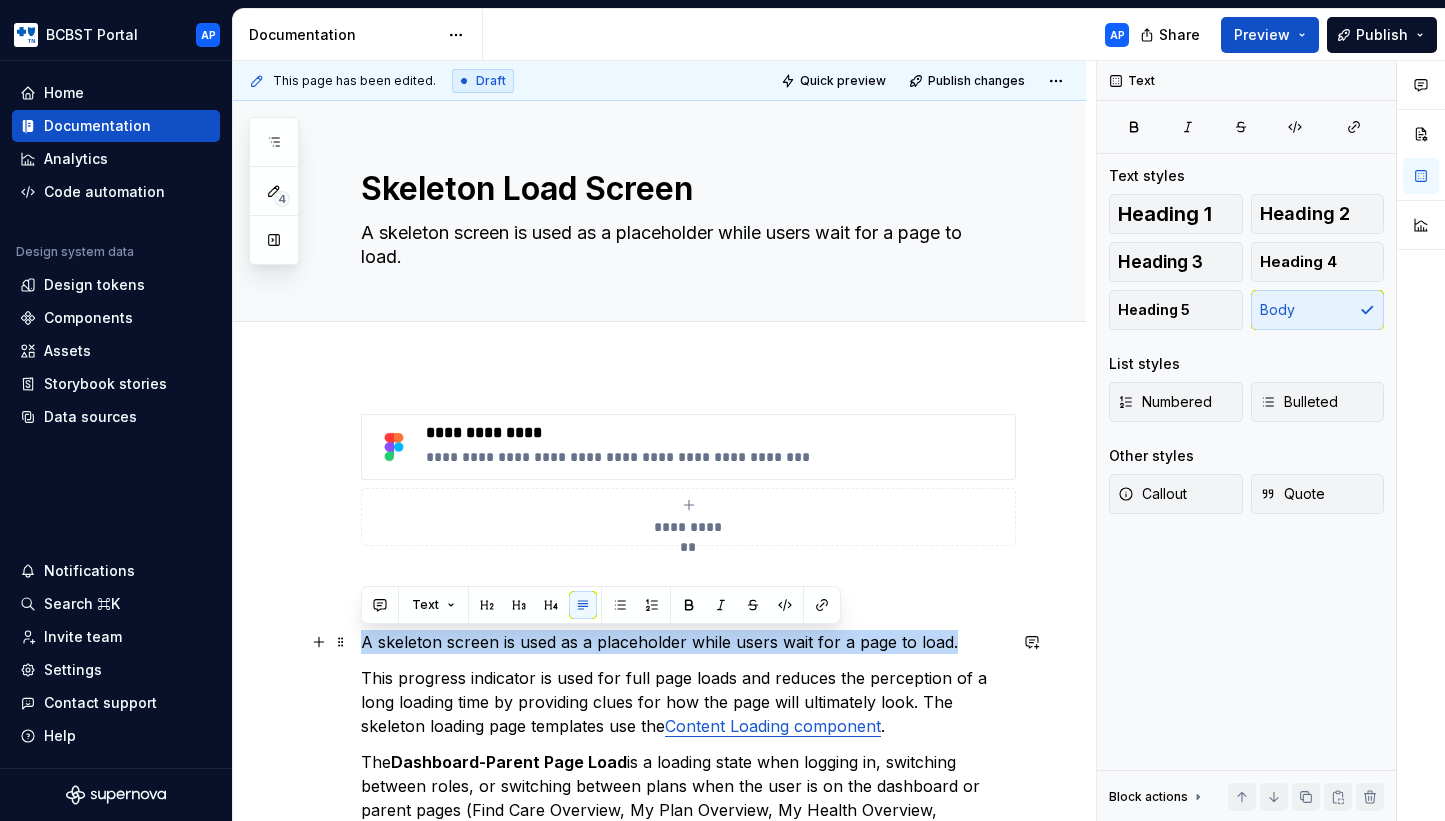 click on "A skeleton screen is used as a placeholder while users wait for a page to load." at bounding box center [683, 642] 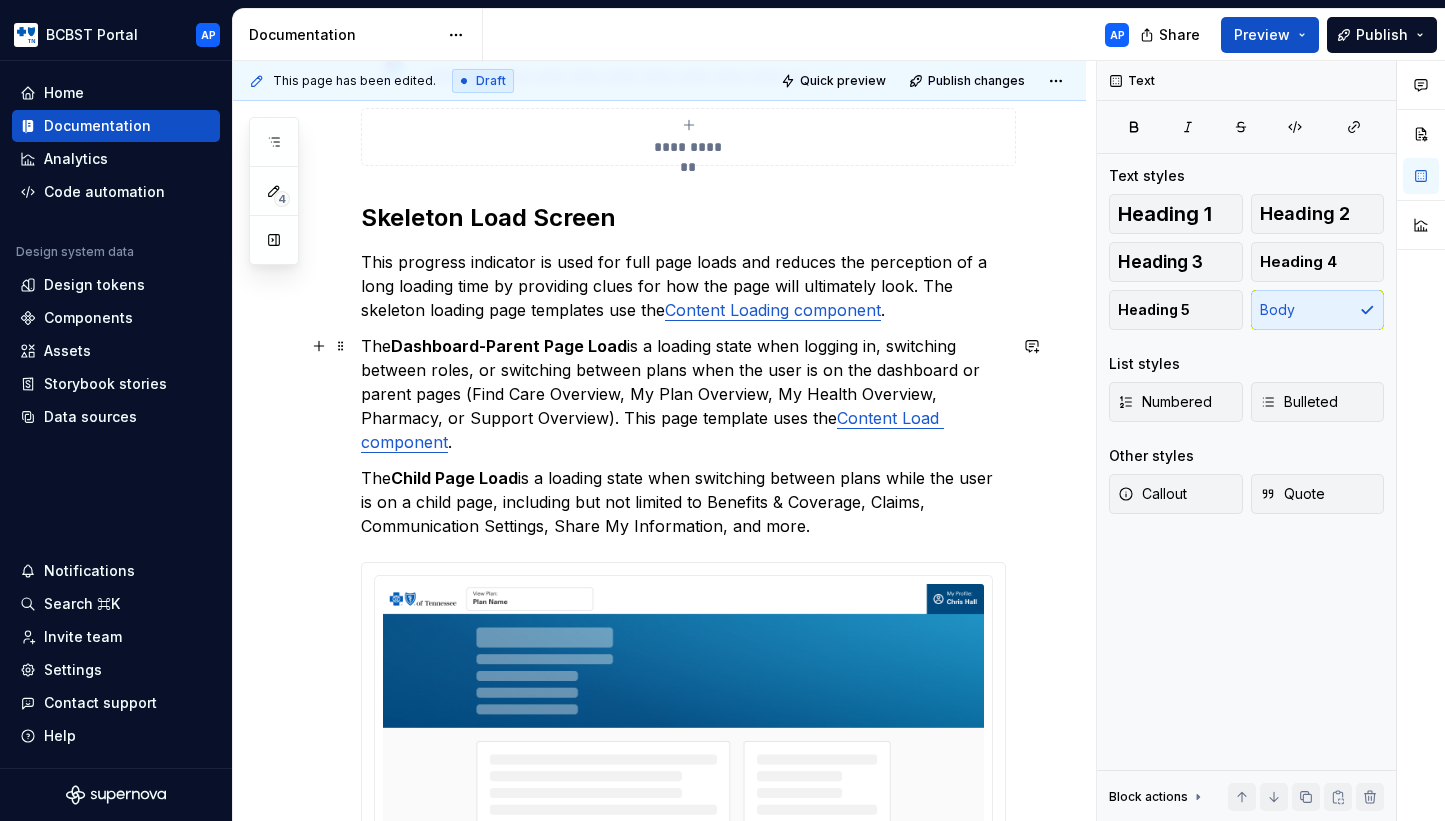 scroll, scrollTop: 382, scrollLeft: 0, axis: vertical 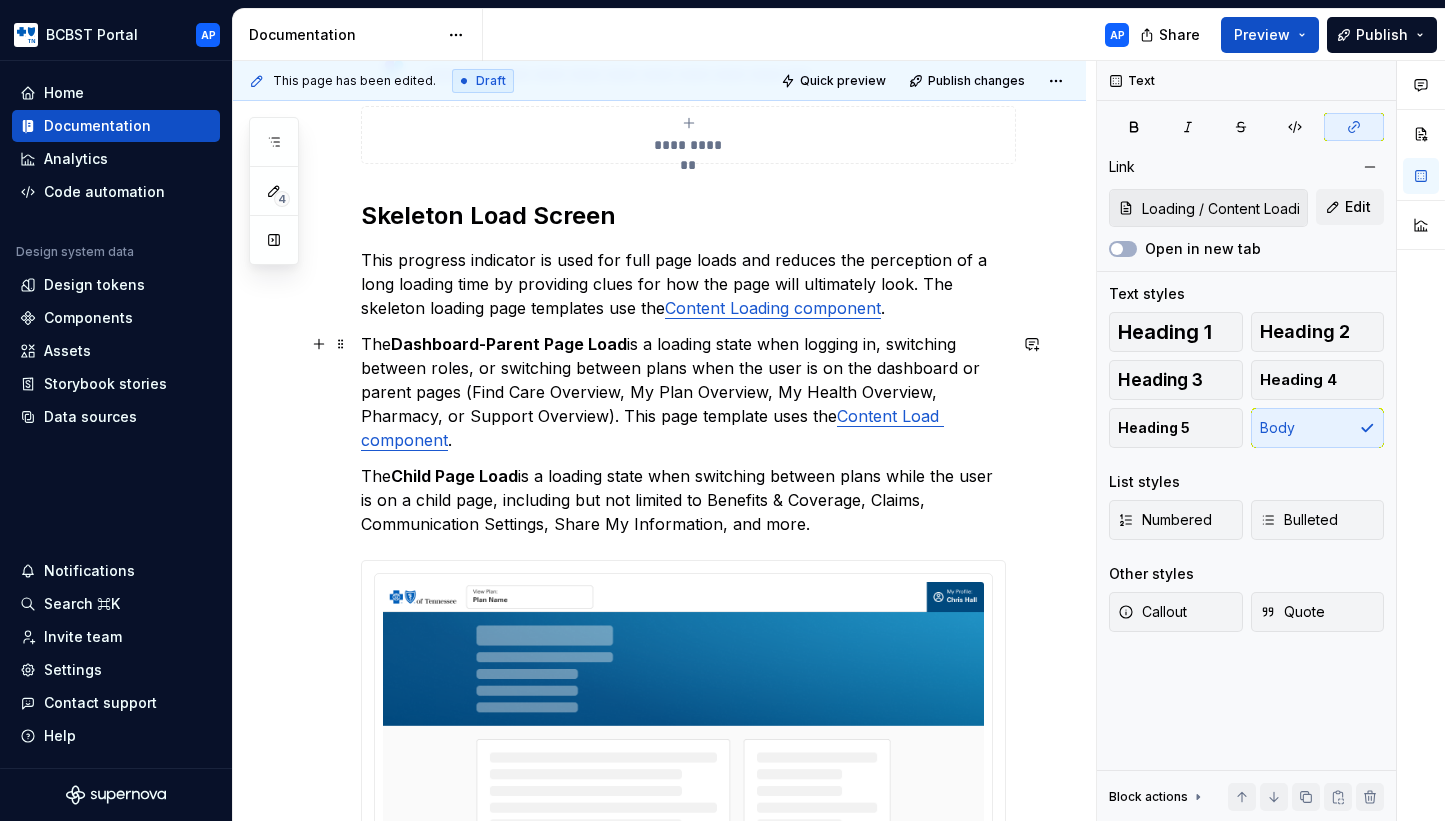 click on "Content Load component" at bounding box center [652, 428] 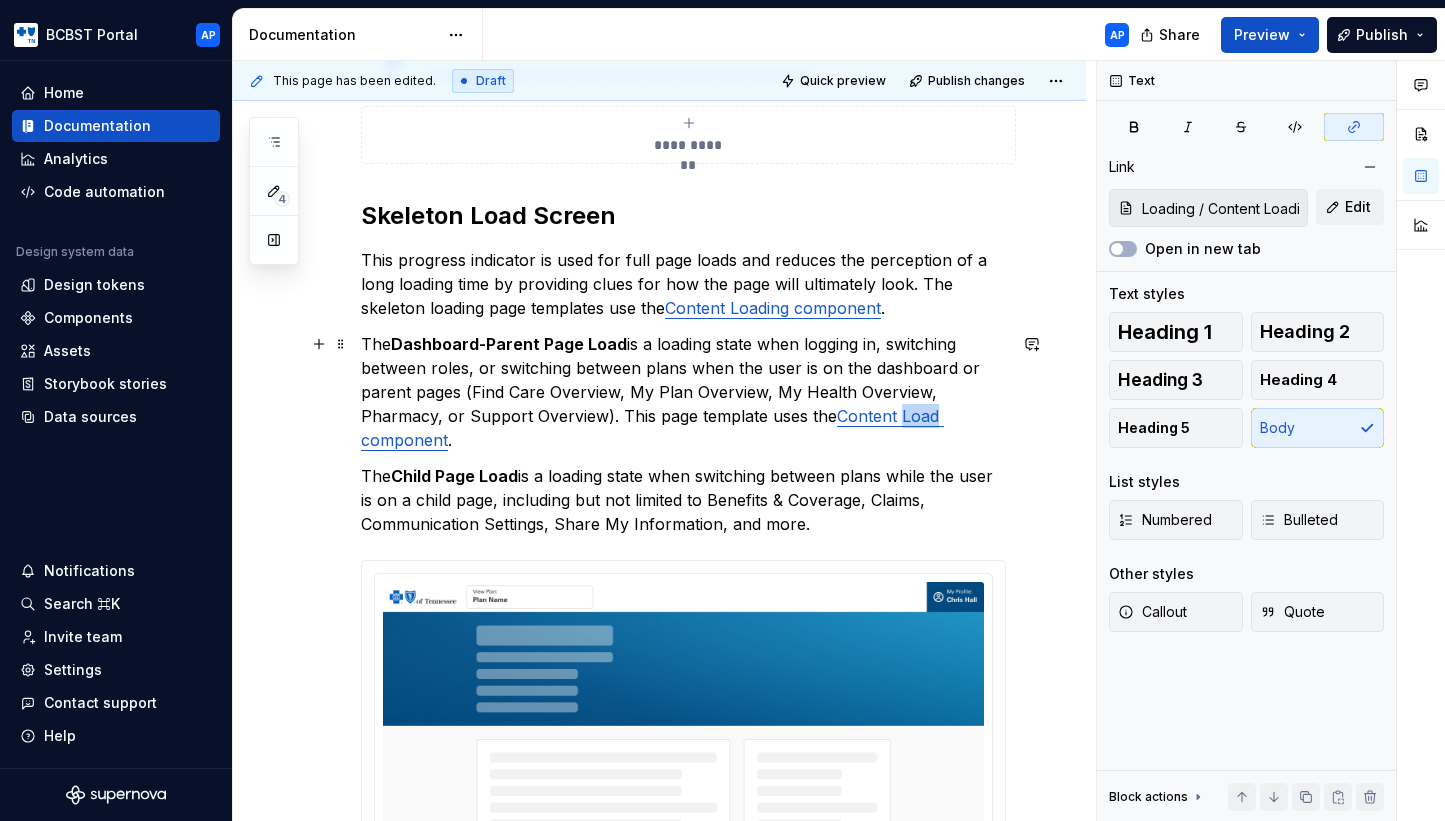 click on "Content Load component" at bounding box center (652, 428) 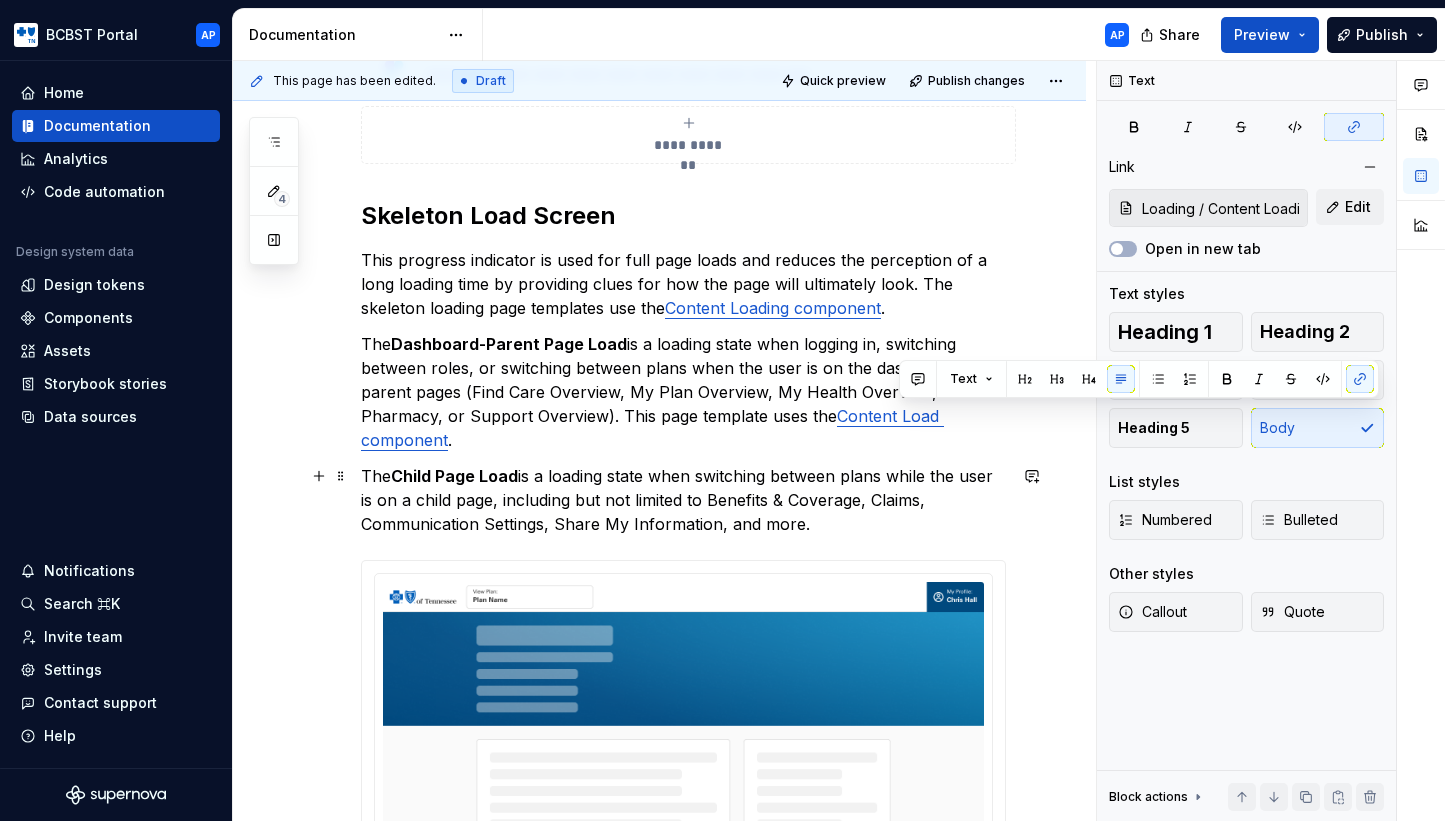 click on "The  Child Page Load  is a loading state when switching between plans while the user is on a child page, including but not limited to Benefits & Coverage, Claims, Communication Settings, Share My Information, and more." at bounding box center [683, 500] 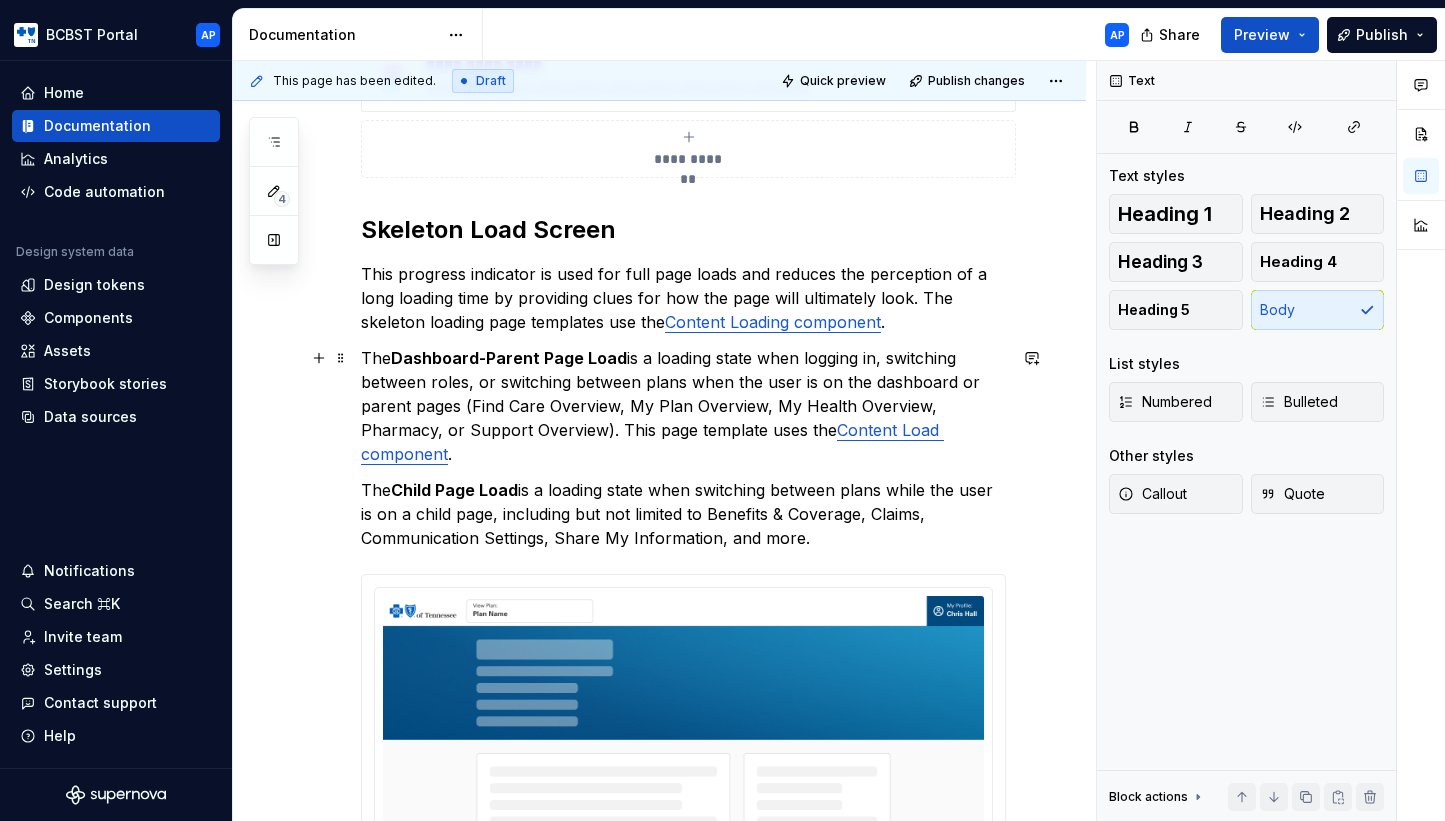 scroll, scrollTop: 272, scrollLeft: 0, axis: vertical 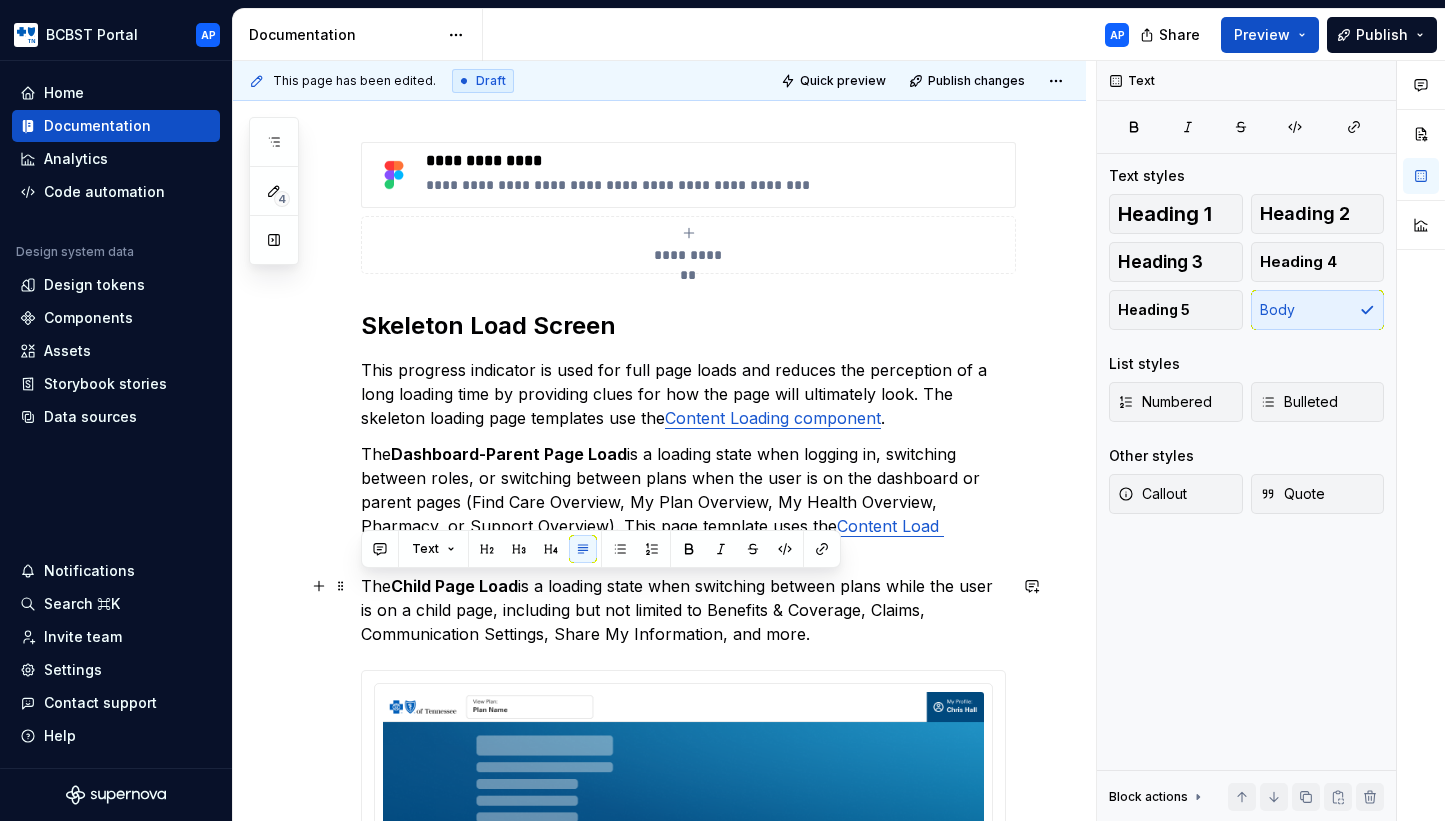 drag, startPoint x: 855, startPoint y: 631, endPoint x: 354, endPoint y: 587, distance: 502.92844 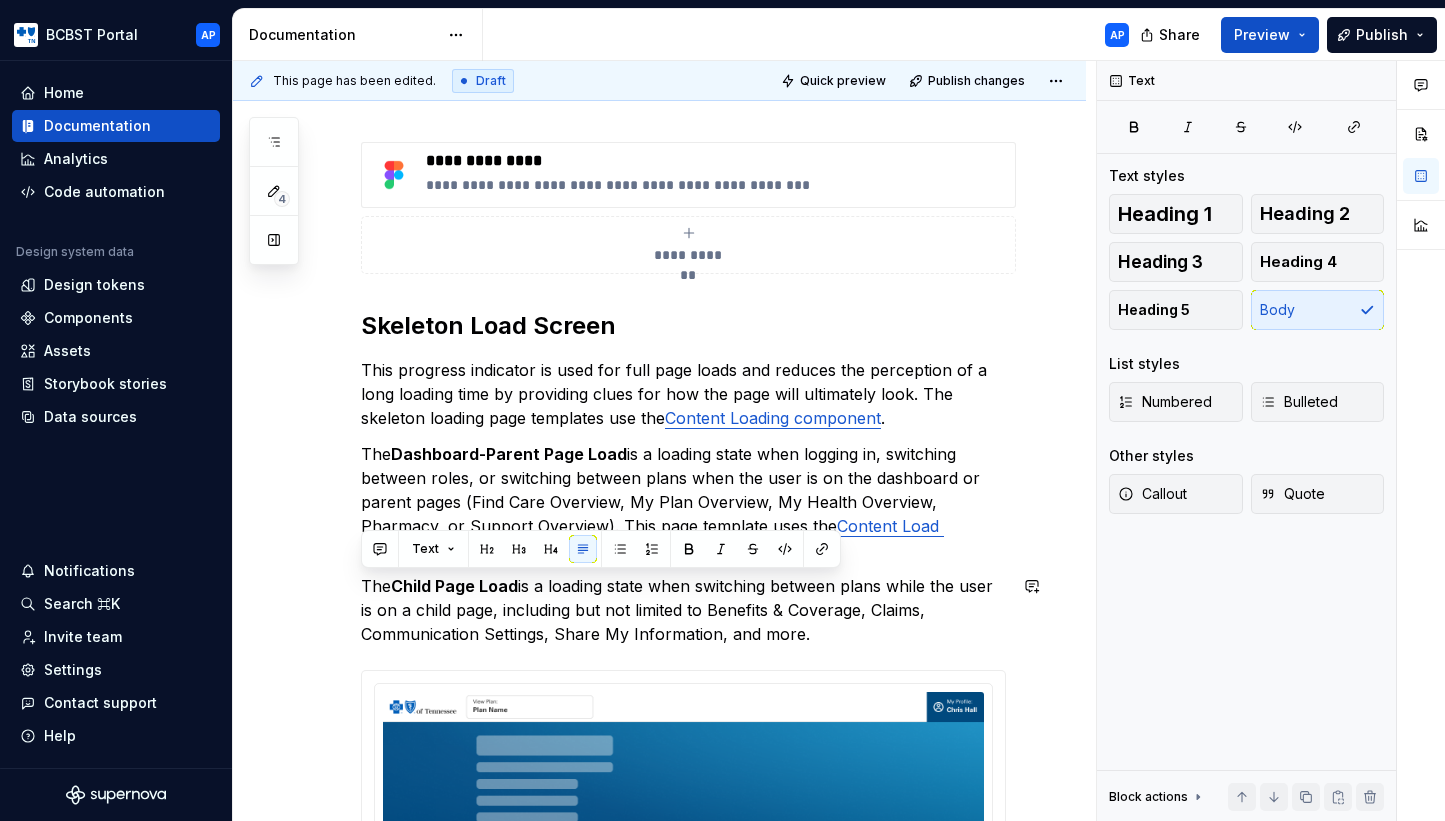 copy on "The  Child Page Load  is a loading state when switching between plans while the user is on a child page, including but not limited to Benefits & Coverage, Claims, Communication Settings, Share My Information, and more." 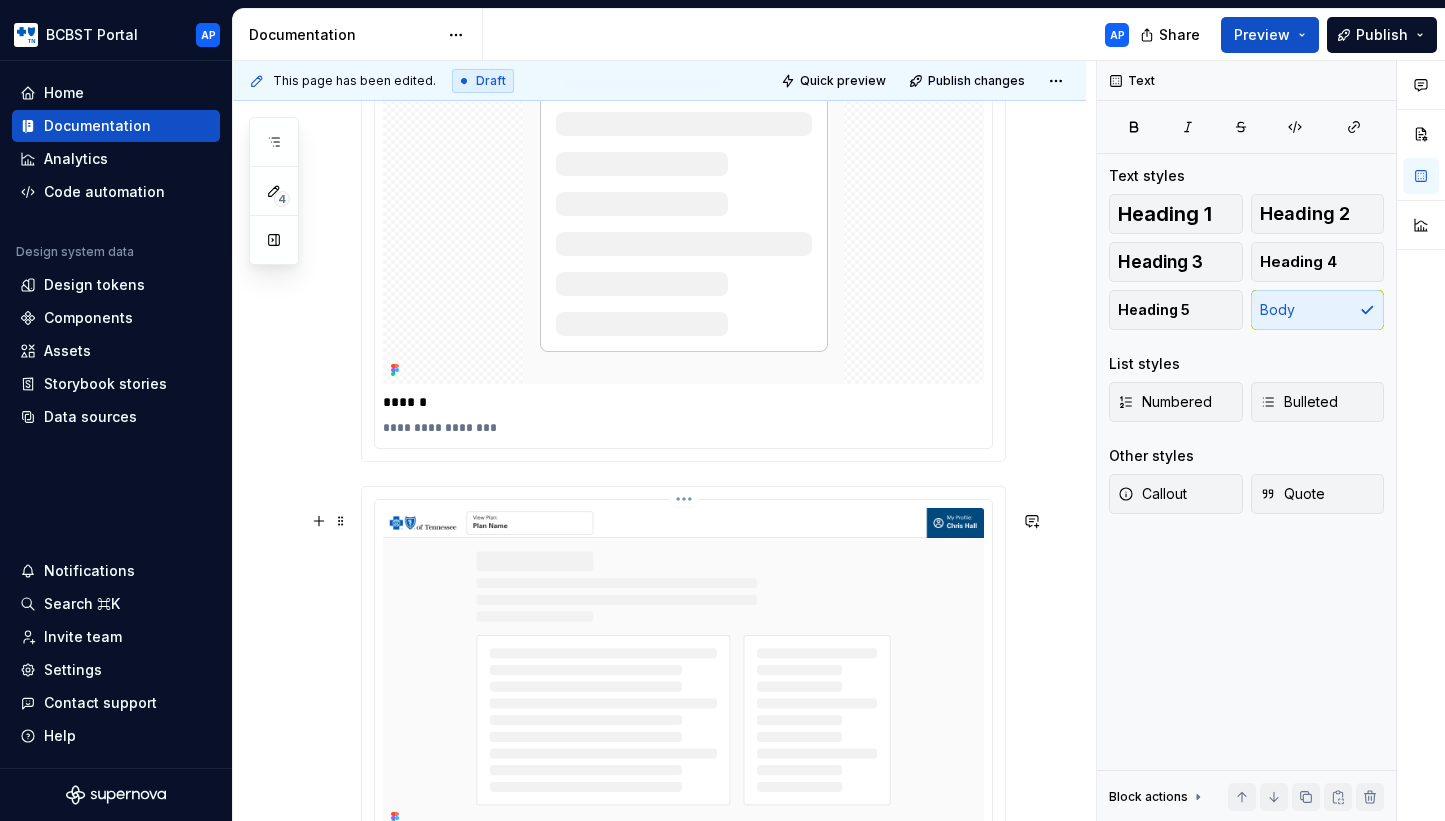 scroll, scrollTop: 3486, scrollLeft: 0, axis: vertical 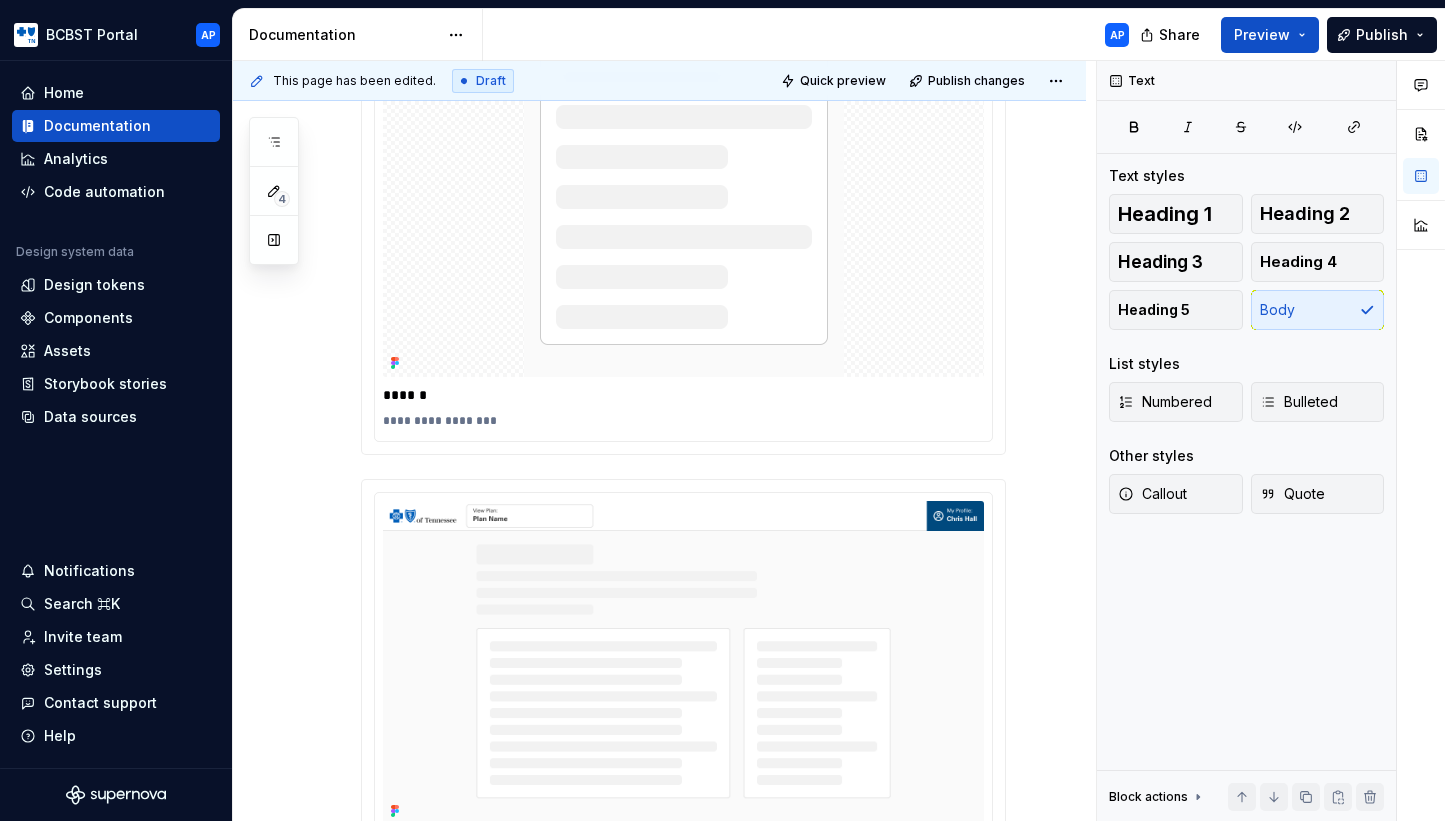 click on "**********" at bounding box center (683, 189) 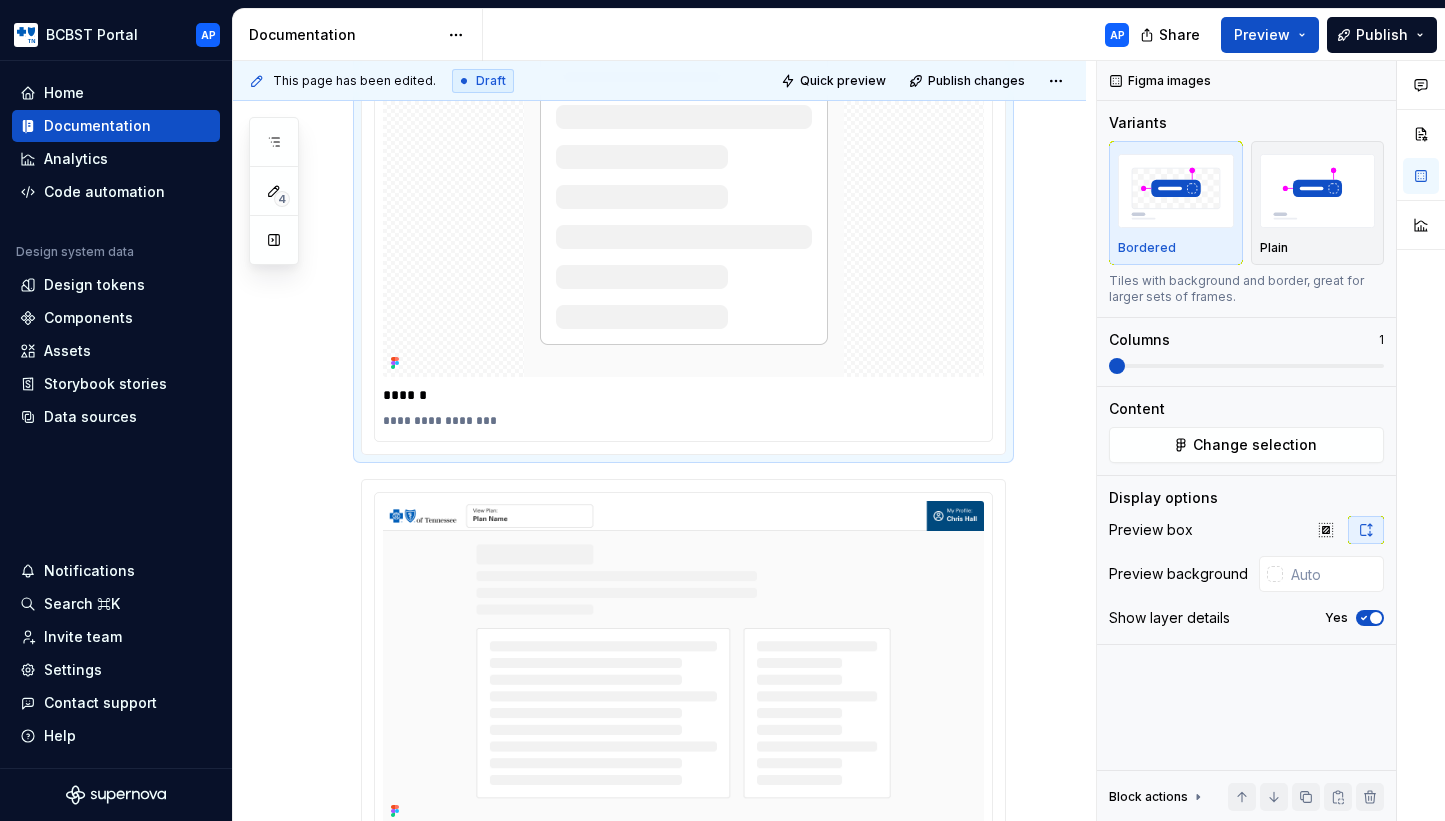 type on "*" 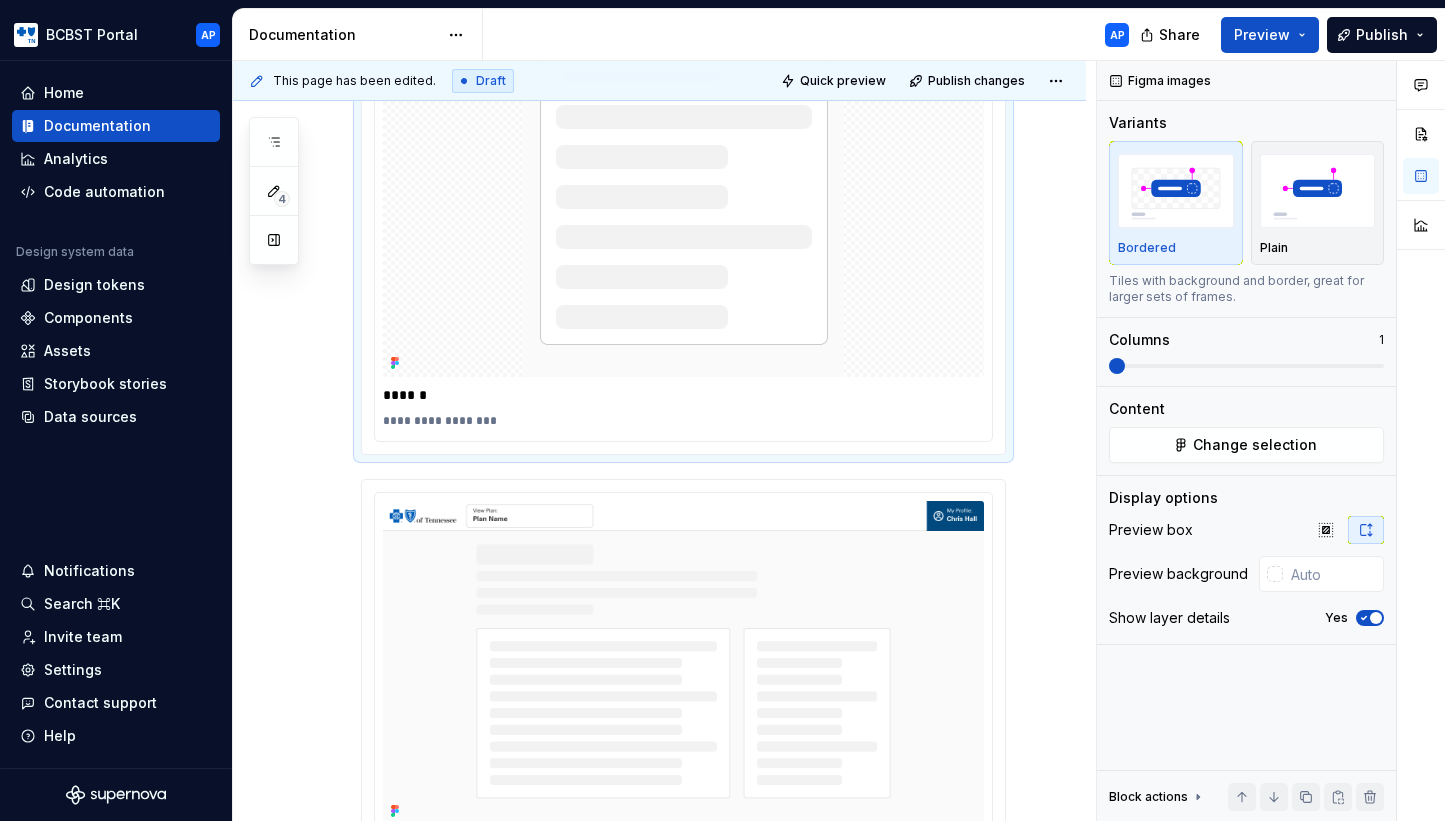 click on "**********" at bounding box center (683, 189) 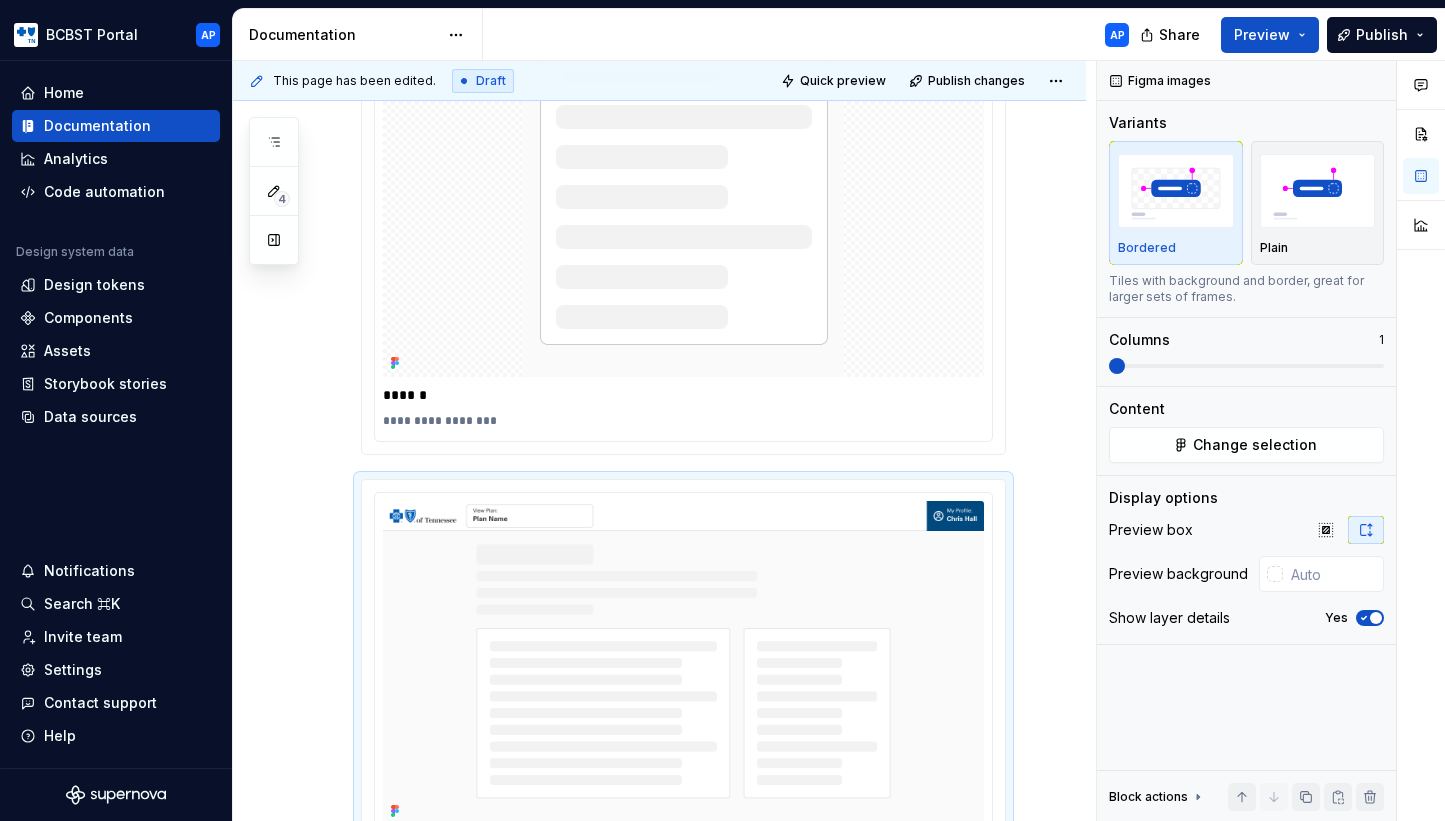 click on "**********" at bounding box center [664, 441] 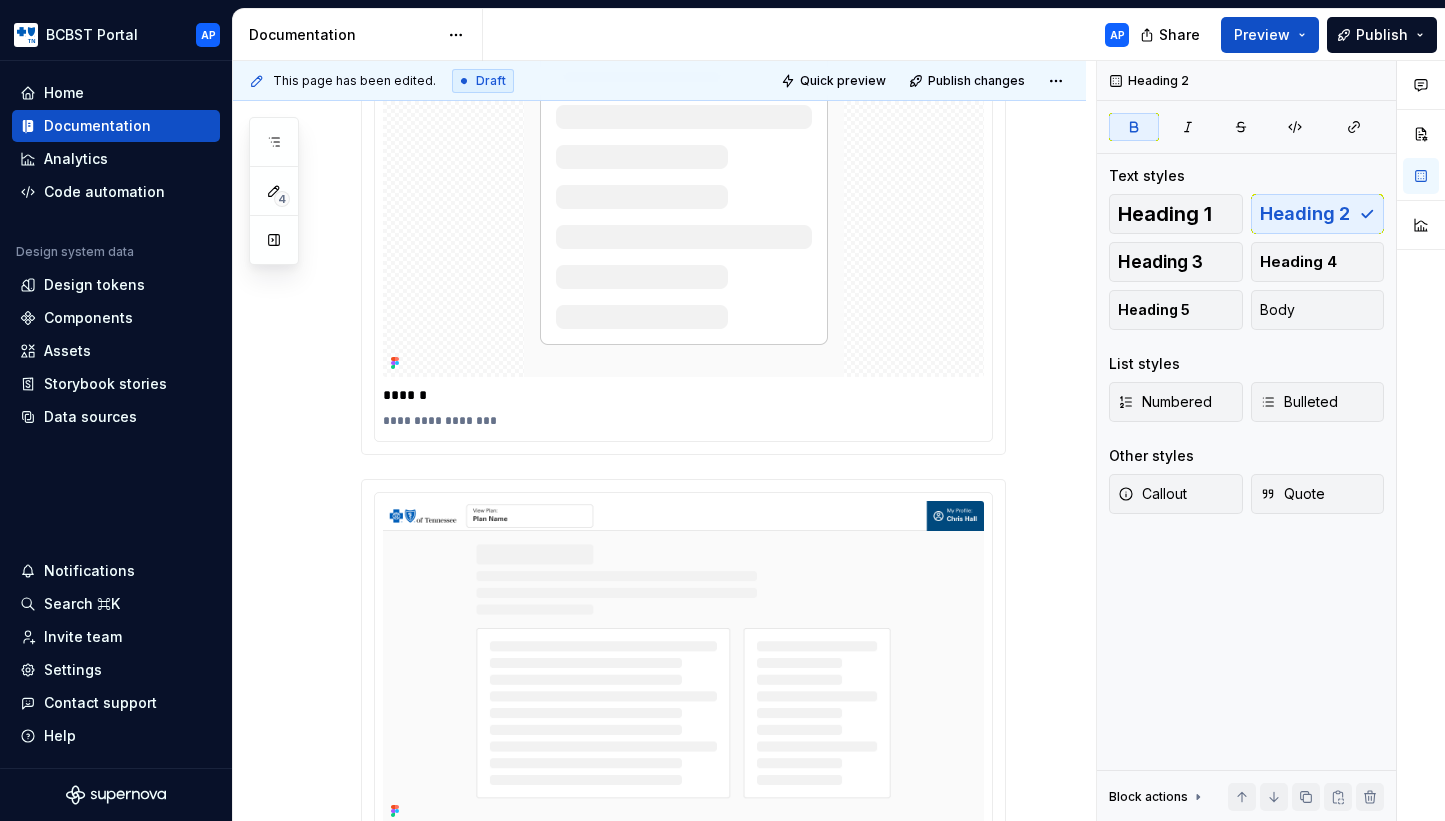 click on "**********" at bounding box center (683, -1087) 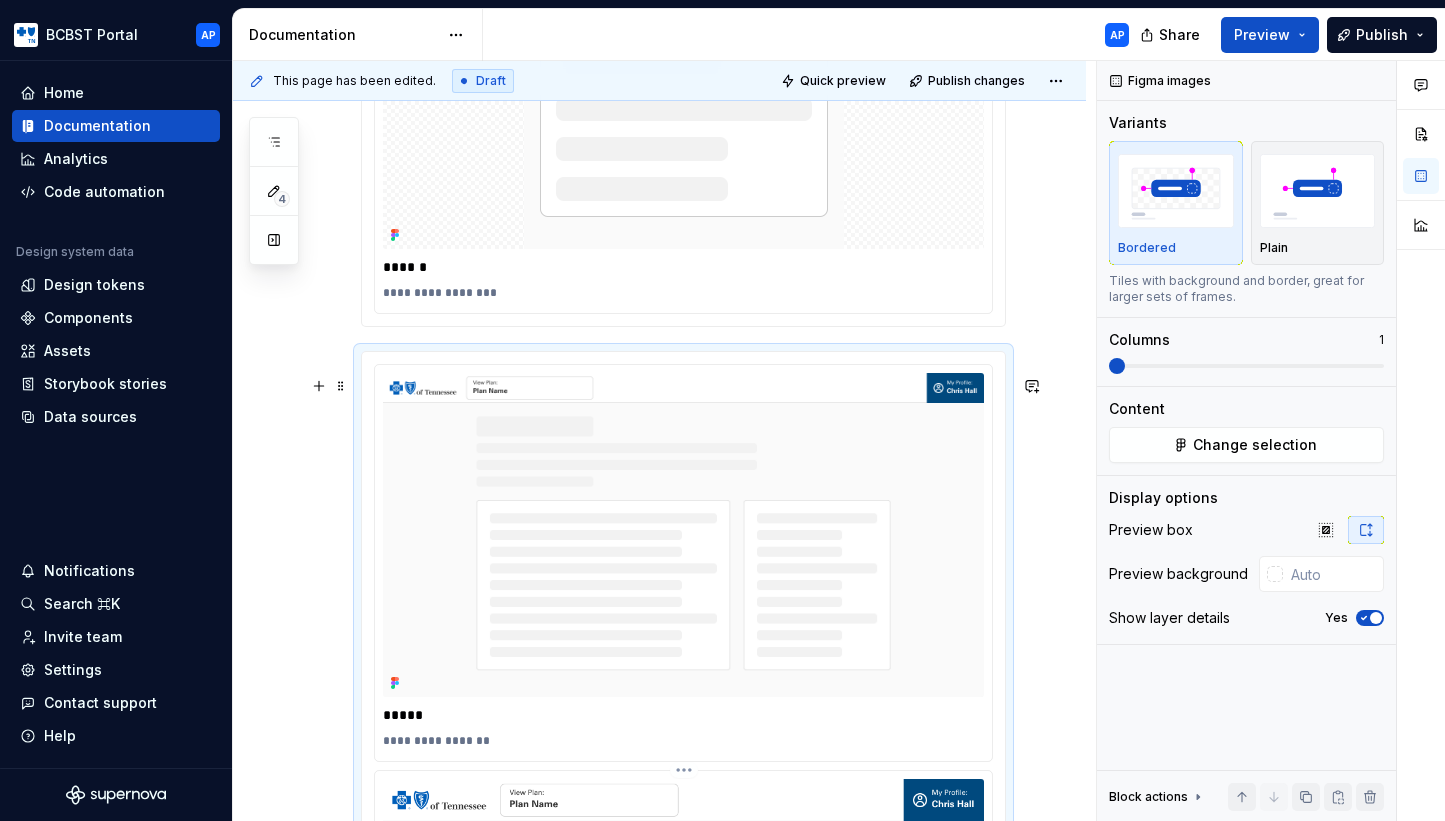 scroll, scrollTop: 3420, scrollLeft: 0, axis: vertical 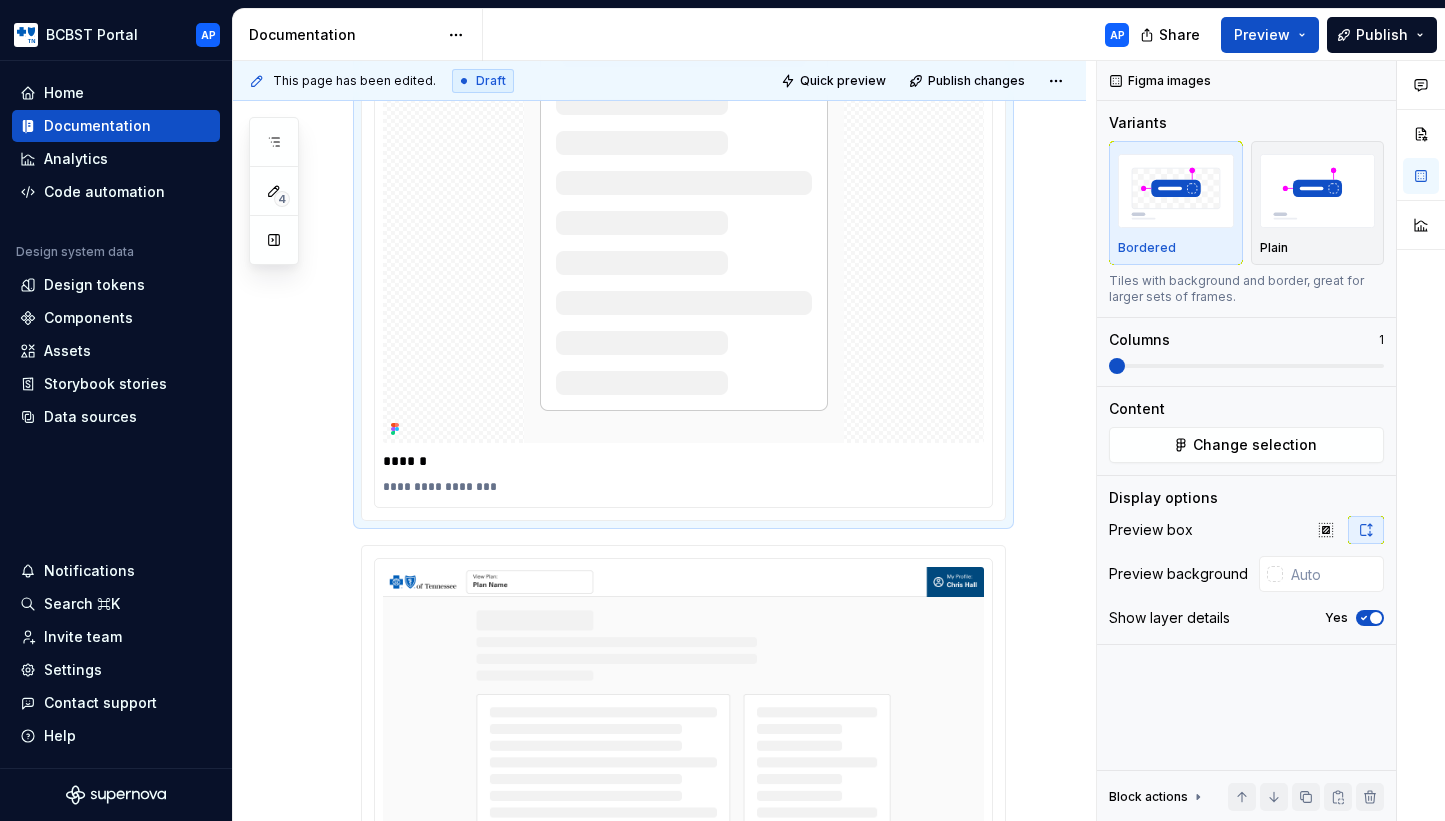 click at bounding box center (683, -181) 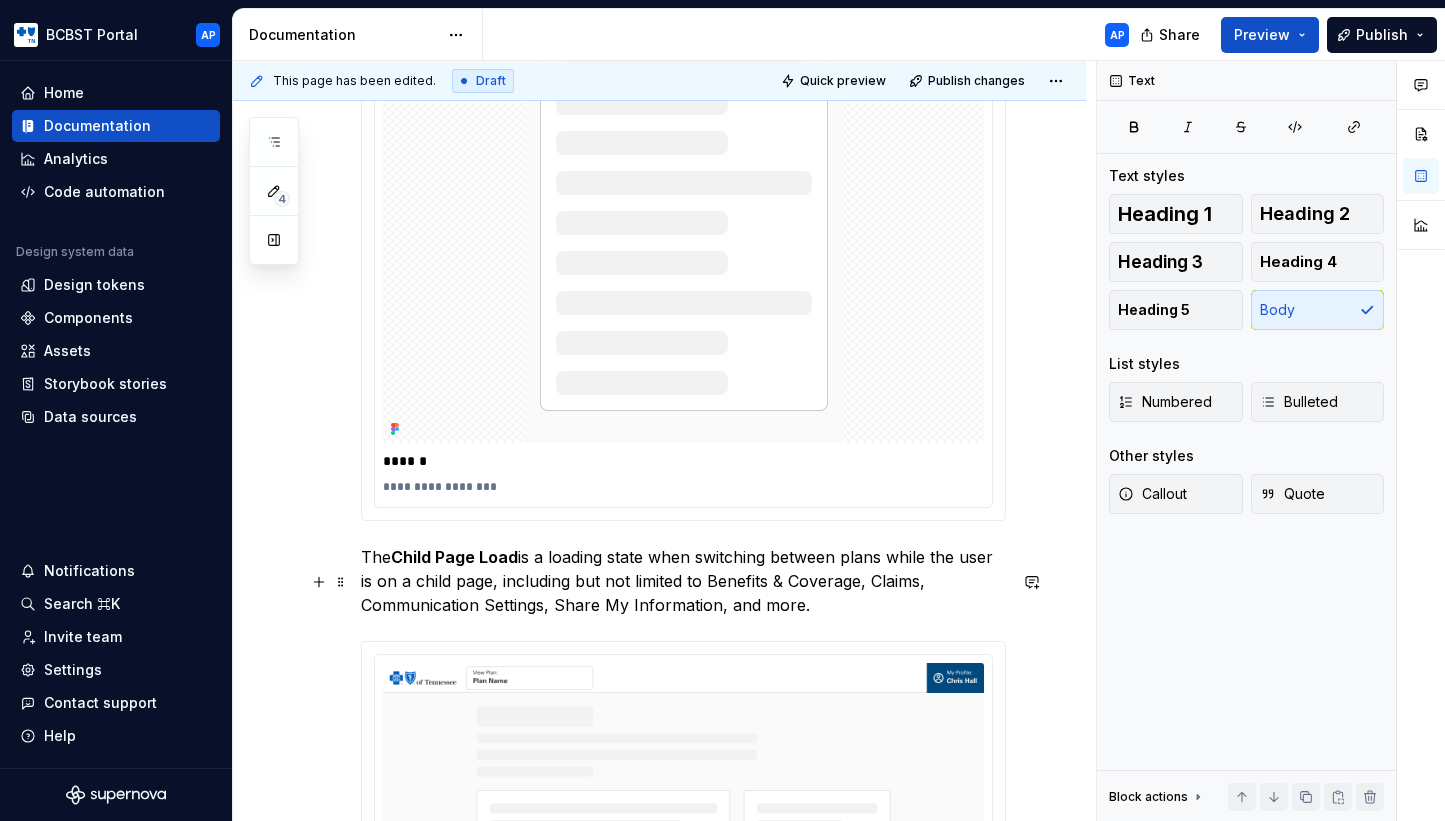 click on "**********" at bounding box center [659, 415] 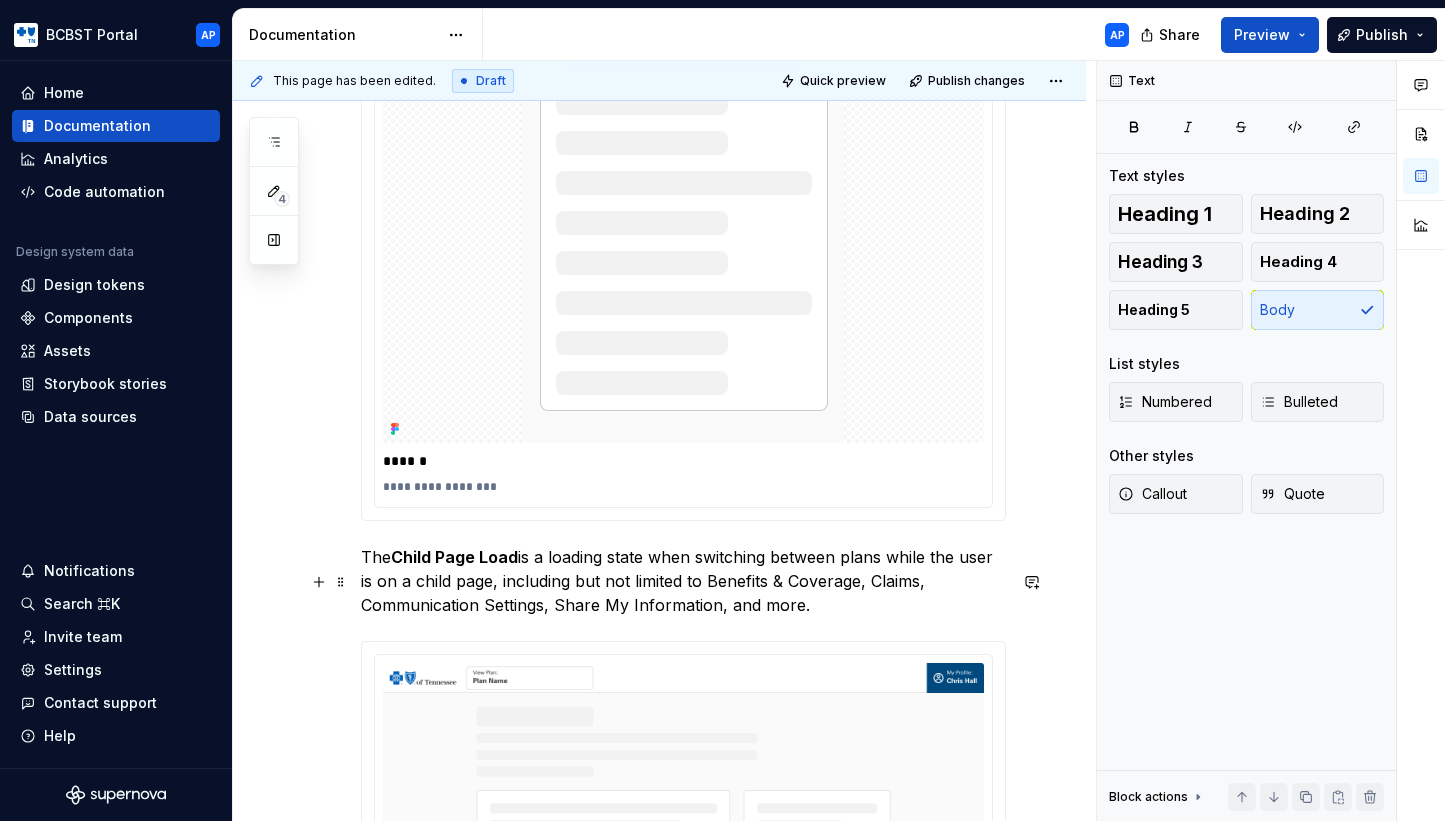 click on "The  Child Page Load  is a loading state when switching between plans while the user is on a child page, including but not limited to Benefits & Coverage, Claims, Communication Settings, Share My Information, and more." at bounding box center (683, 581) 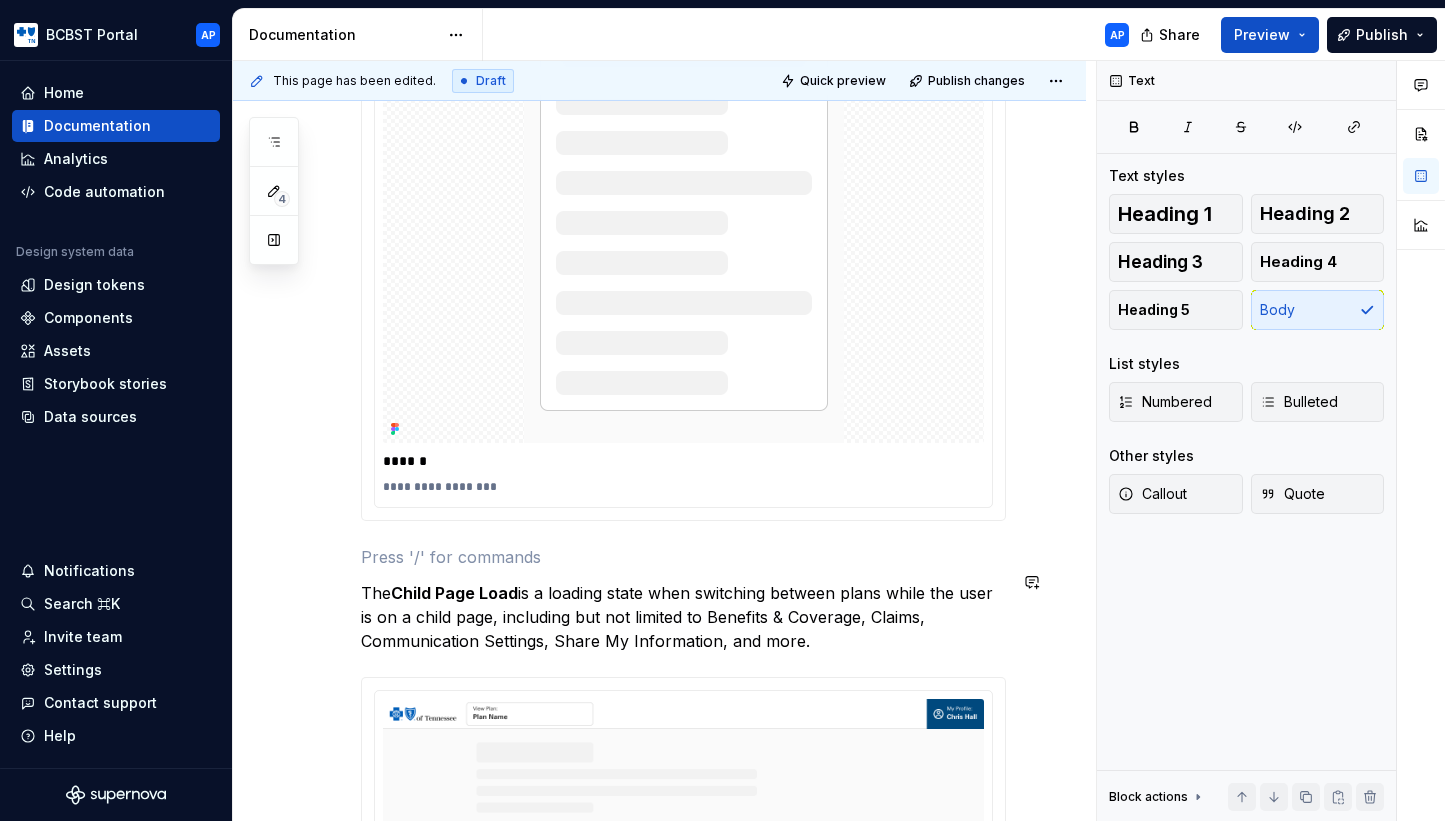type 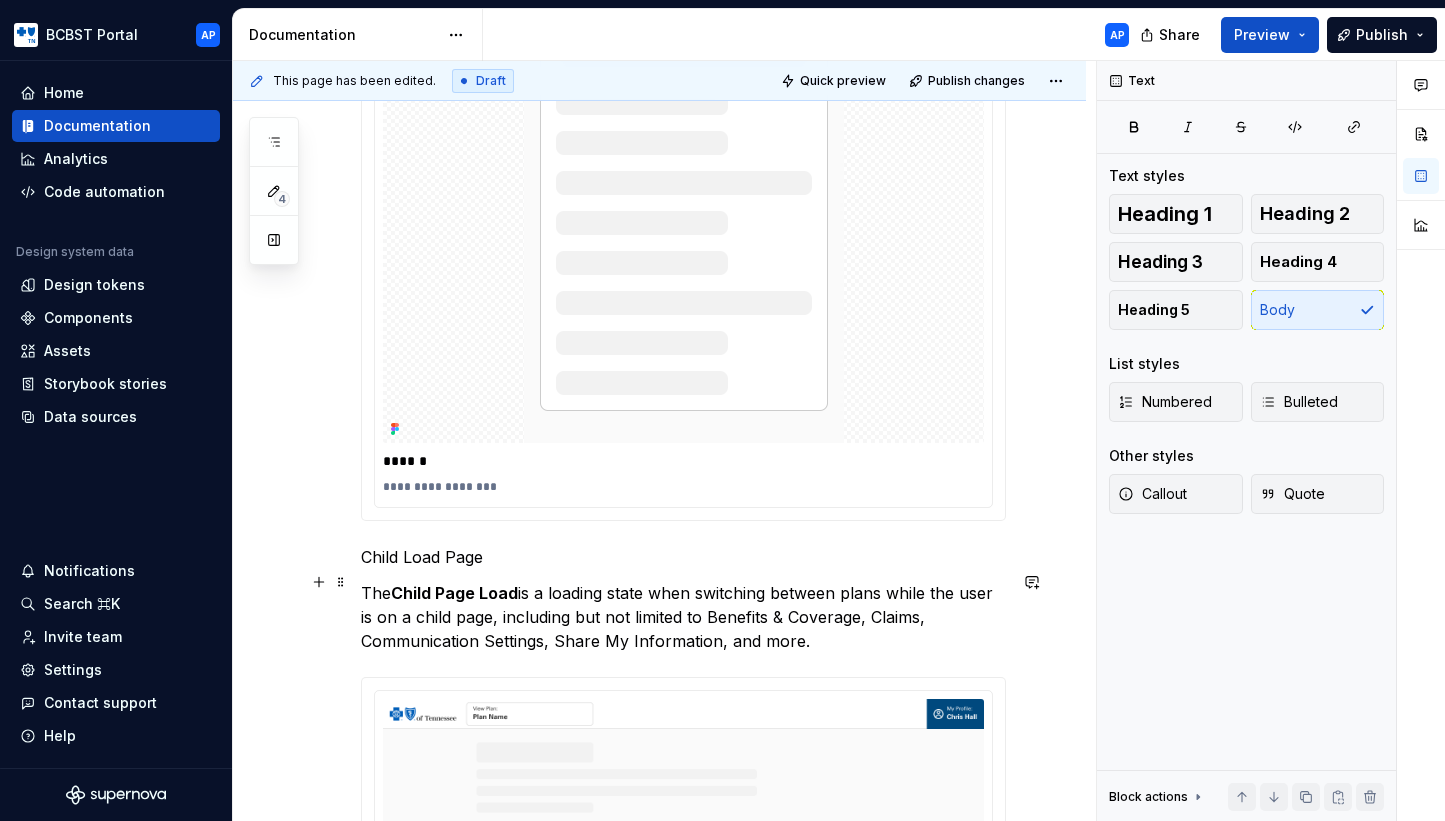 click on "Child Load Page" at bounding box center [683, 557] 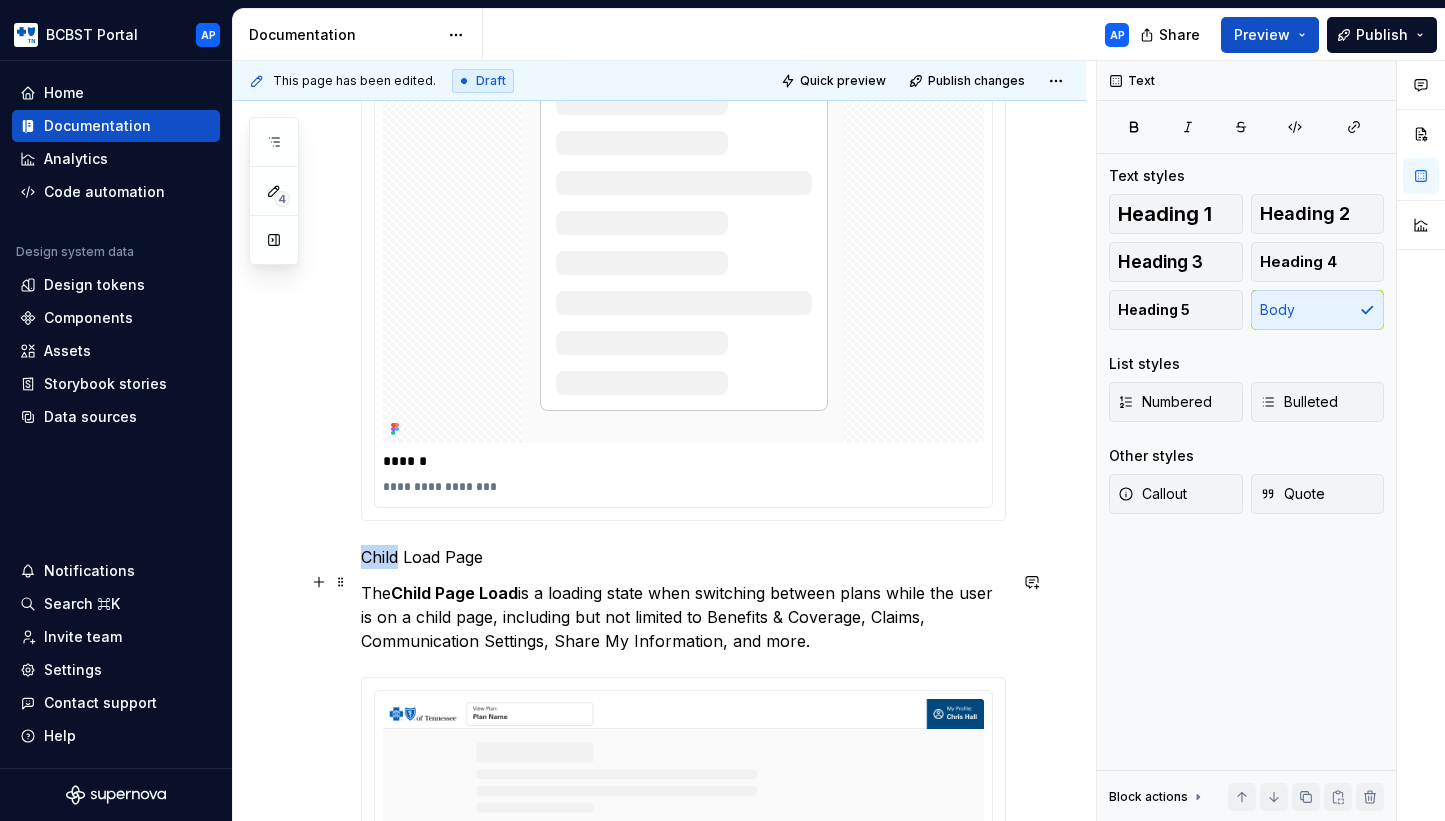 click on "Child Load Page" at bounding box center (683, 557) 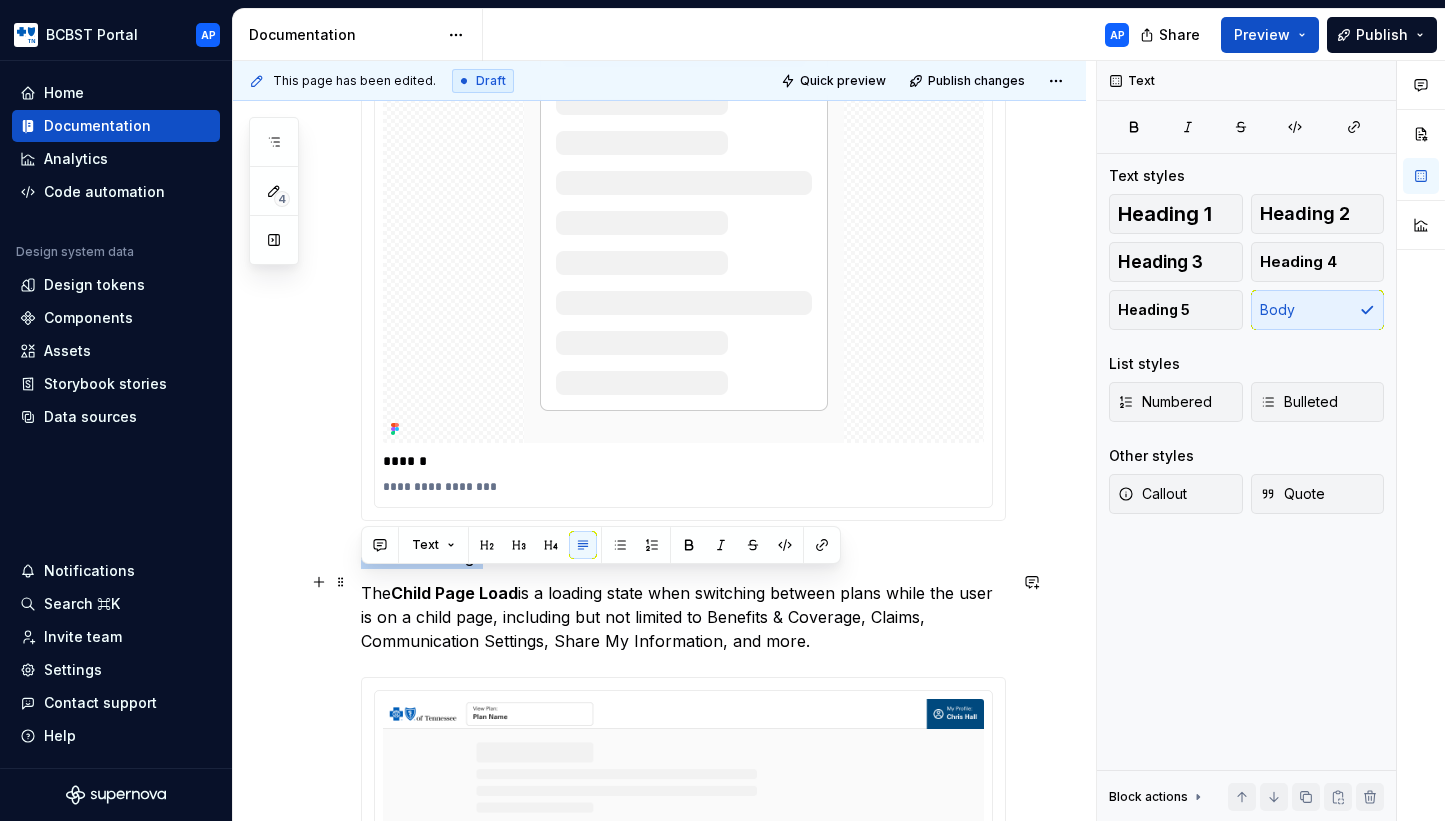 click on "Child Load Page" at bounding box center [683, 557] 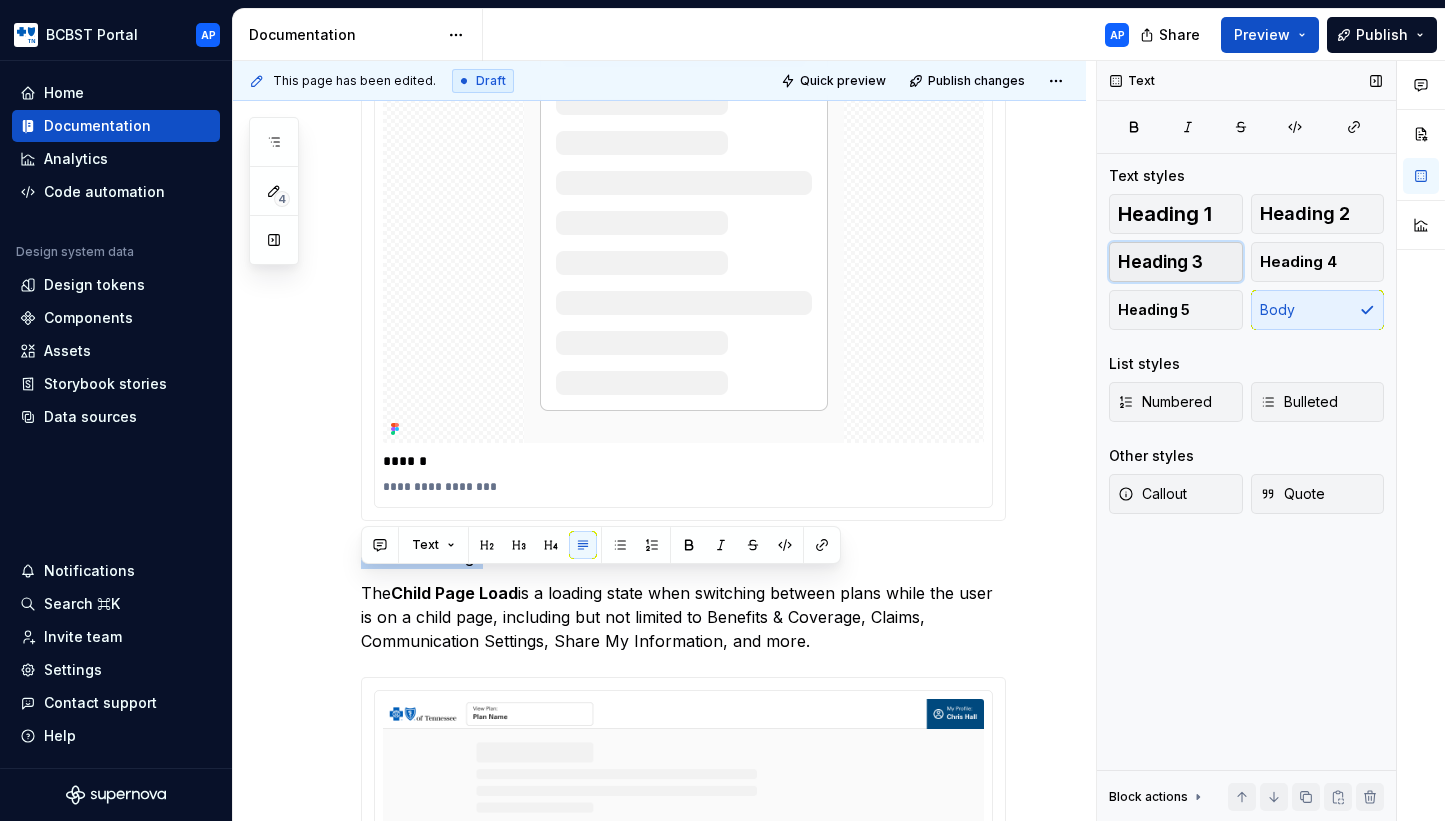click on "Heading 3" at bounding box center [1176, 262] 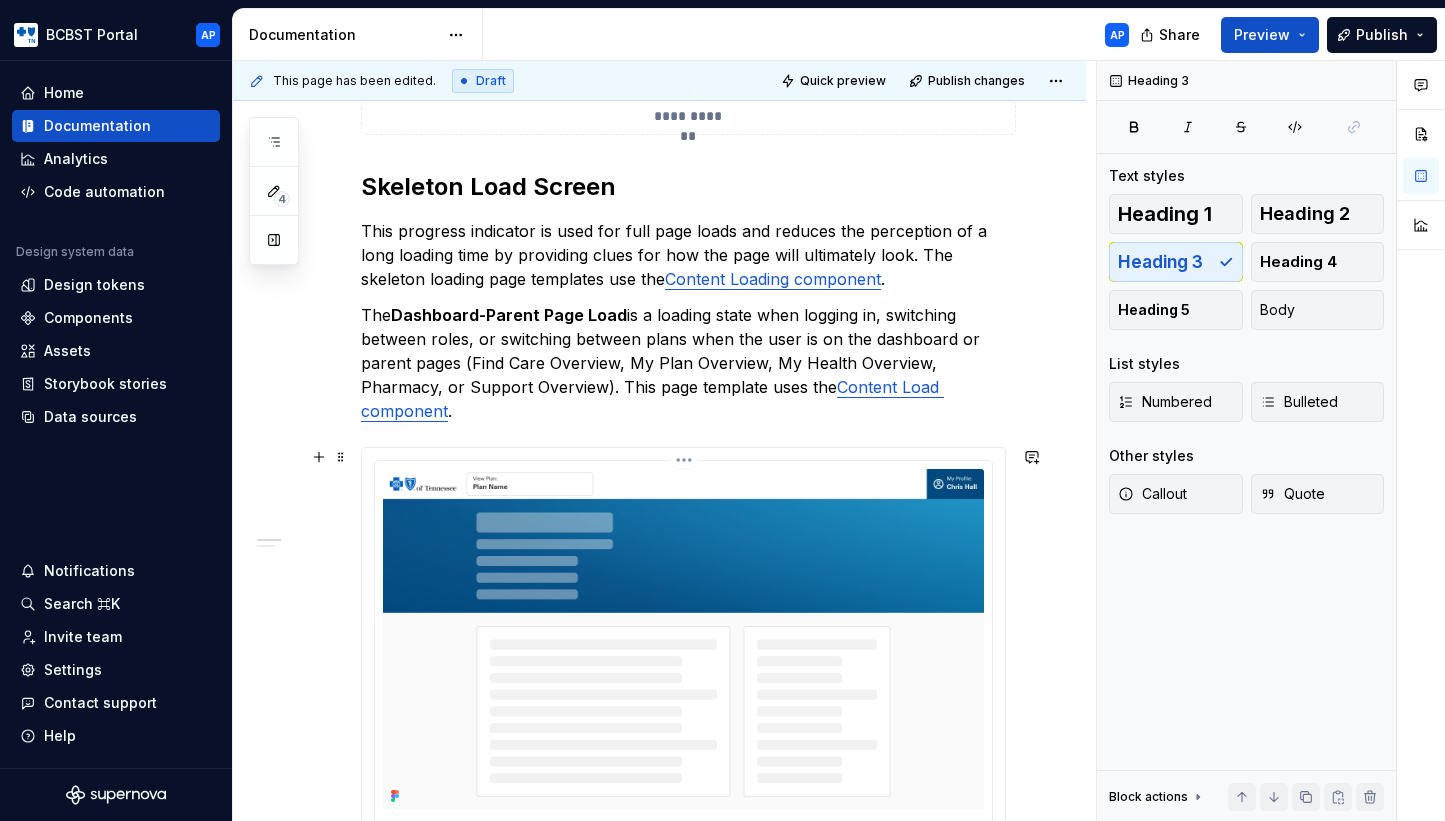scroll, scrollTop: 103, scrollLeft: 0, axis: vertical 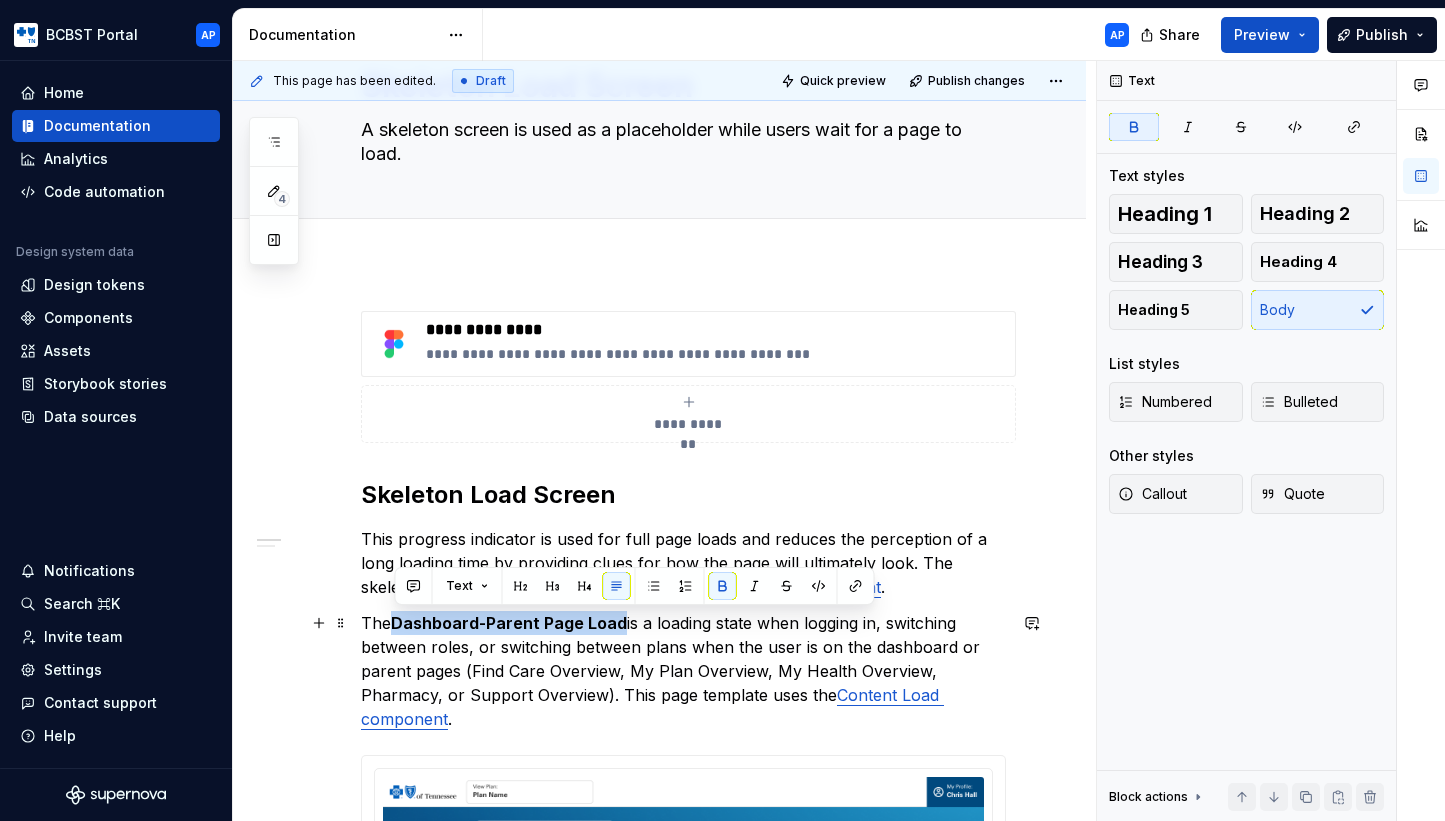 drag, startPoint x: 395, startPoint y: 623, endPoint x: 623, endPoint y: 624, distance: 228.0022 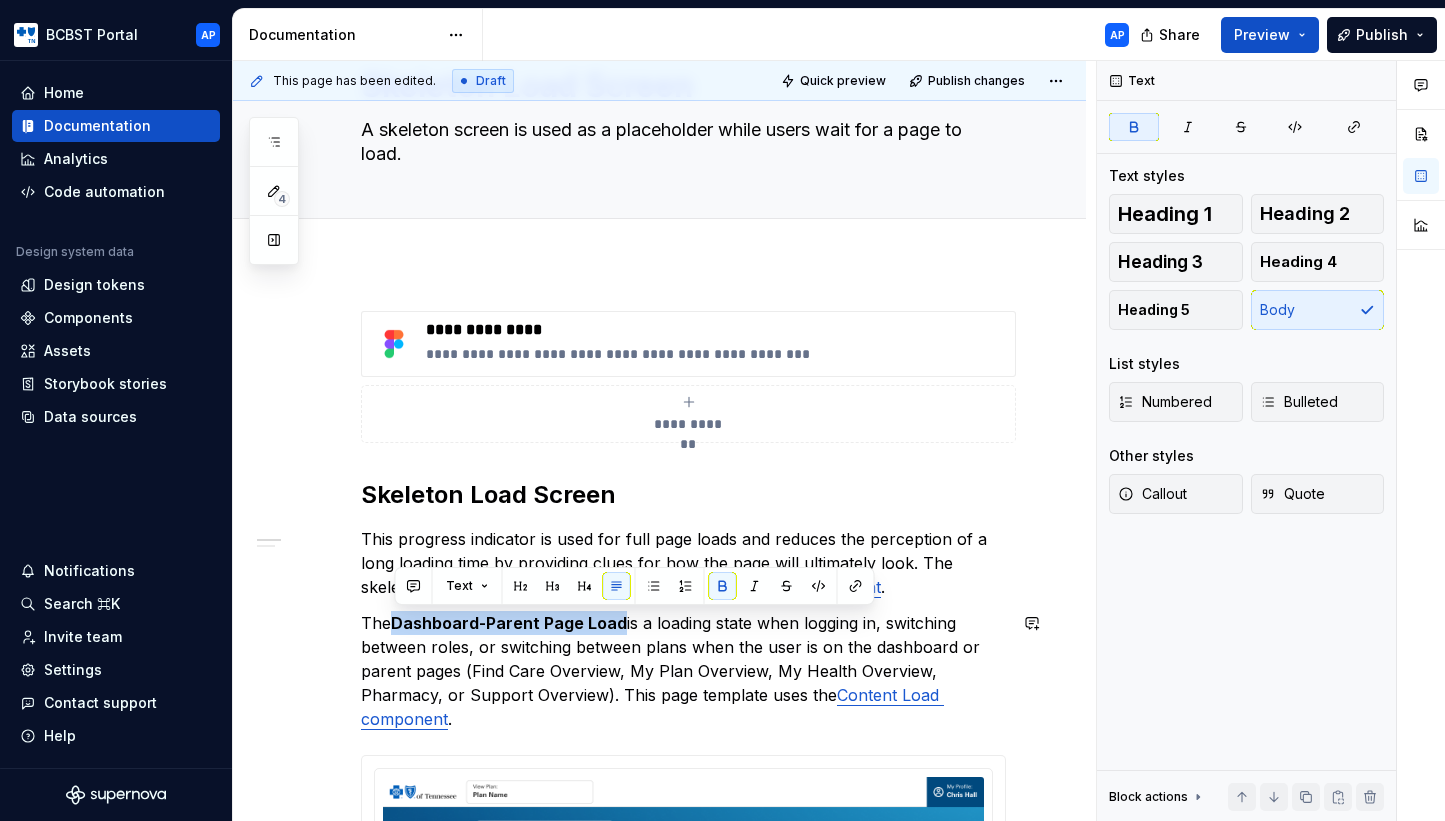 copy on "Dashboard-Parent Page Load" 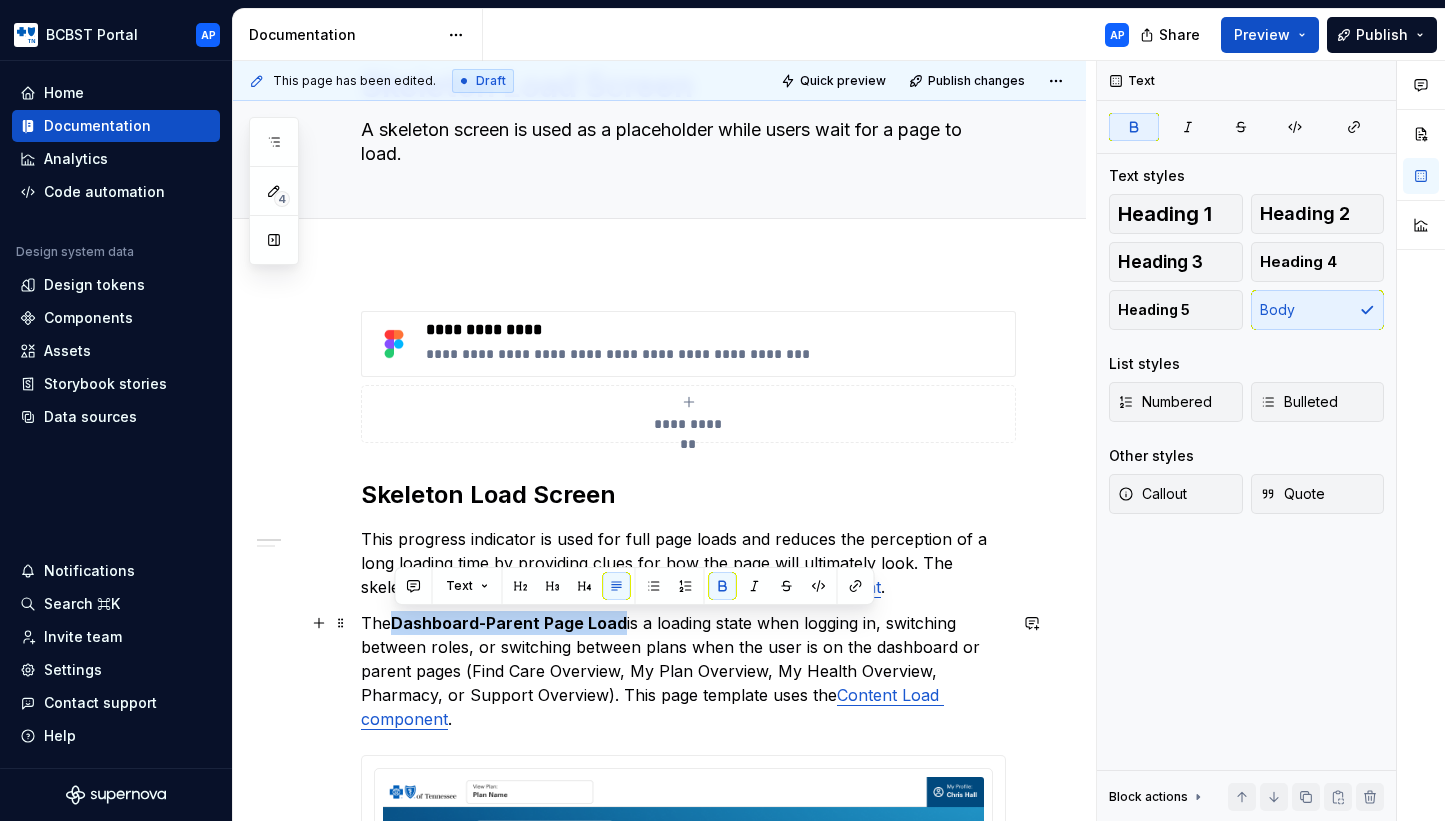 click on "**********" at bounding box center (659, 3754) 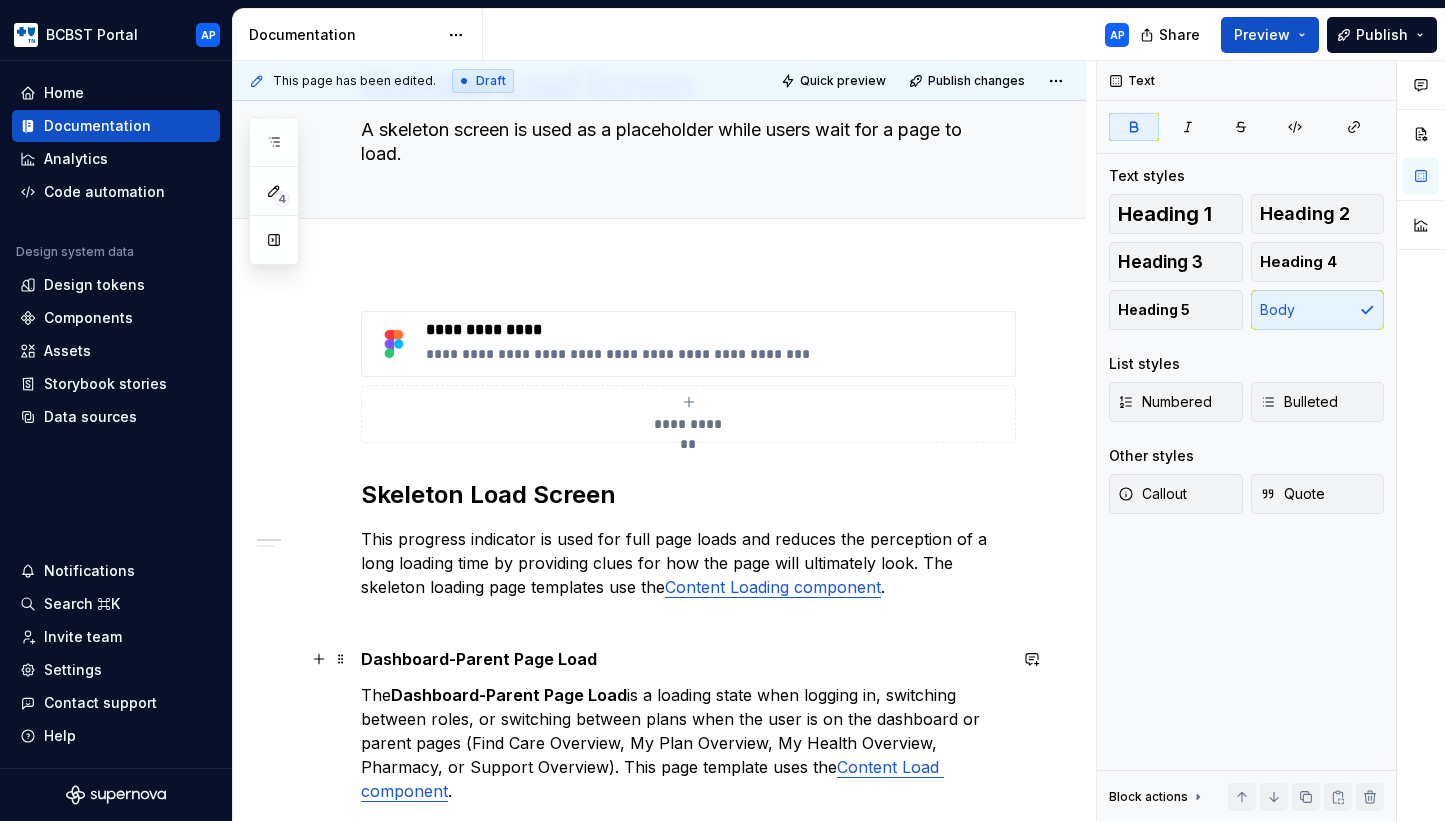 click on "Dashboard-Parent Page Load" at bounding box center (479, 659) 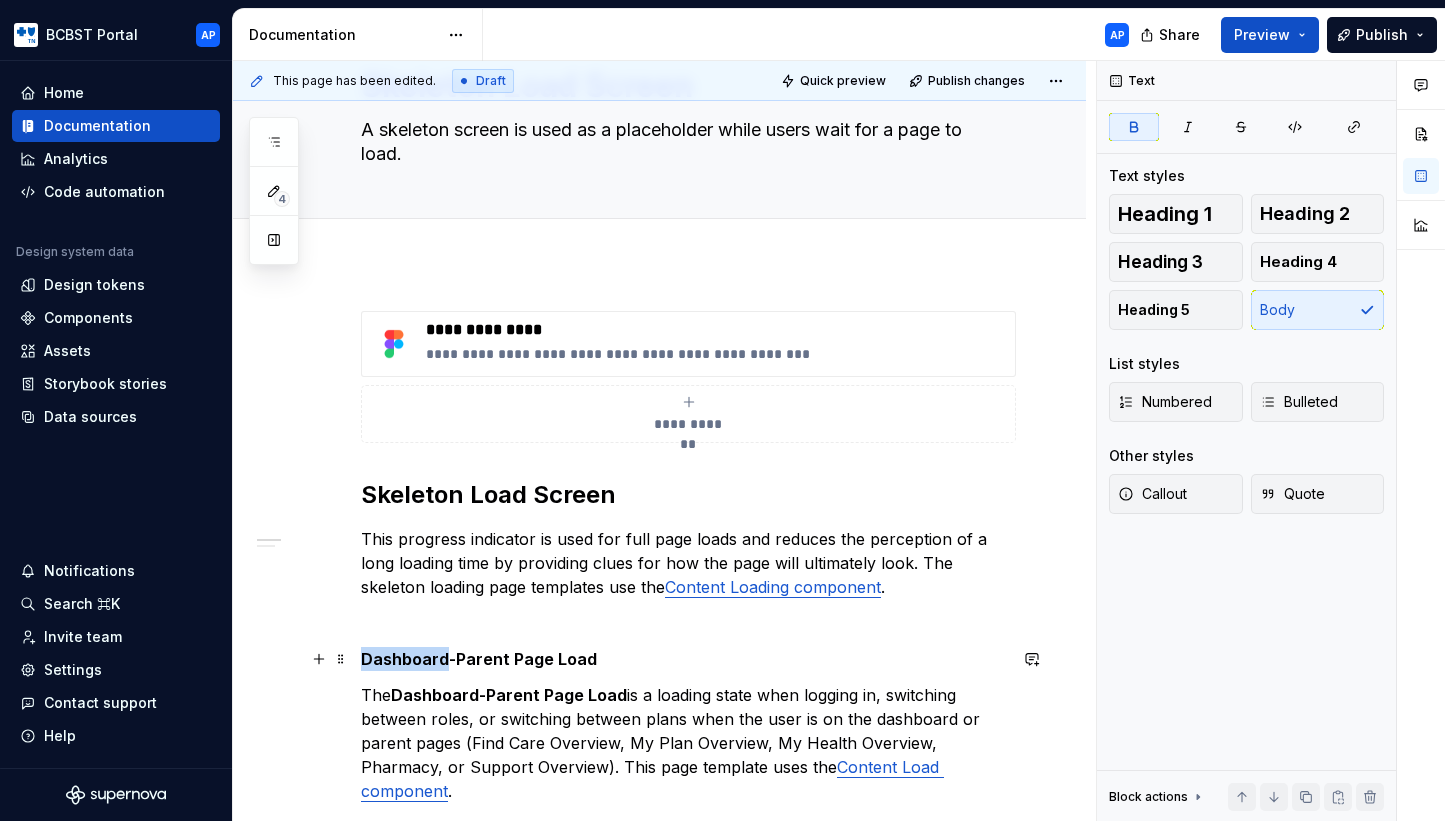 click on "Dashboard-Parent Page Load" at bounding box center (479, 659) 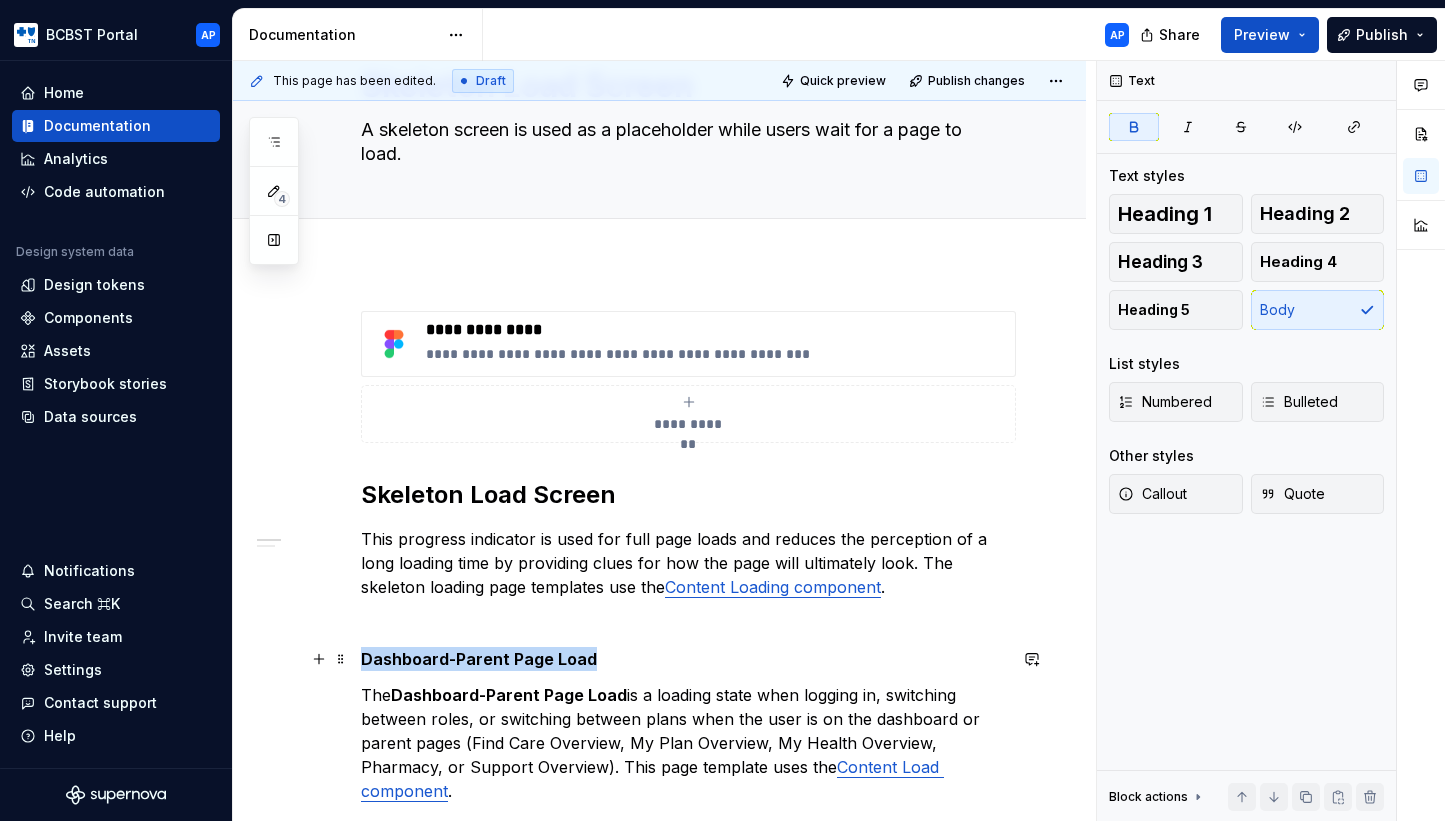 click on "Dashboard-Parent Page Load" at bounding box center (479, 659) 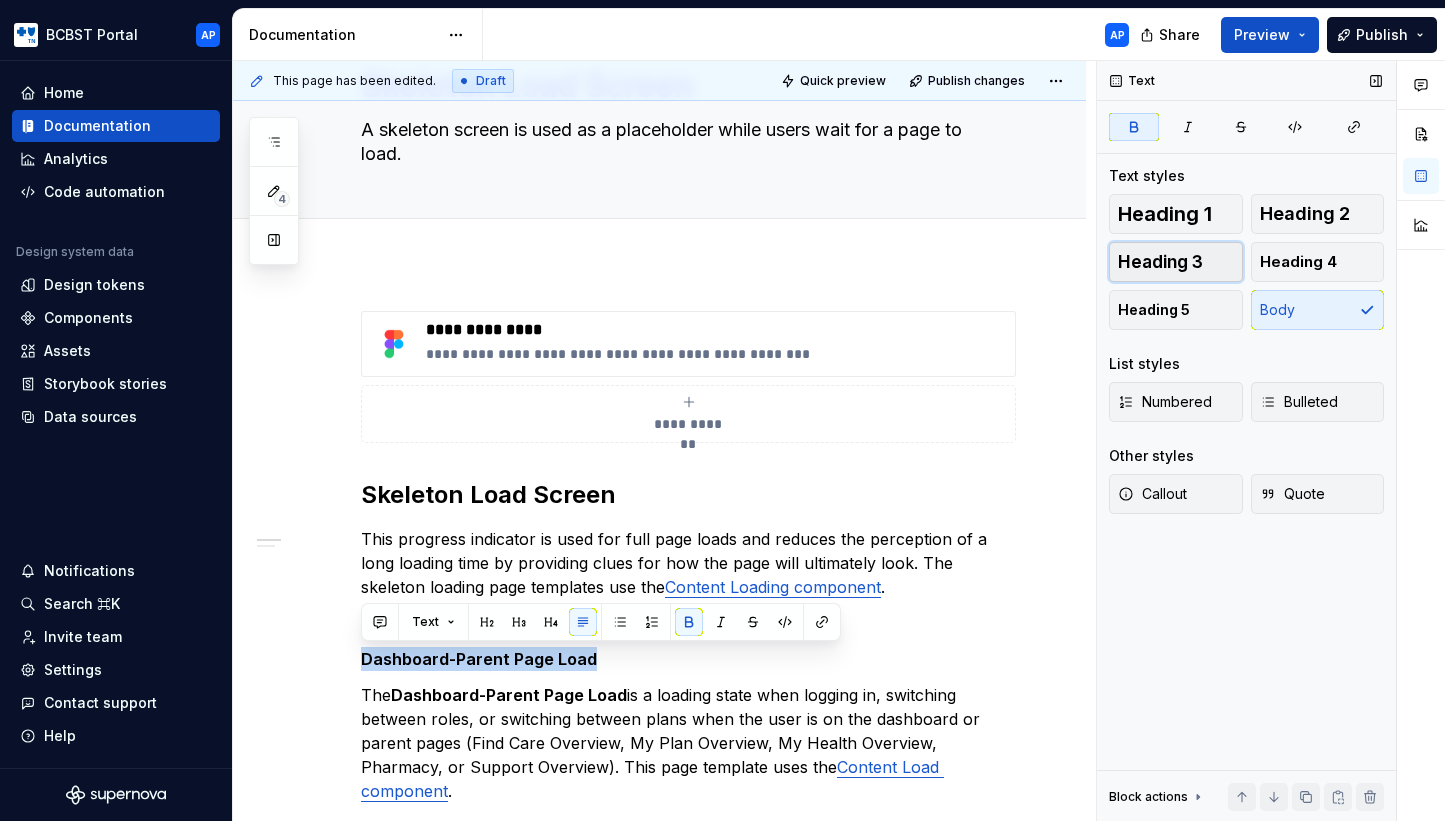 click on "Heading 3" at bounding box center (1176, 262) 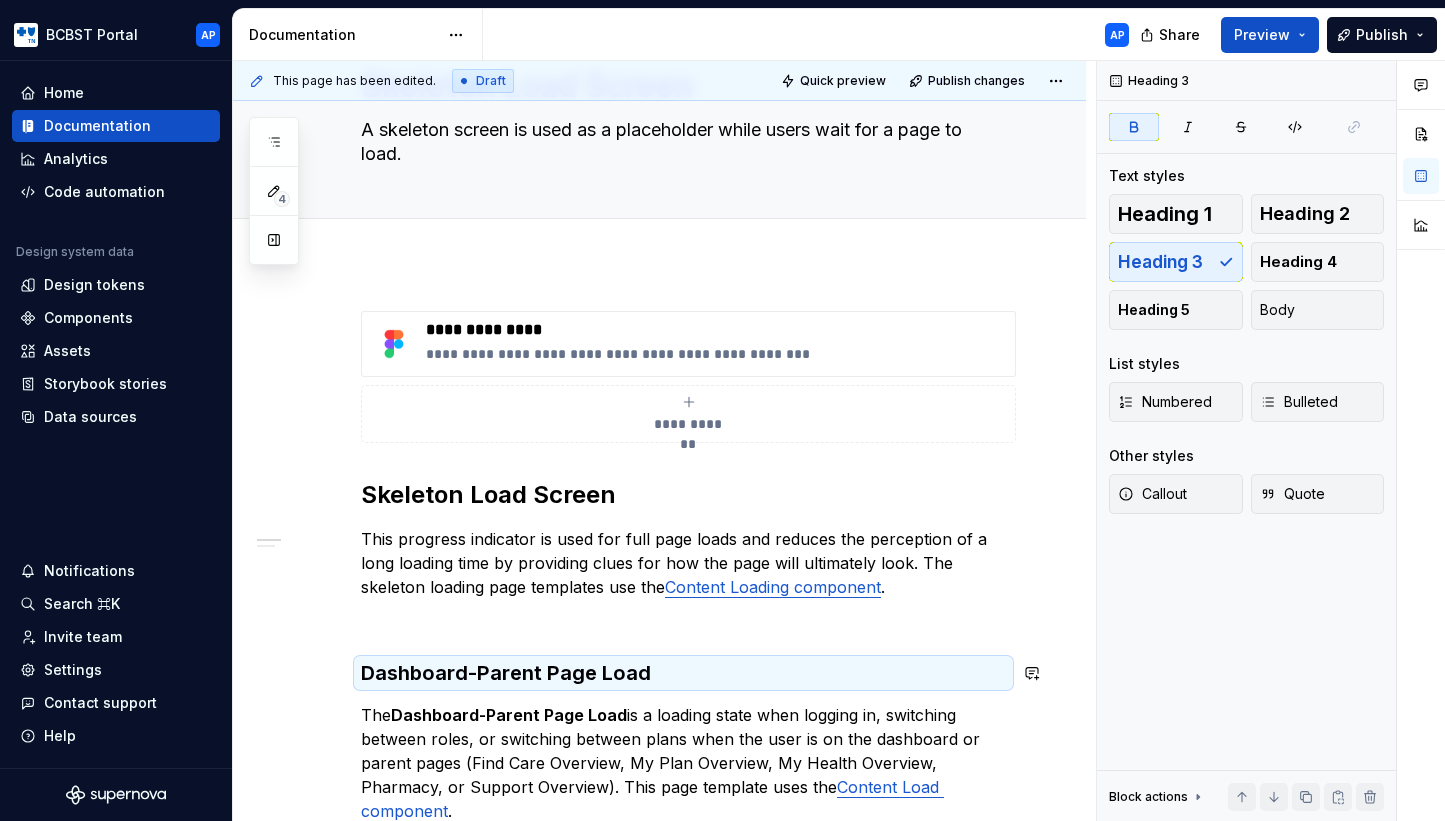 click on "**********" at bounding box center (683, 3688) 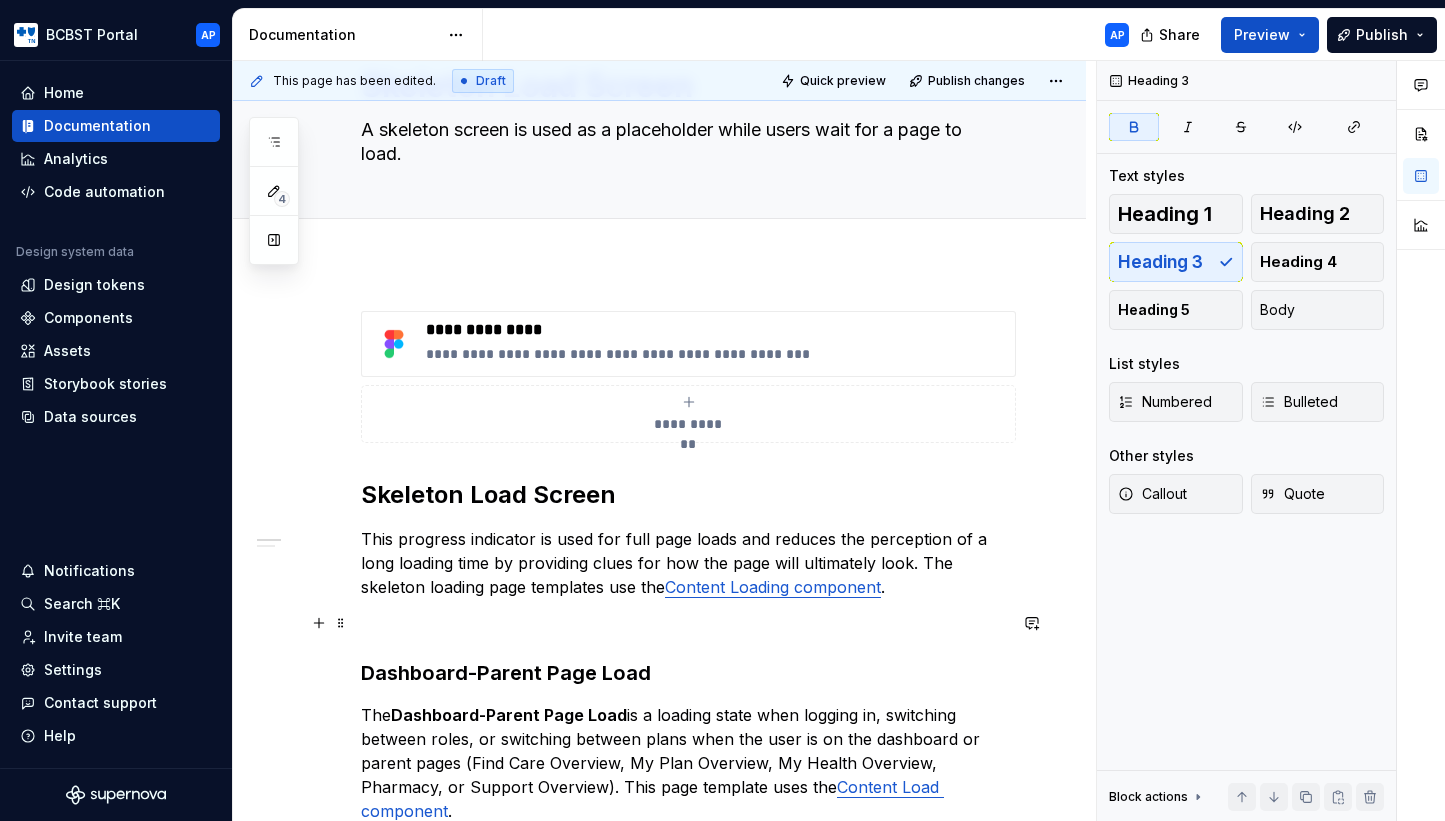 click at bounding box center (683, 623) 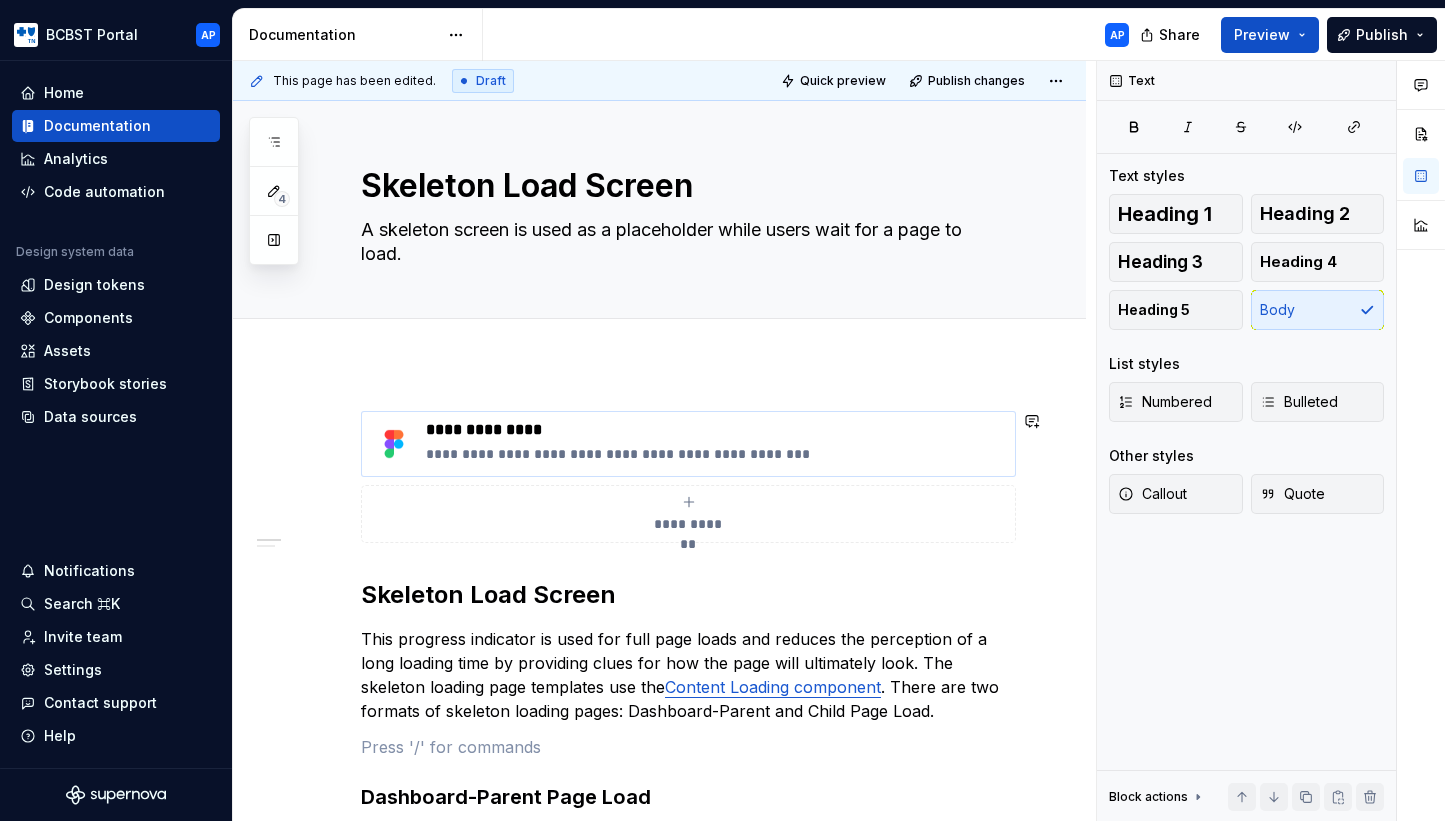 scroll, scrollTop: 2, scrollLeft: 0, axis: vertical 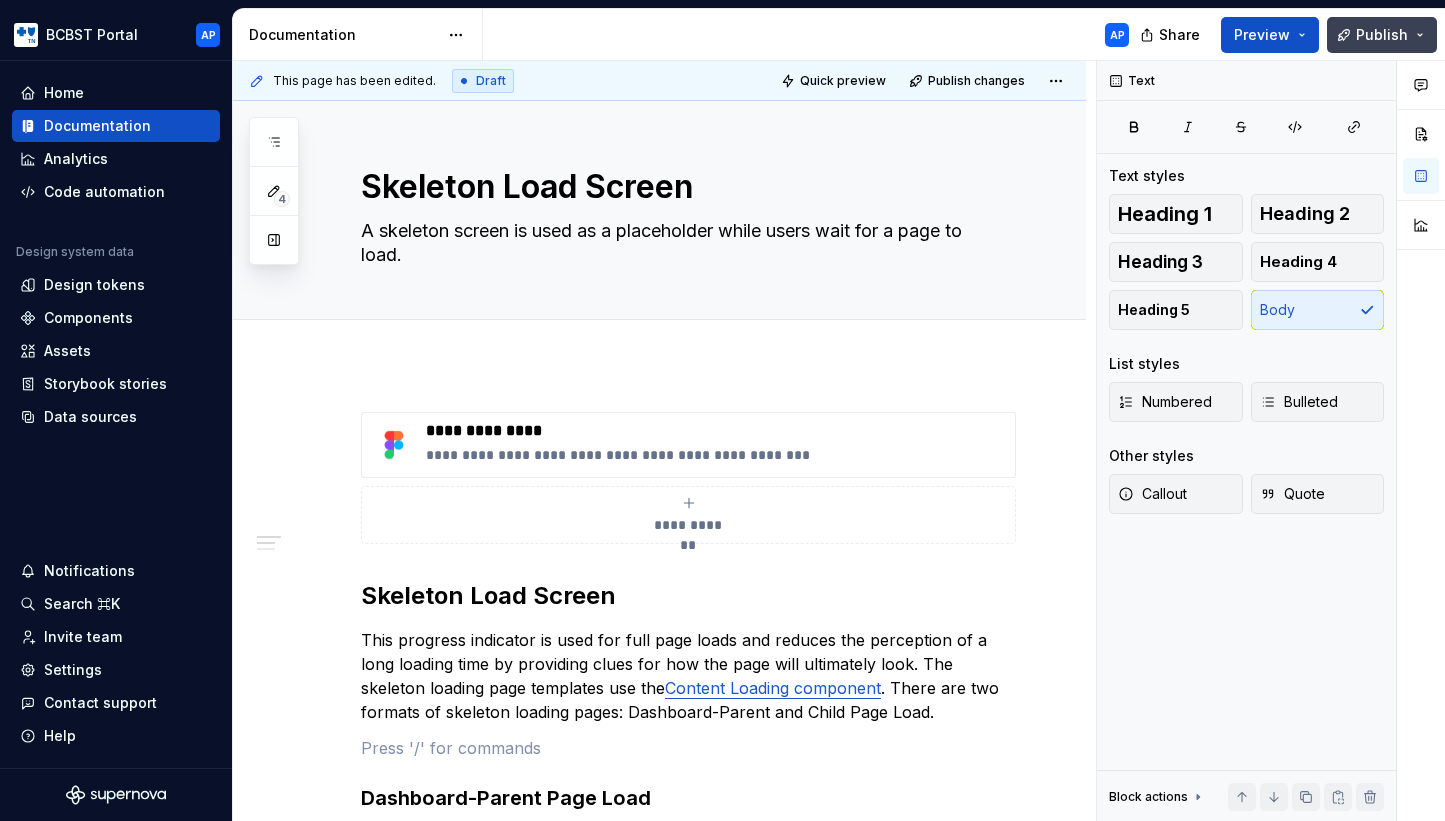 click on "Publish" at bounding box center [1382, 35] 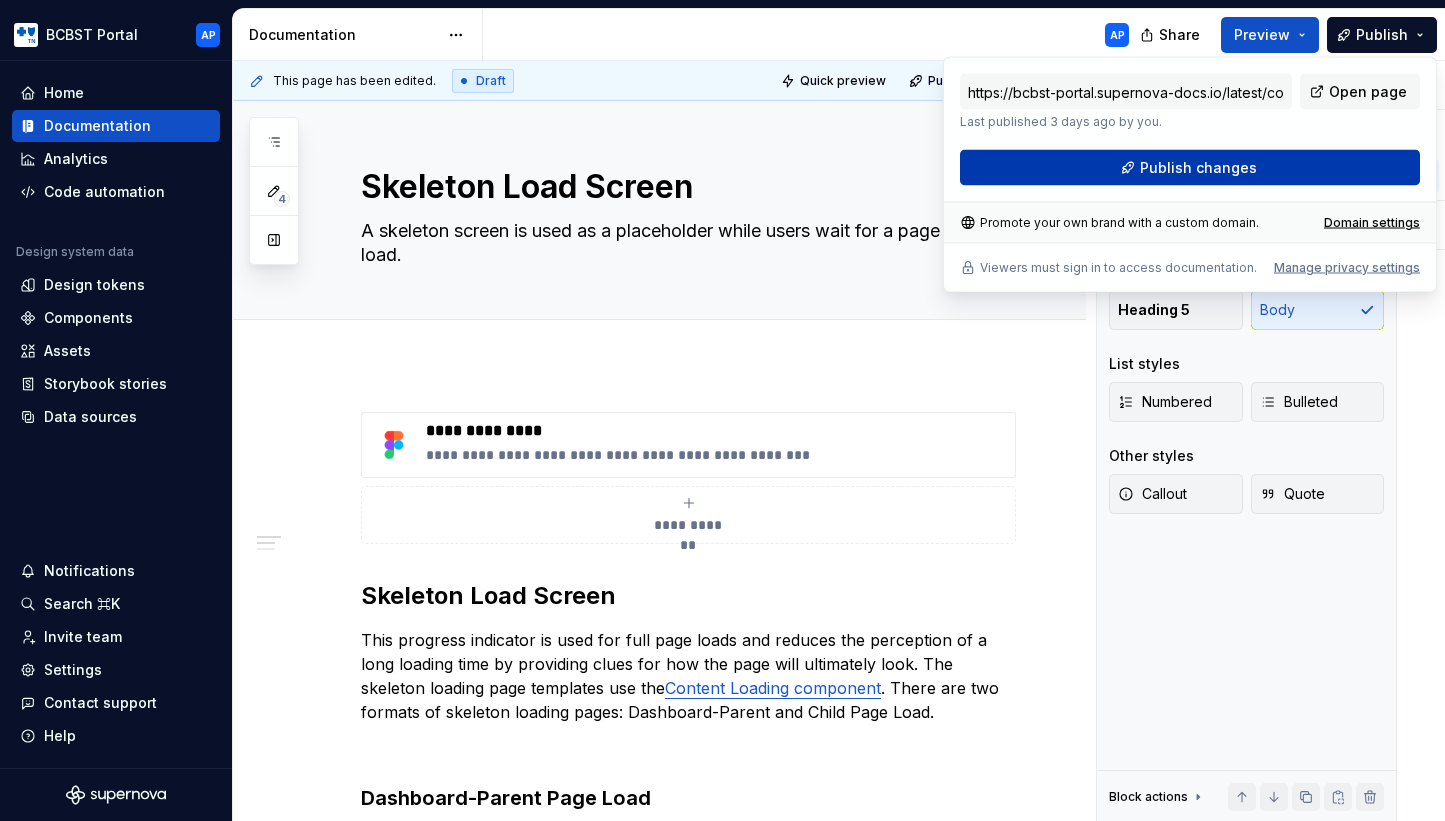 click on "Publish changes" at bounding box center [1190, 168] 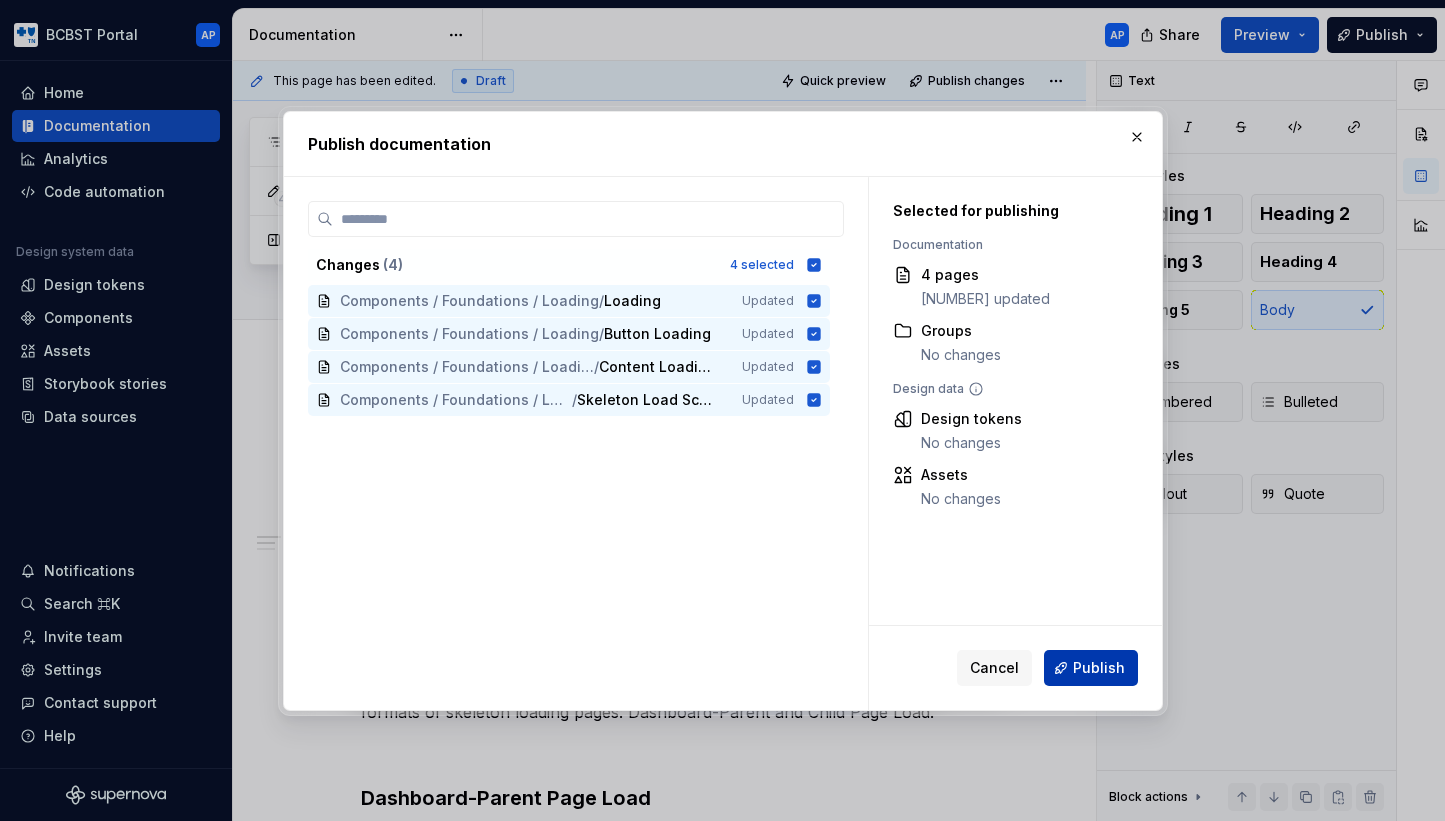 click on "Publish" at bounding box center [1099, 668] 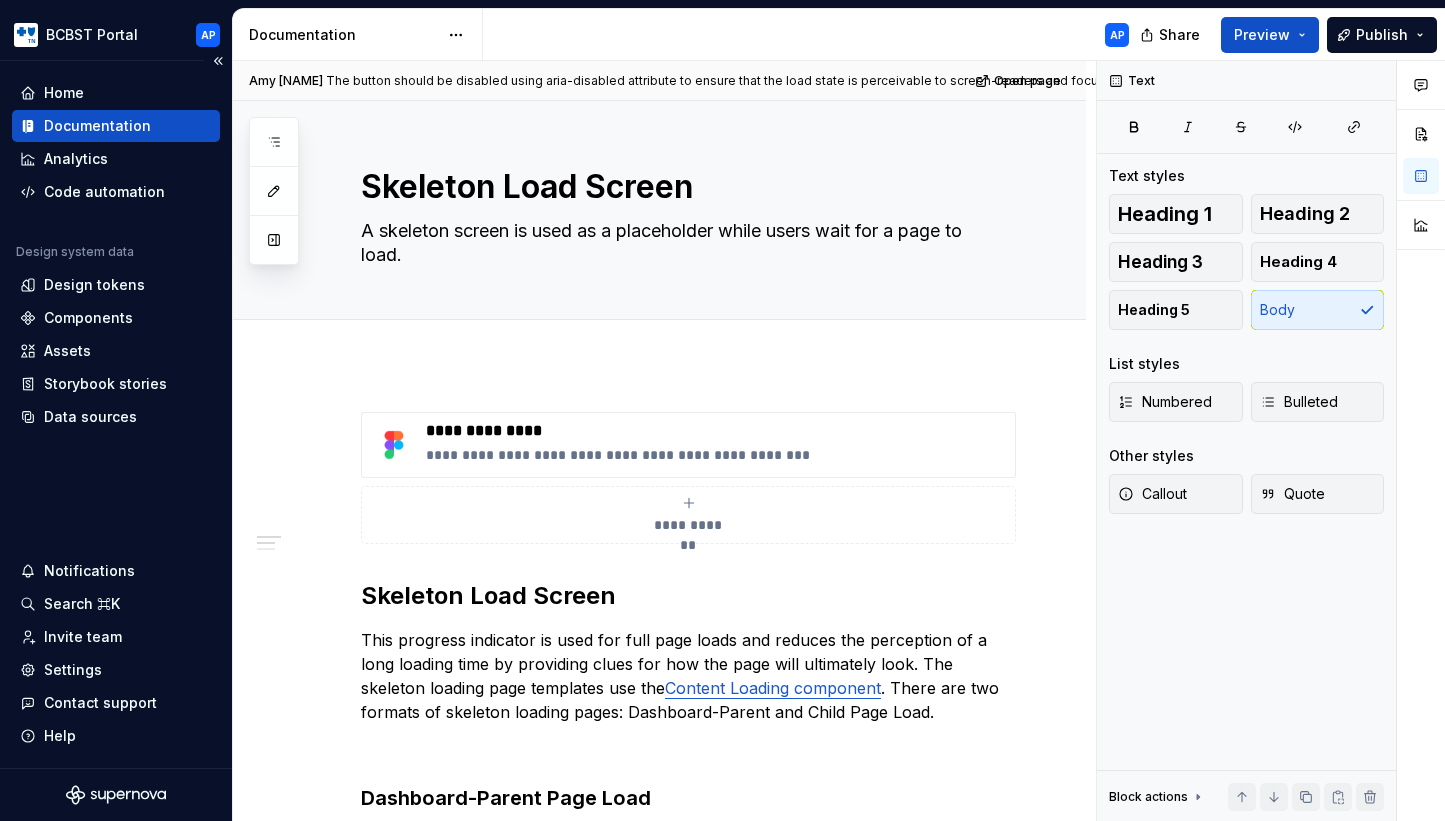 type on "*" 